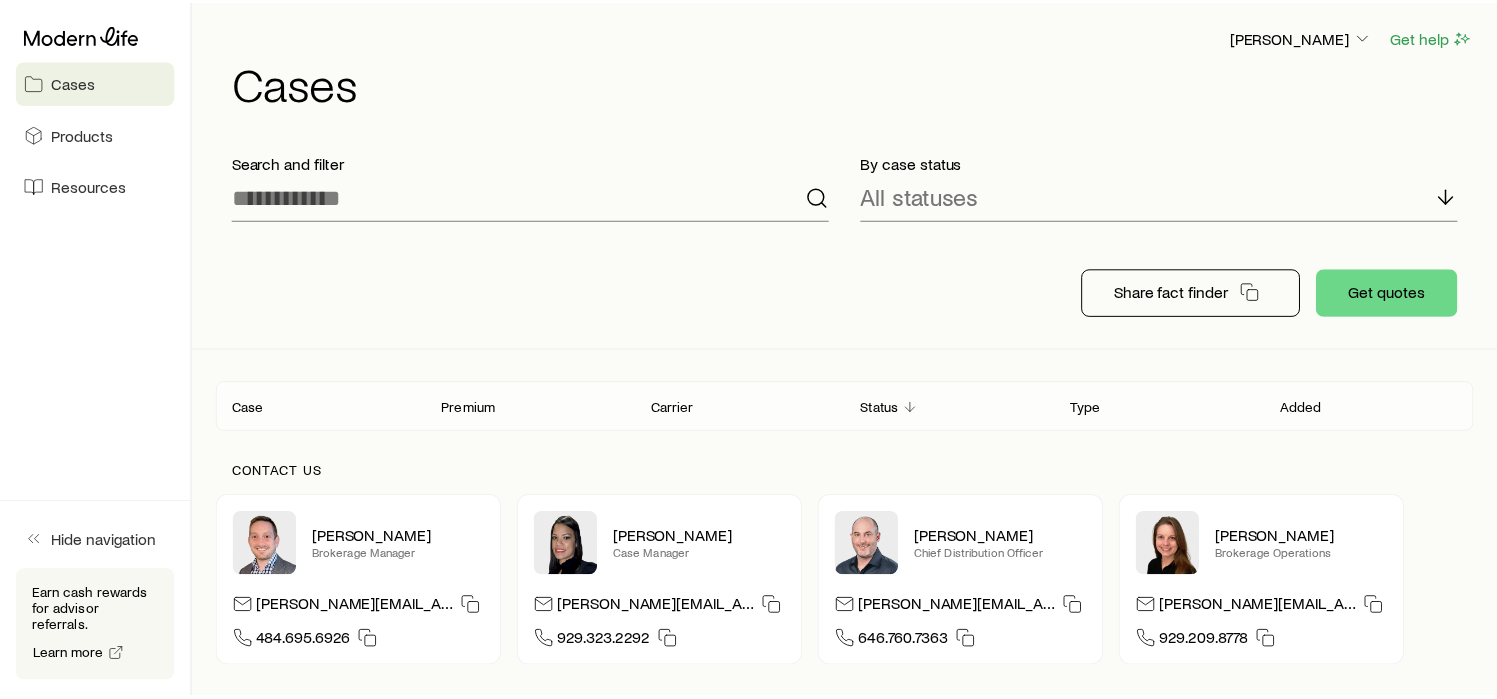 scroll, scrollTop: 0, scrollLeft: 0, axis: both 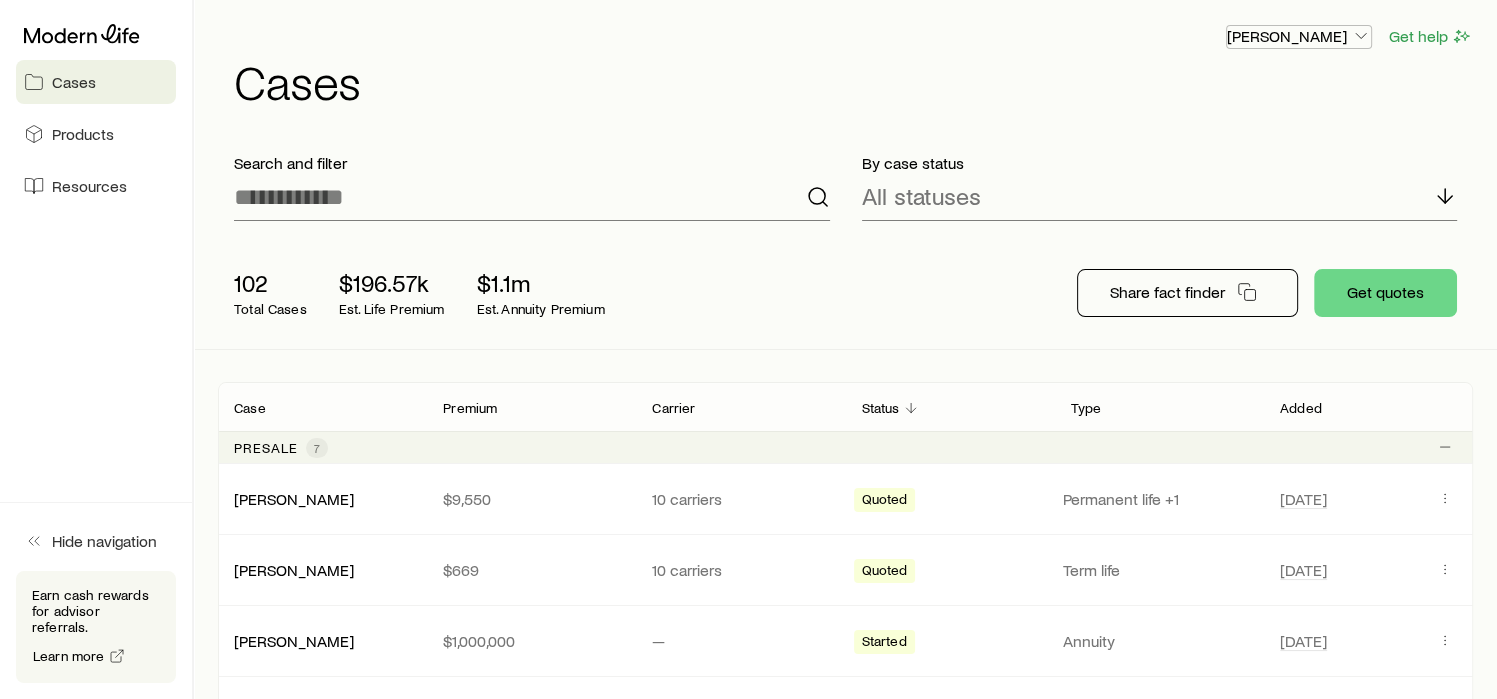 click on "[PERSON_NAME]" at bounding box center [1299, 36] 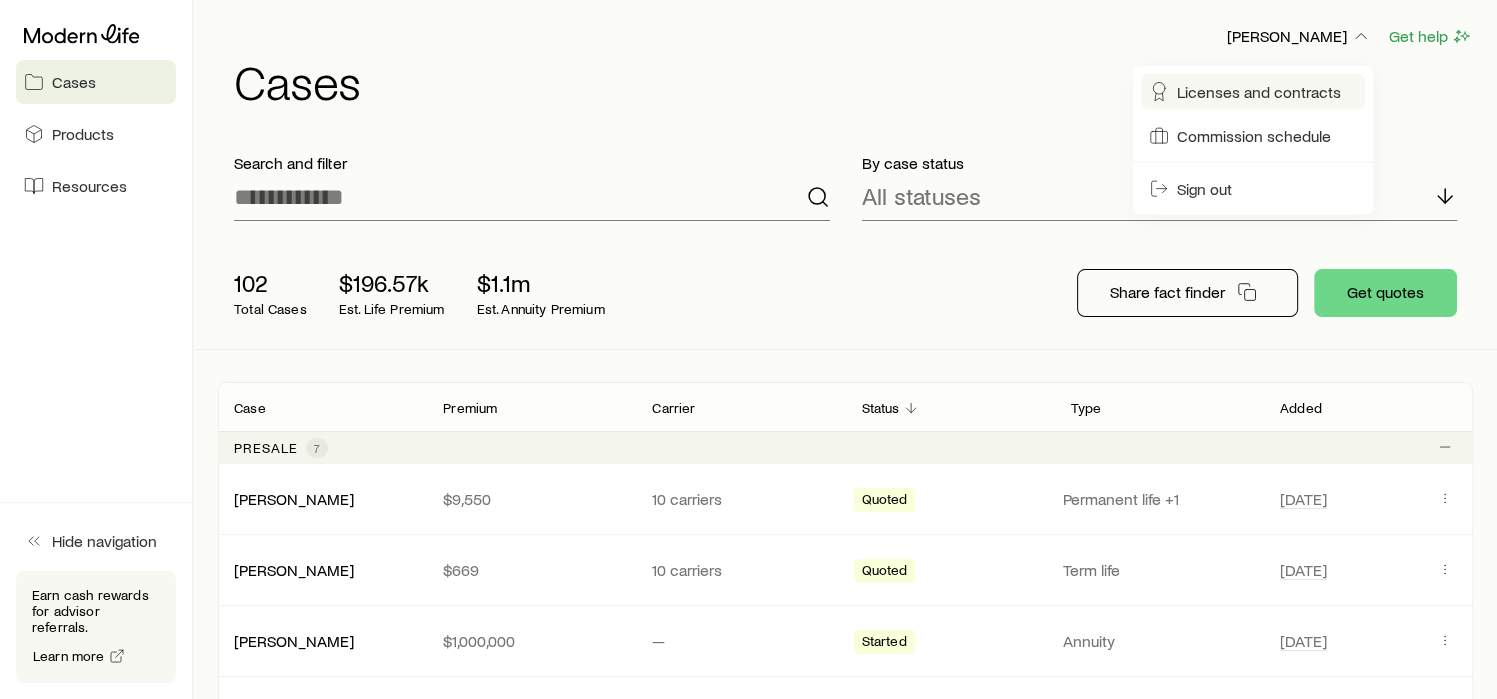click on "Licenses and contracts" at bounding box center (1259, 92) 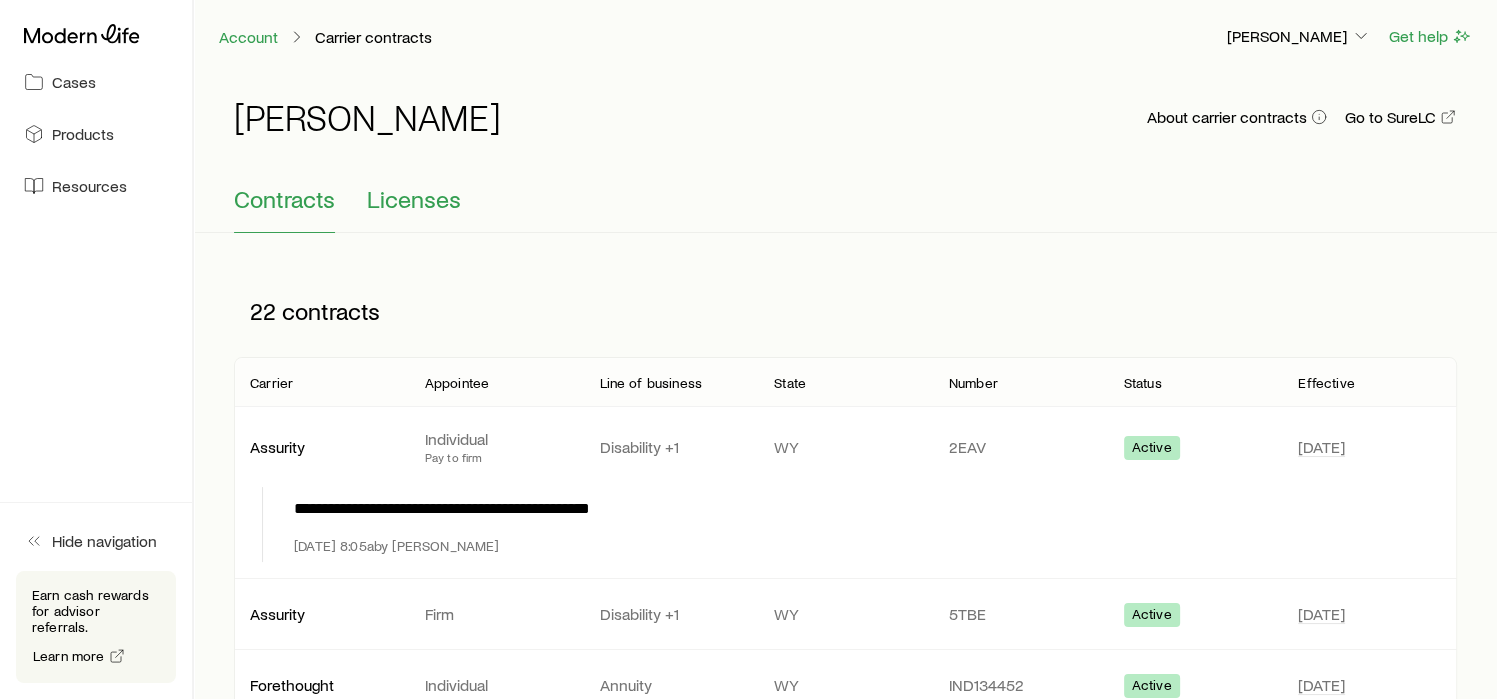 click on "Licenses" at bounding box center (414, 199) 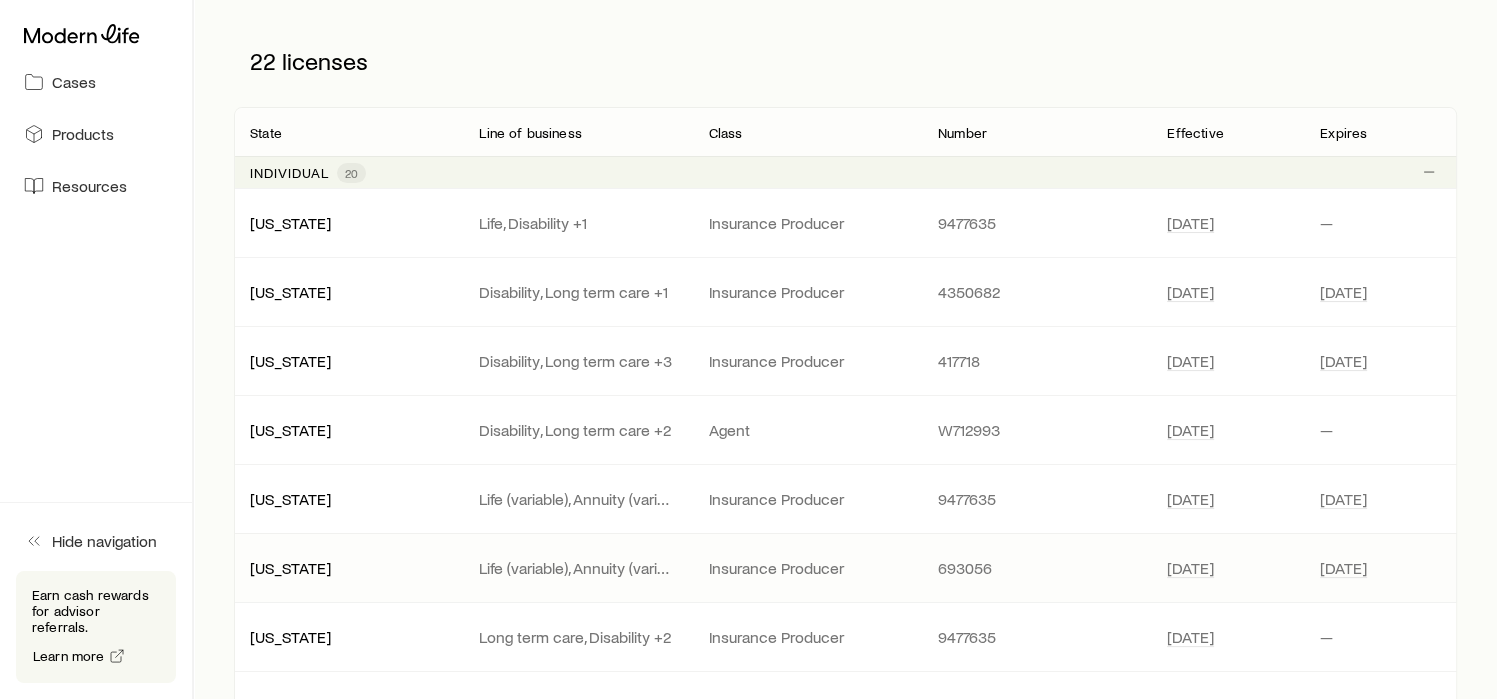 scroll, scrollTop: 324, scrollLeft: 0, axis: vertical 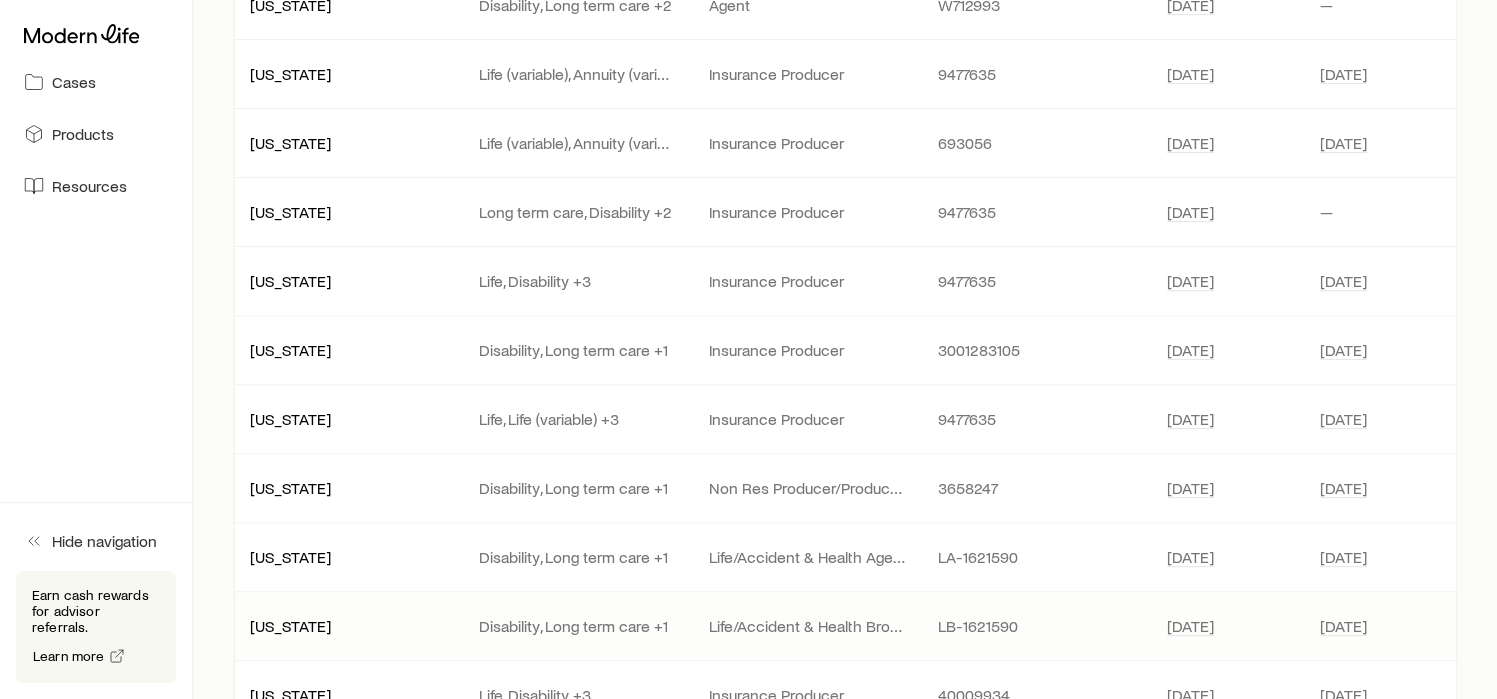 click on "New York" at bounding box center [348, 626] 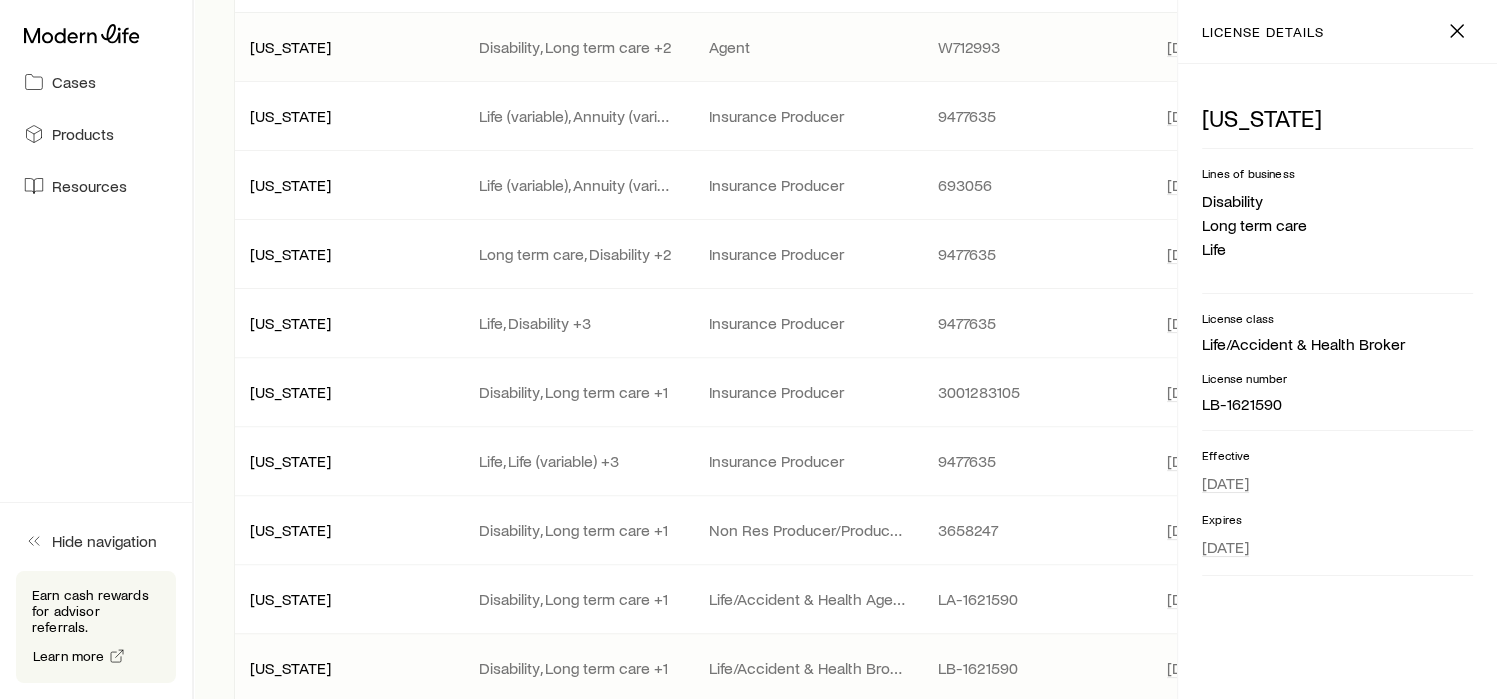 scroll, scrollTop: 650, scrollLeft: 0, axis: vertical 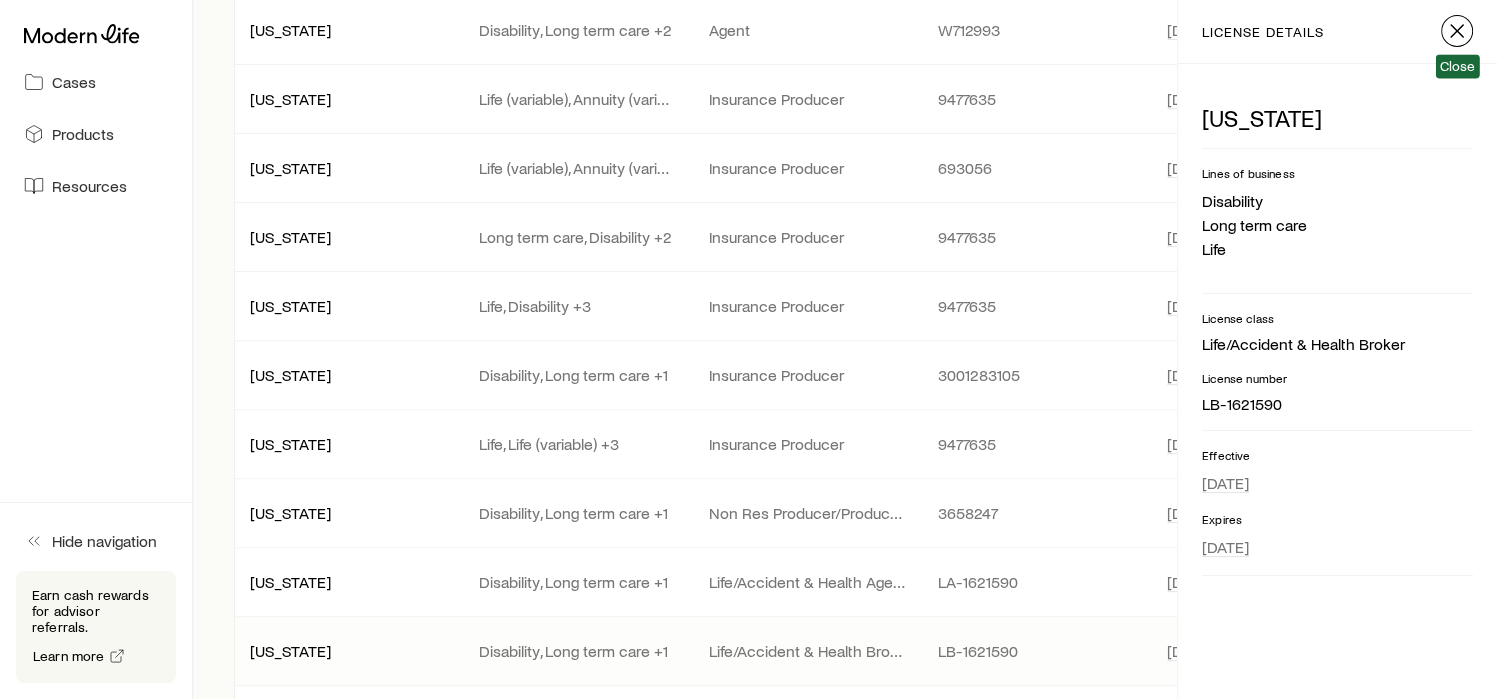 click 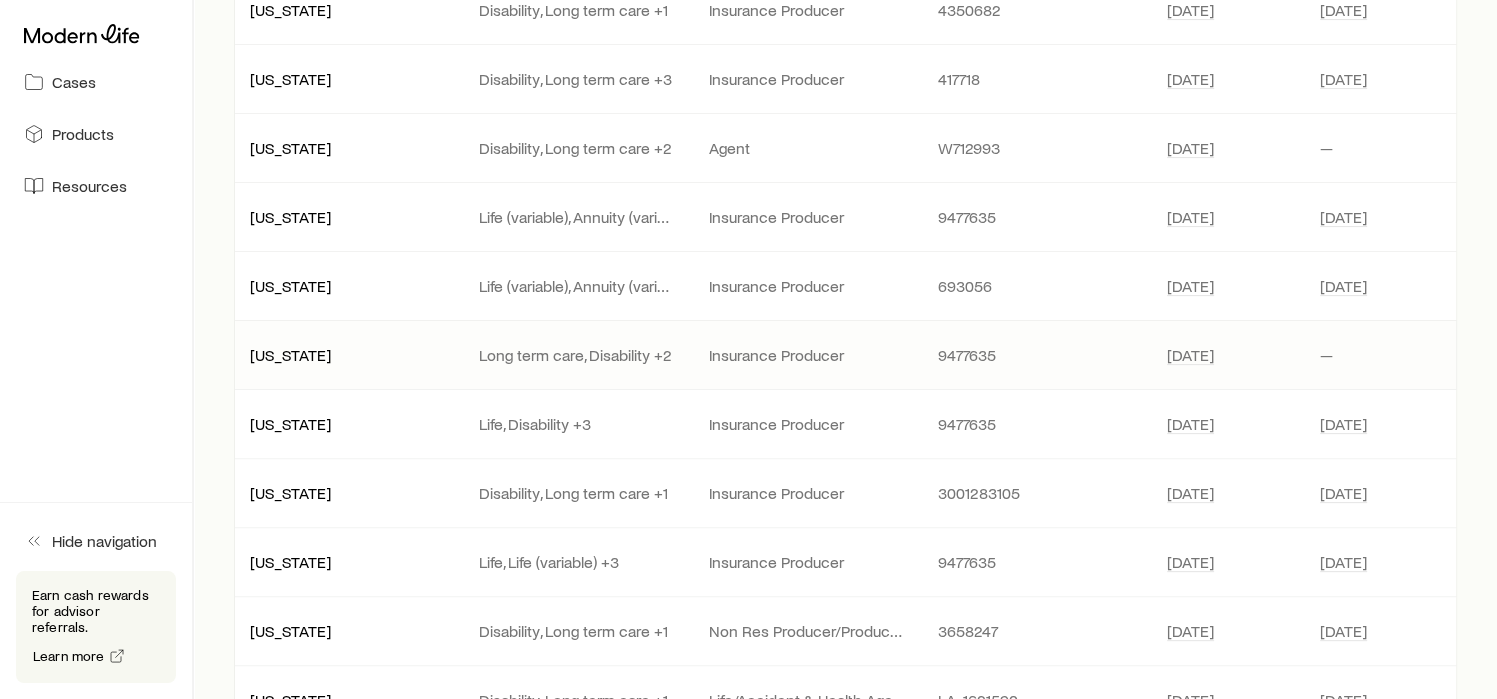 scroll, scrollTop: 650, scrollLeft: 0, axis: vertical 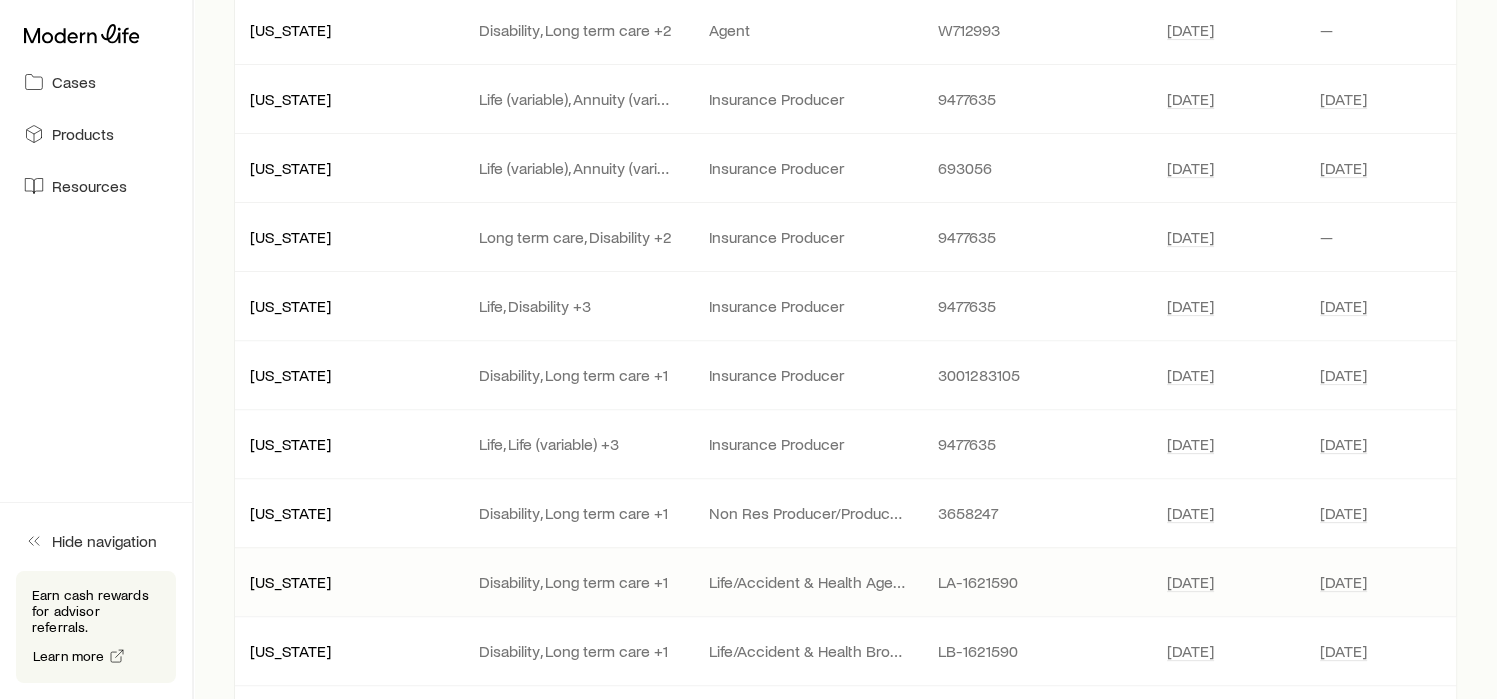 click on "New York" at bounding box center [348, 582] 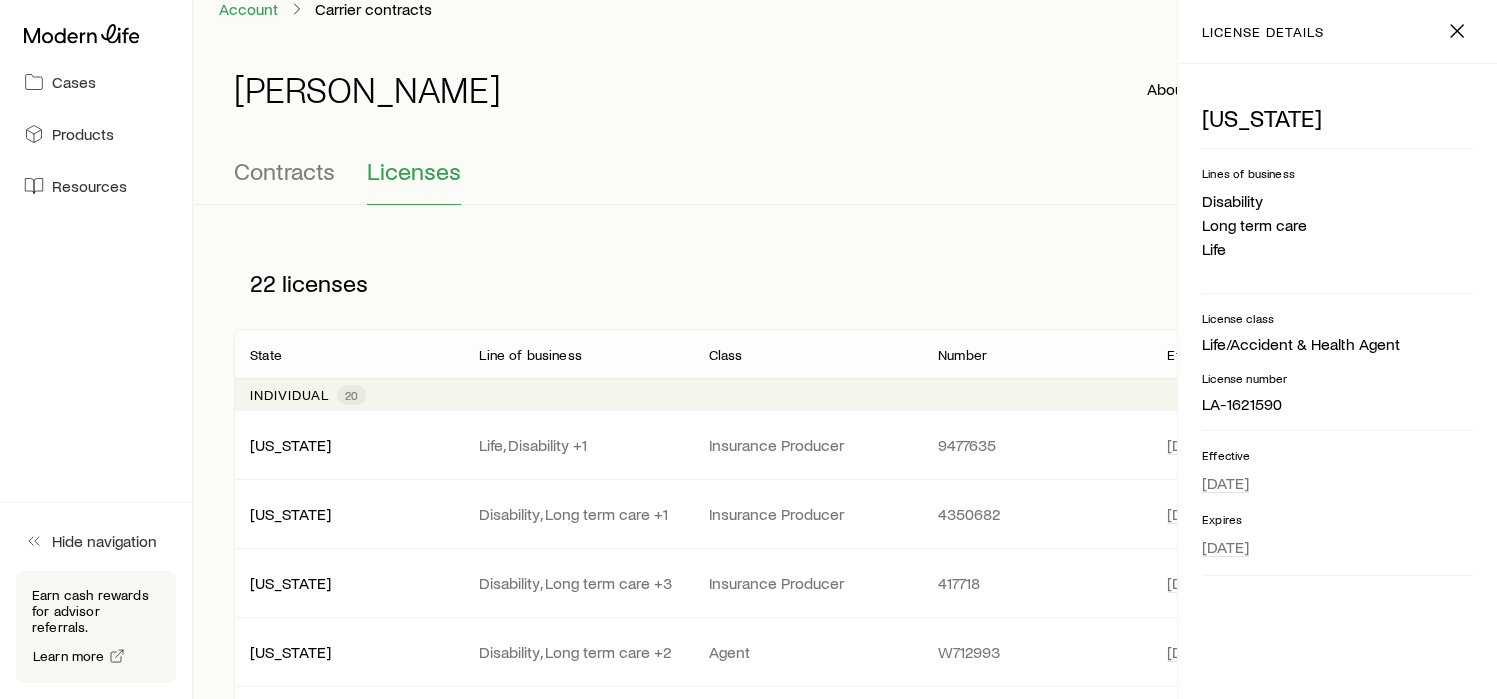 scroll, scrollTop: 0, scrollLeft: 0, axis: both 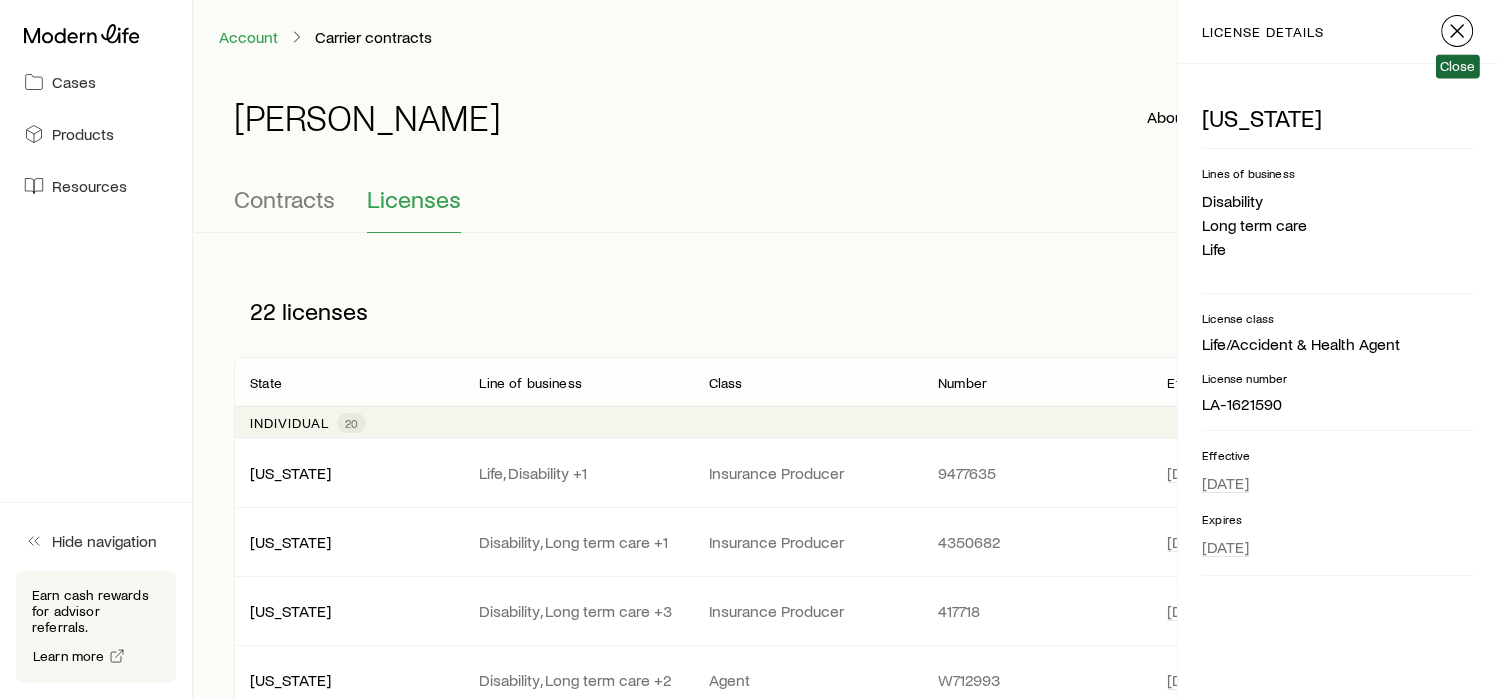click 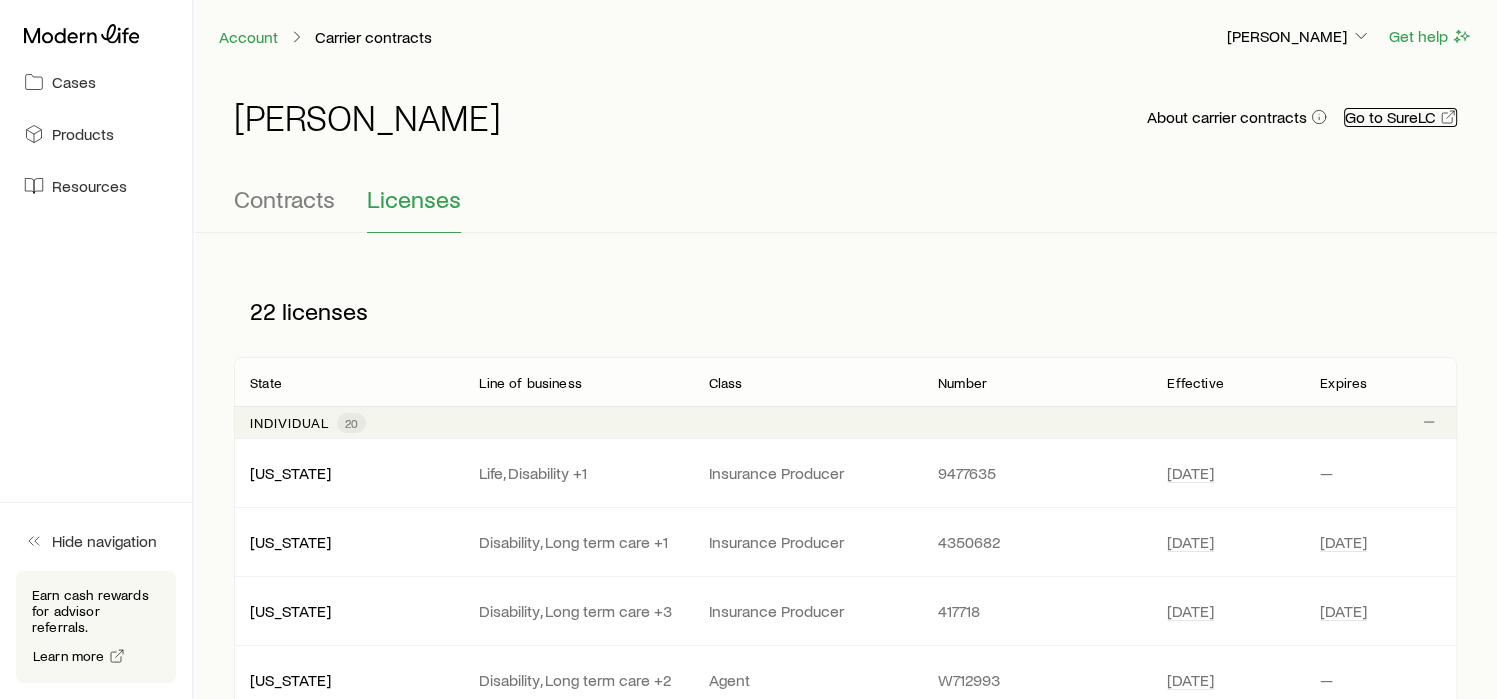 click on "Go to SureLC" at bounding box center (1400, 117) 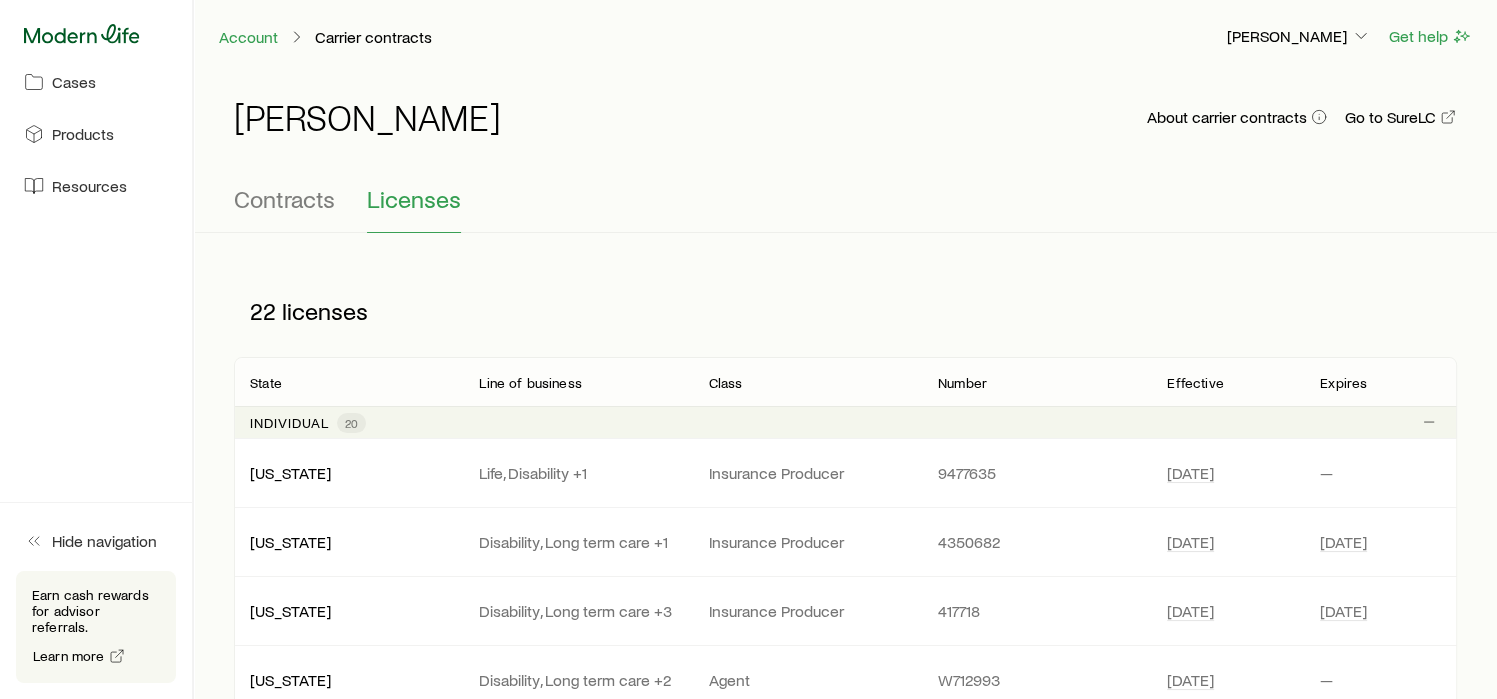 click 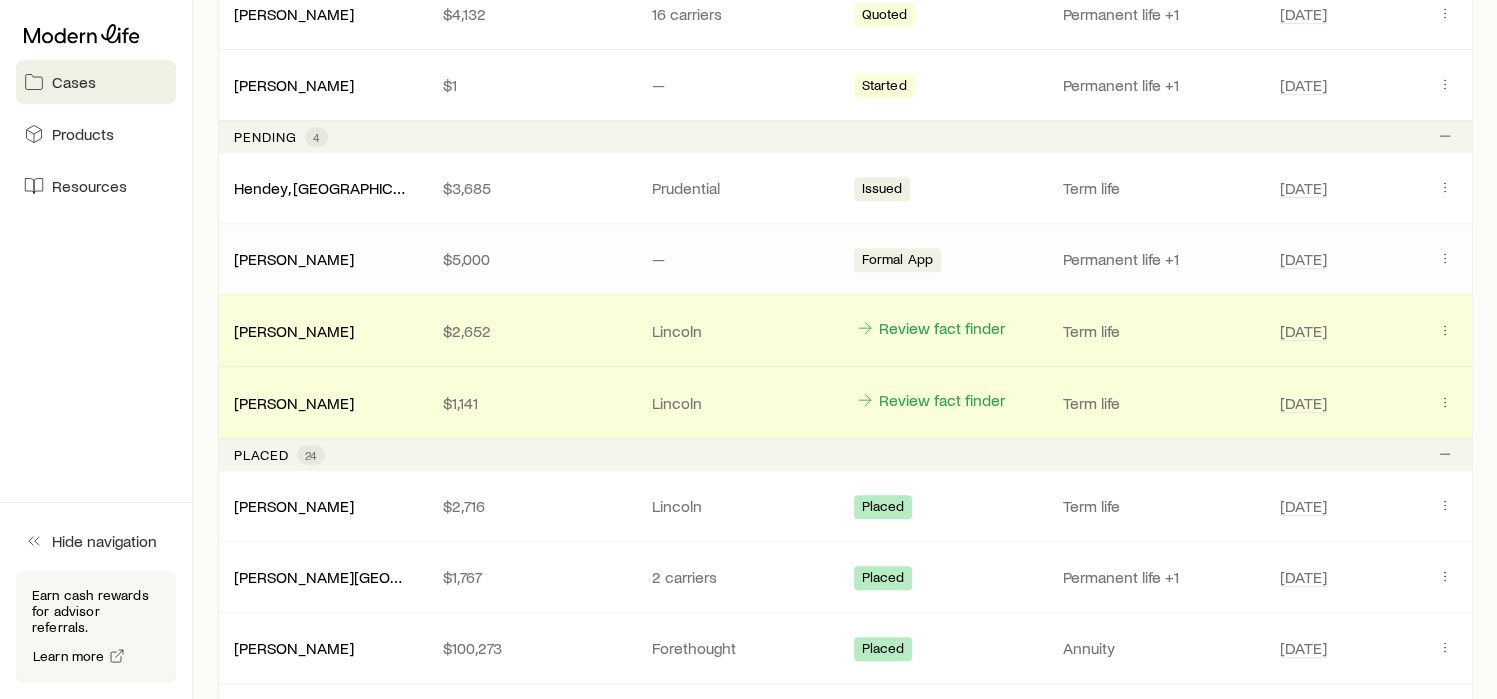 scroll, scrollTop: 850, scrollLeft: 0, axis: vertical 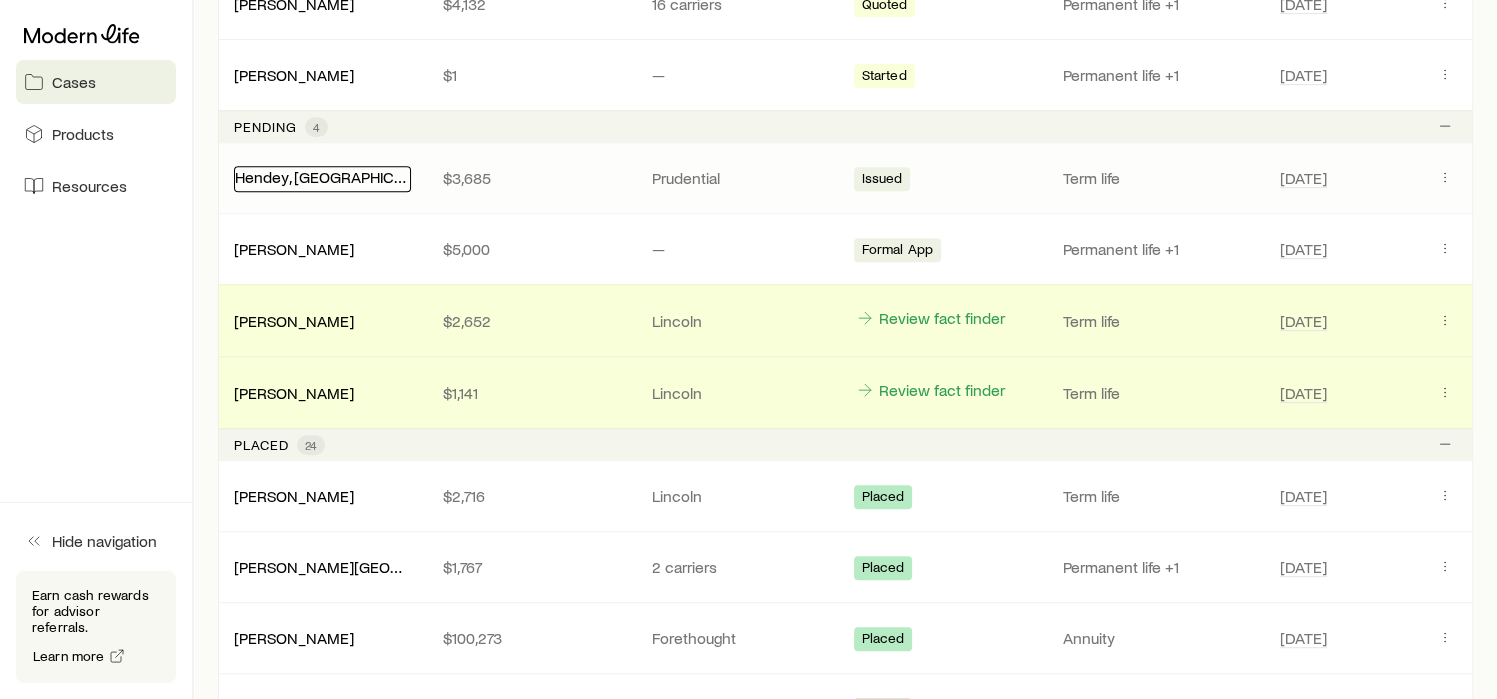 click on "Hendey, [GEOGRAPHIC_DATA]" at bounding box center [339, 176] 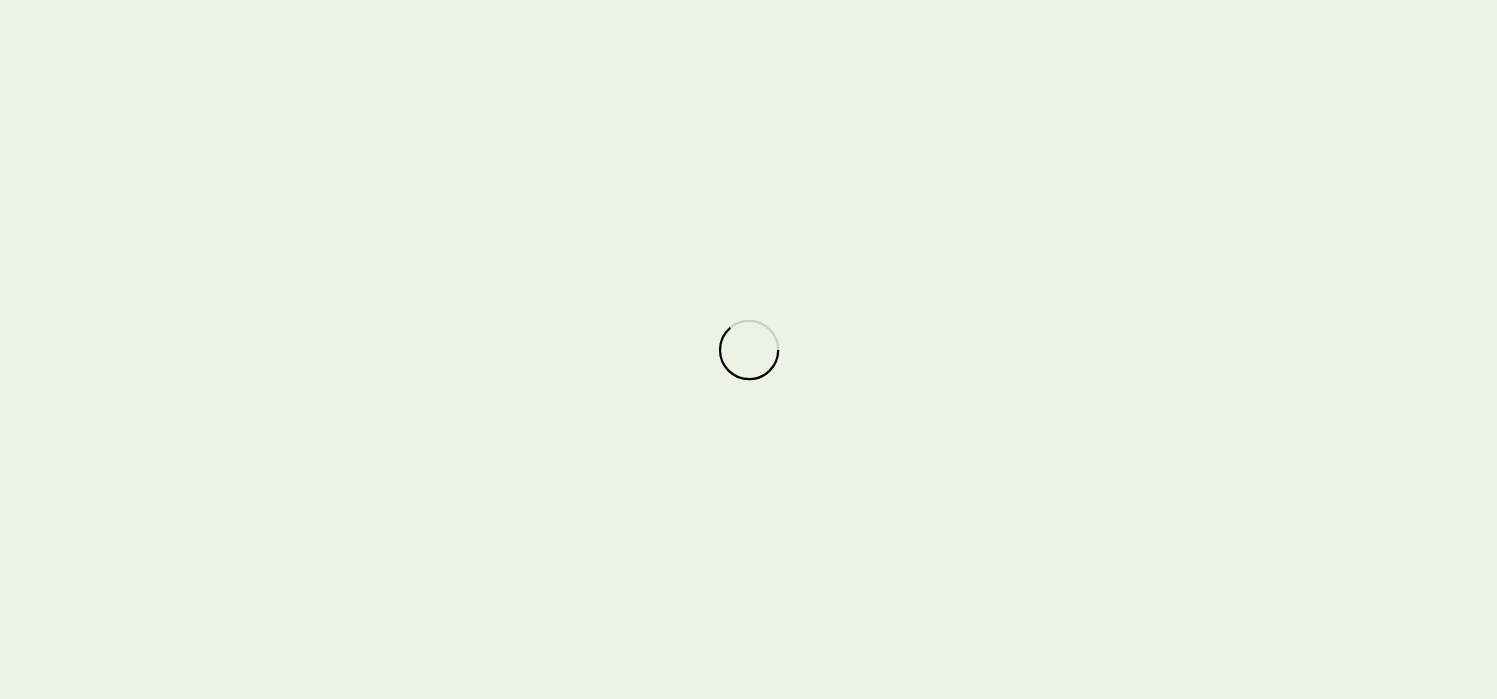 scroll, scrollTop: 0, scrollLeft: 0, axis: both 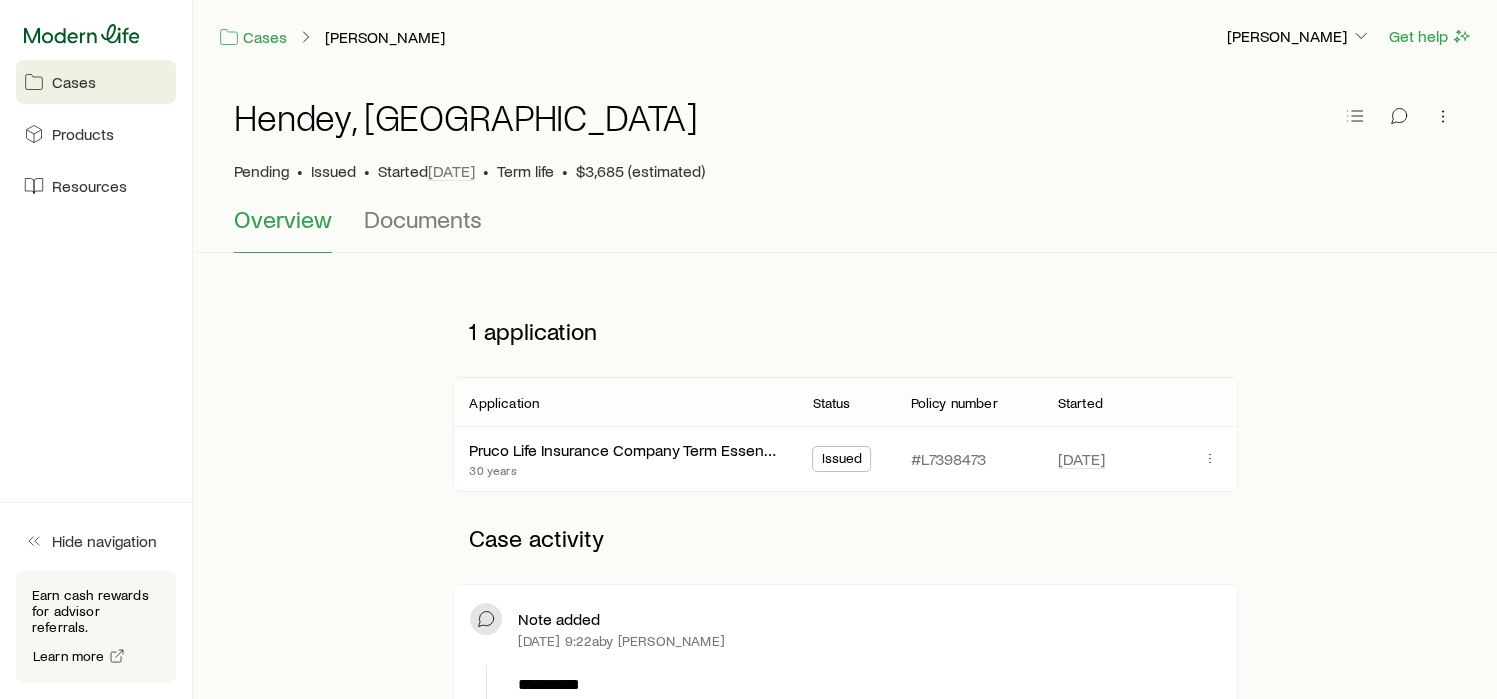 click 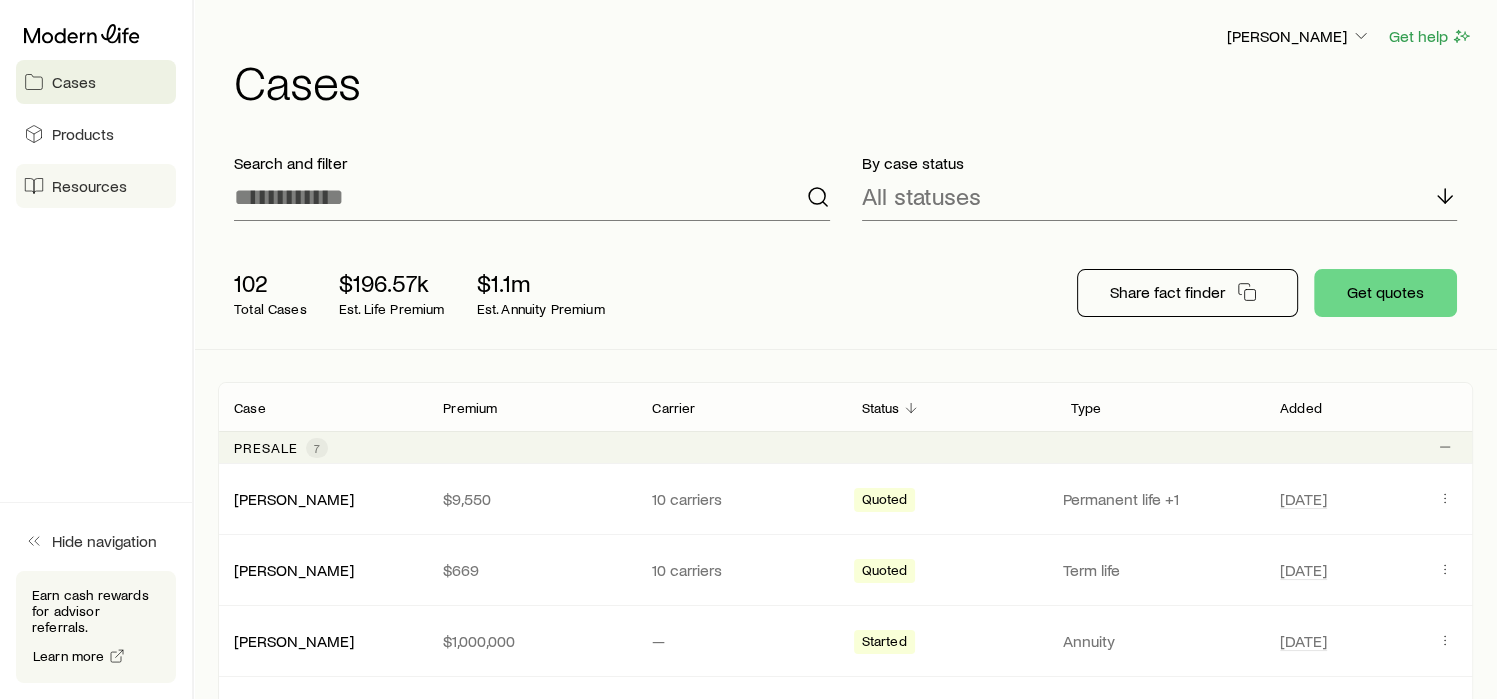 click on "Resources" at bounding box center (89, 186) 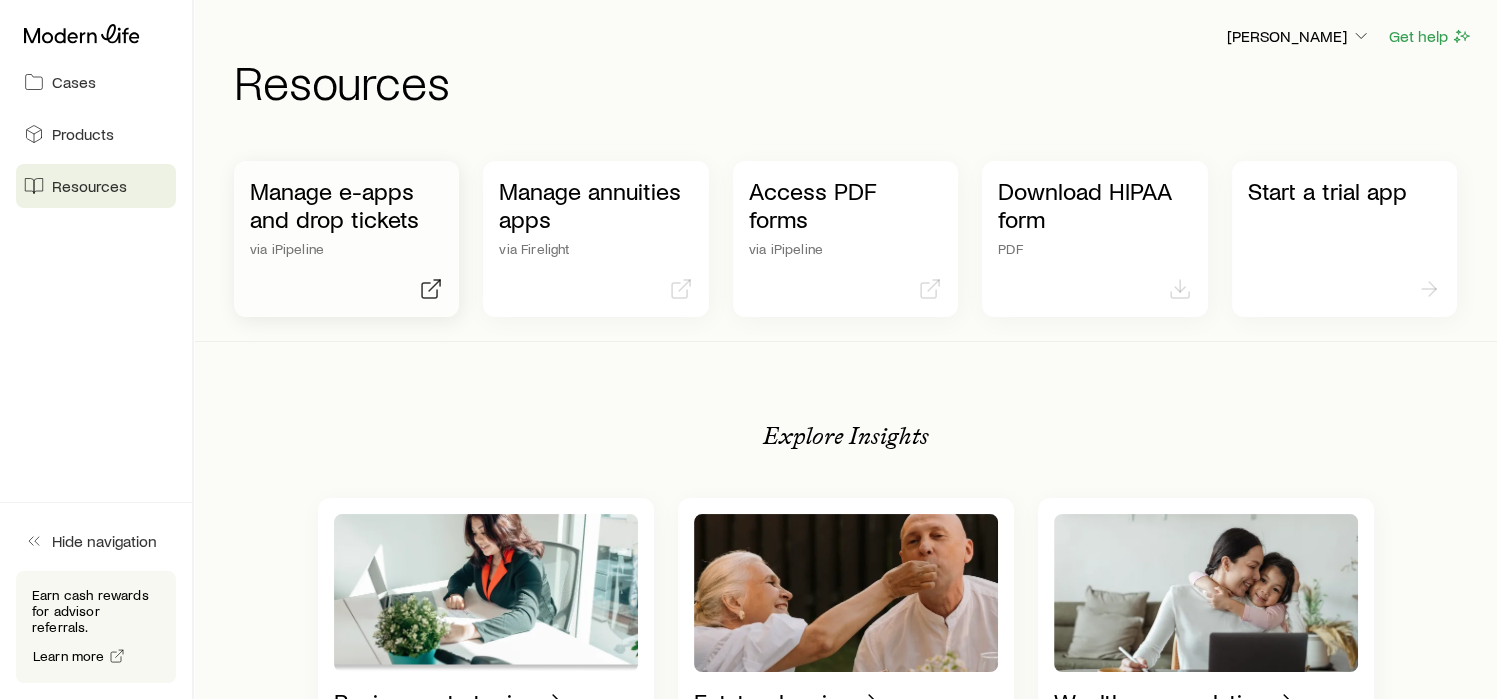 click on "Manage e-apps and drop tickets" at bounding box center [346, 205] 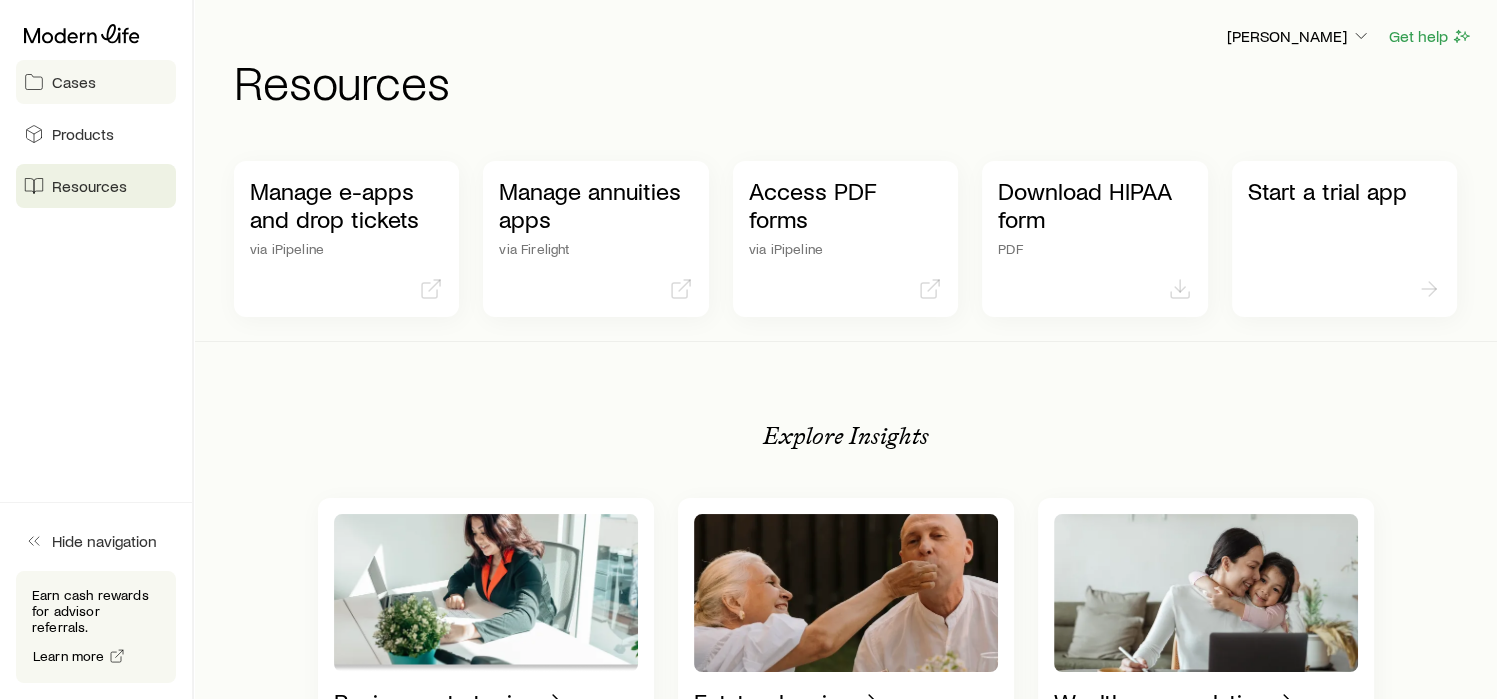 click on "Cases" at bounding box center [74, 82] 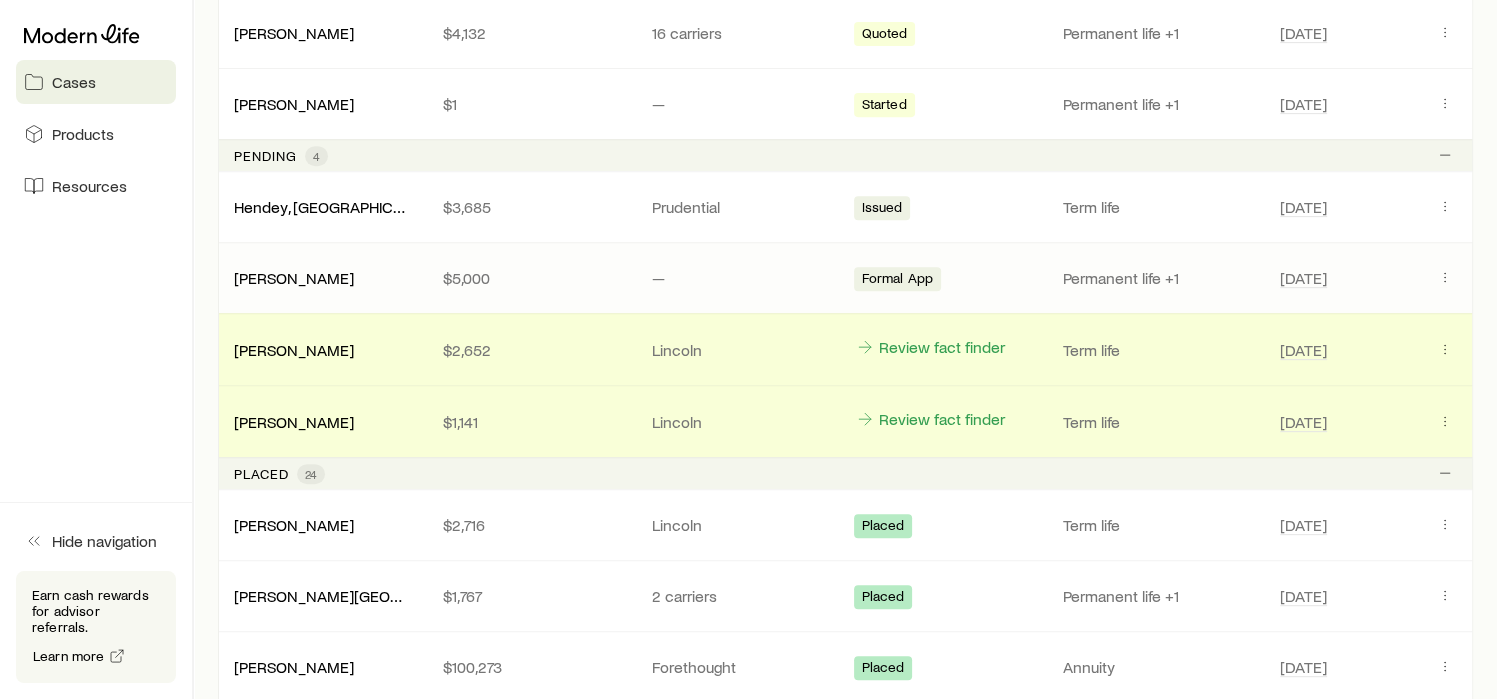 scroll, scrollTop: 824, scrollLeft: 0, axis: vertical 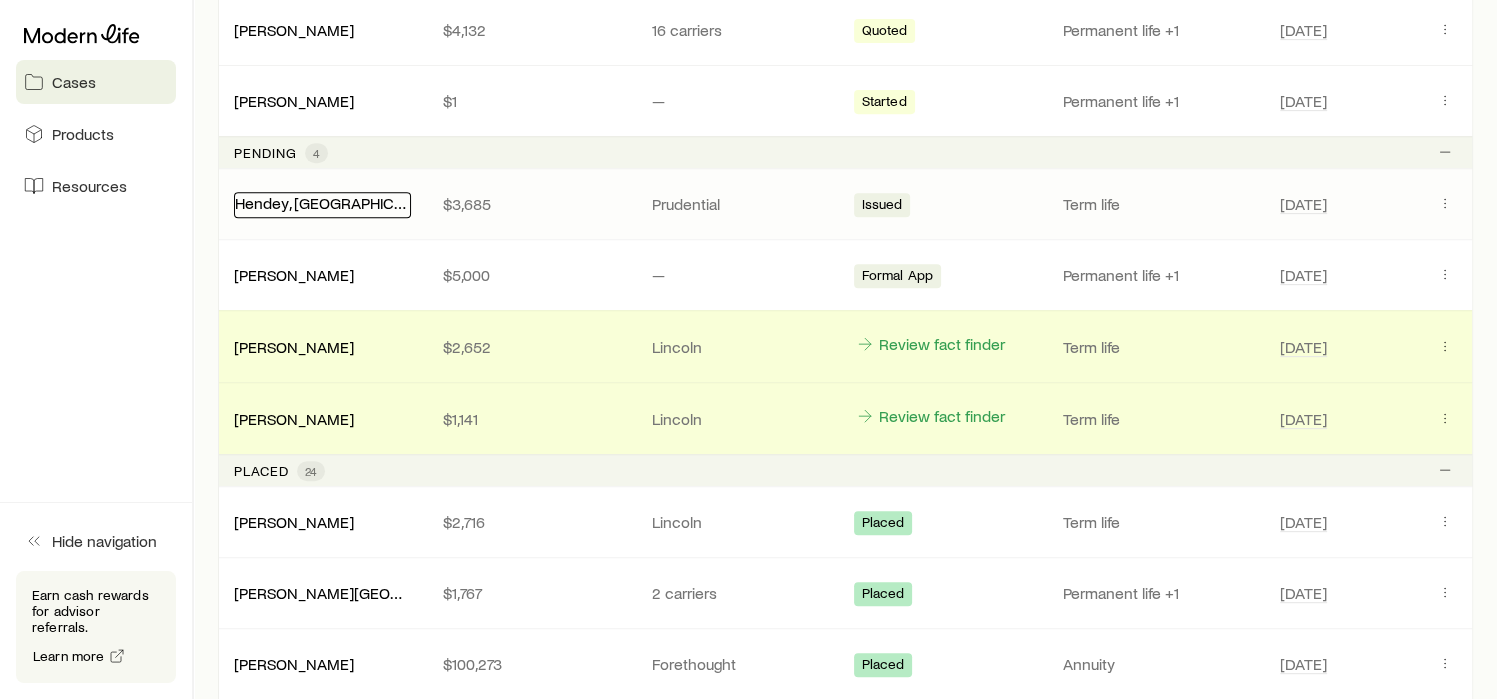 click on "Hendey, [GEOGRAPHIC_DATA]" at bounding box center (339, 202) 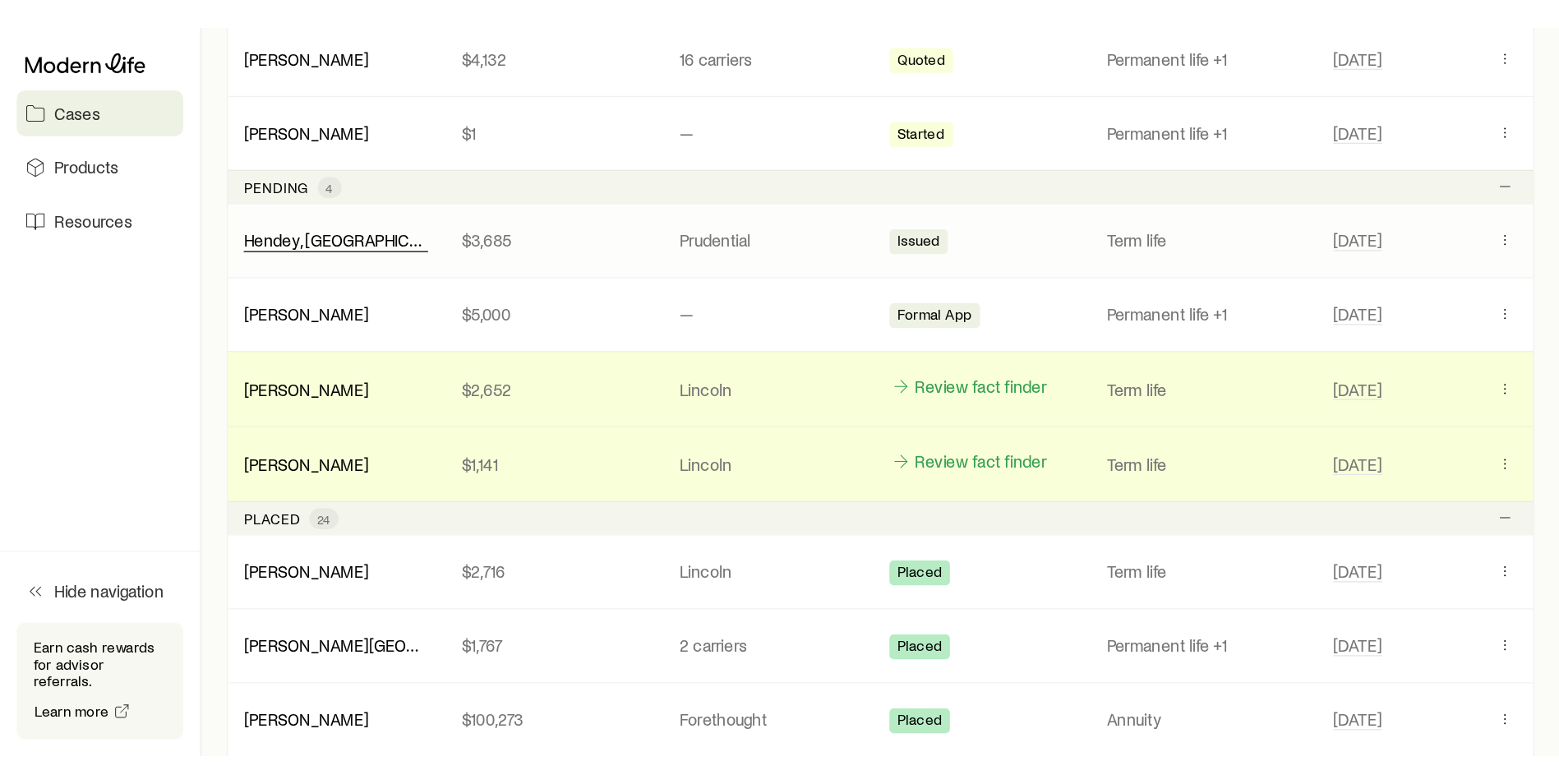 scroll, scrollTop: 0, scrollLeft: 0, axis: both 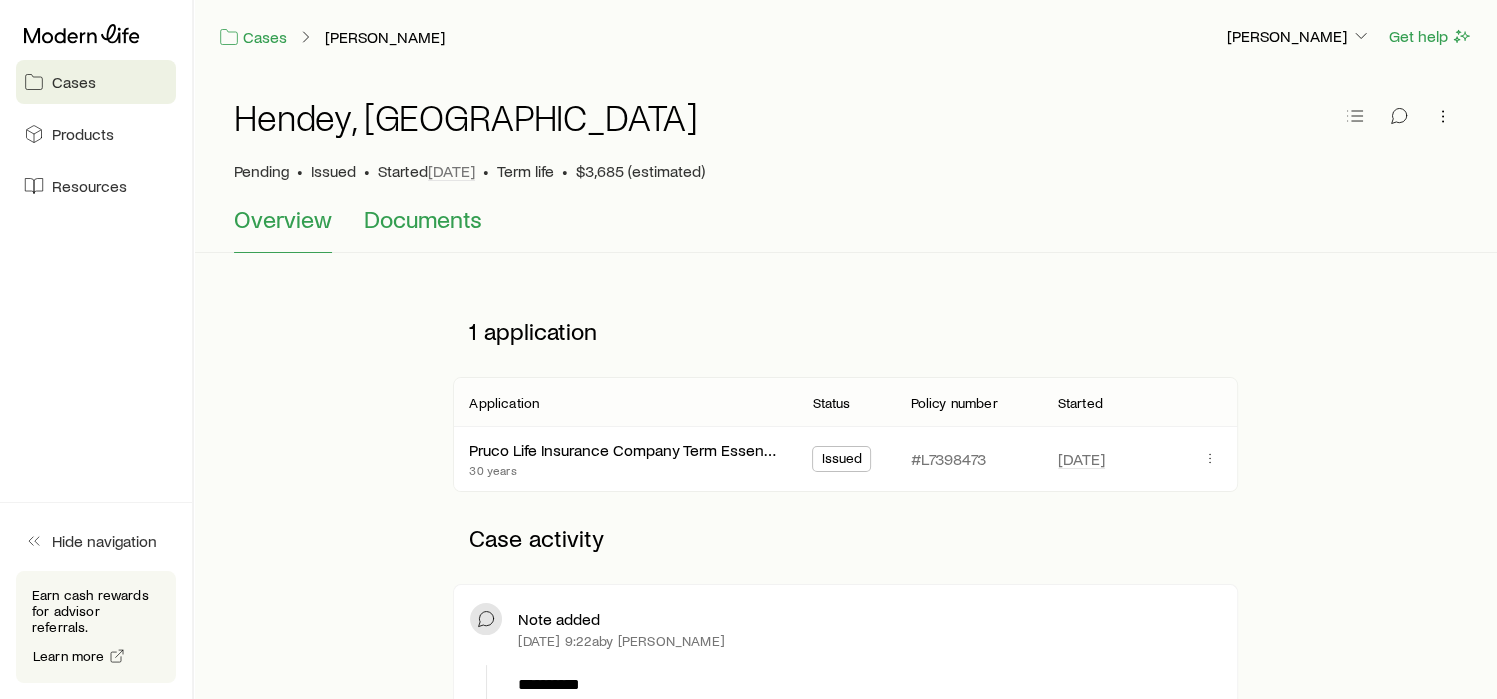 click on "Documents" at bounding box center [423, 219] 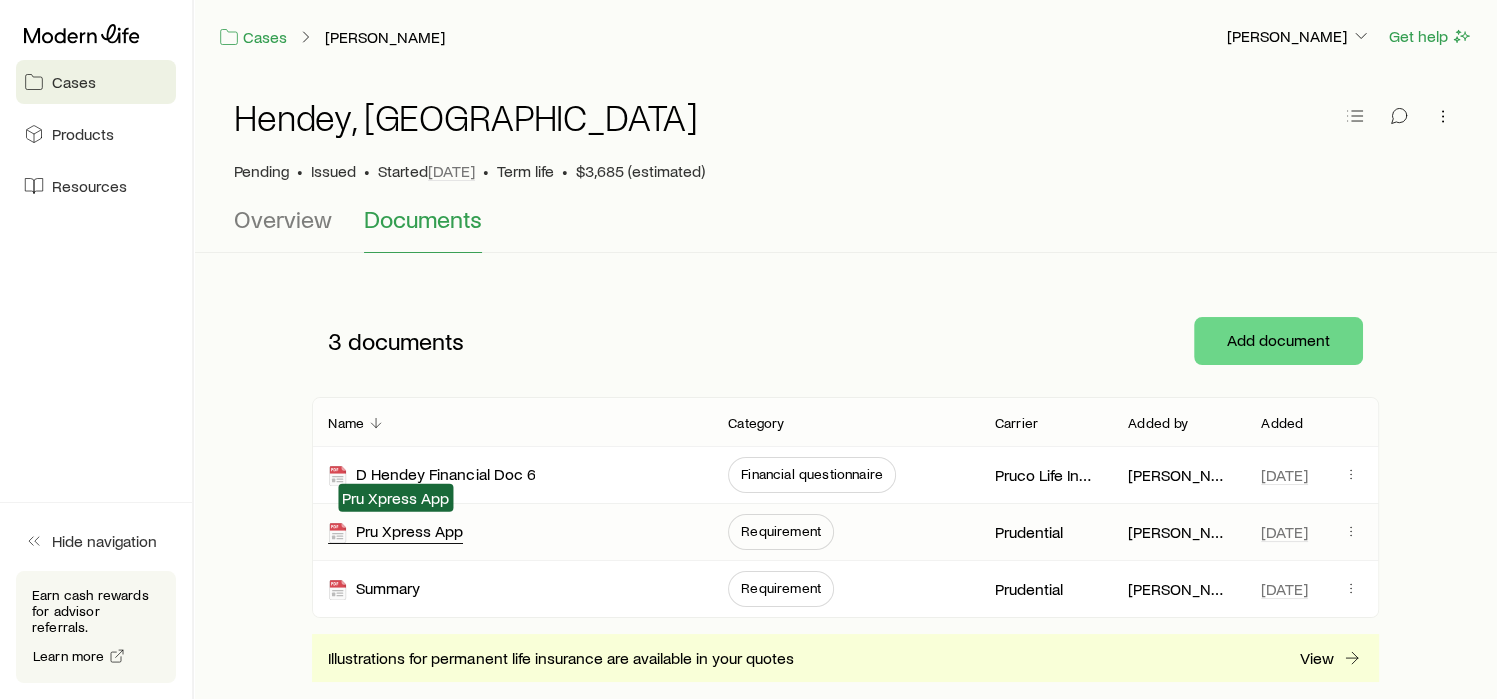 click on "Pru Xpress App" at bounding box center [395, 532] 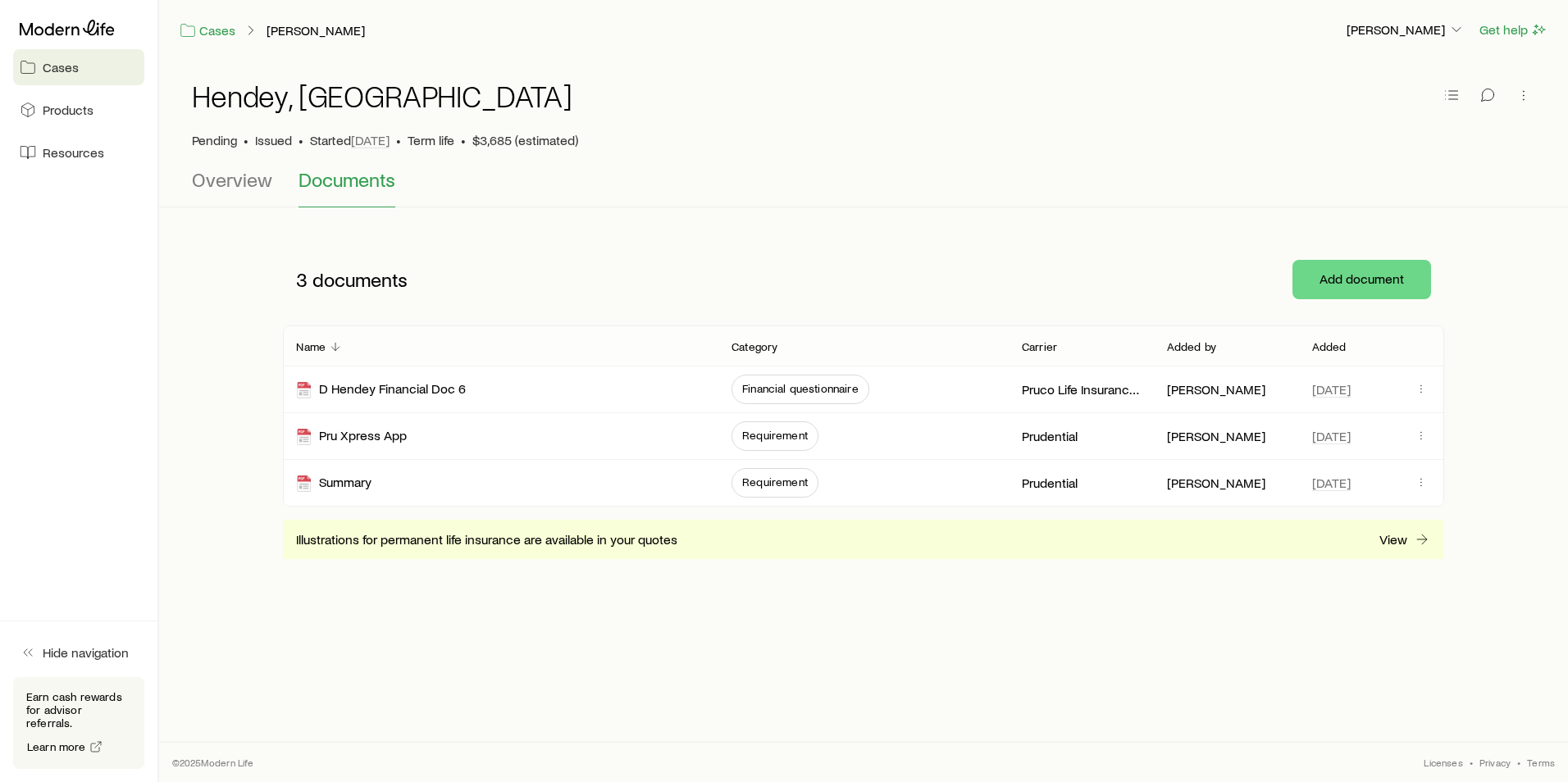 click on "Cases" at bounding box center [61, 67] 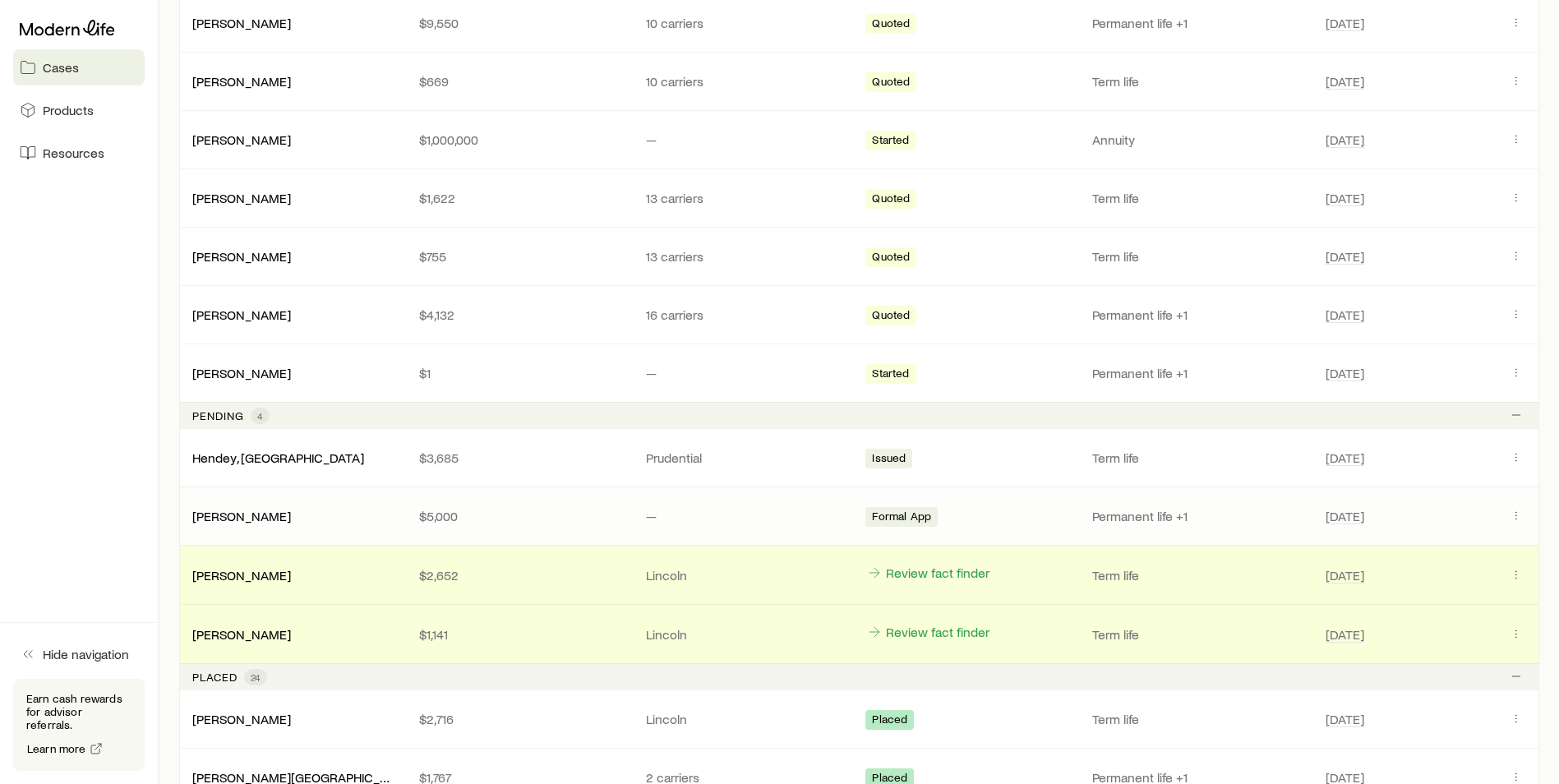 scroll, scrollTop: 390, scrollLeft: 0, axis: vertical 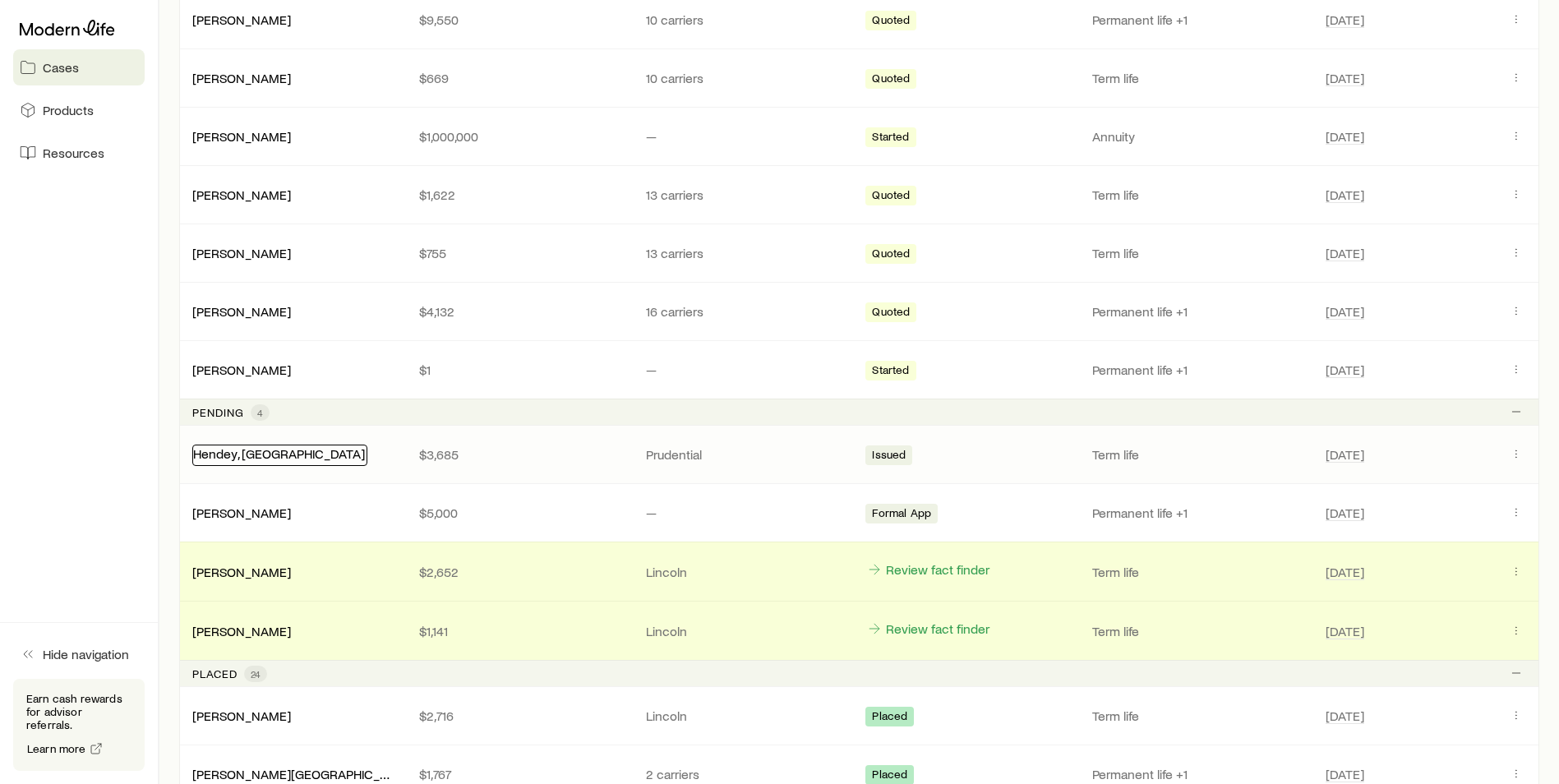 click on "Hendey, [GEOGRAPHIC_DATA]" at bounding box center [279, 453] 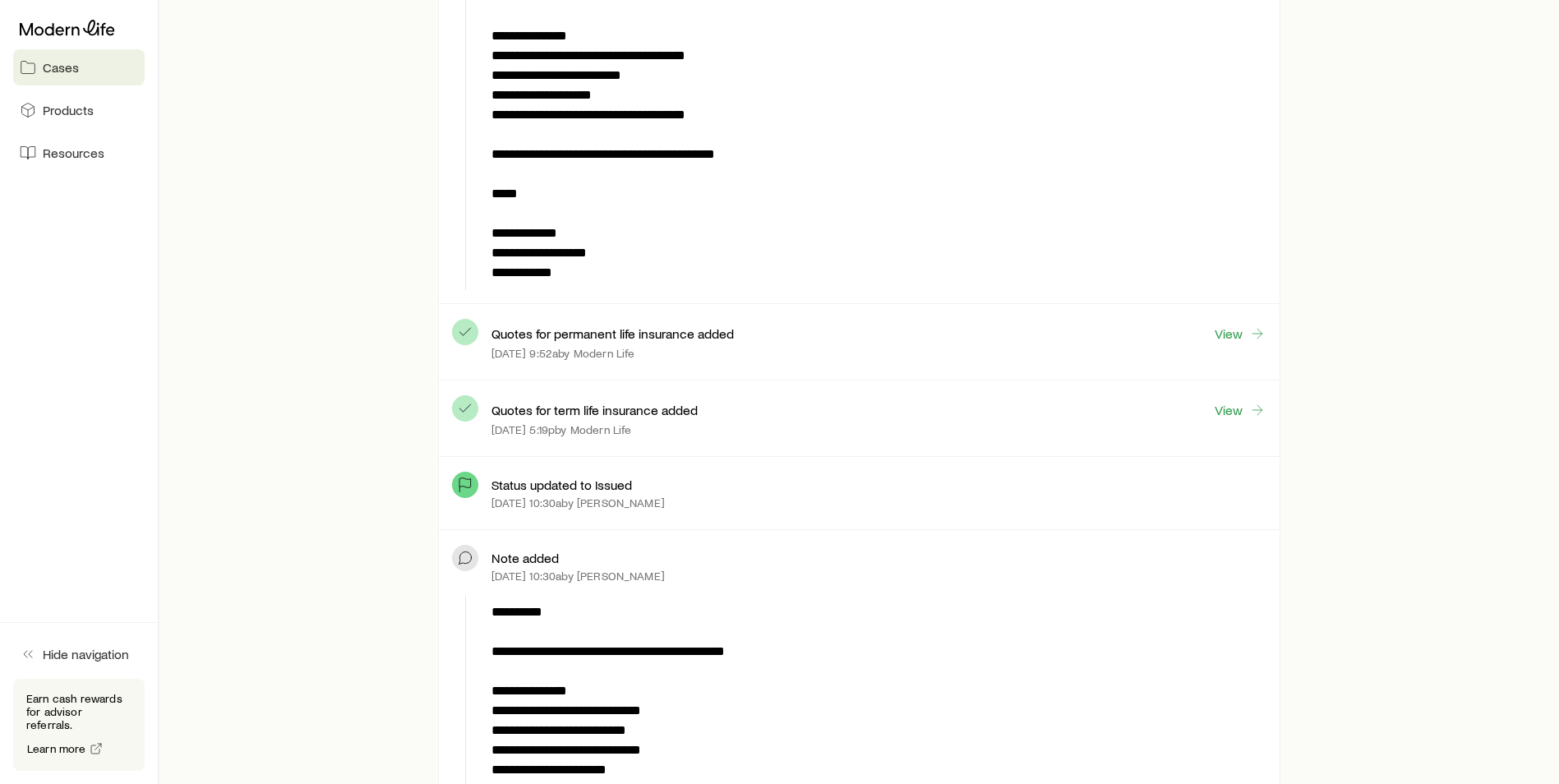scroll, scrollTop: 719, scrollLeft: 0, axis: vertical 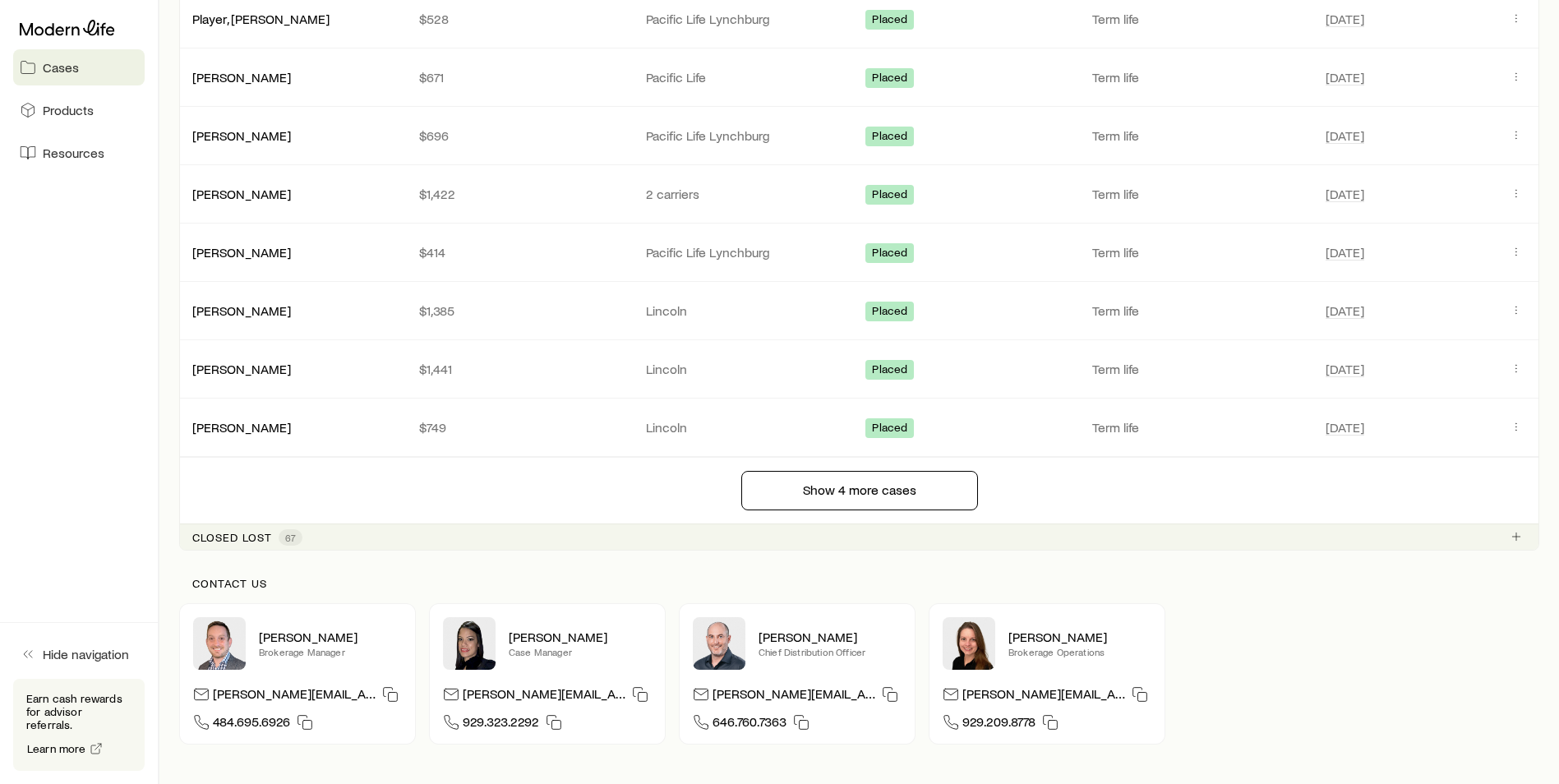 click on "Closed lost" at bounding box center [232, 537] 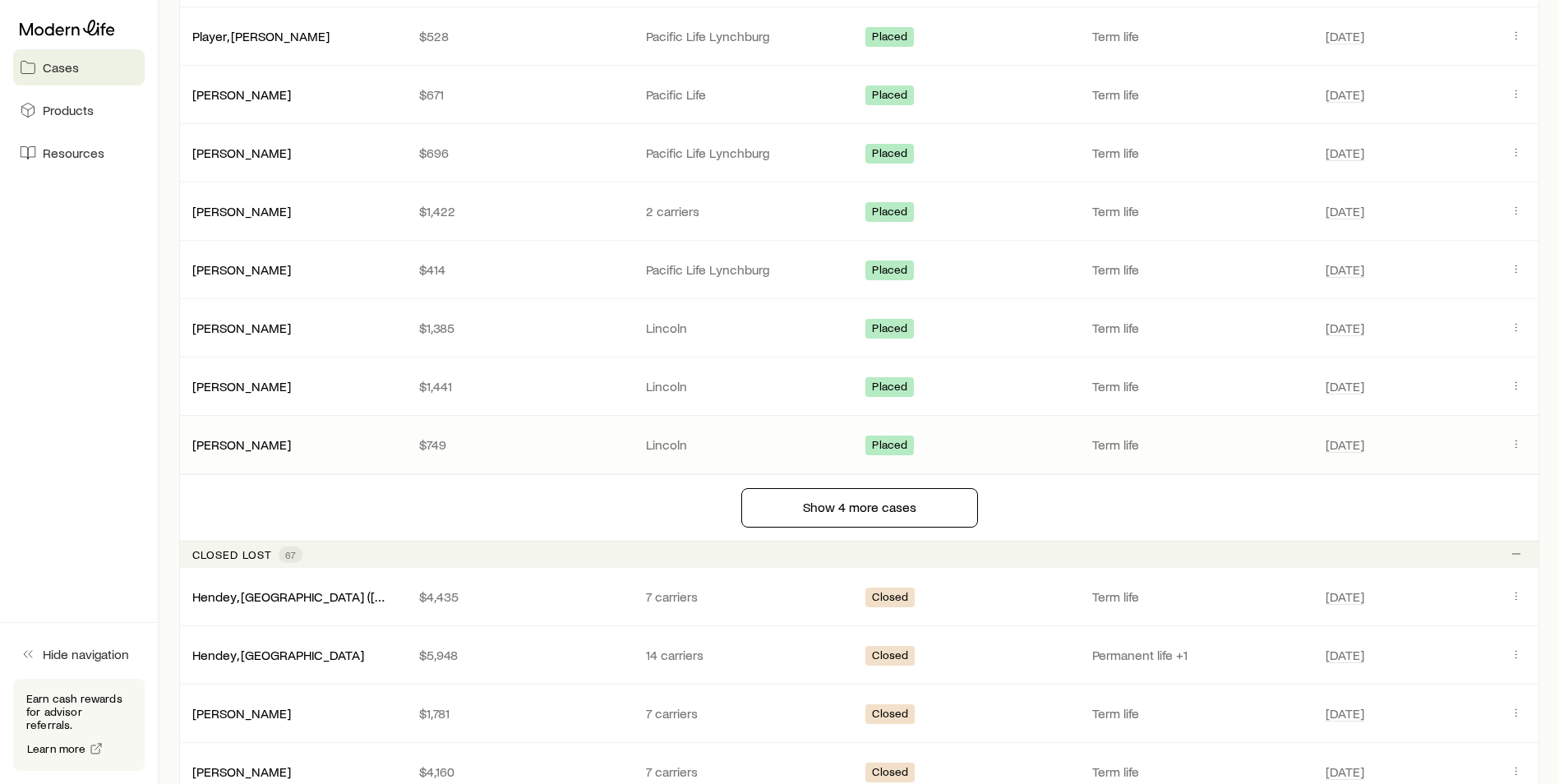 scroll, scrollTop: 1787, scrollLeft: 0, axis: vertical 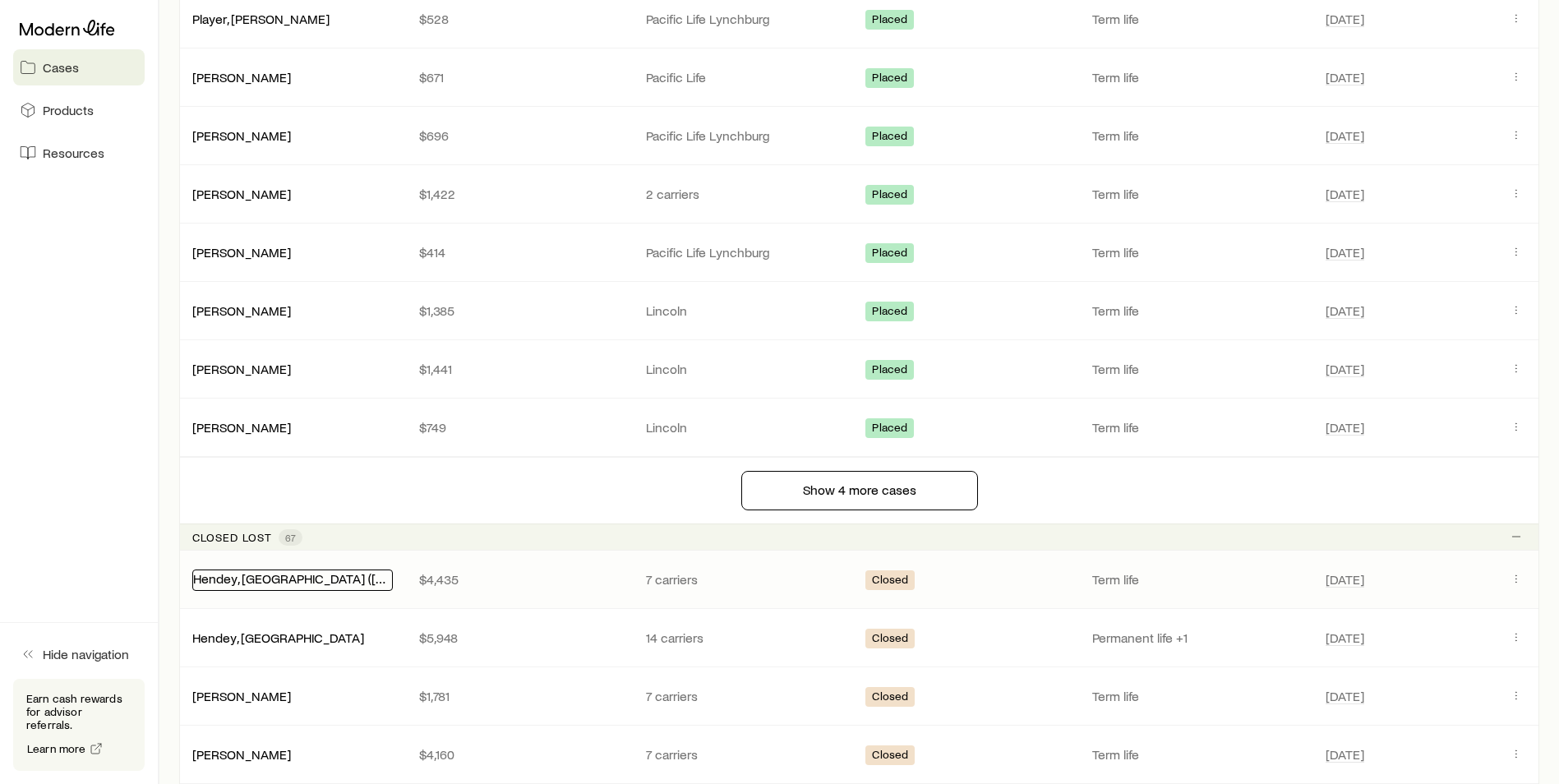 click on "Hendey, Dakota (NY)" at bounding box center (345, 578) 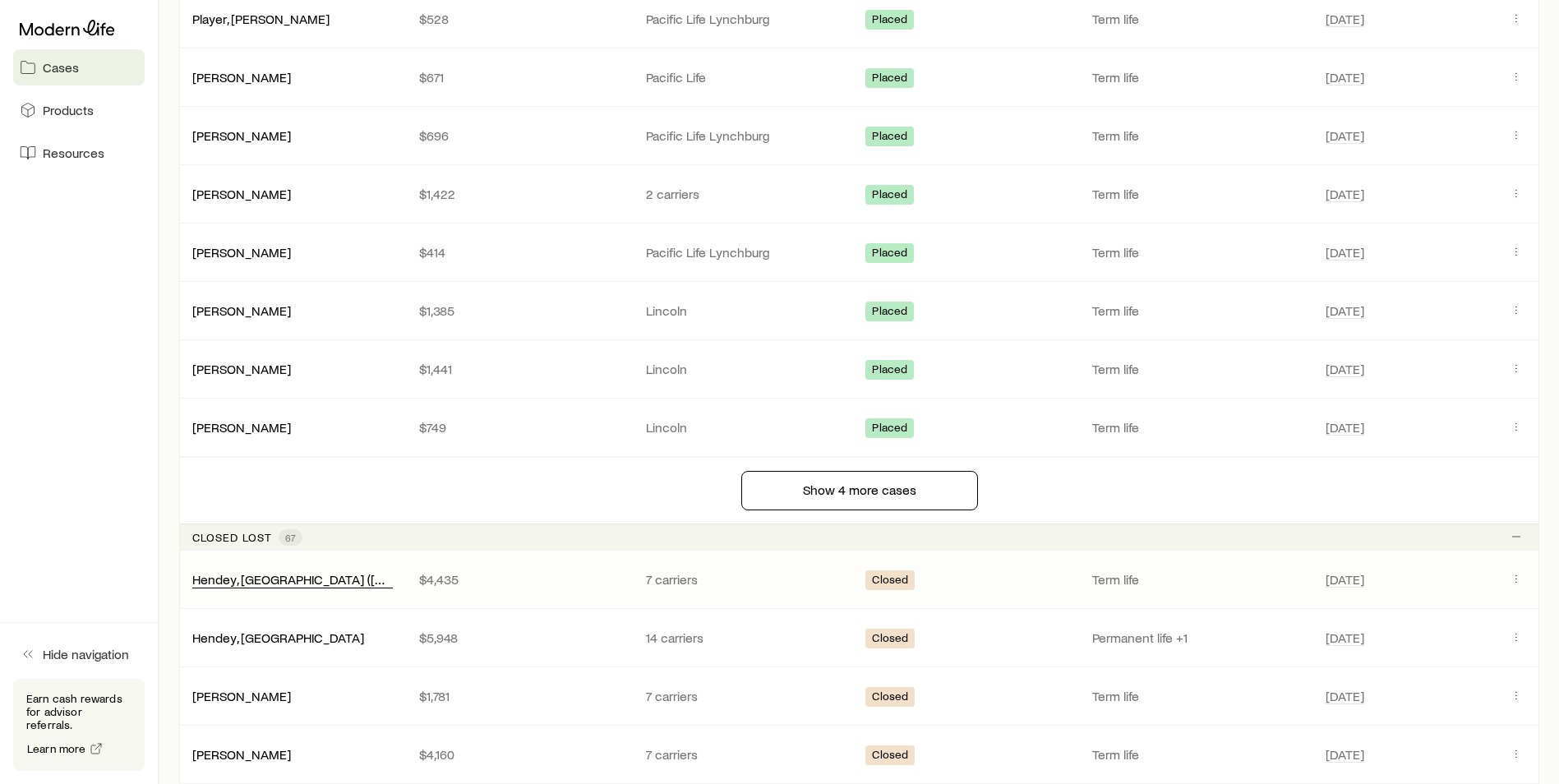 scroll, scrollTop: 0, scrollLeft: 0, axis: both 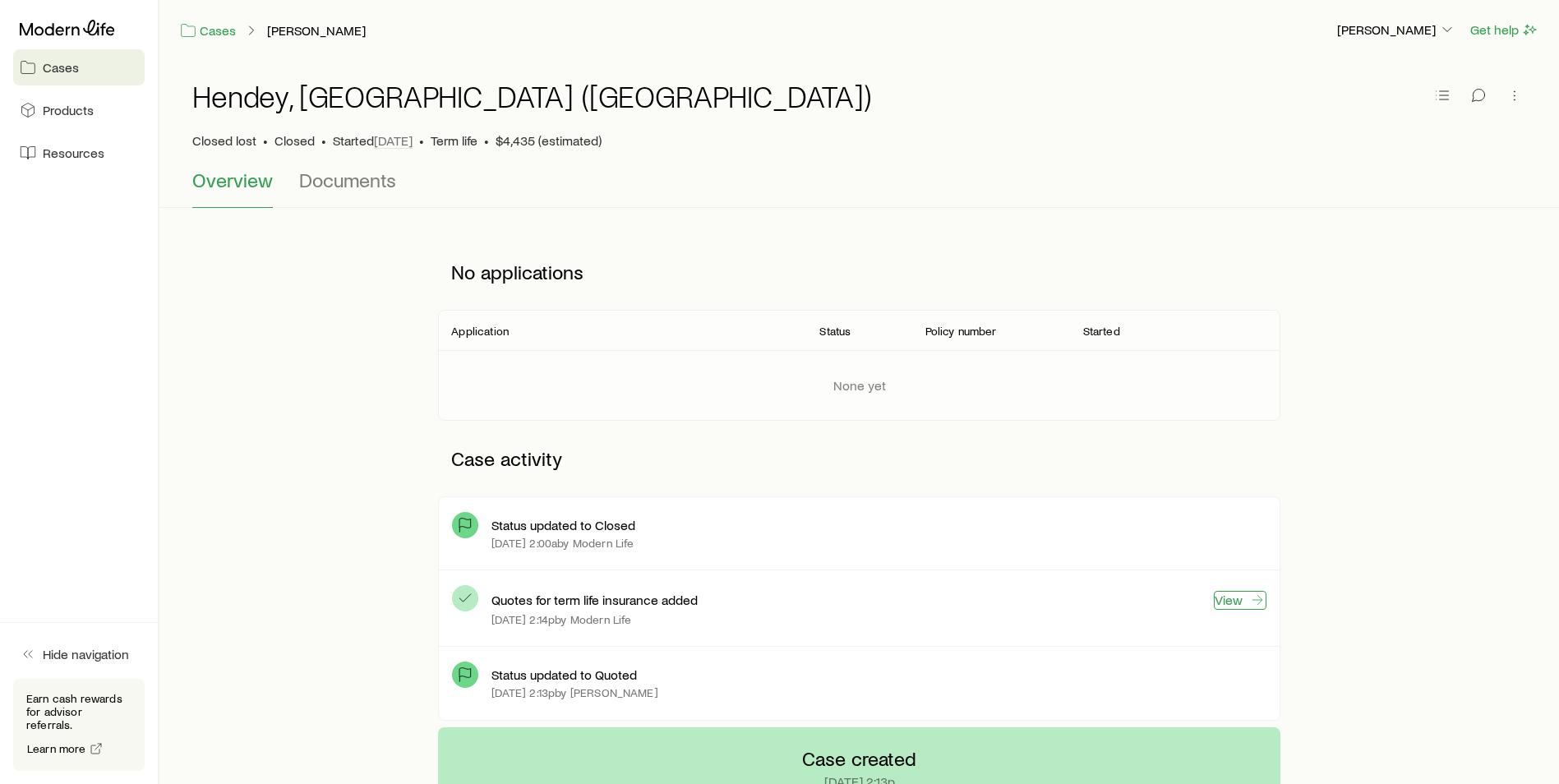 click on "View" at bounding box center [1240, 600] 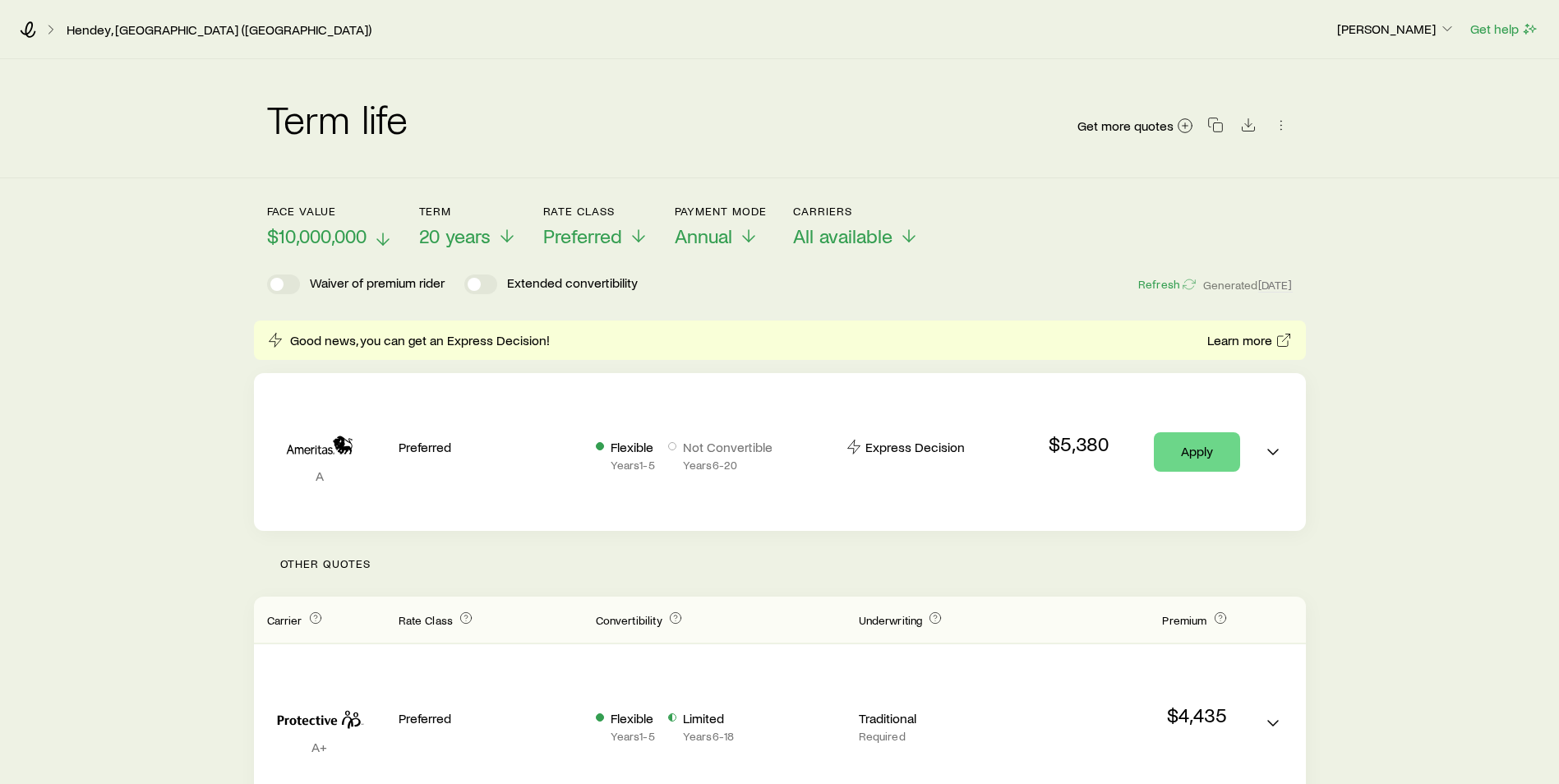 click on "$10,000,000" at bounding box center (316, 236) 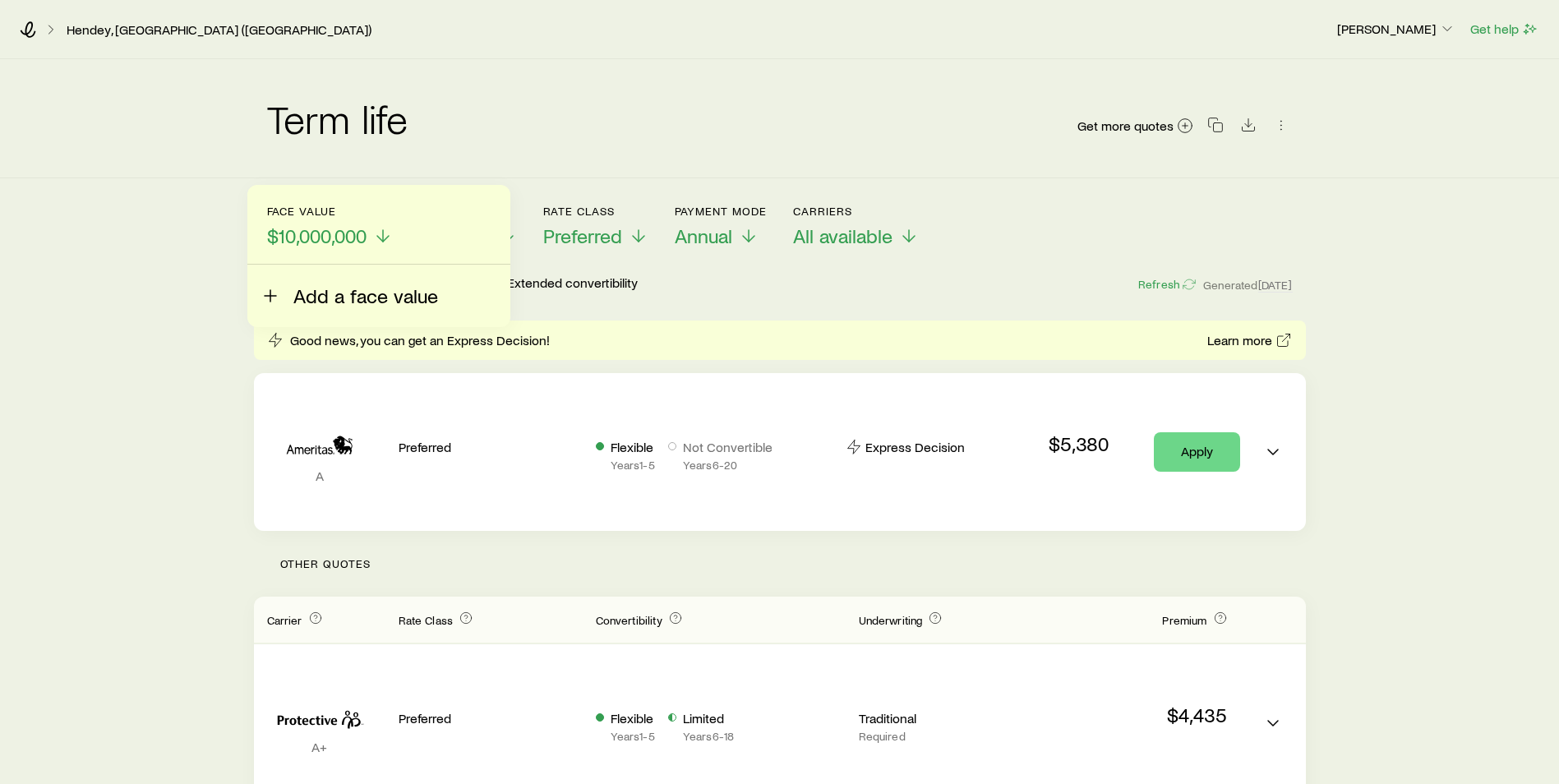 click 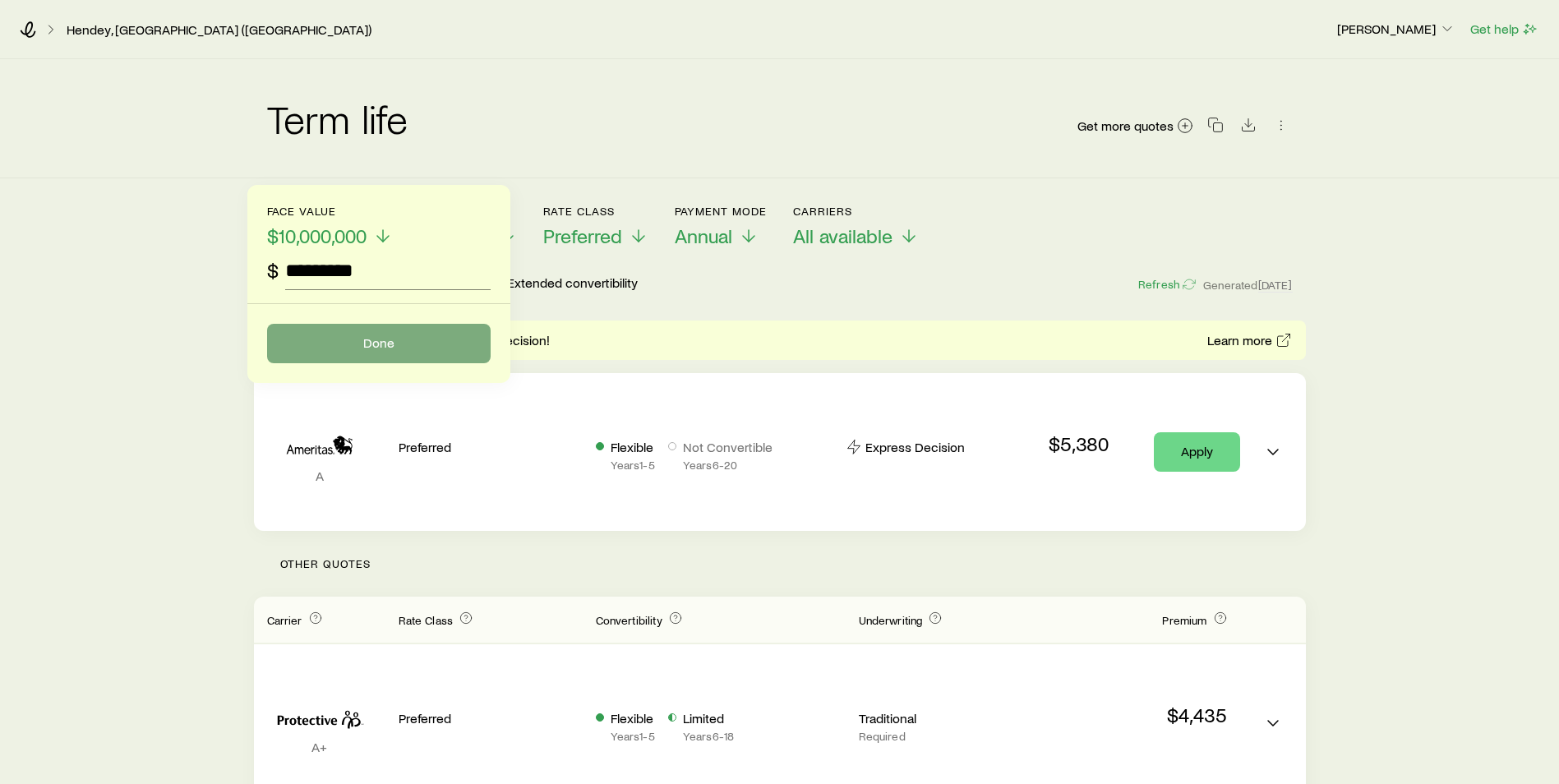 type on "*********" 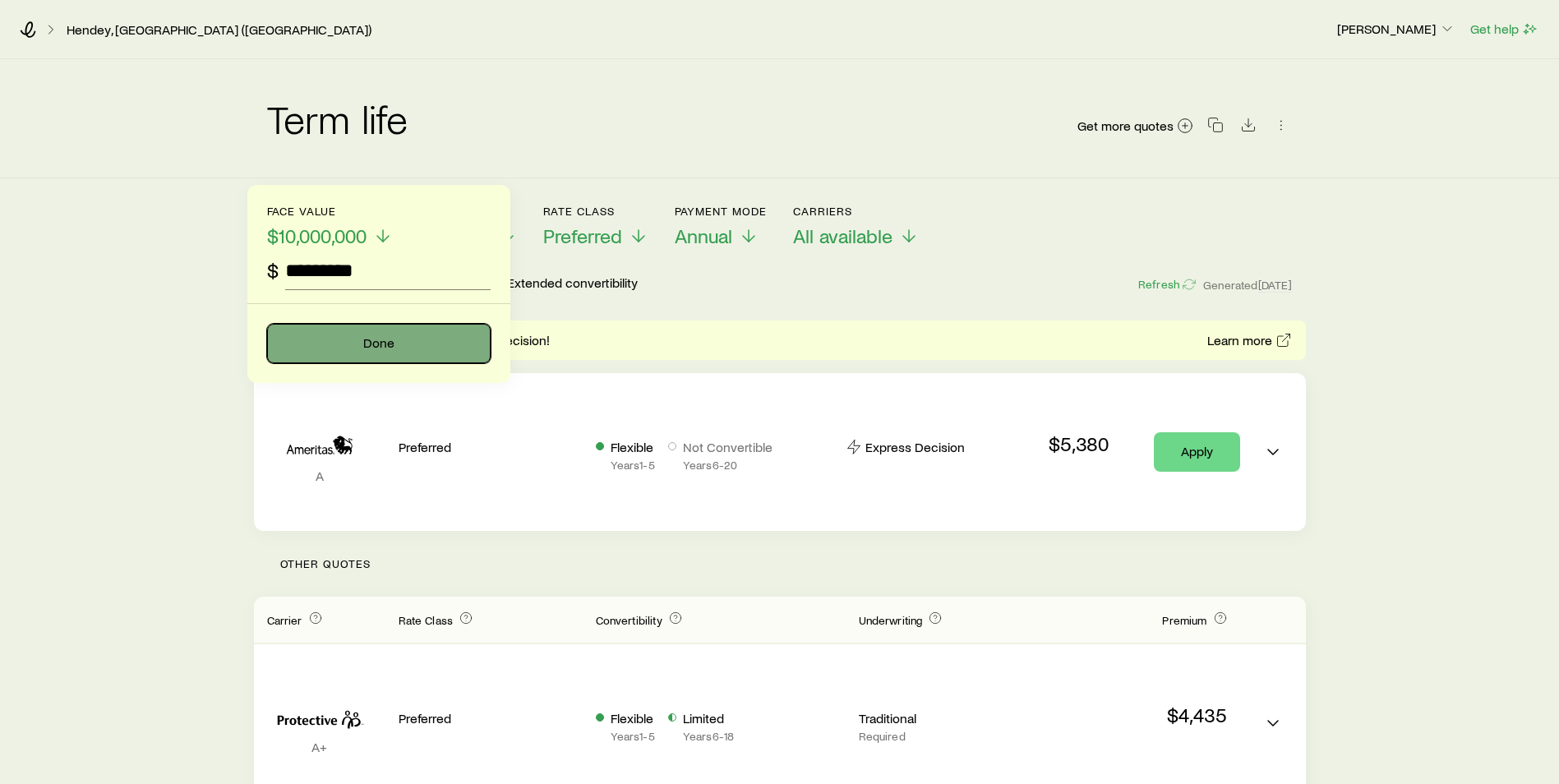 click on "Done" at bounding box center [379, 344] 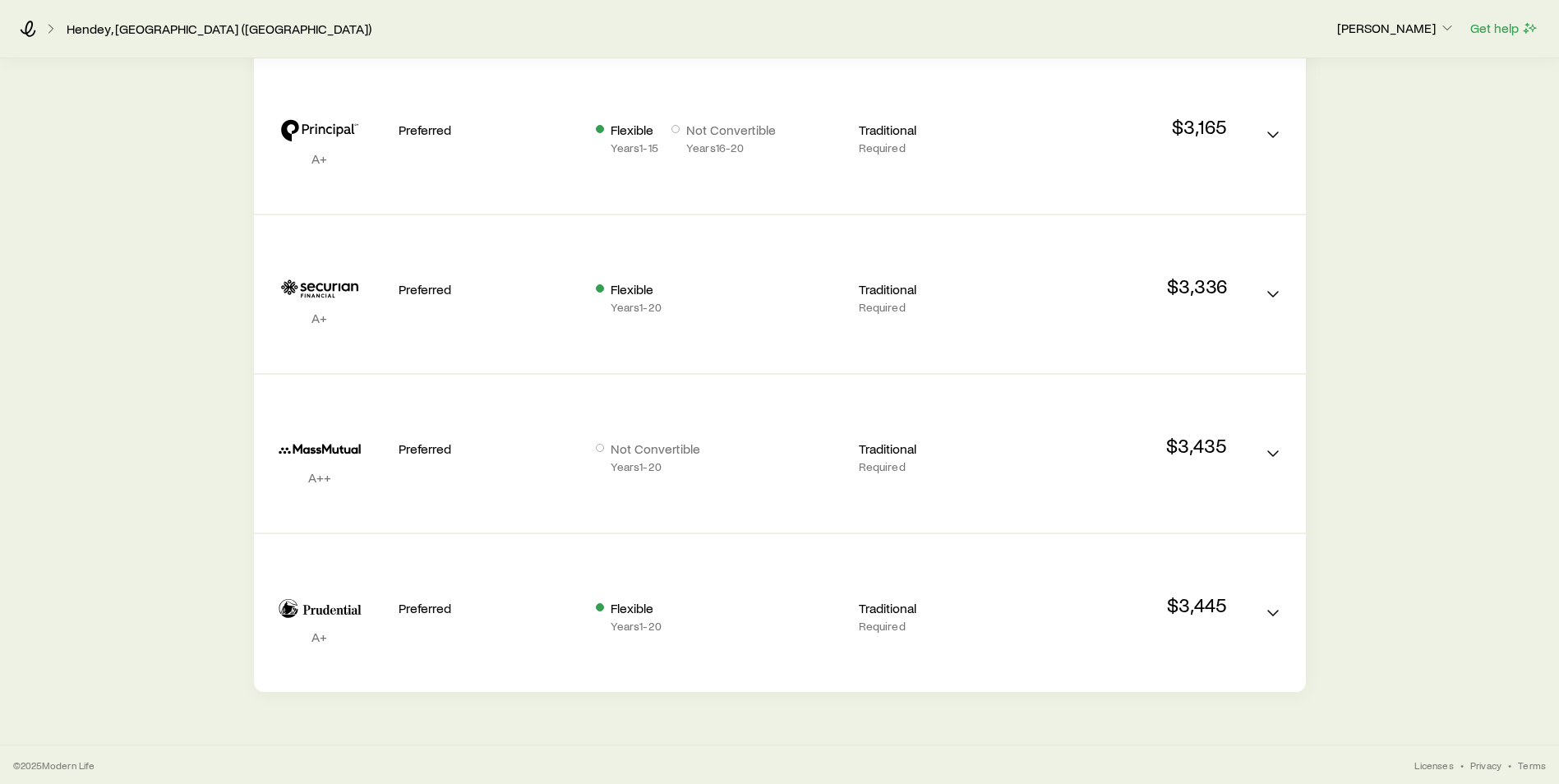 scroll, scrollTop: 791, scrollLeft: 0, axis: vertical 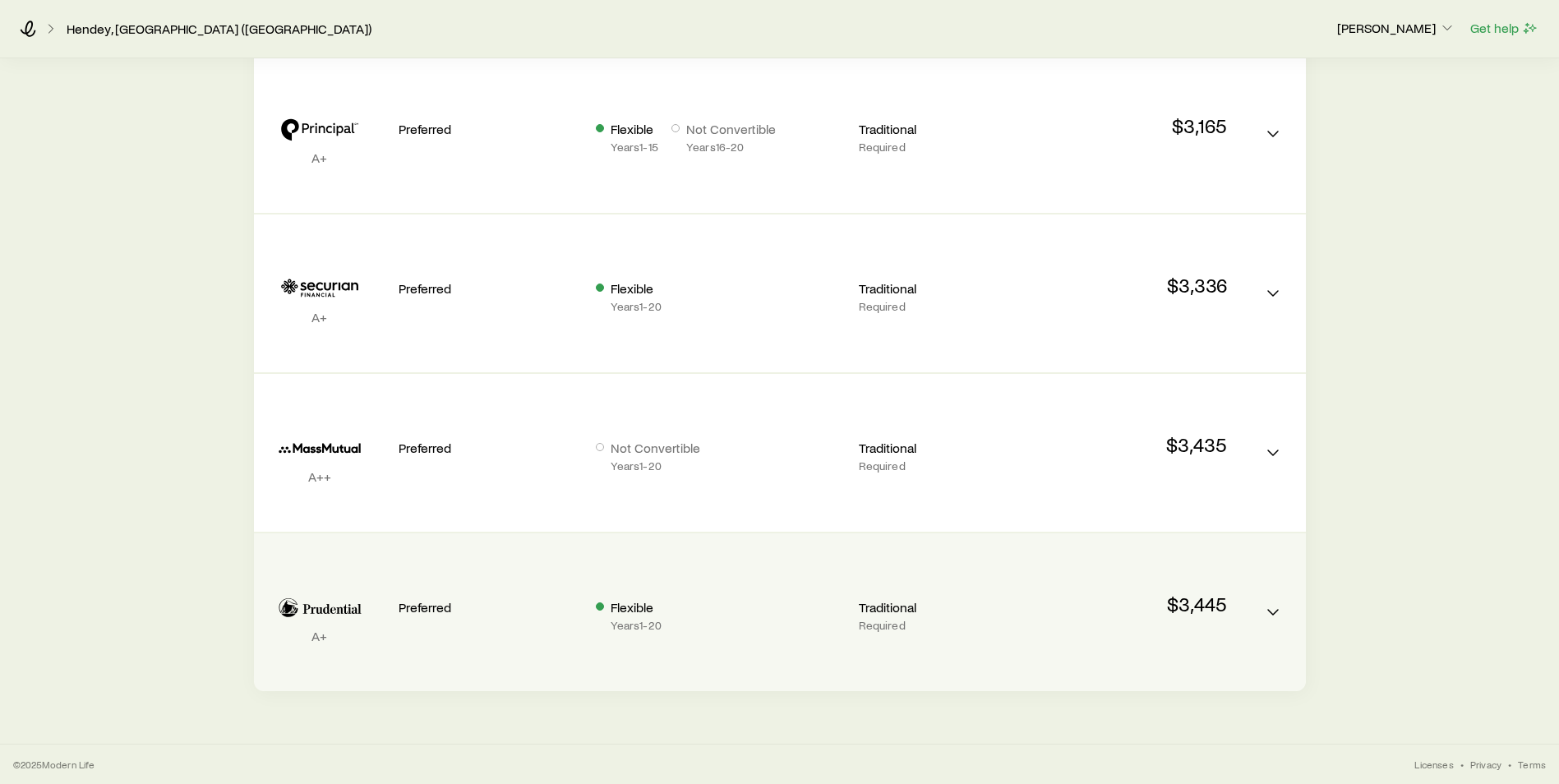 click on "Preferred" at bounding box center [484, 607] 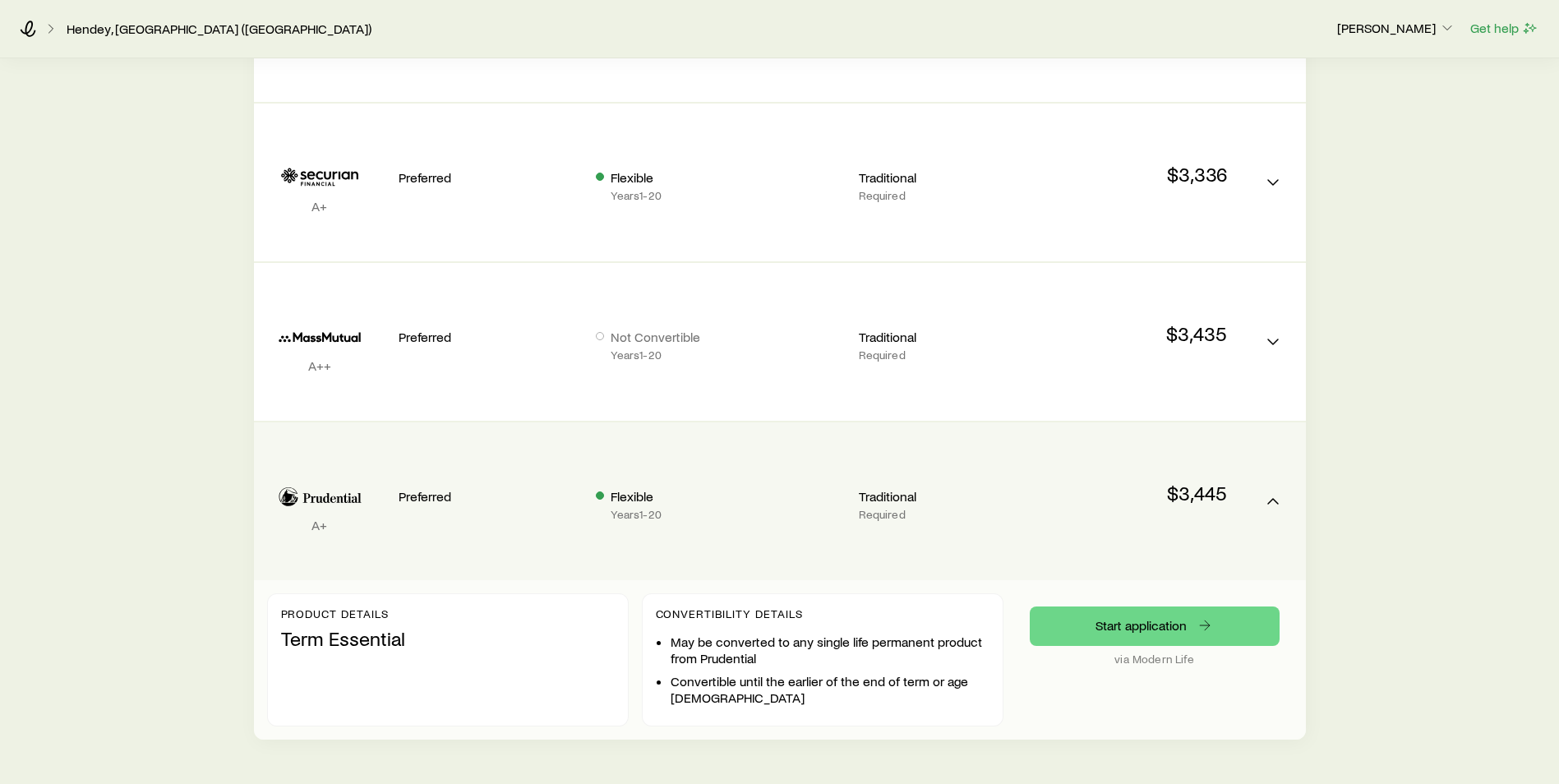 scroll, scrollTop: 934, scrollLeft: 0, axis: vertical 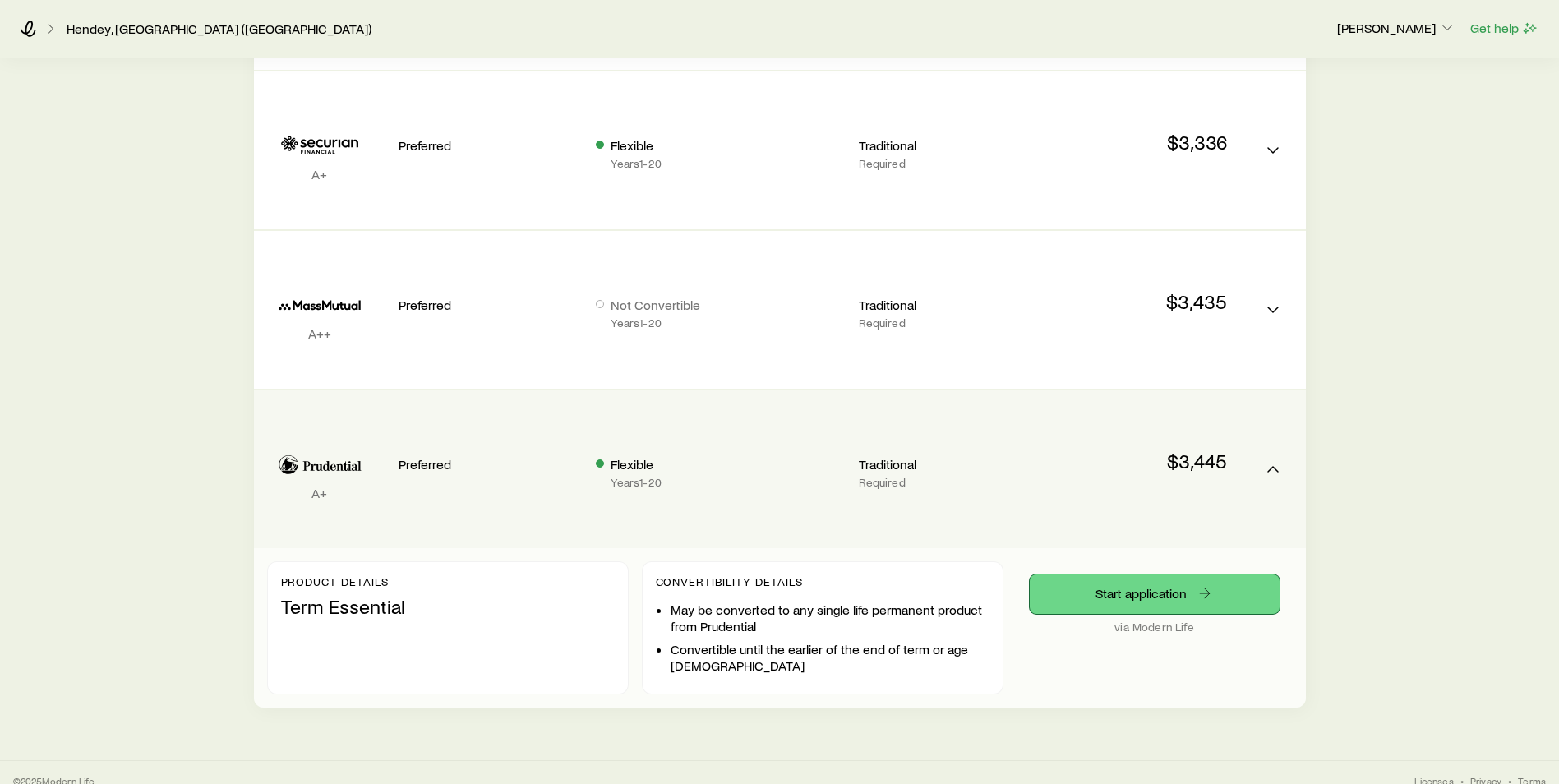 click on "Start application" at bounding box center (1155, 594) 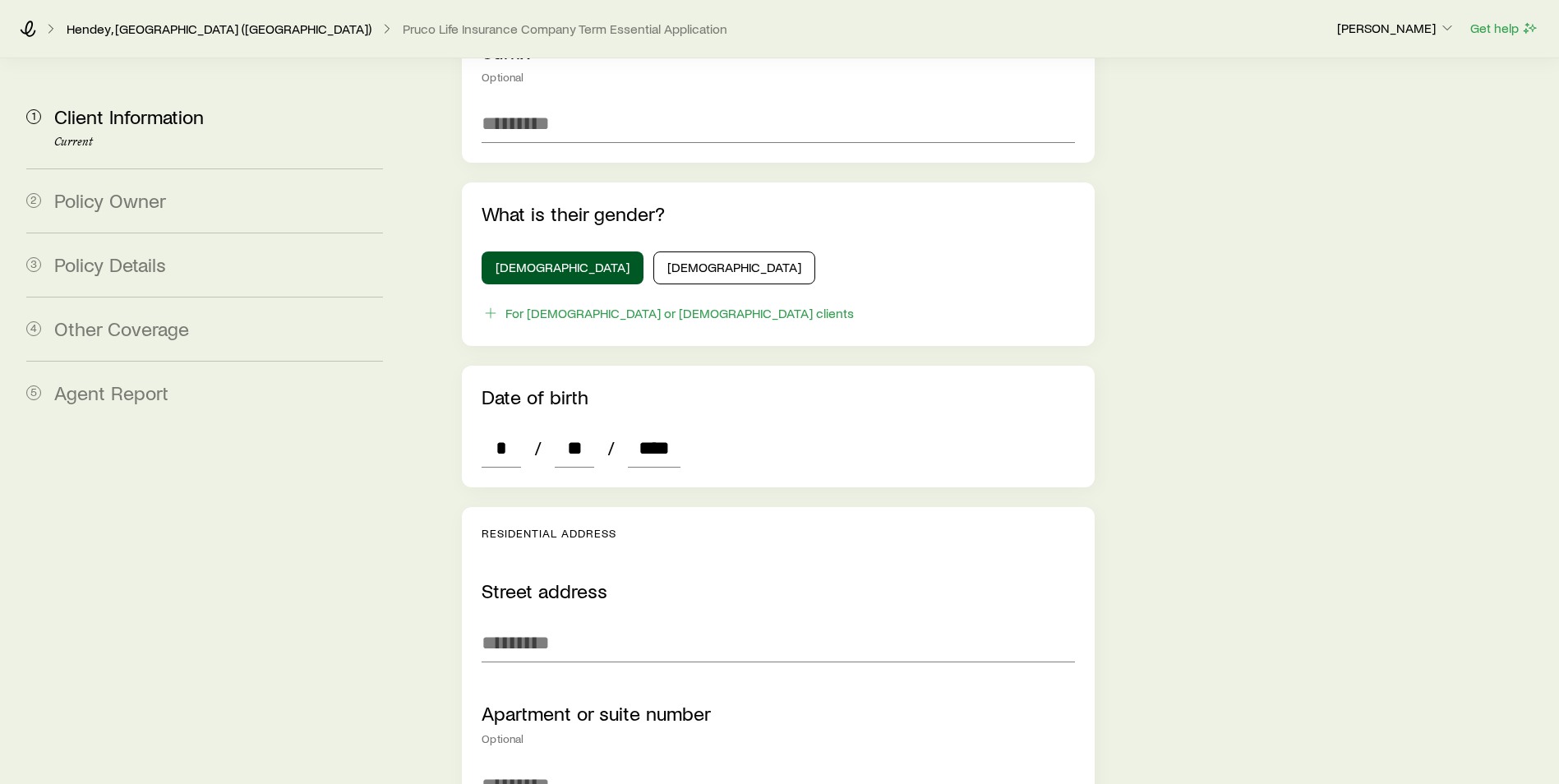 scroll, scrollTop: 699, scrollLeft: 0, axis: vertical 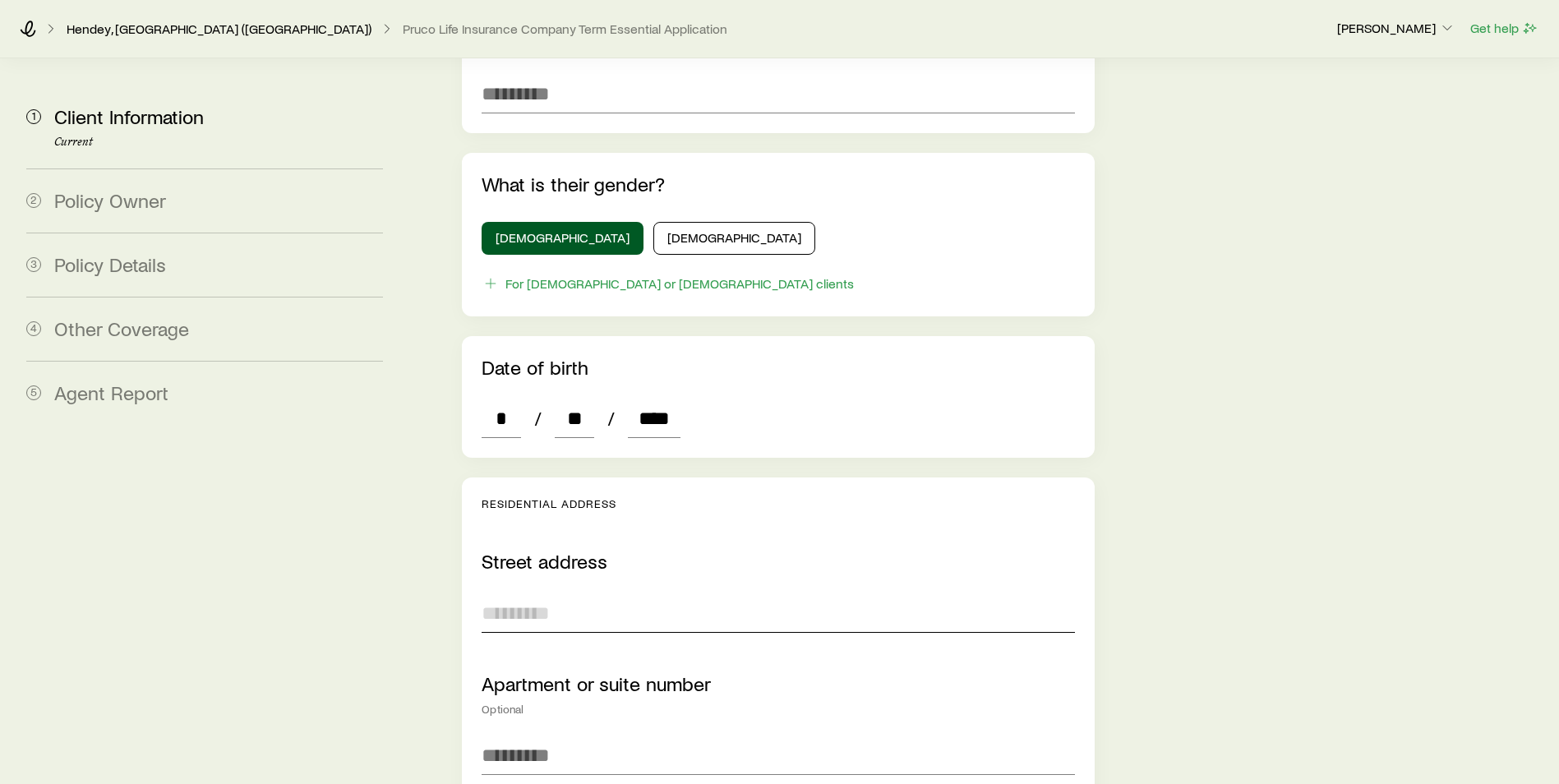 click at bounding box center [778, 613] 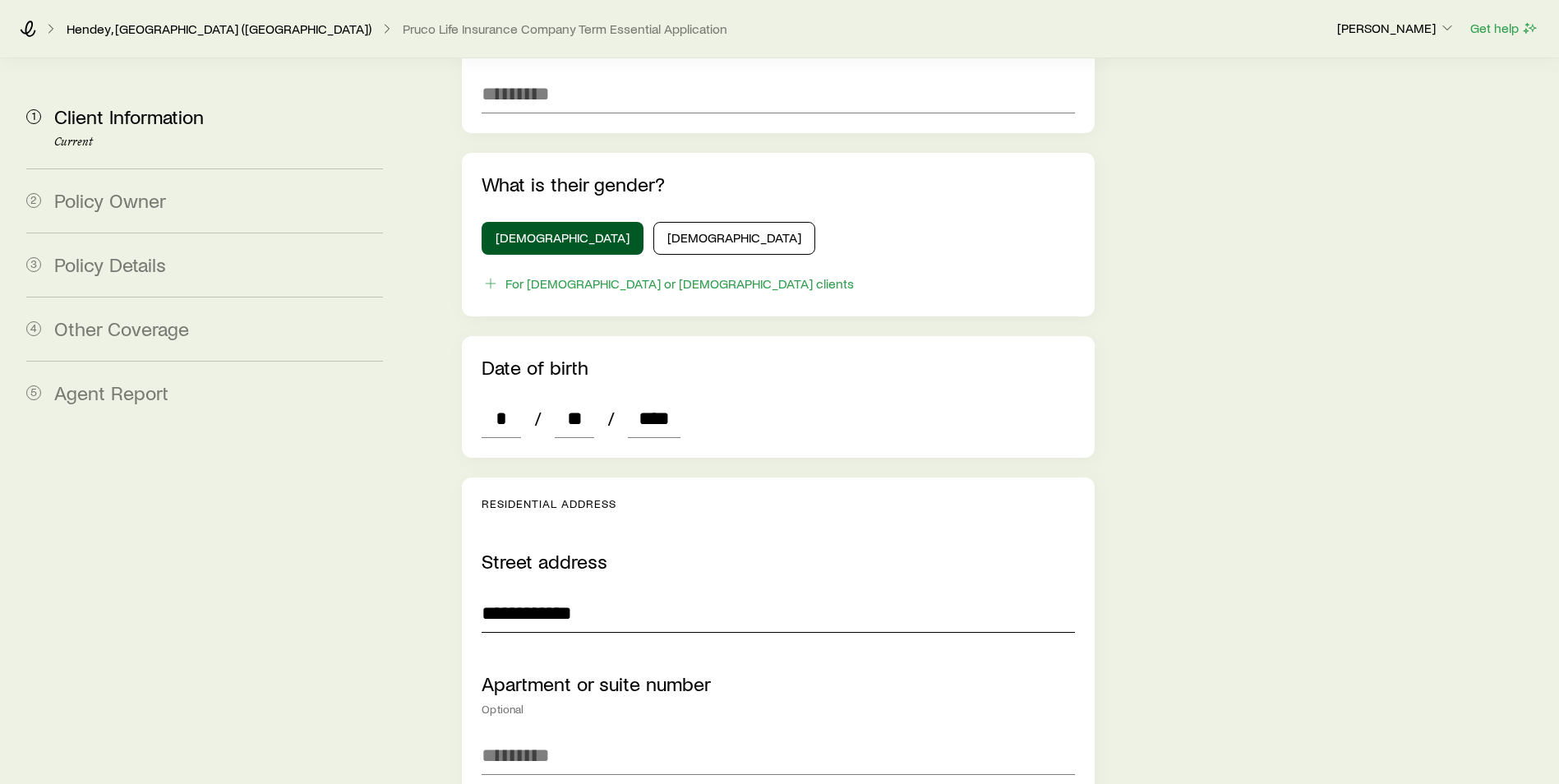 type on "**********" 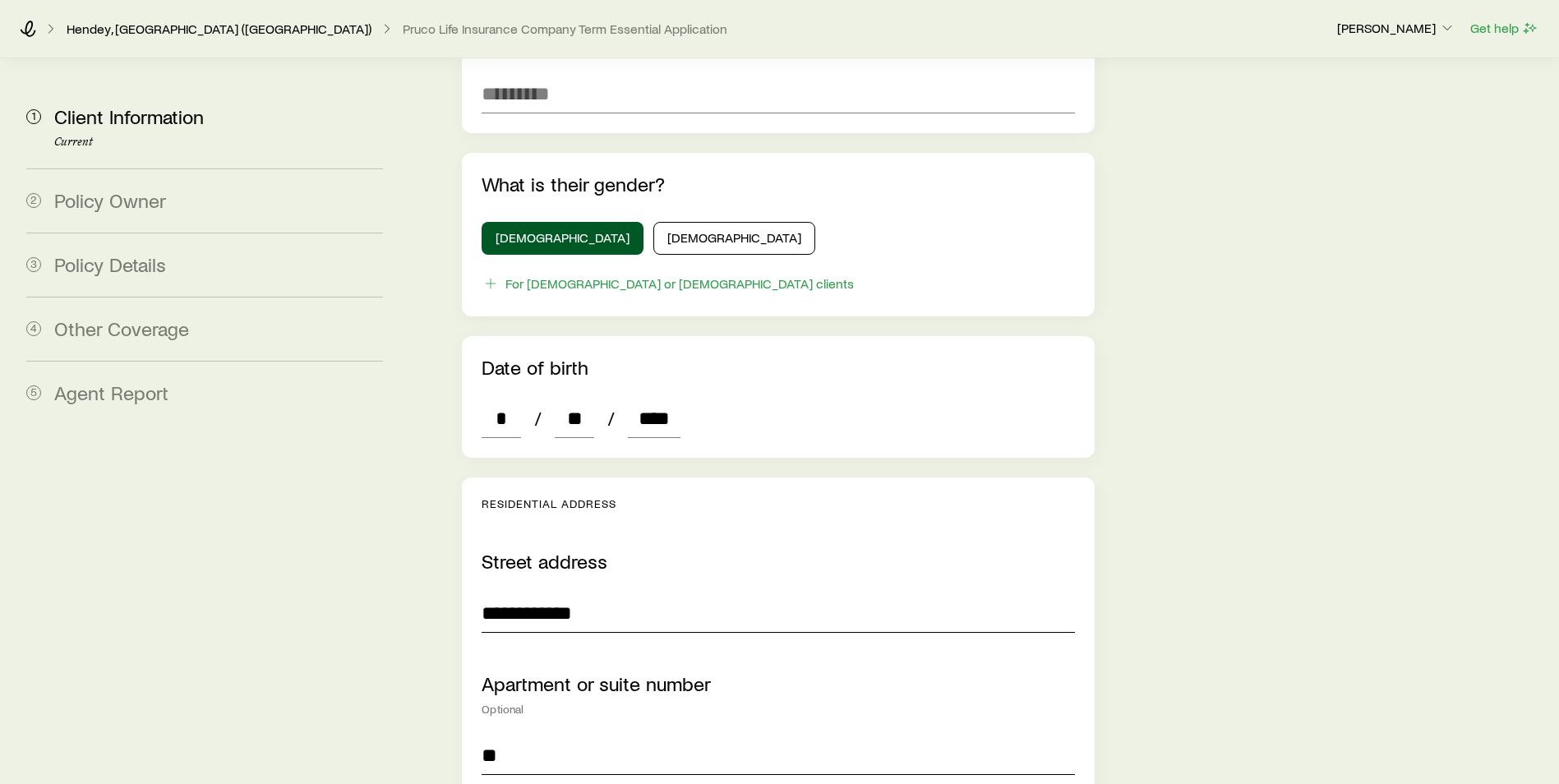 type on "**" 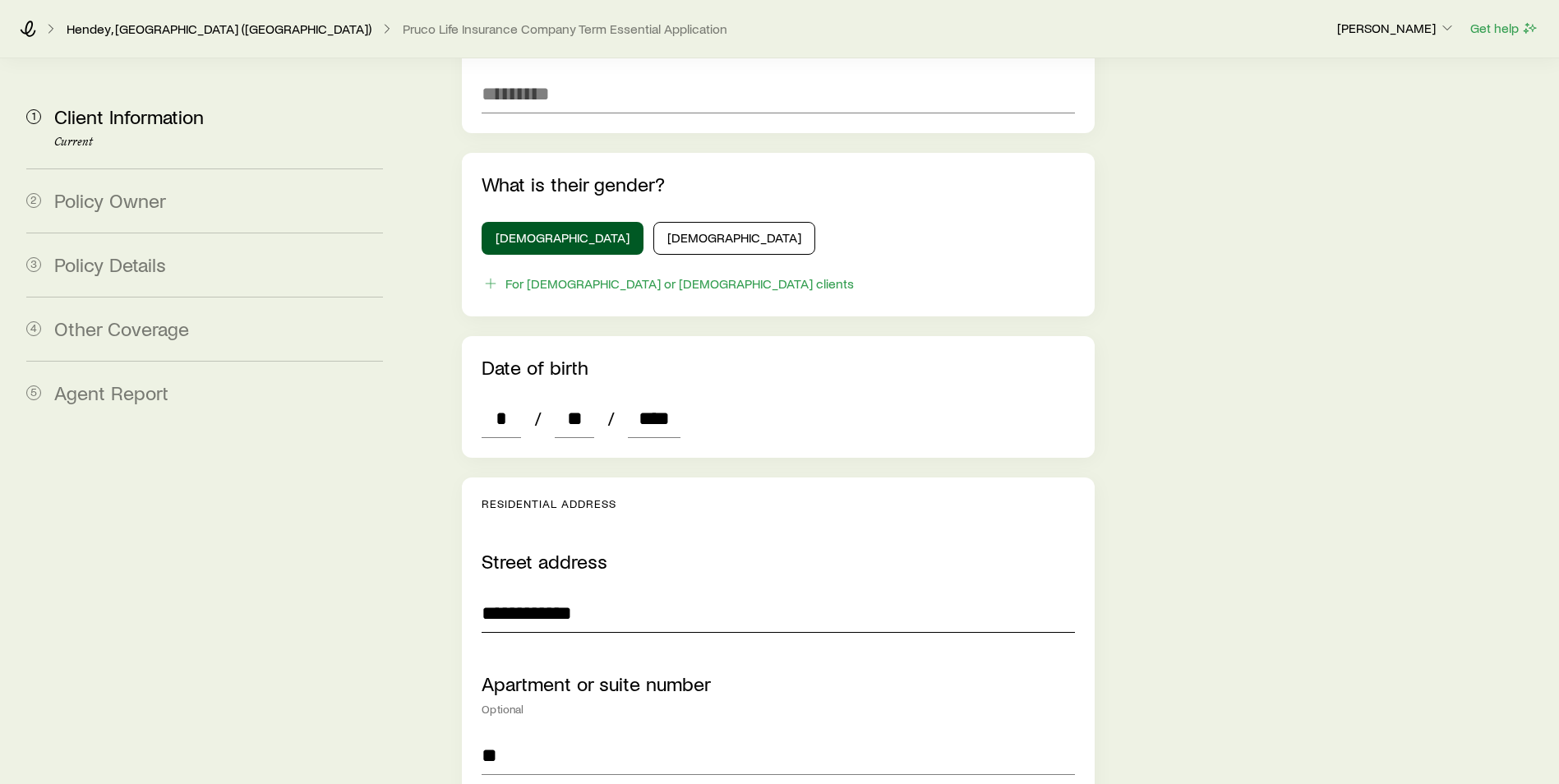 scroll, scrollTop: 1138, scrollLeft: 0, axis: vertical 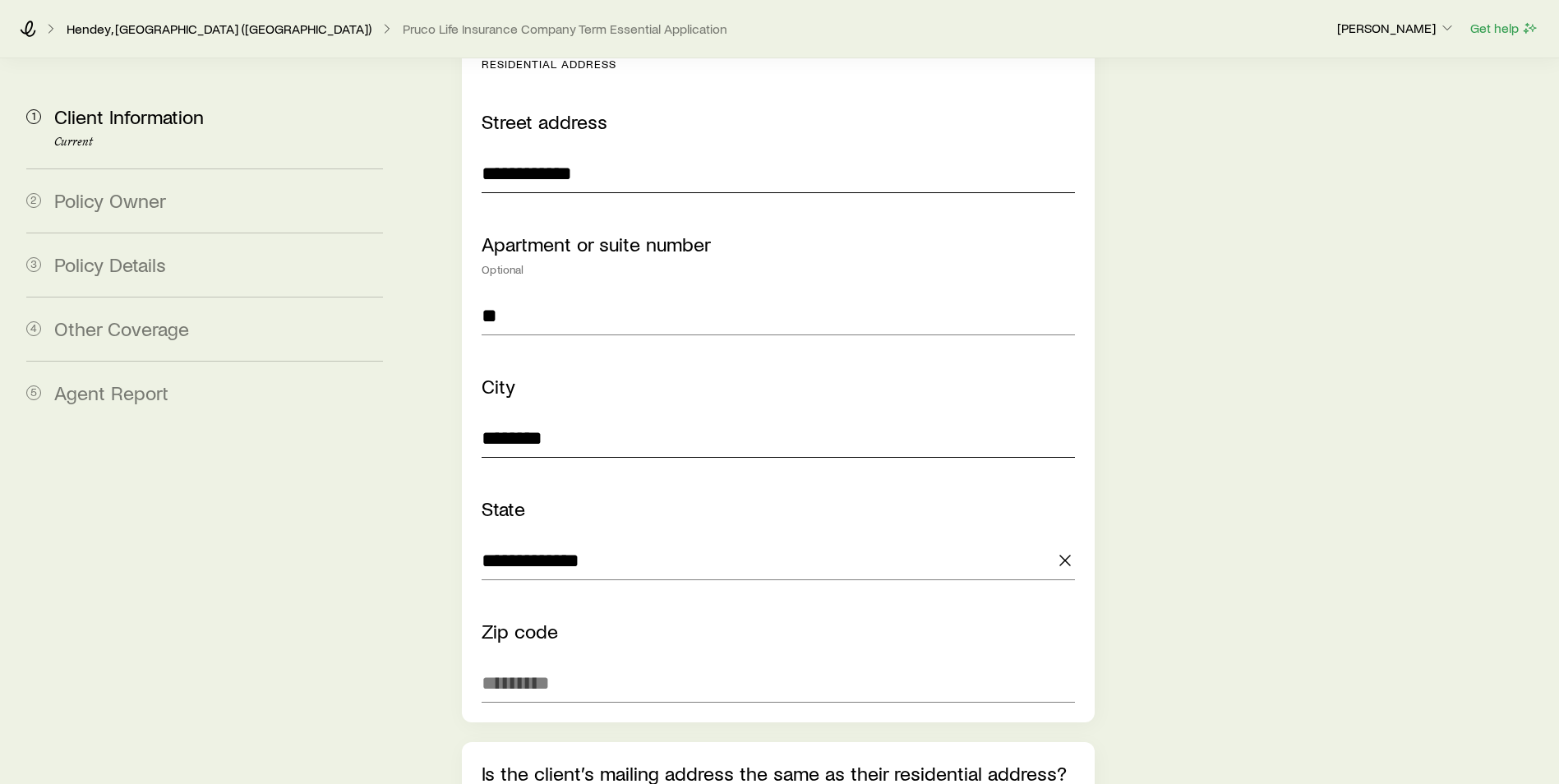 type on "********" 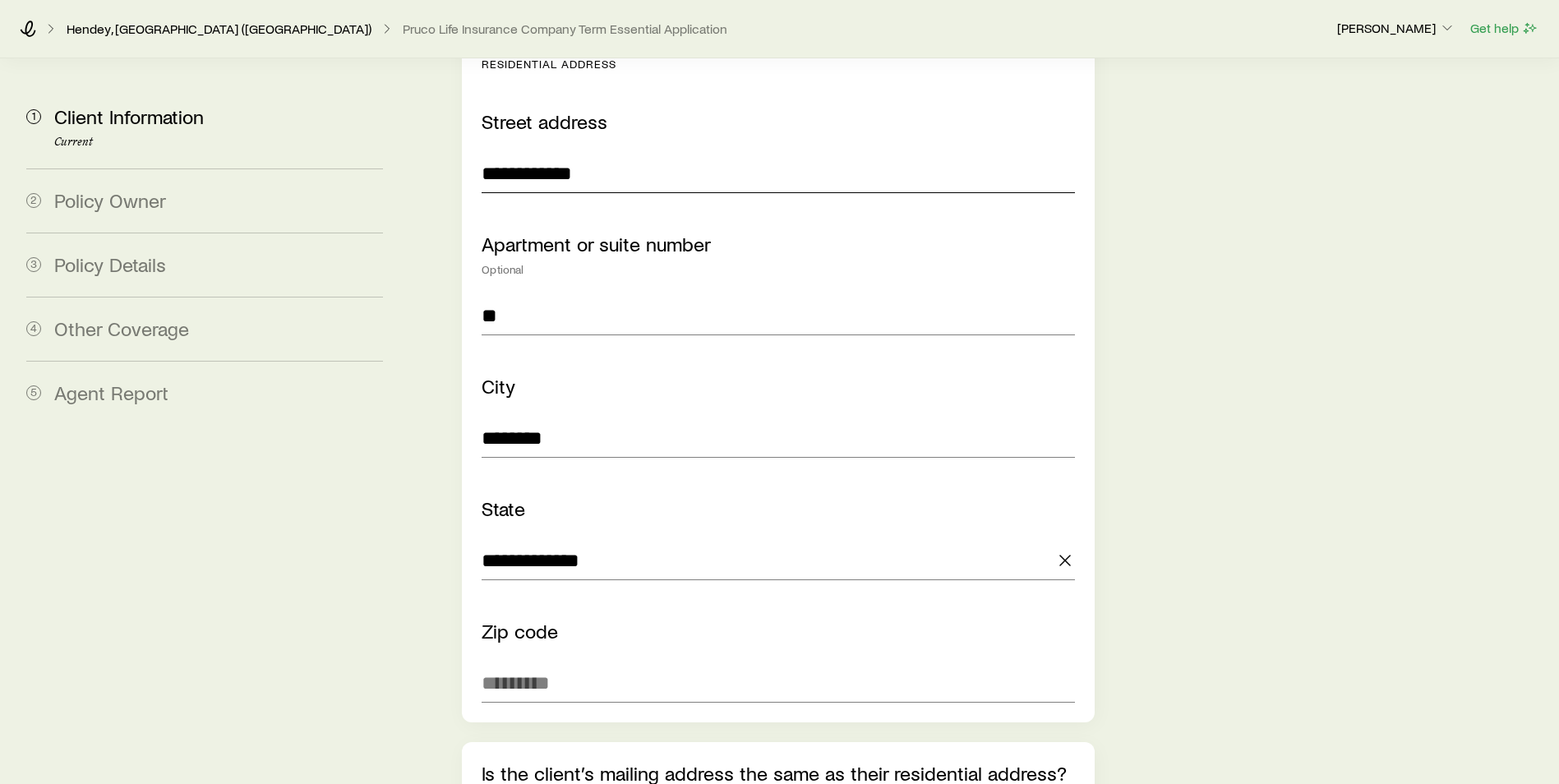 type 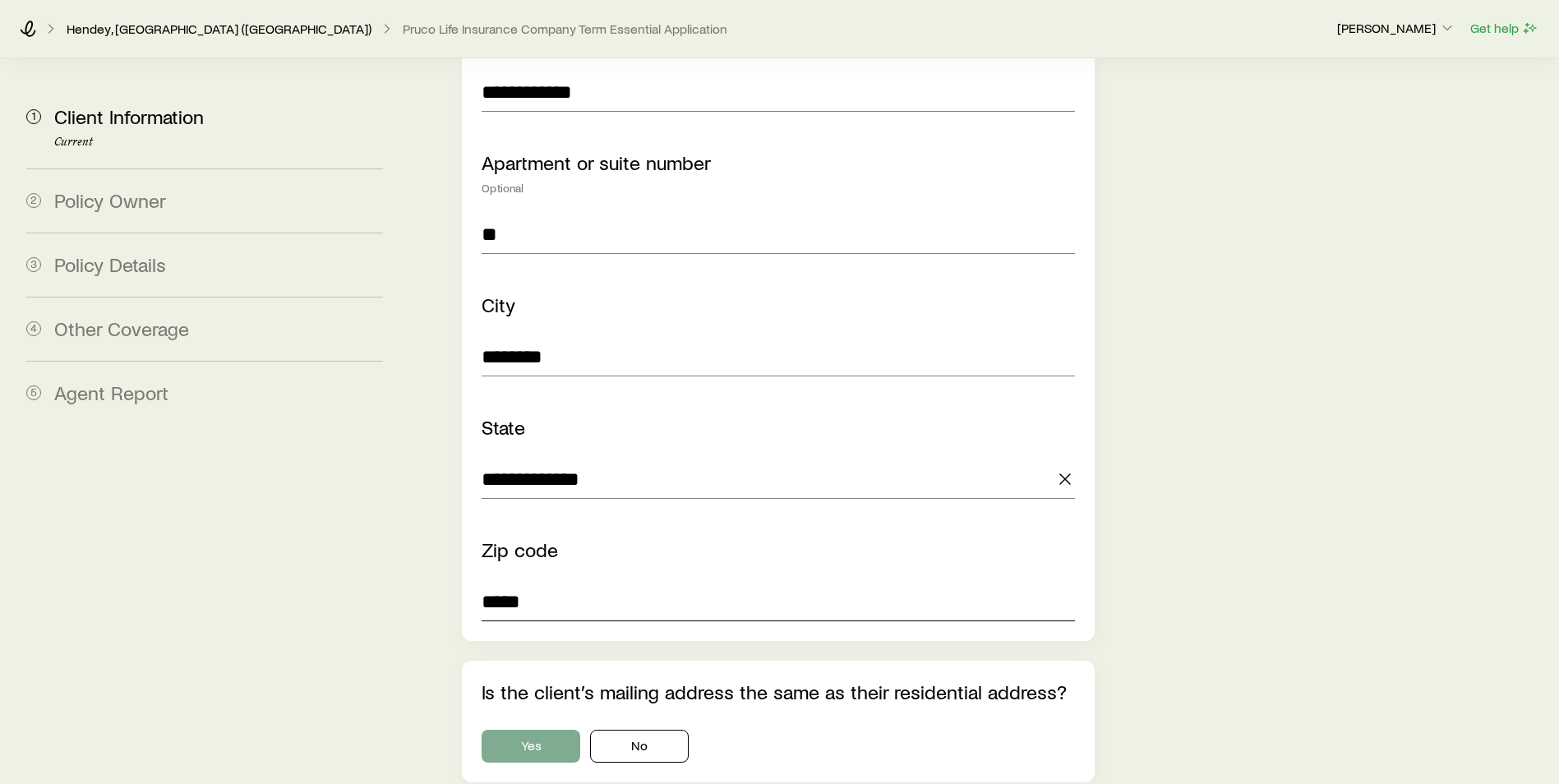 scroll, scrollTop: 1220, scrollLeft: 0, axis: vertical 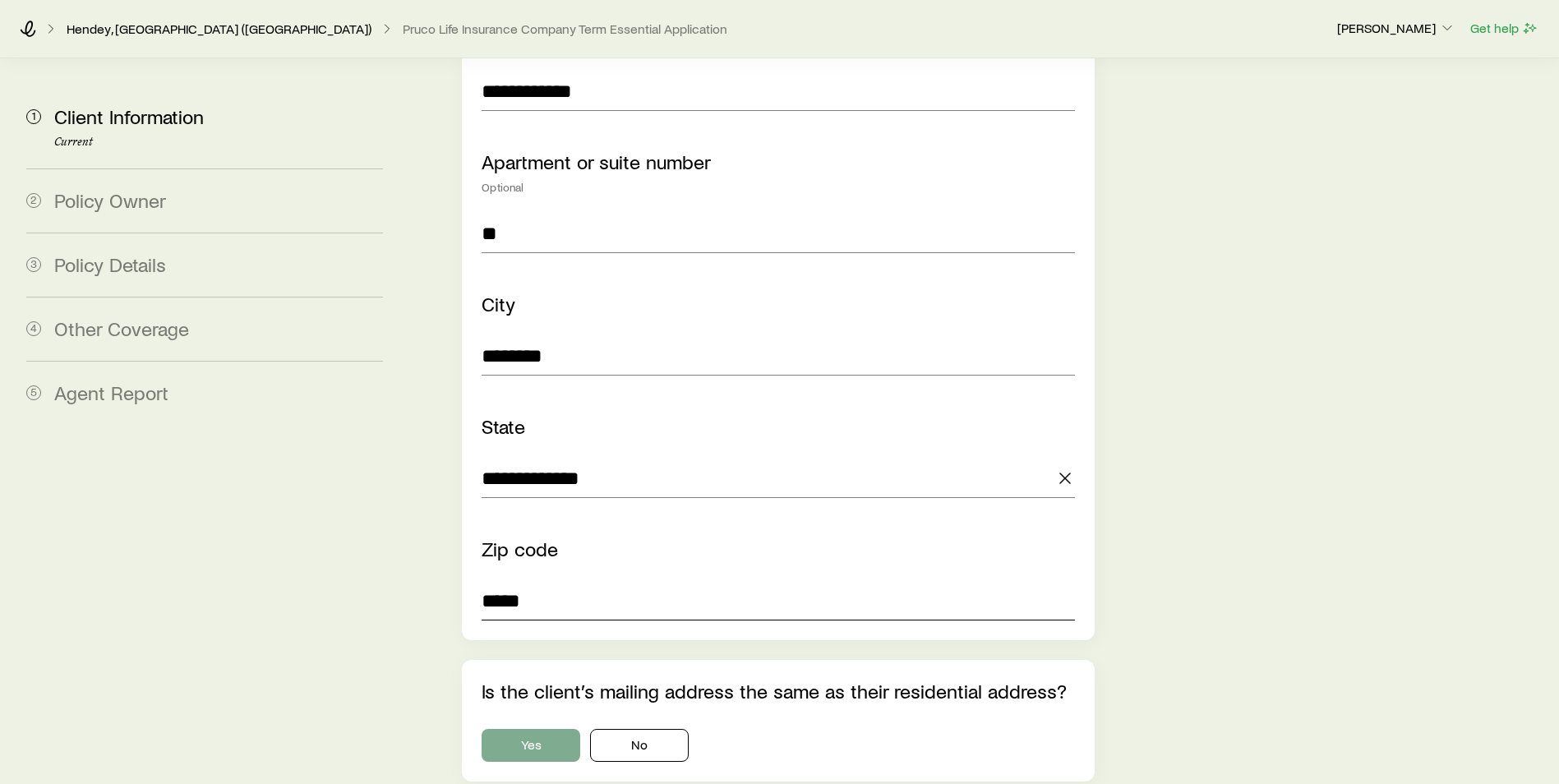 type on "*****" 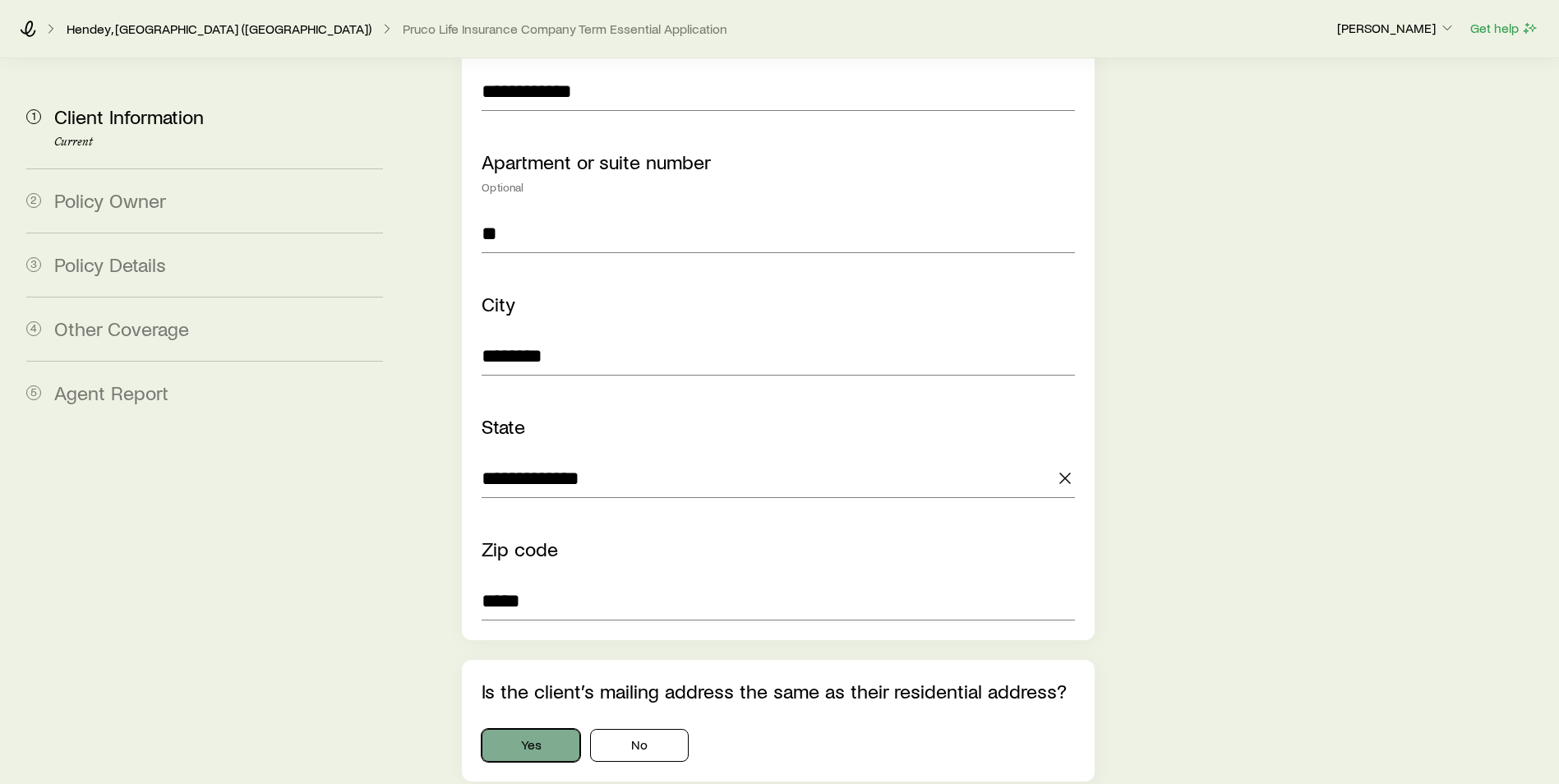 click on "Yes" at bounding box center (531, 745) 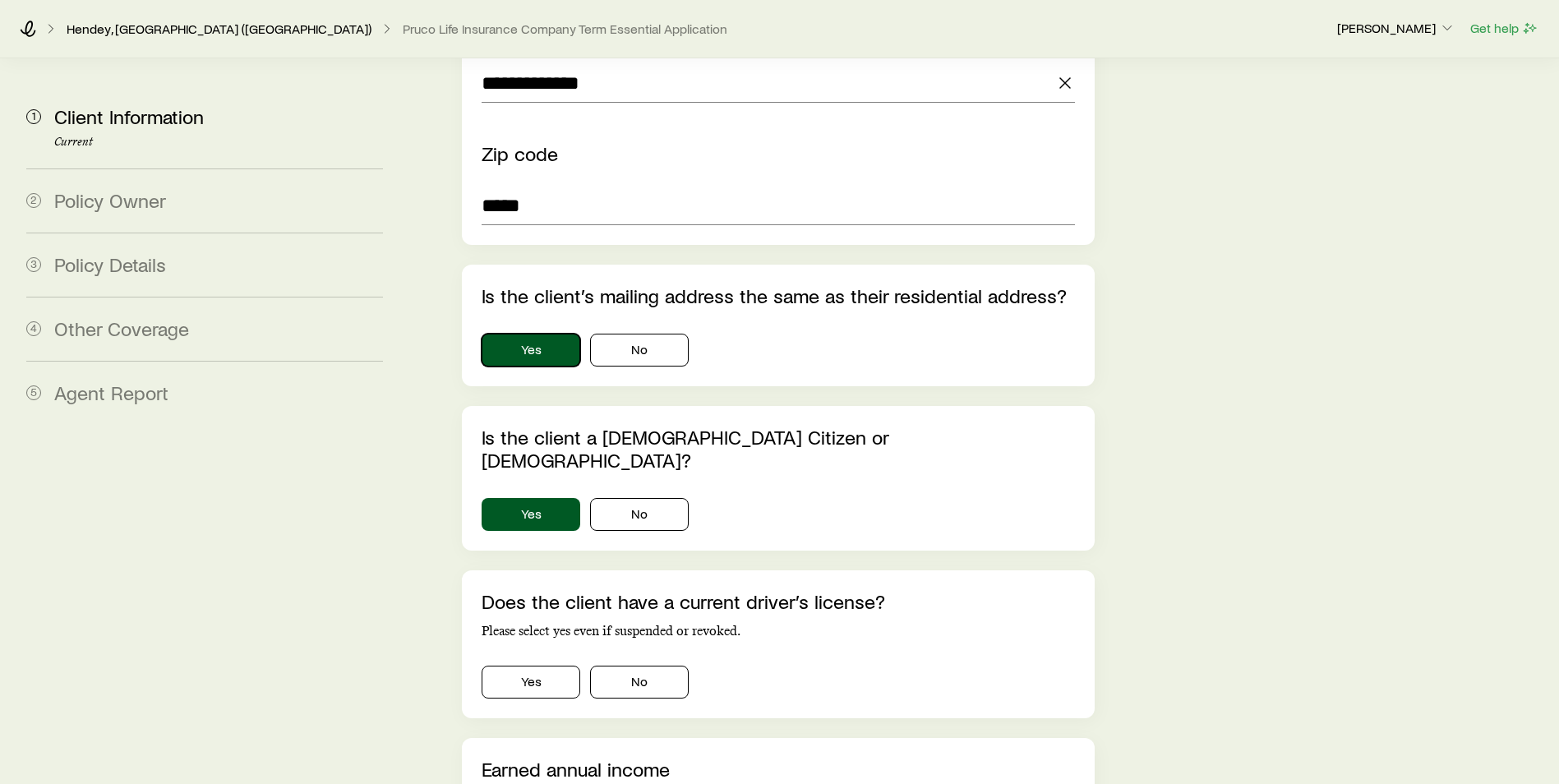 scroll, scrollTop: 1631, scrollLeft: 0, axis: vertical 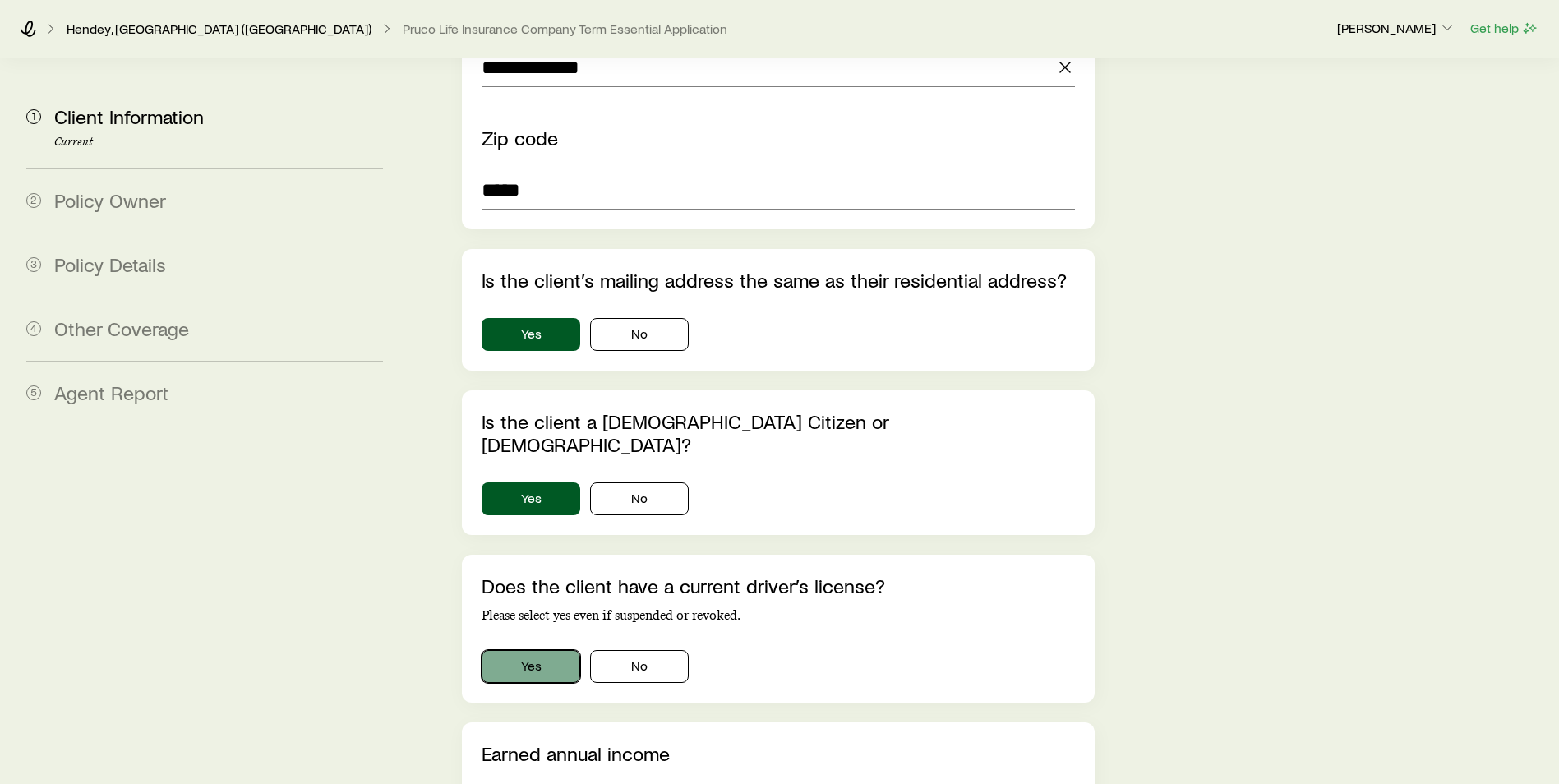 click on "Yes" at bounding box center [531, 666] 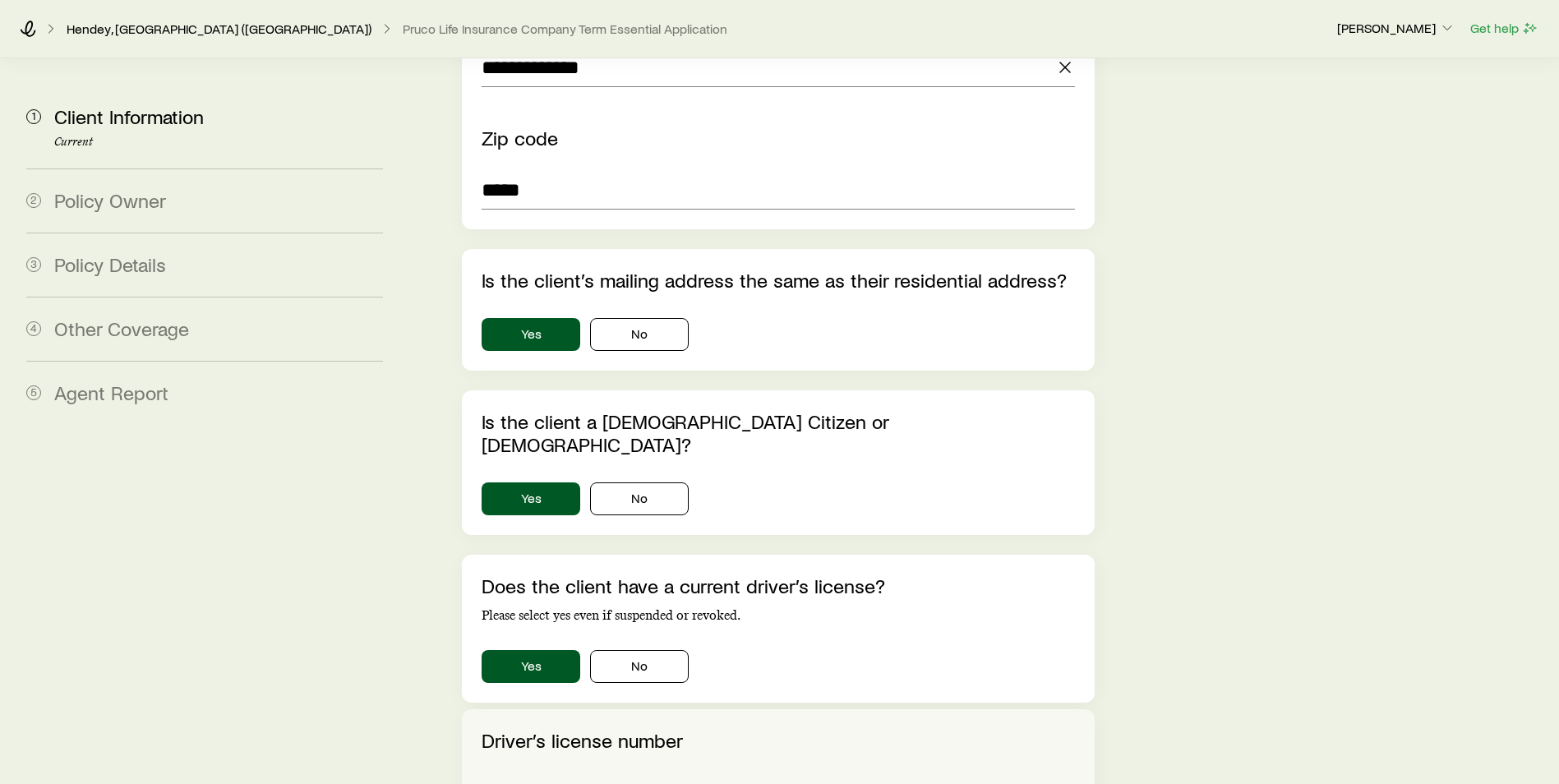 click at bounding box center (778, 792) 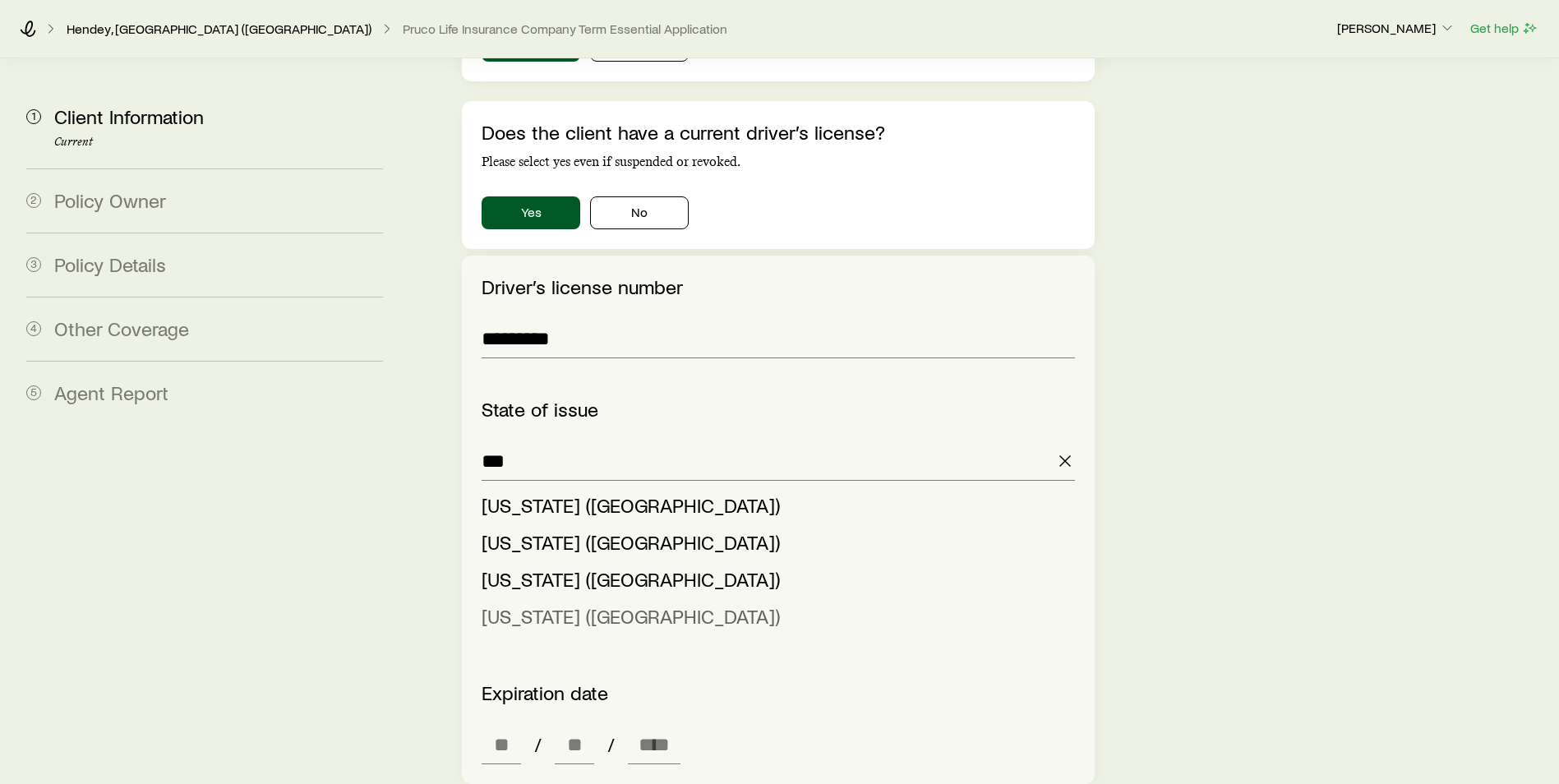 click on "New York (NY)" at bounding box center [630, 616] 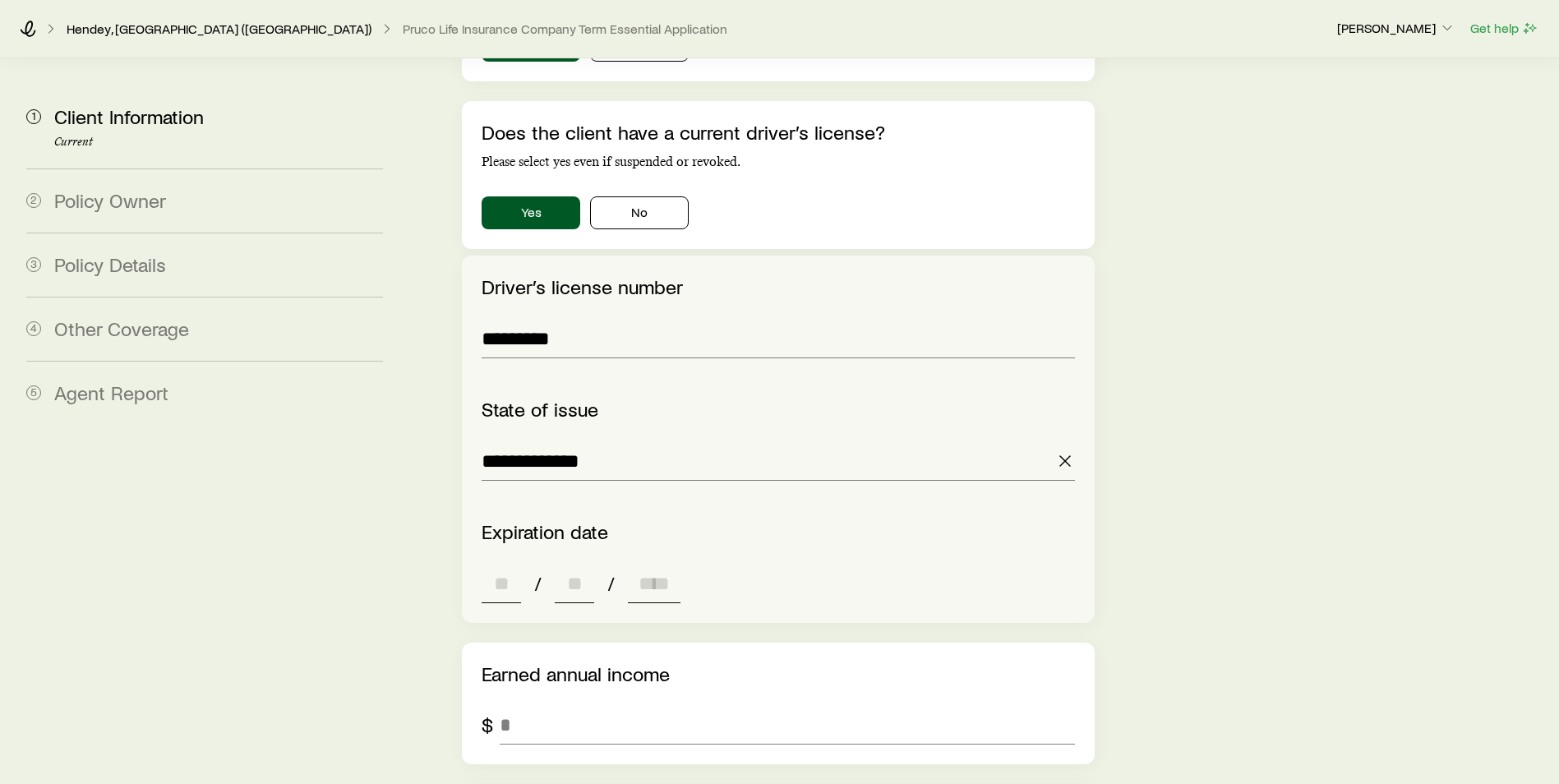 click at bounding box center (501, 583) 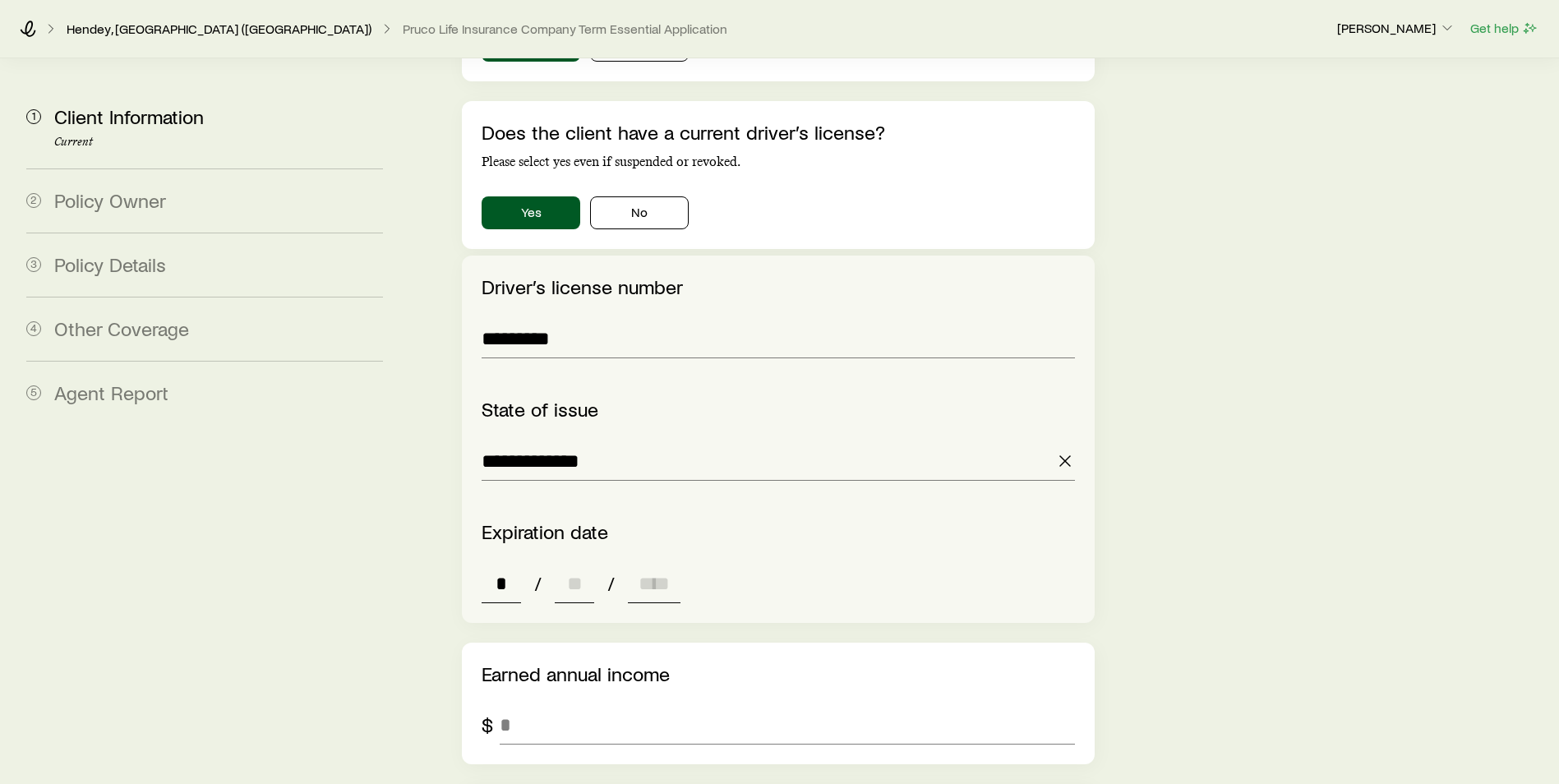type on "**" 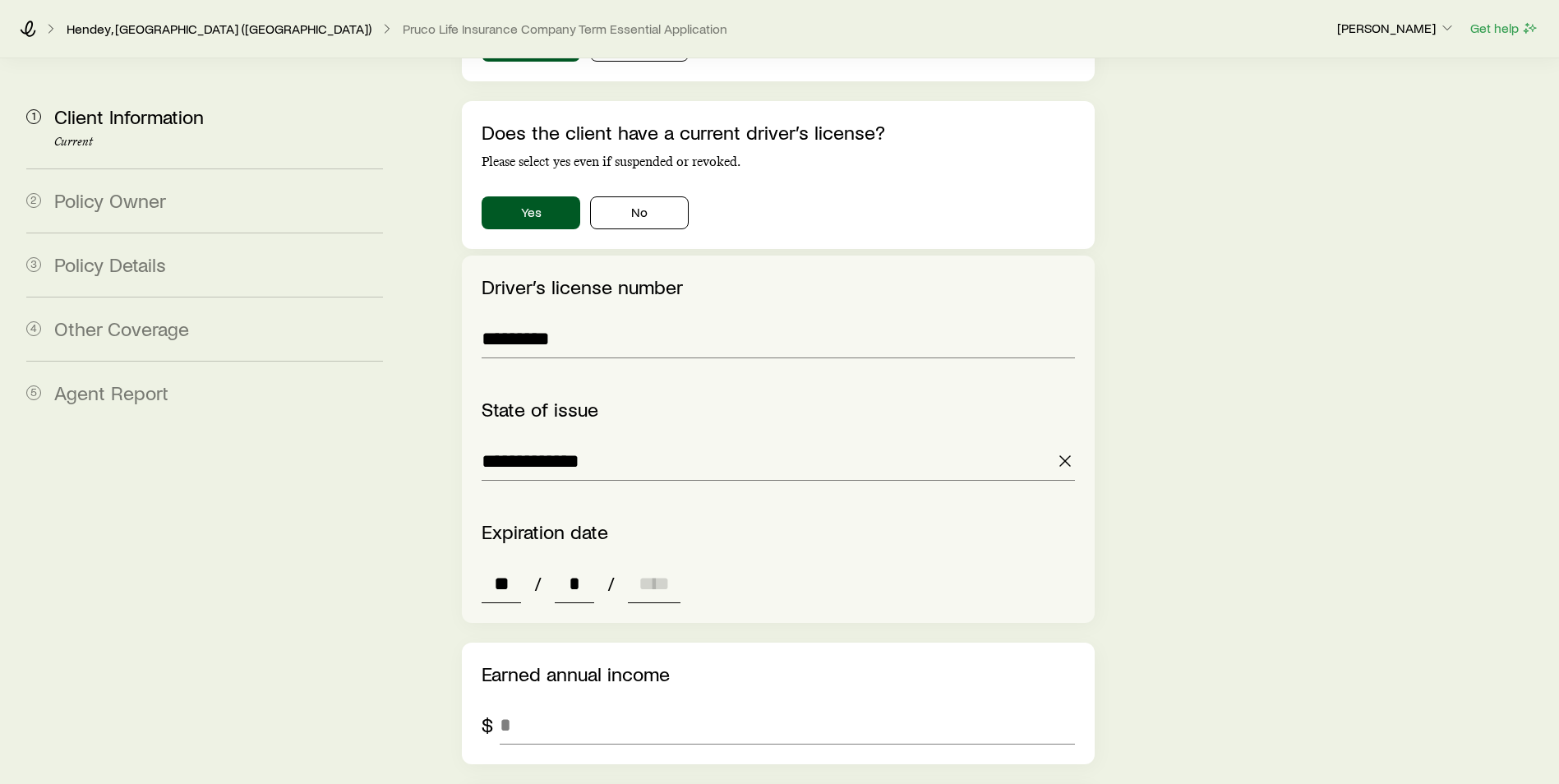 type on "**" 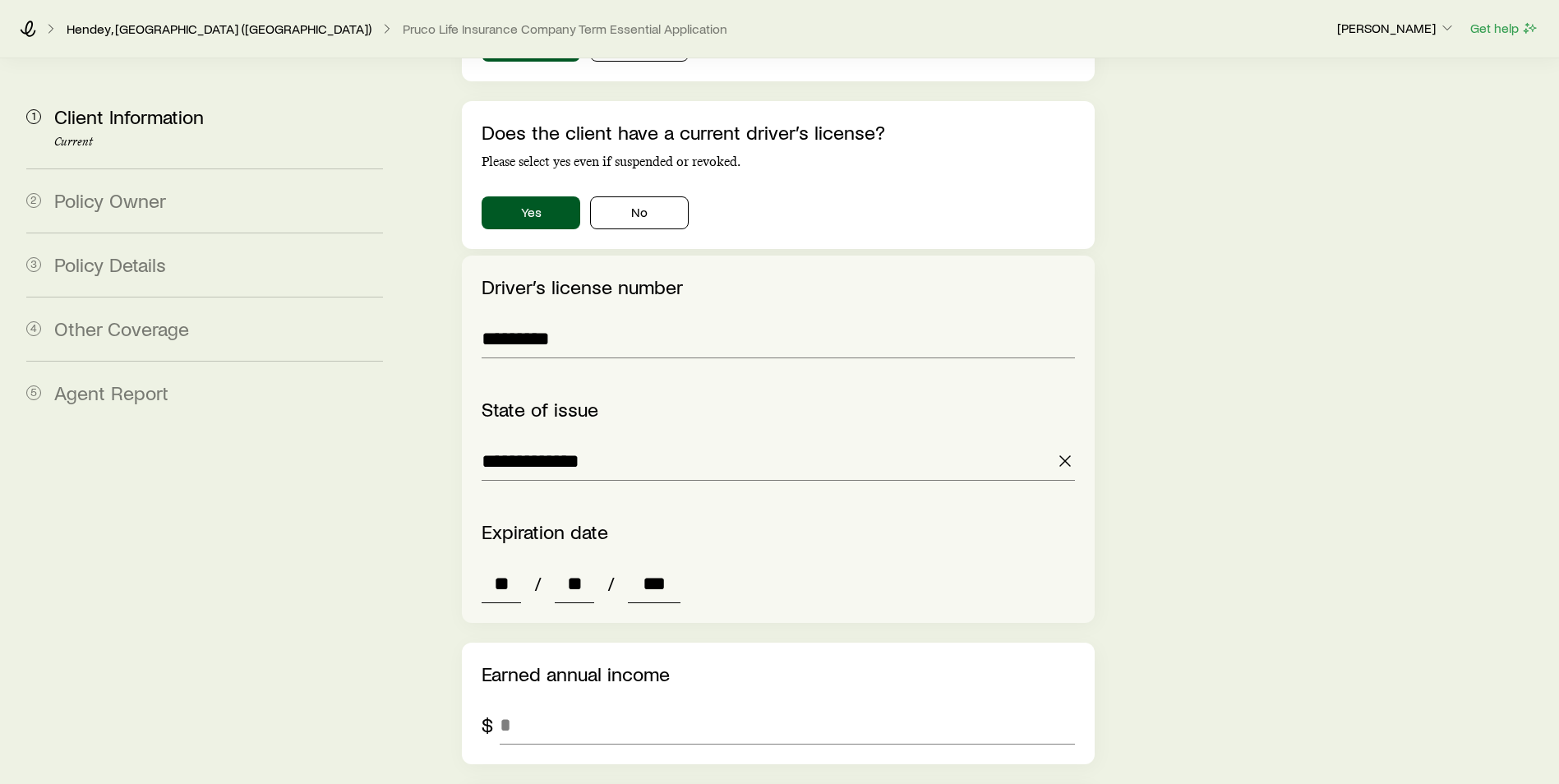 type on "****" 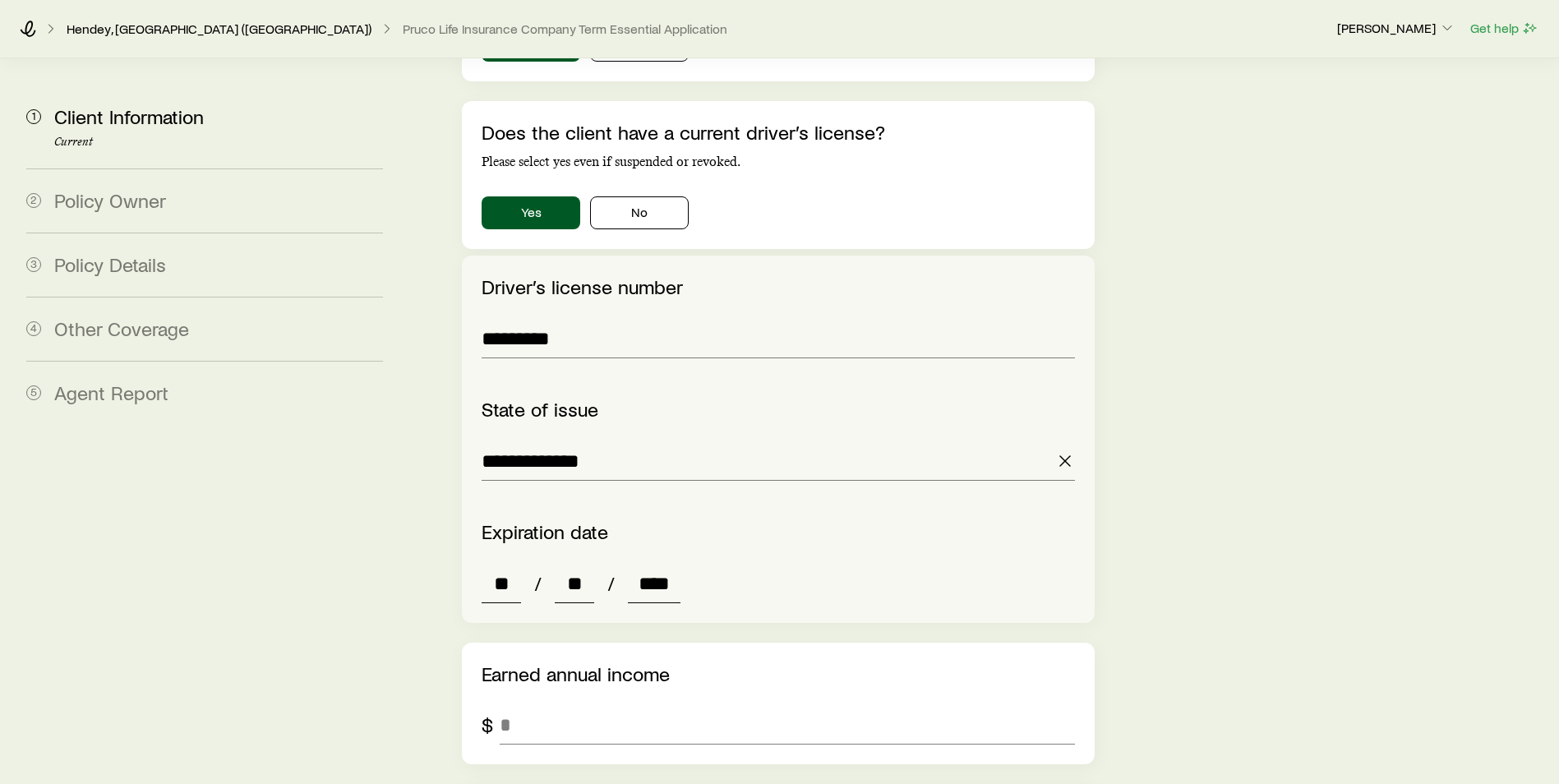 type on "*" 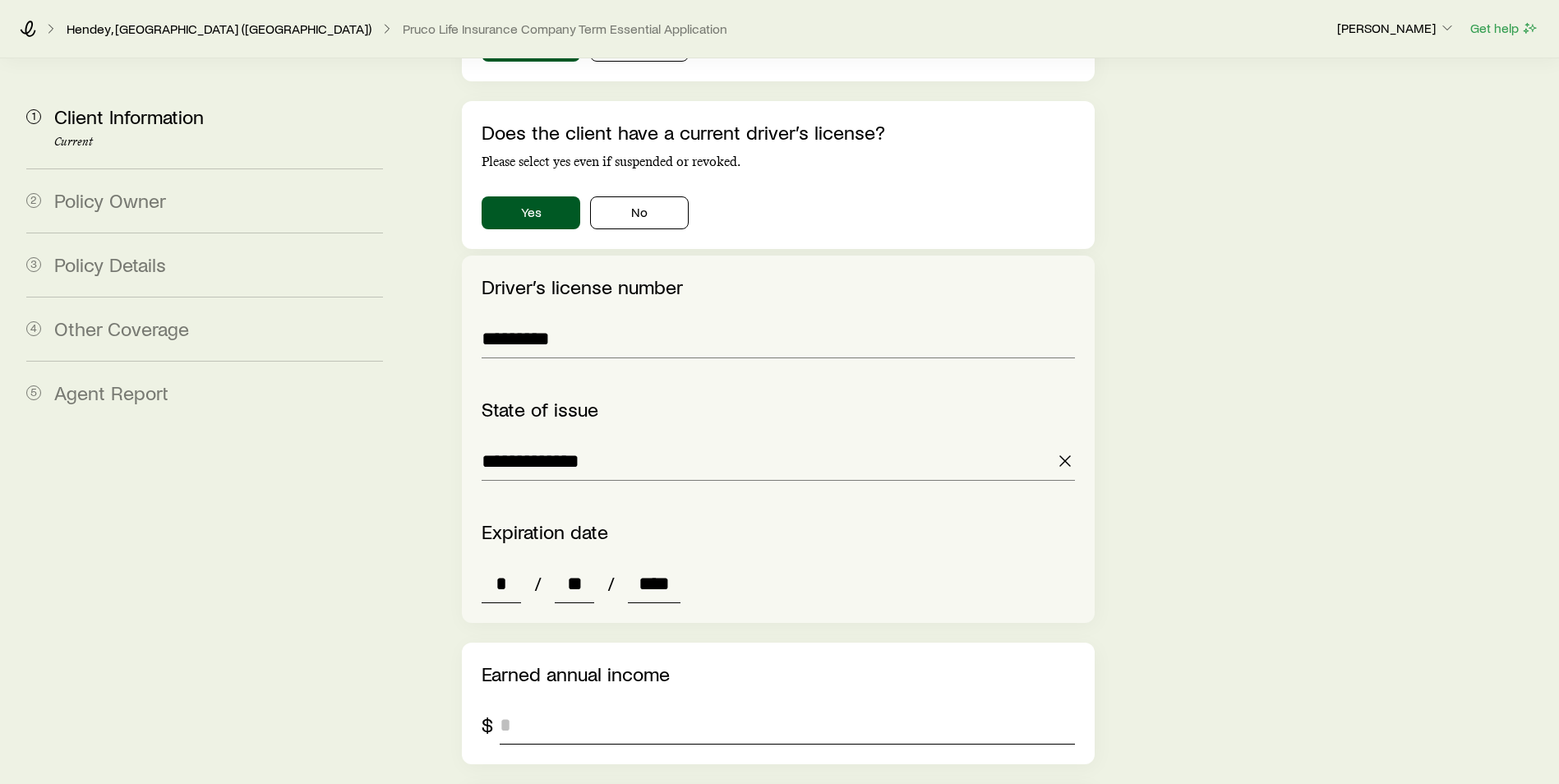 type on "****" 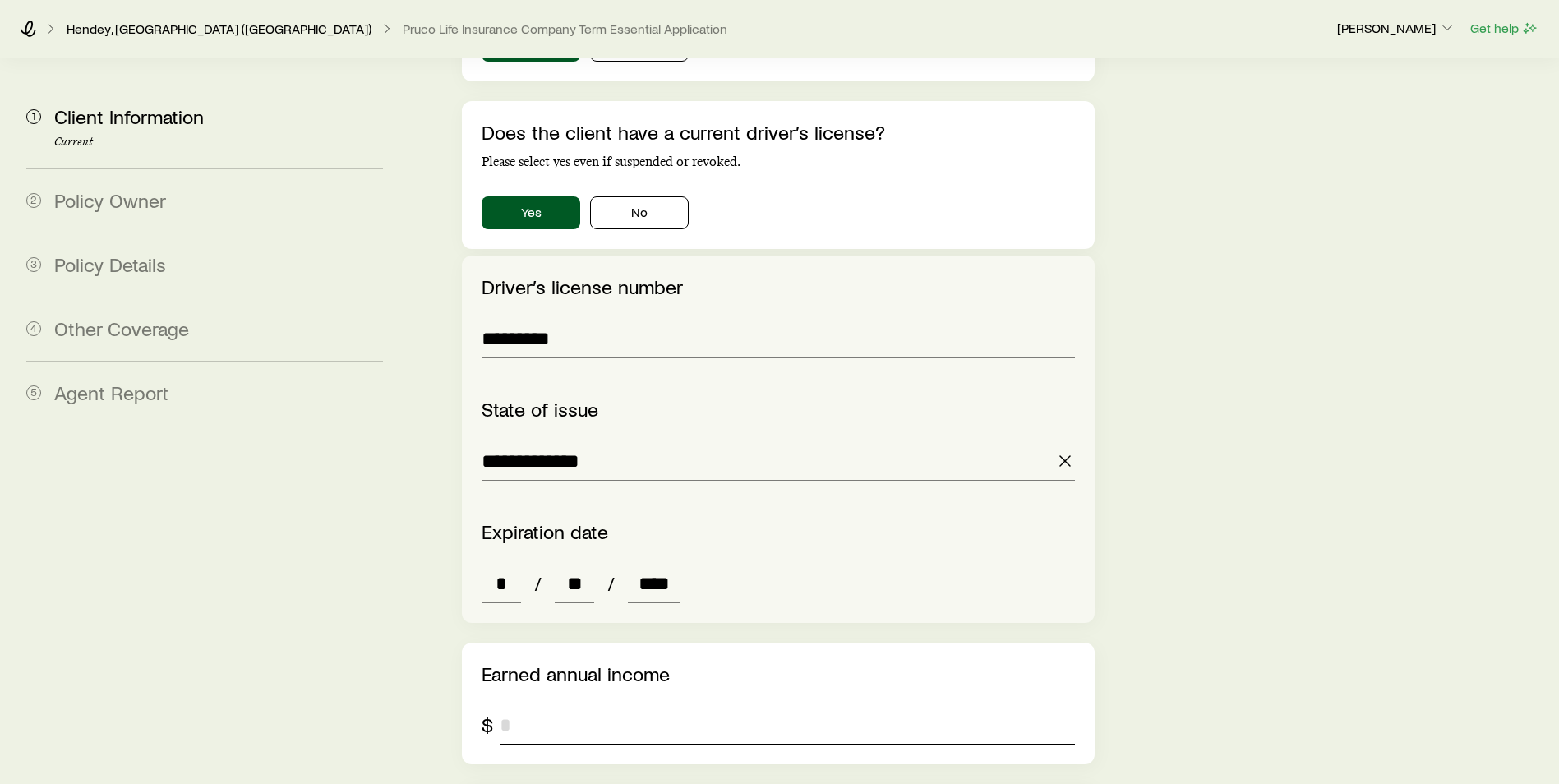 click at bounding box center (787, 725) 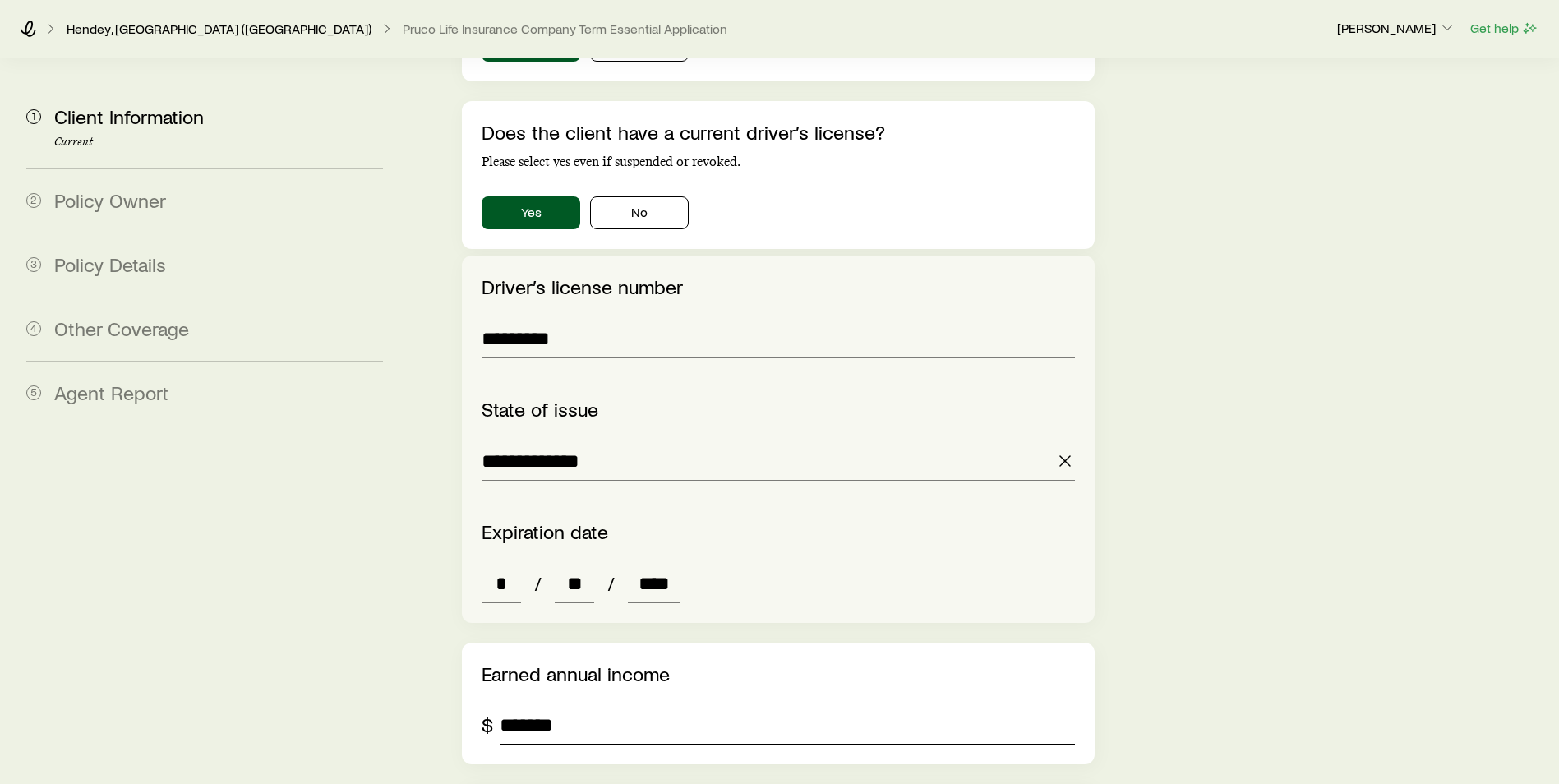 type on "*******" 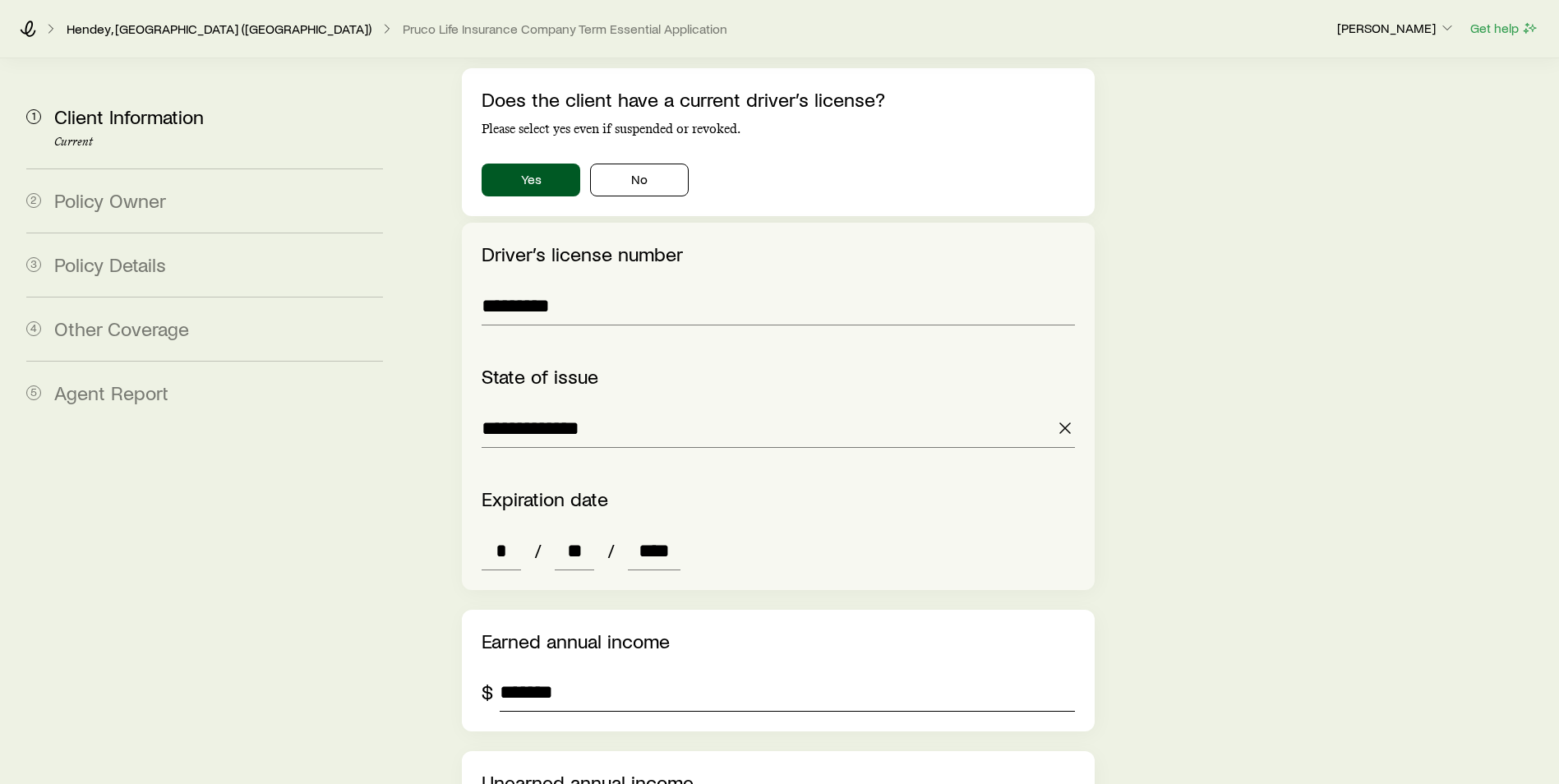 type on "*" 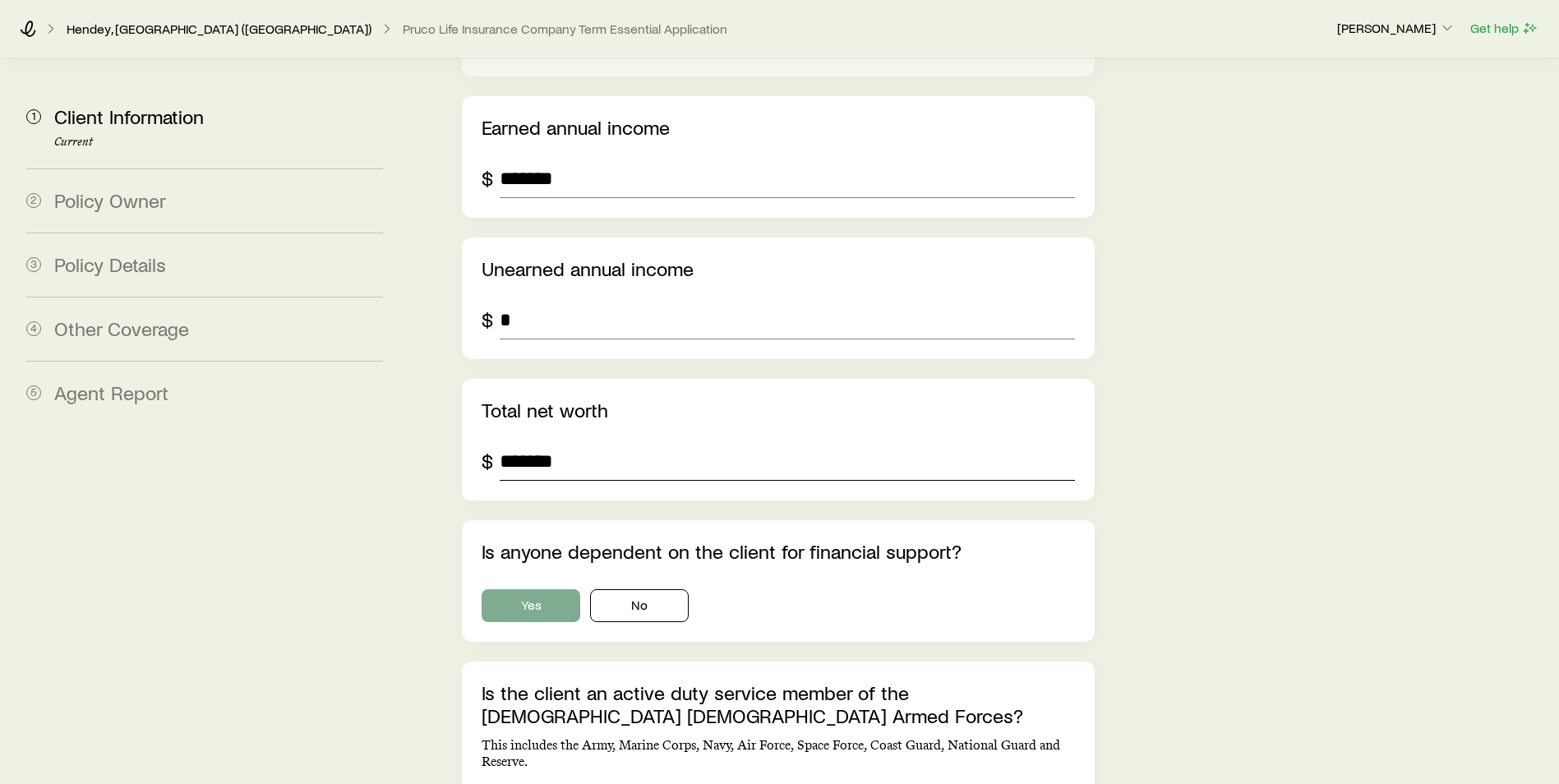 type on "*******" 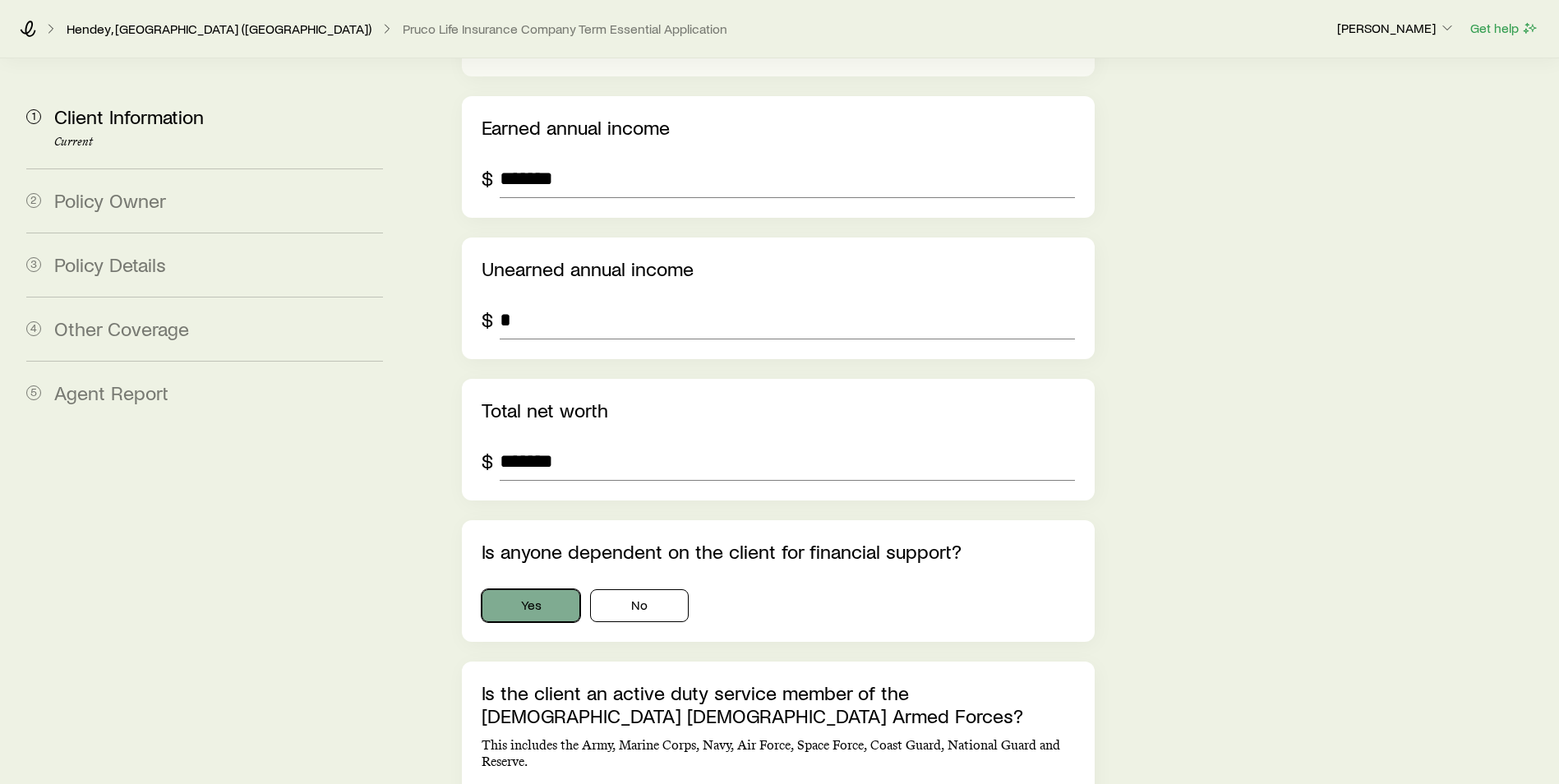 click on "Yes" at bounding box center (531, 606) 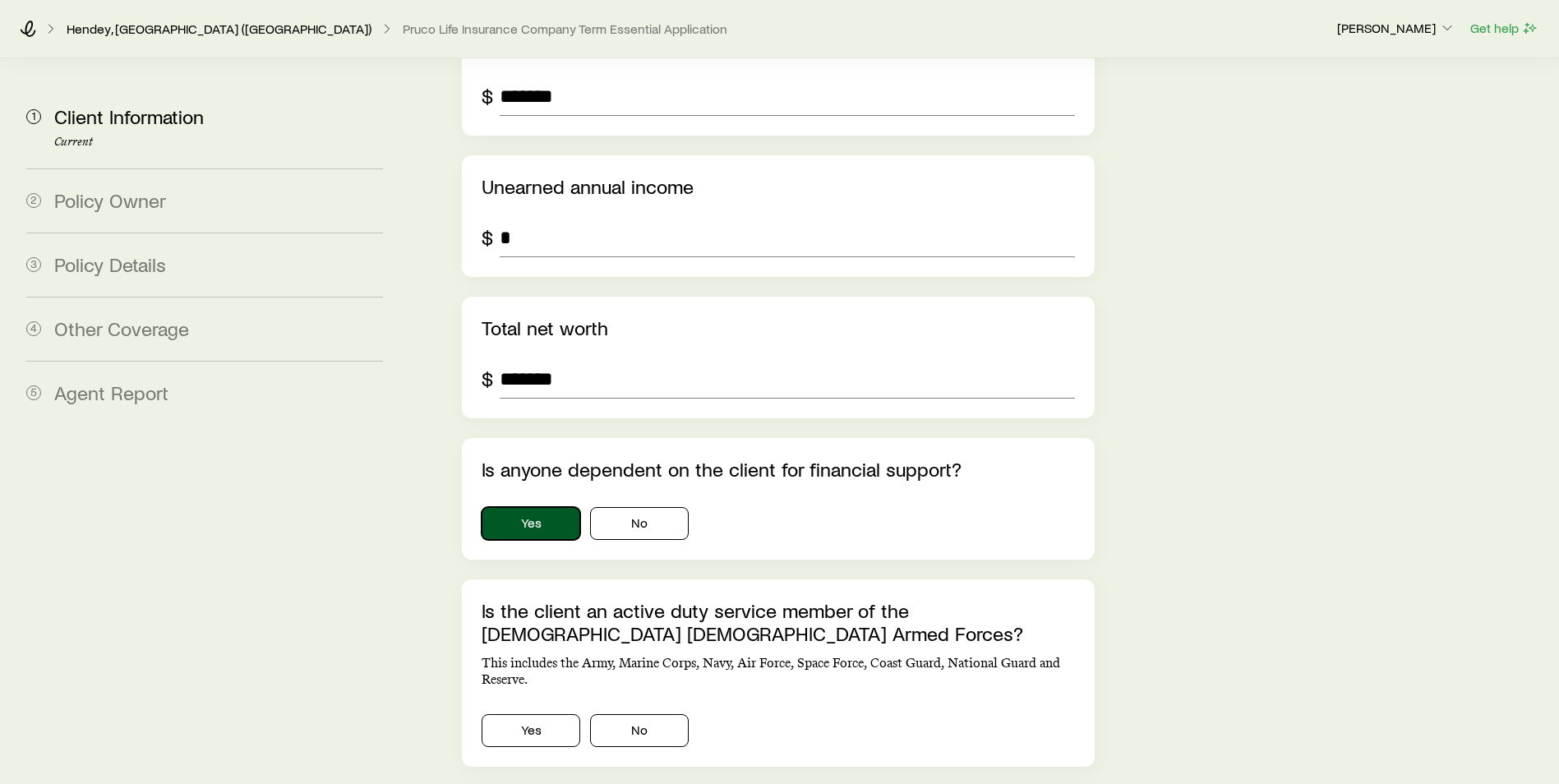 scroll, scrollTop: 2734, scrollLeft: 0, axis: vertical 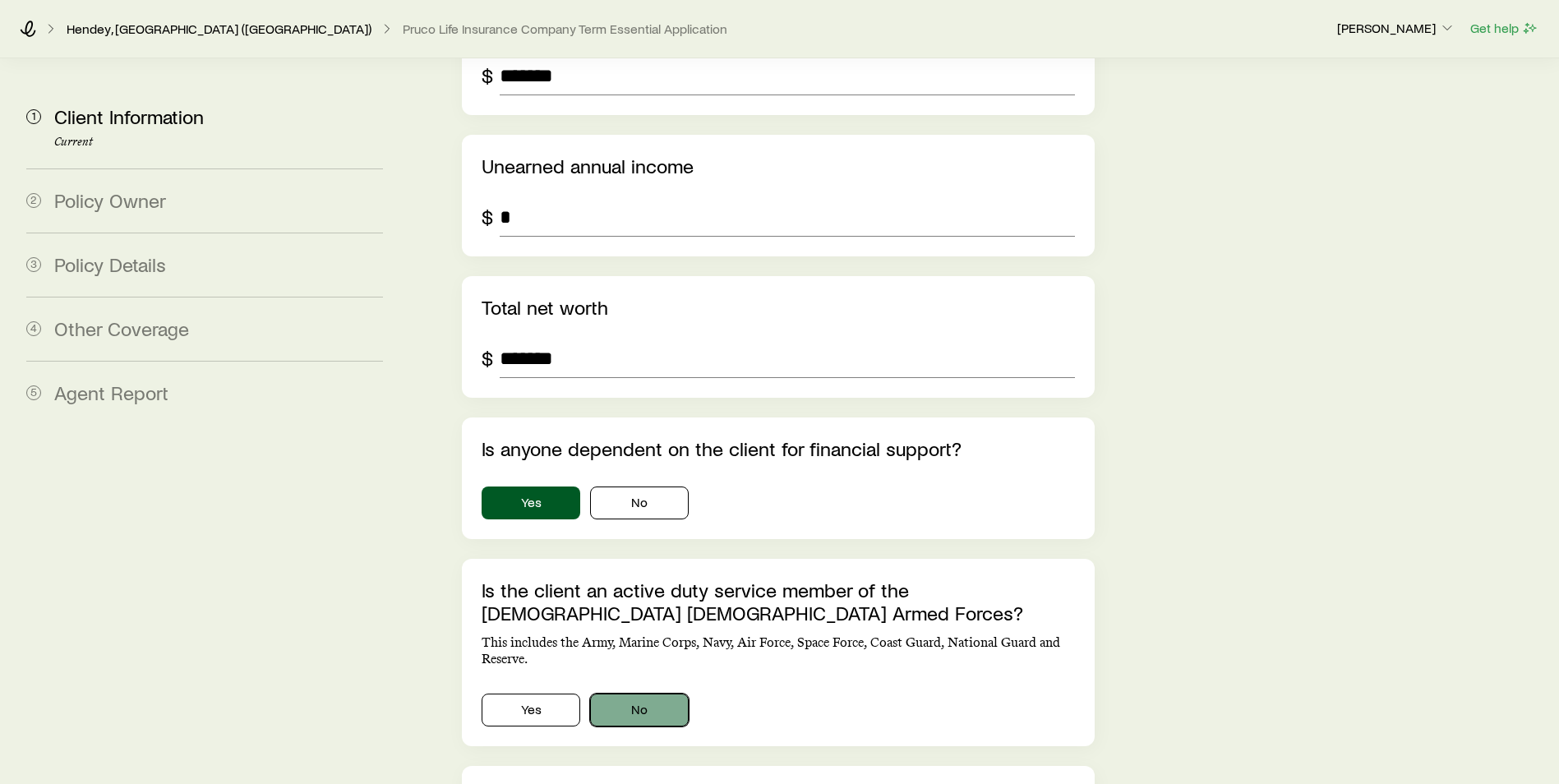 click on "No" at bounding box center (639, 710) 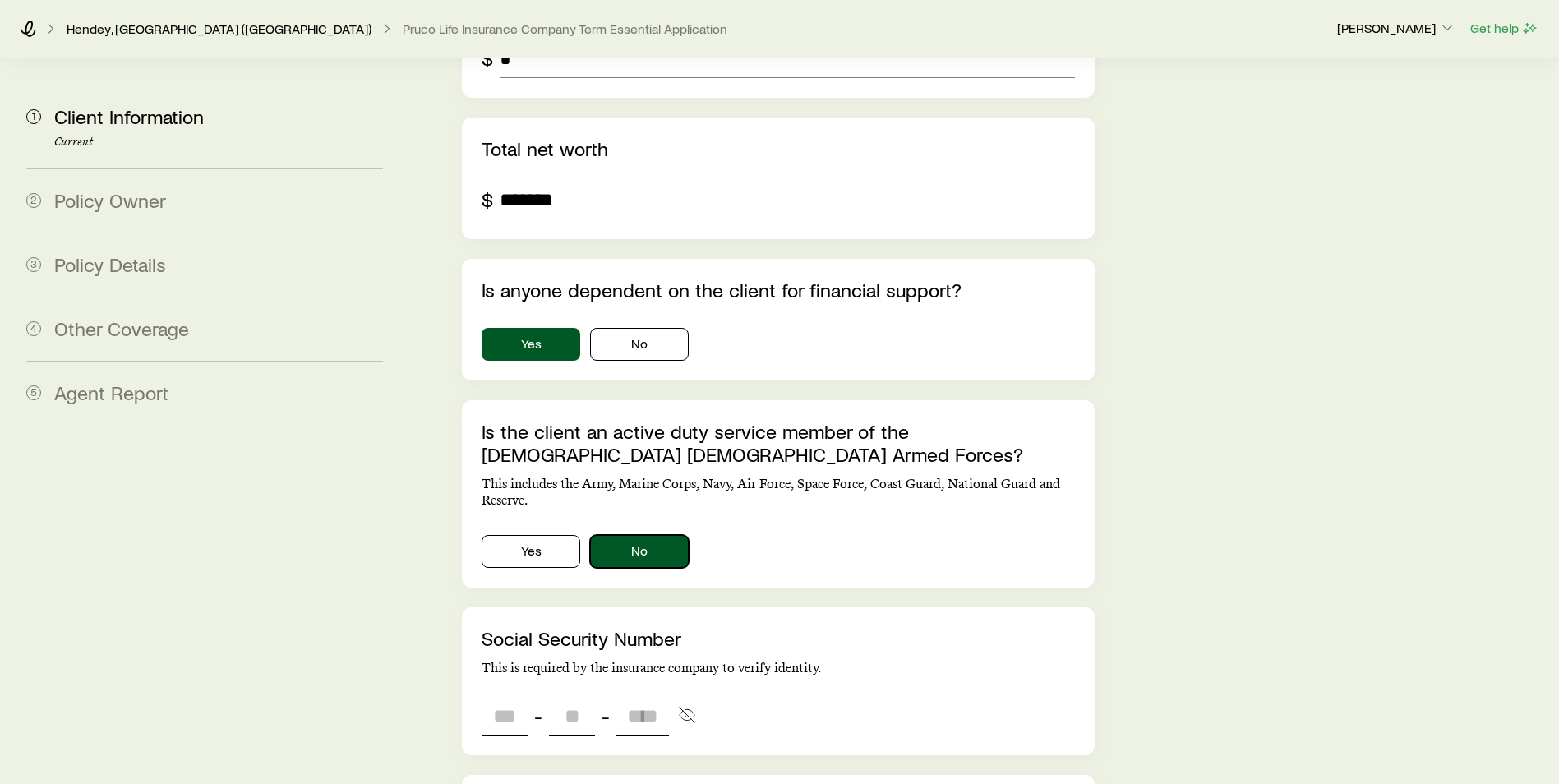 scroll, scrollTop: 2898, scrollLeft: 0, axis: vertical 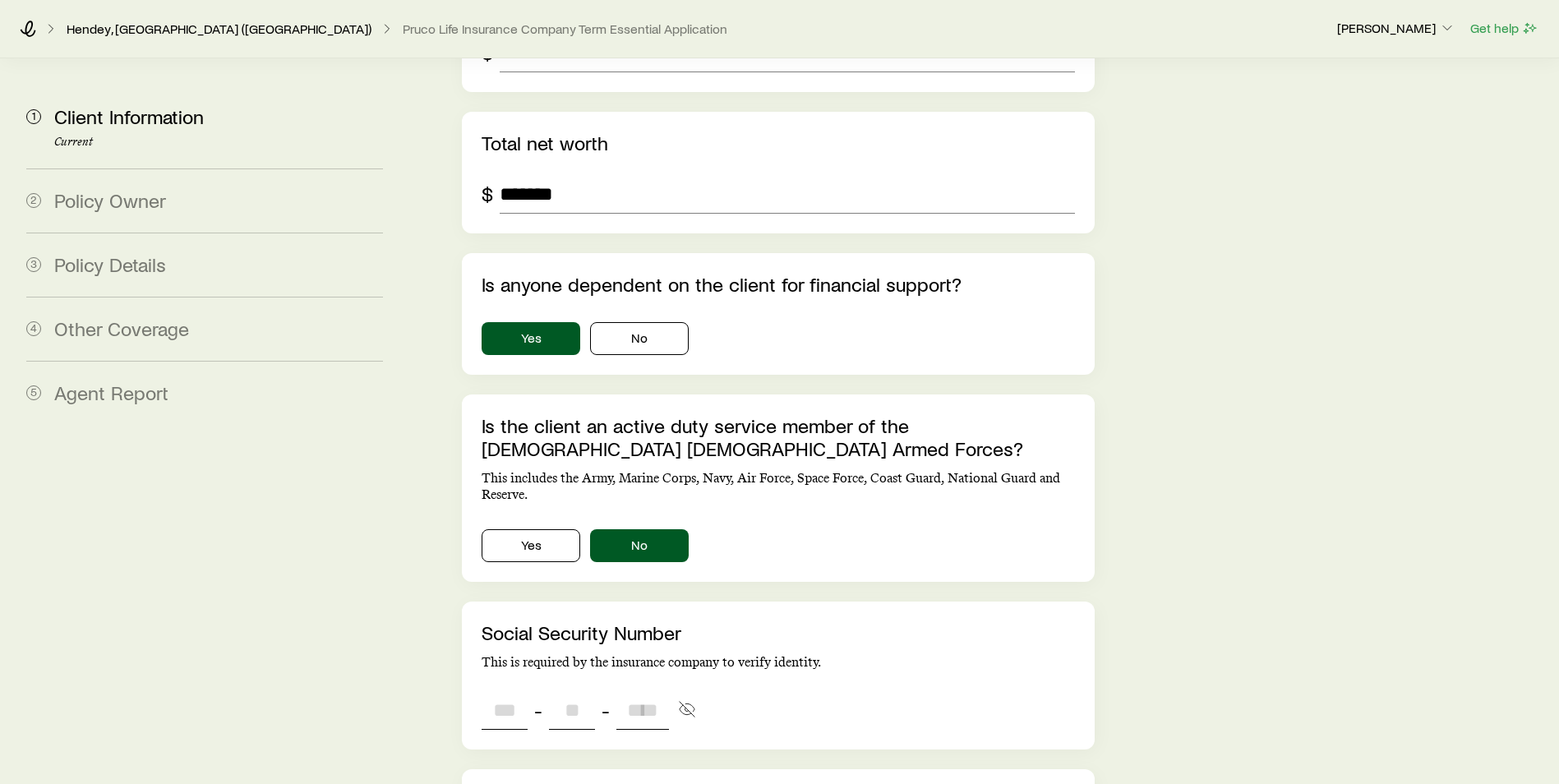 click at bounding box center [505, 710] 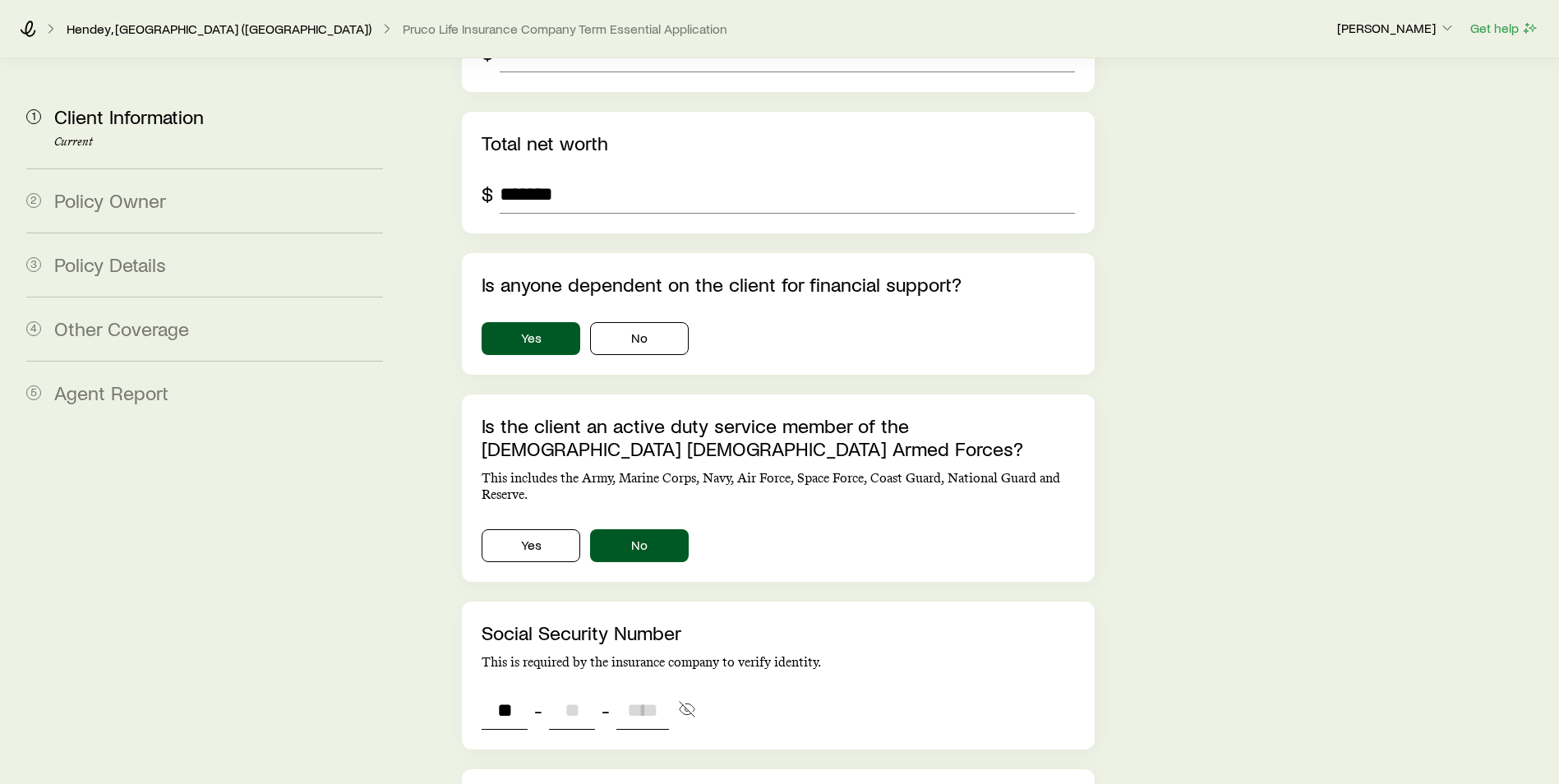 type on "***" 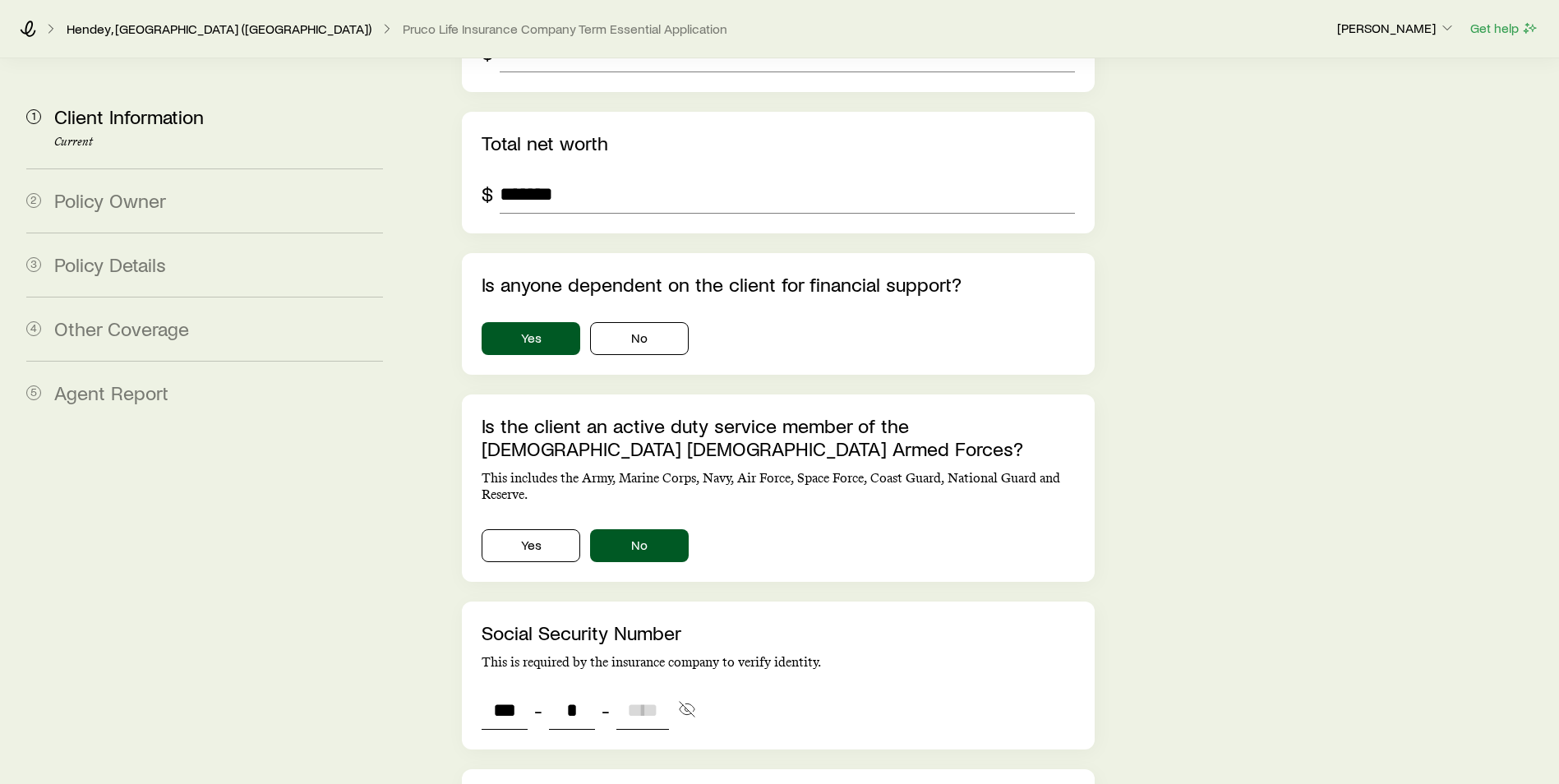 type on "**" 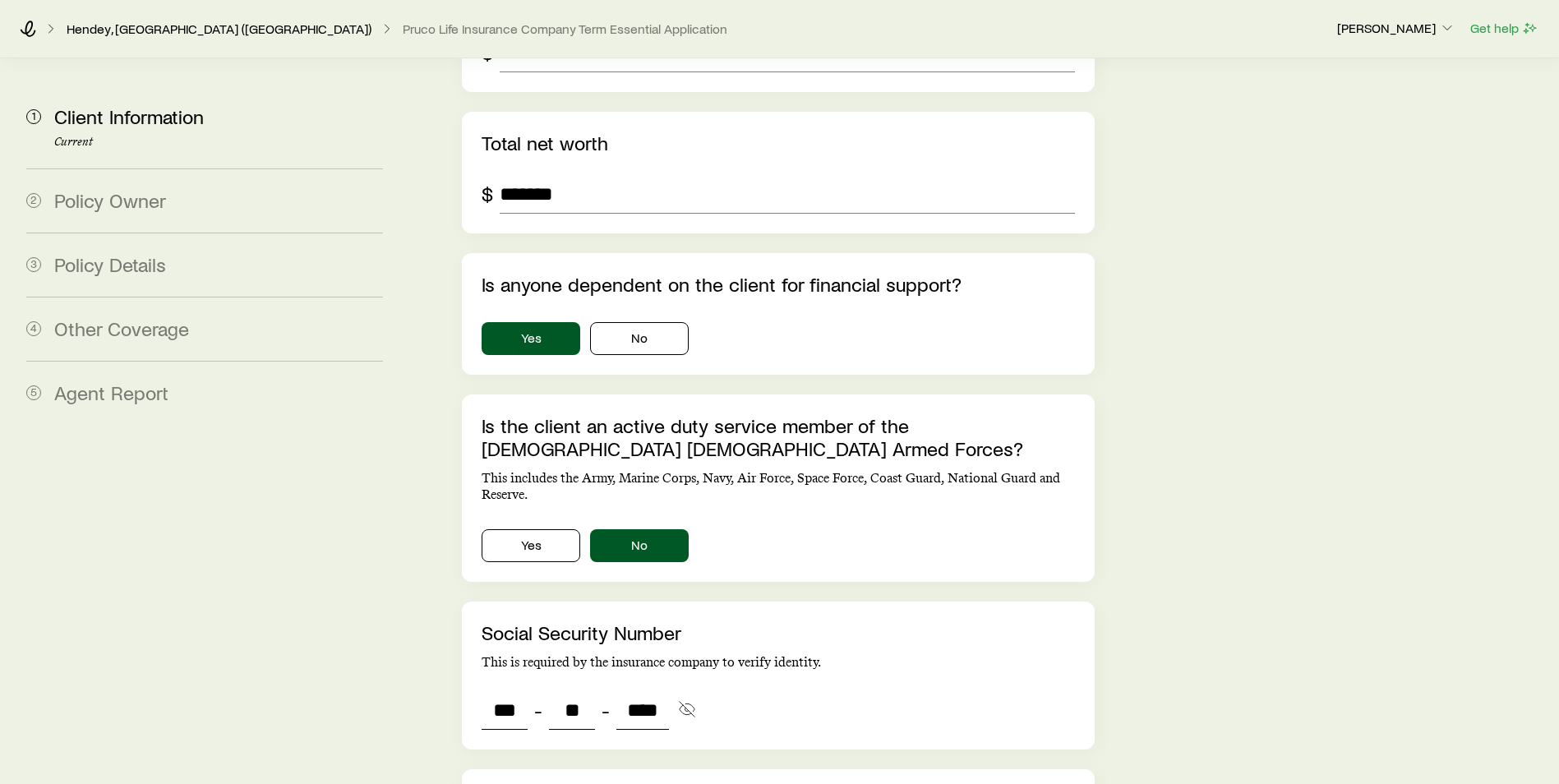 type on "****" 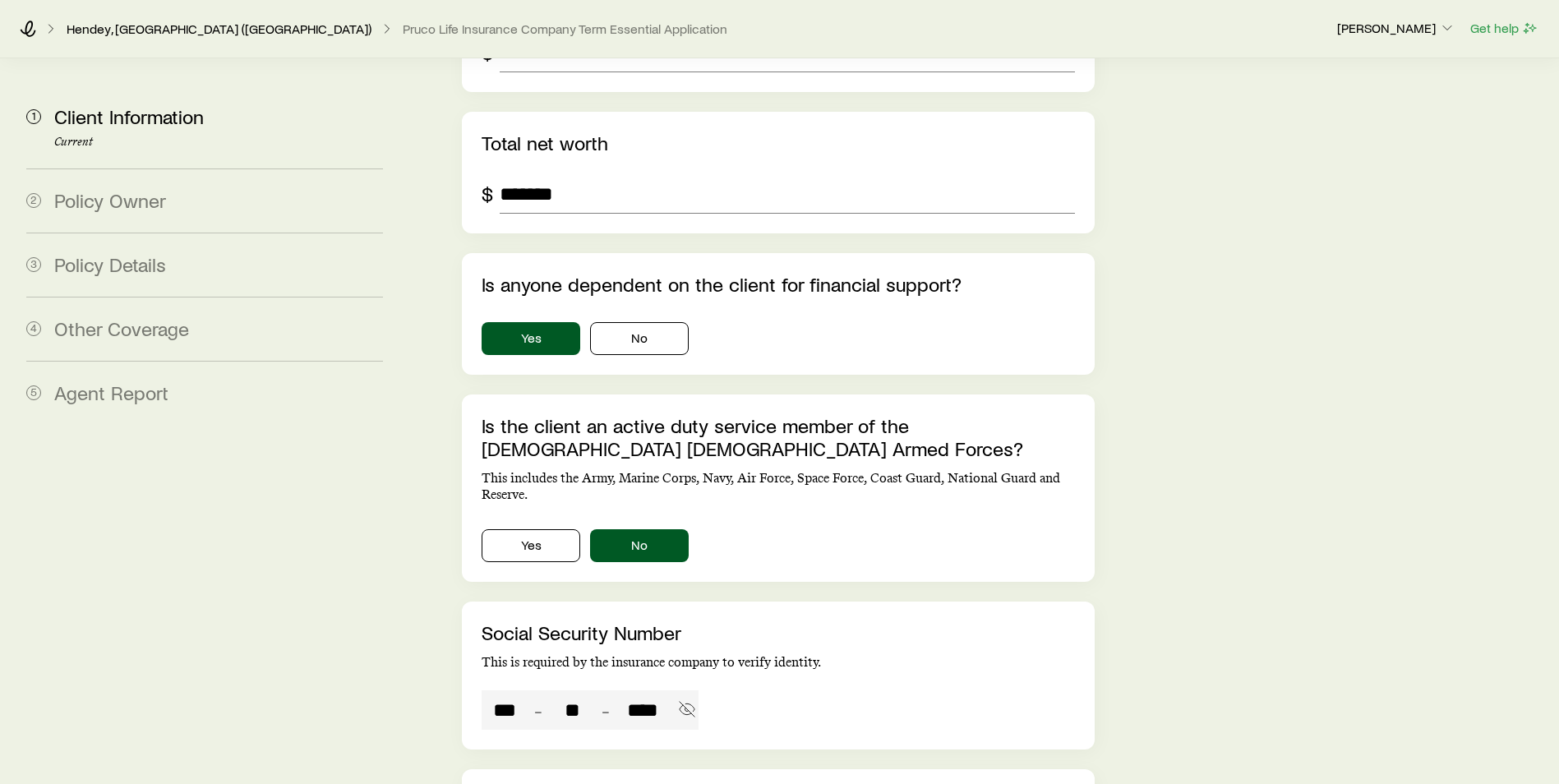 type on "***" 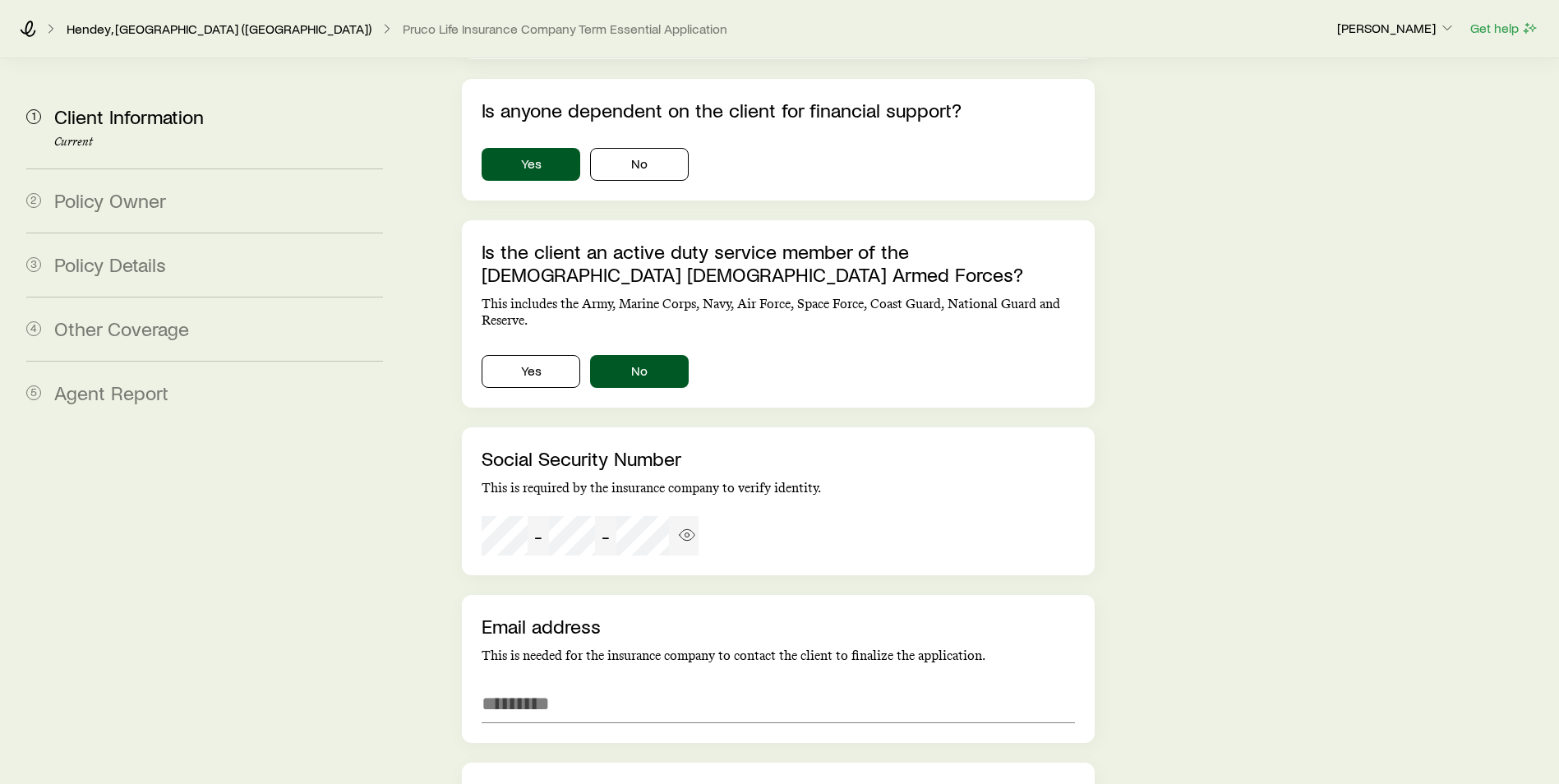 scroll, scrollTop: 3145, scrollLeft: 0, axis: vertical 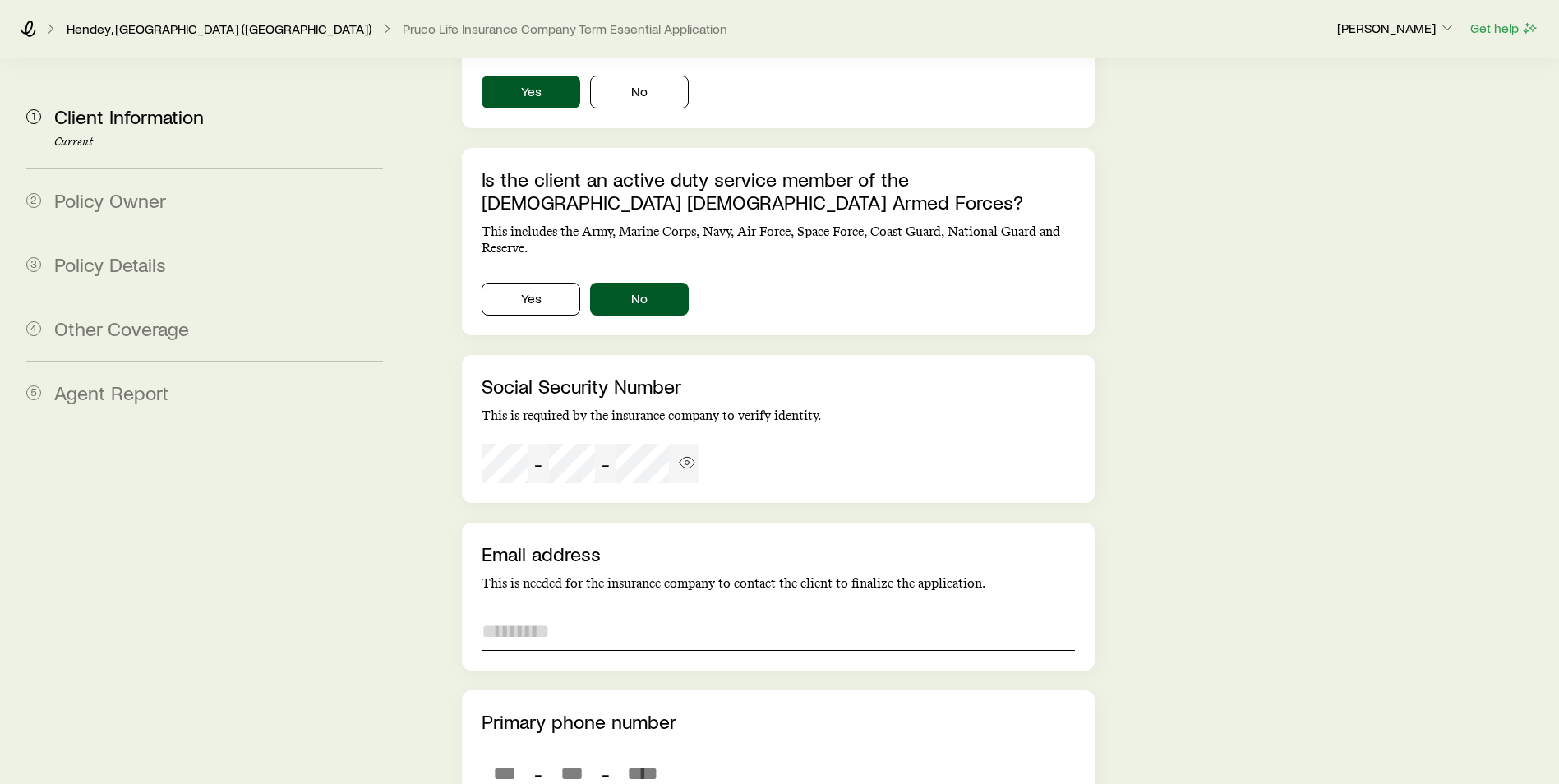 click at bounding box center (778, 631) 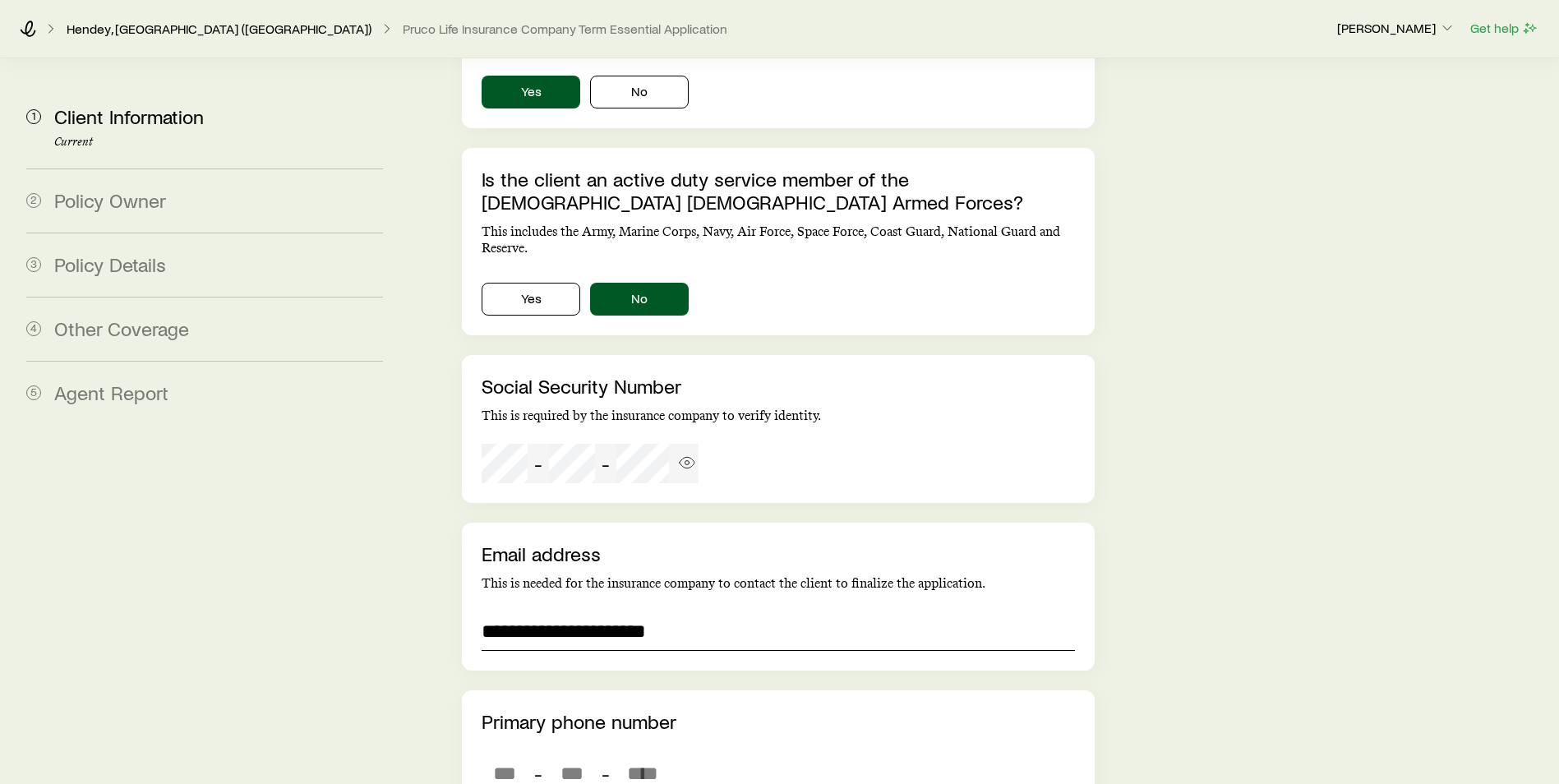 type on "**********" 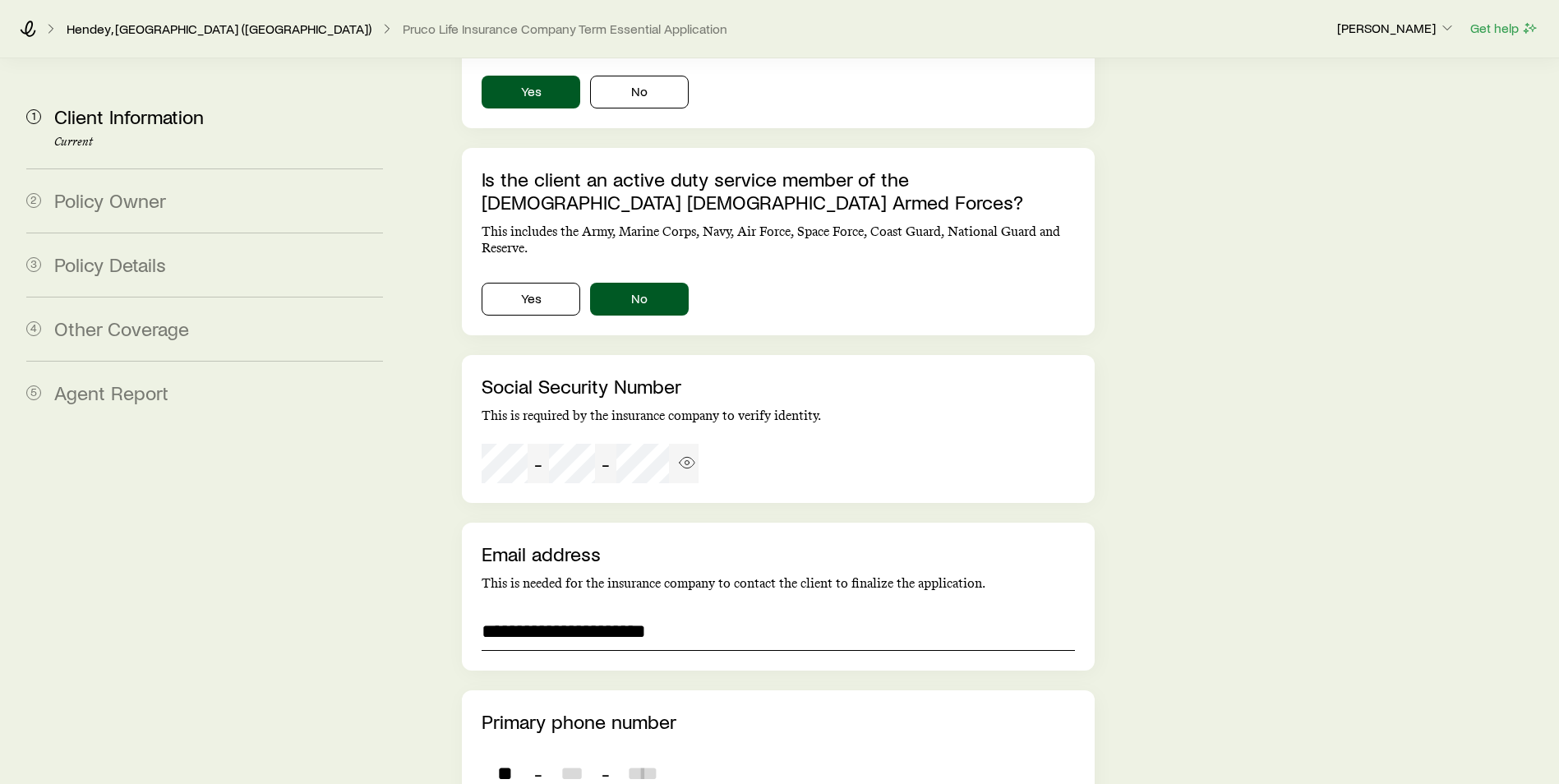type on "***" 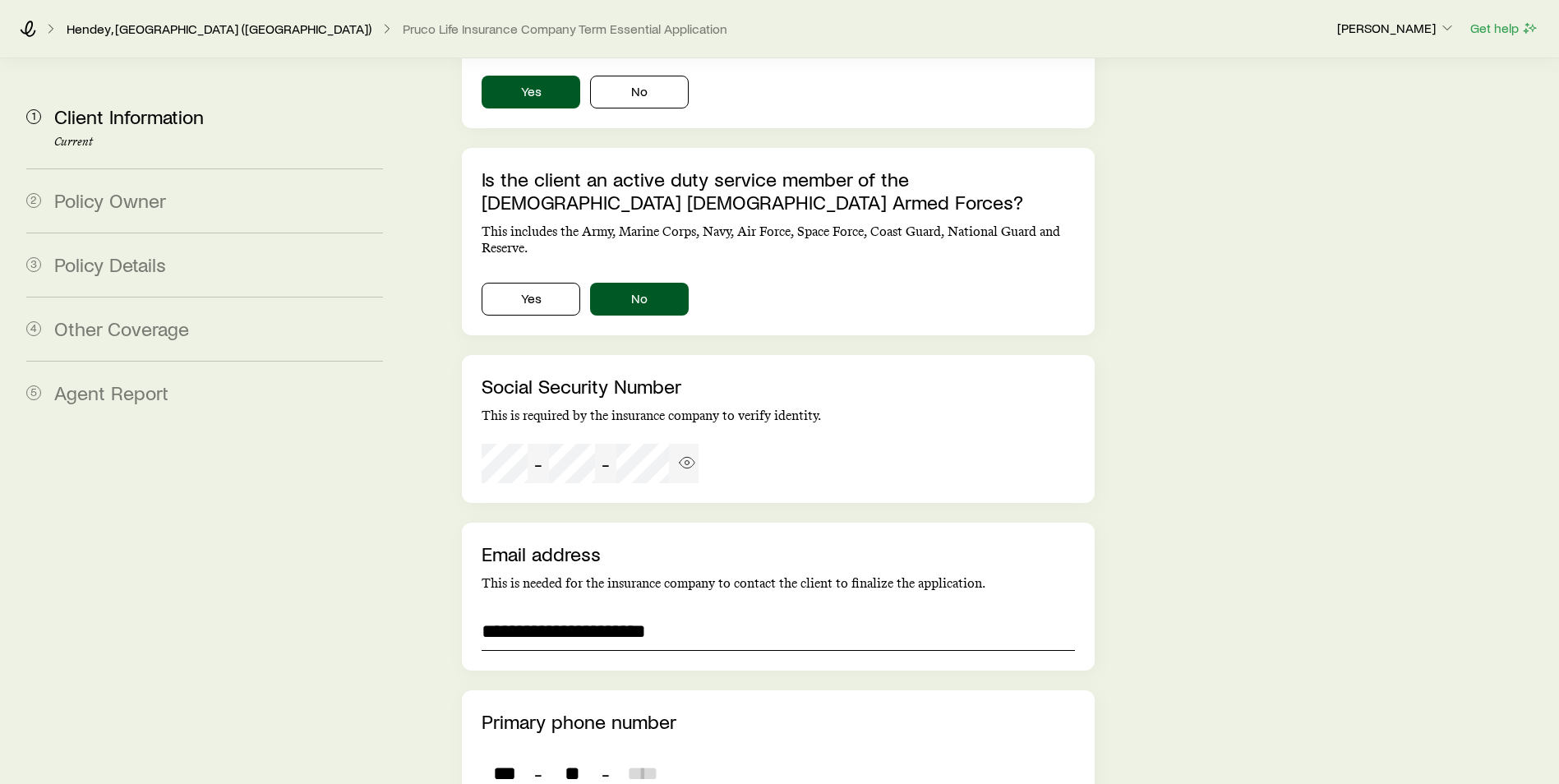 type on "***" 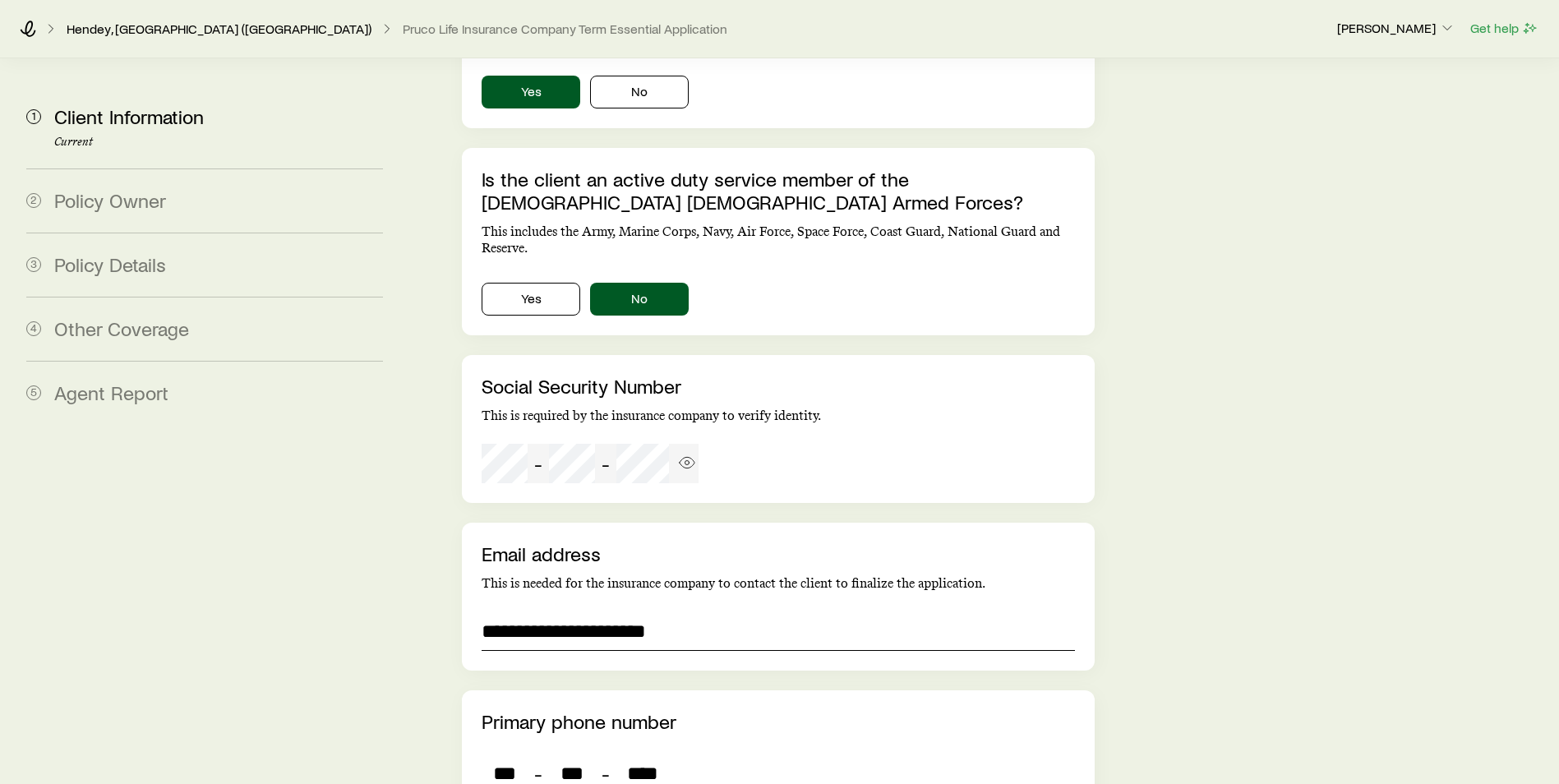 type on "****" 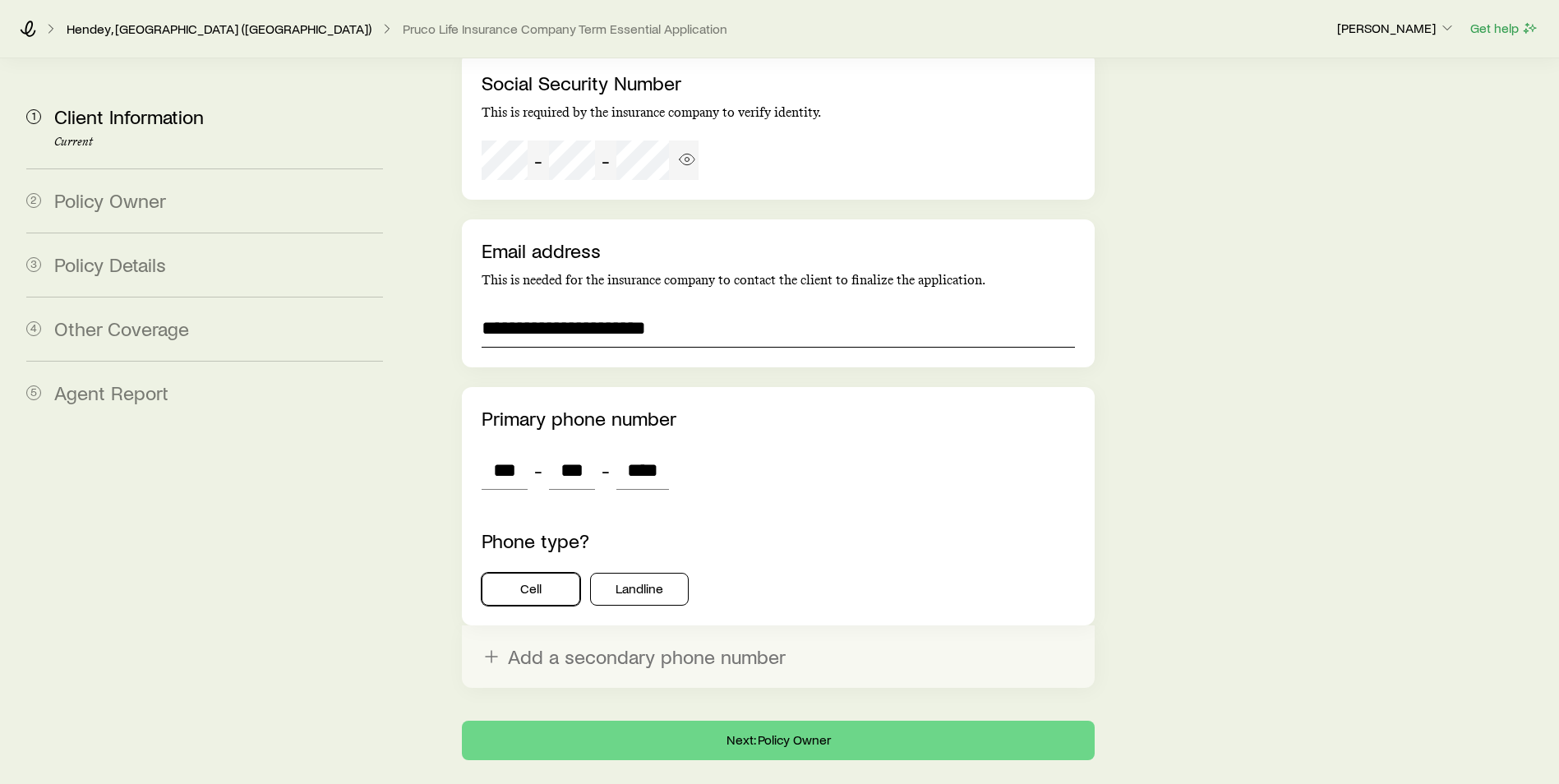 type 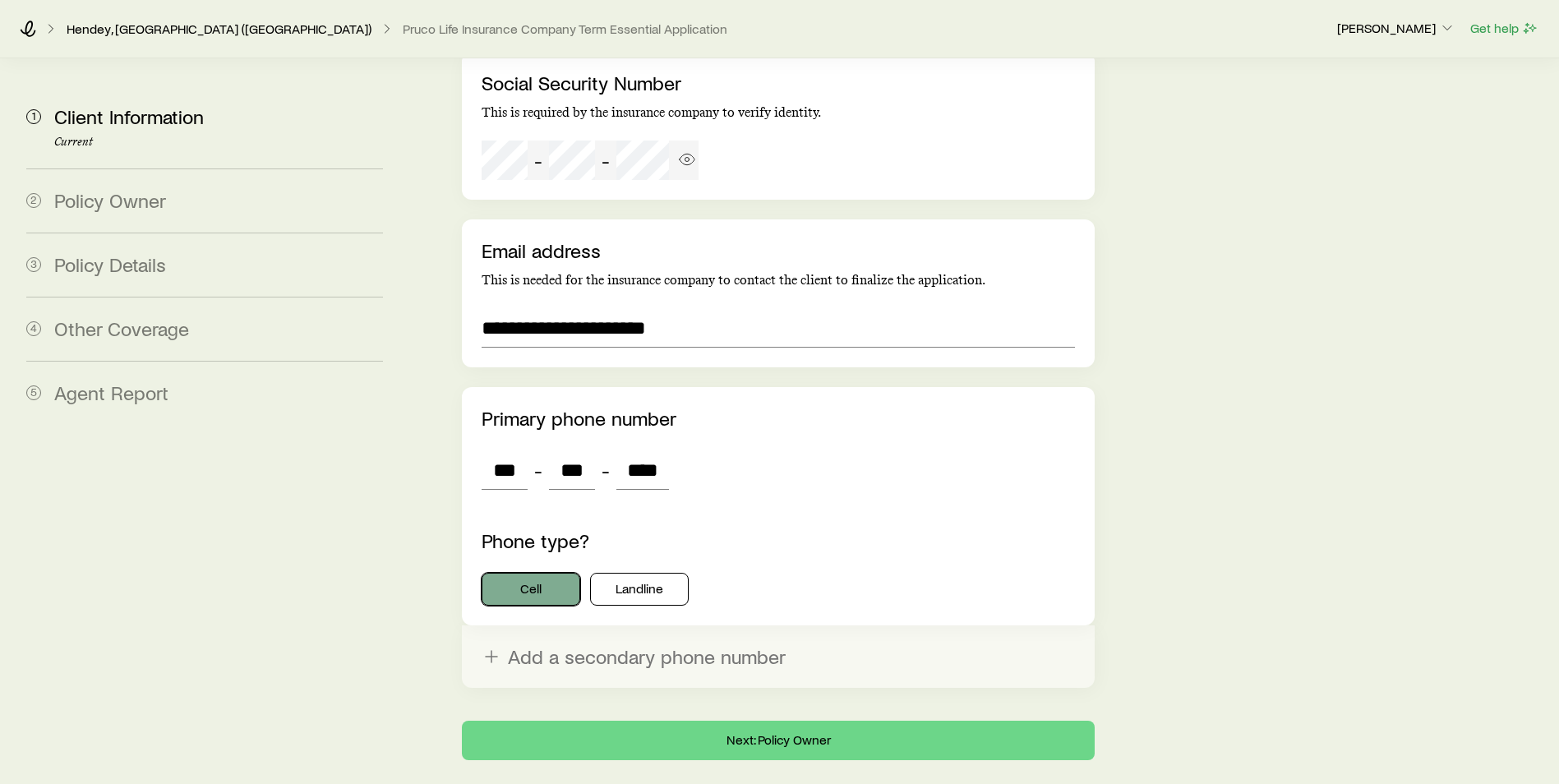 click on "Cell" at bounding box center [531, 589] 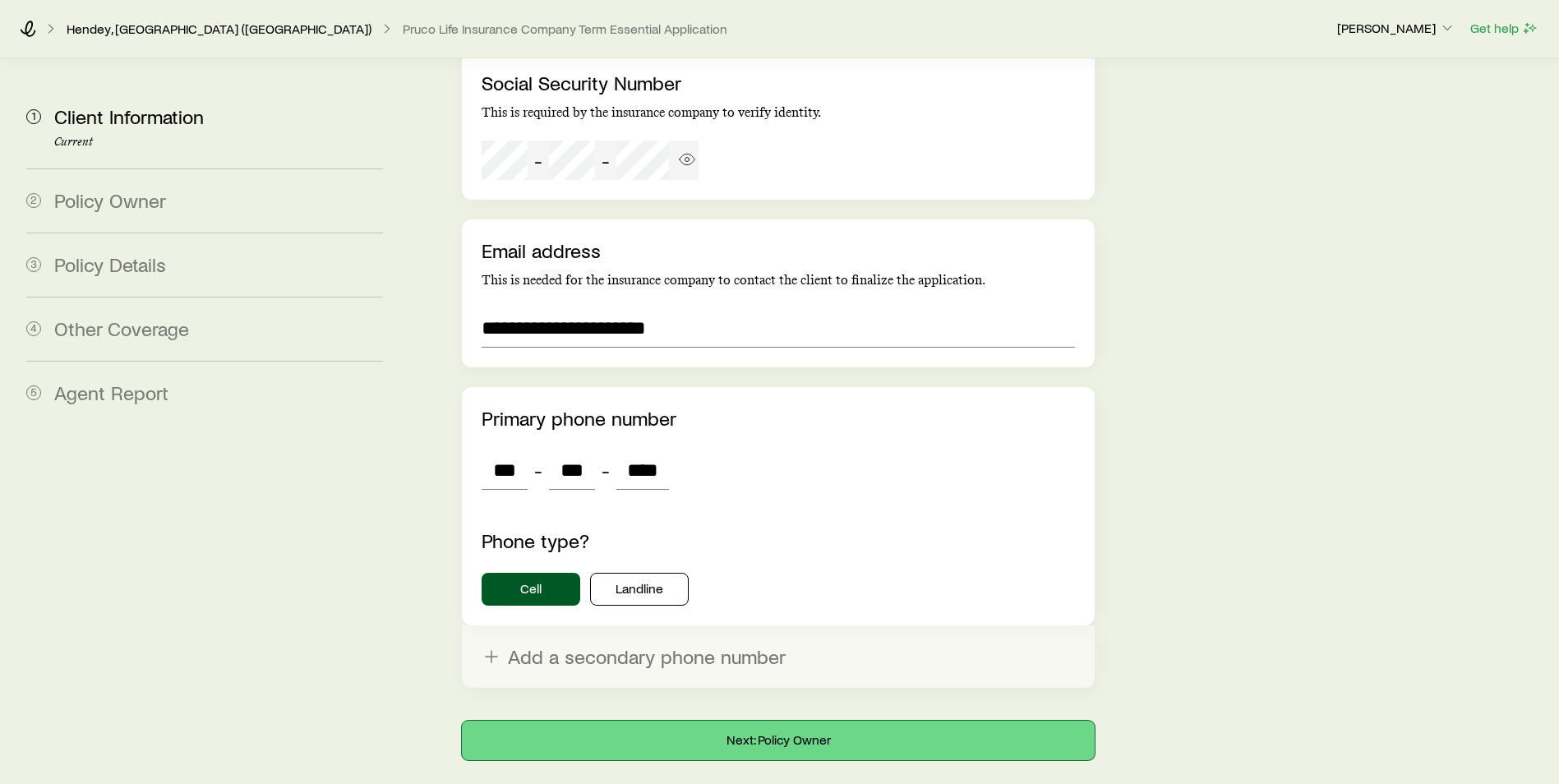 click on "Next: Policy Owner" at bounding box center [778, 740] 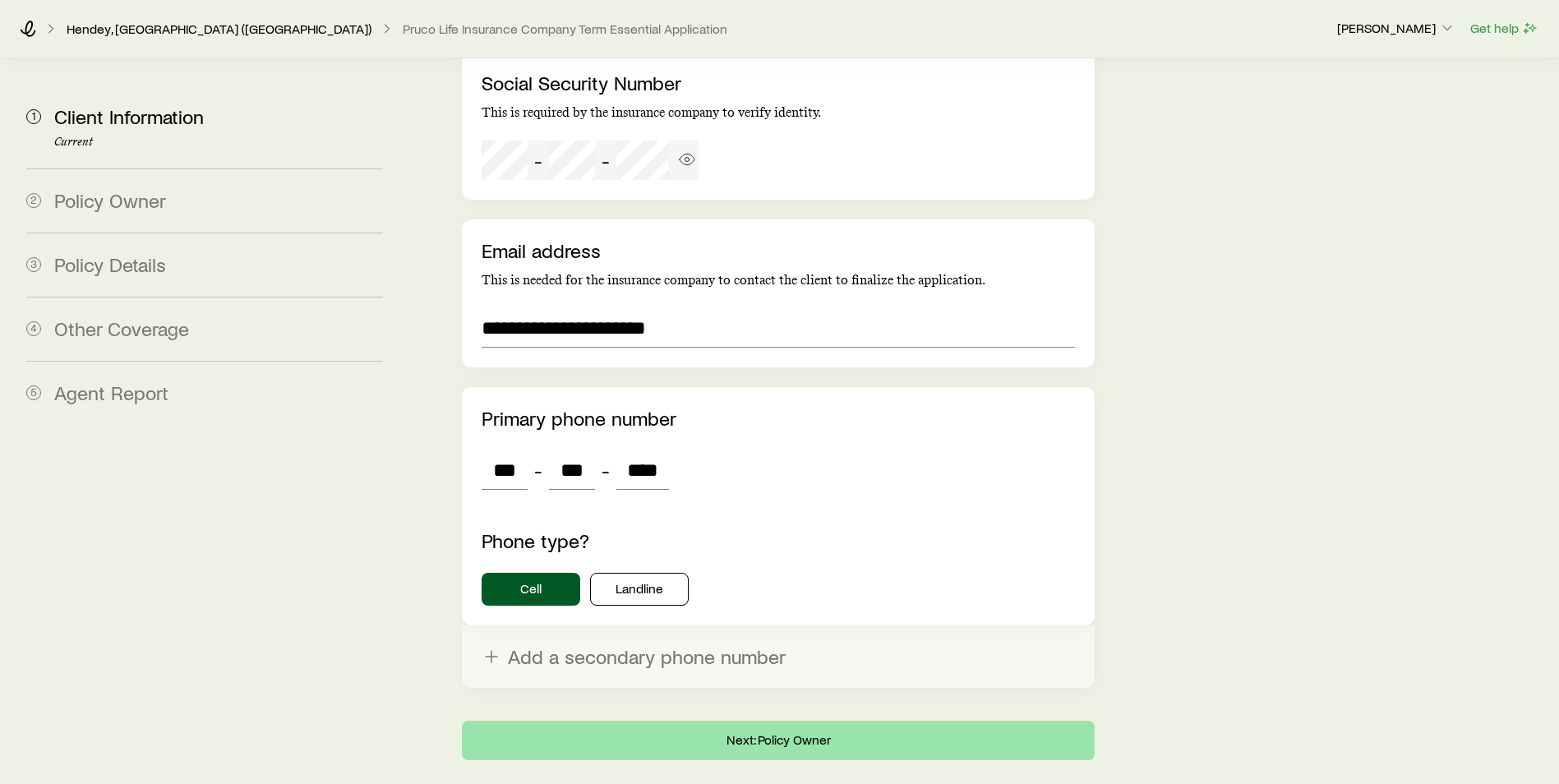 scroll, scrollTop: 0, scrollLeft: 0, axis: both 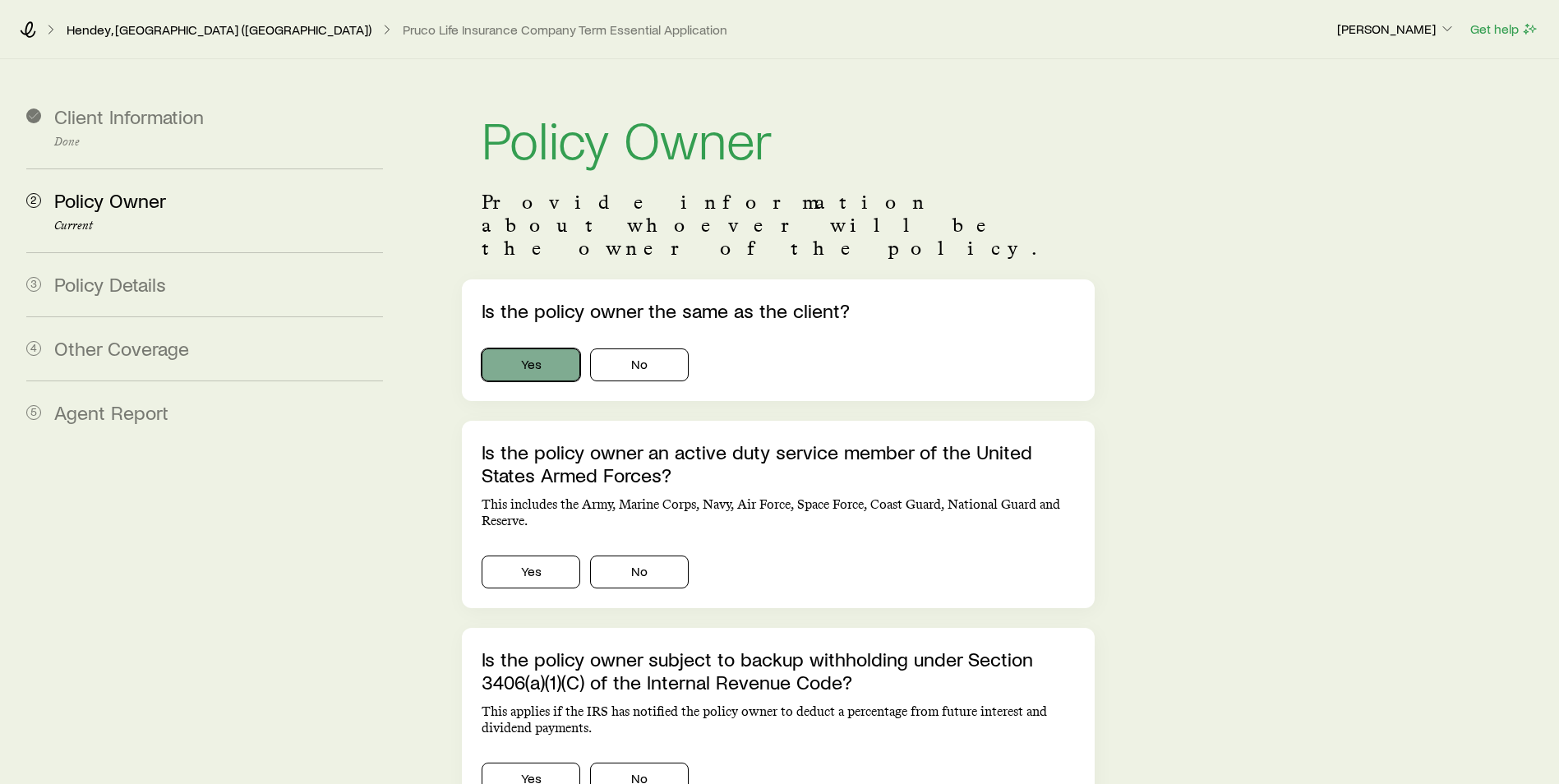 click on "Yes" at bounding box center (531, 365) 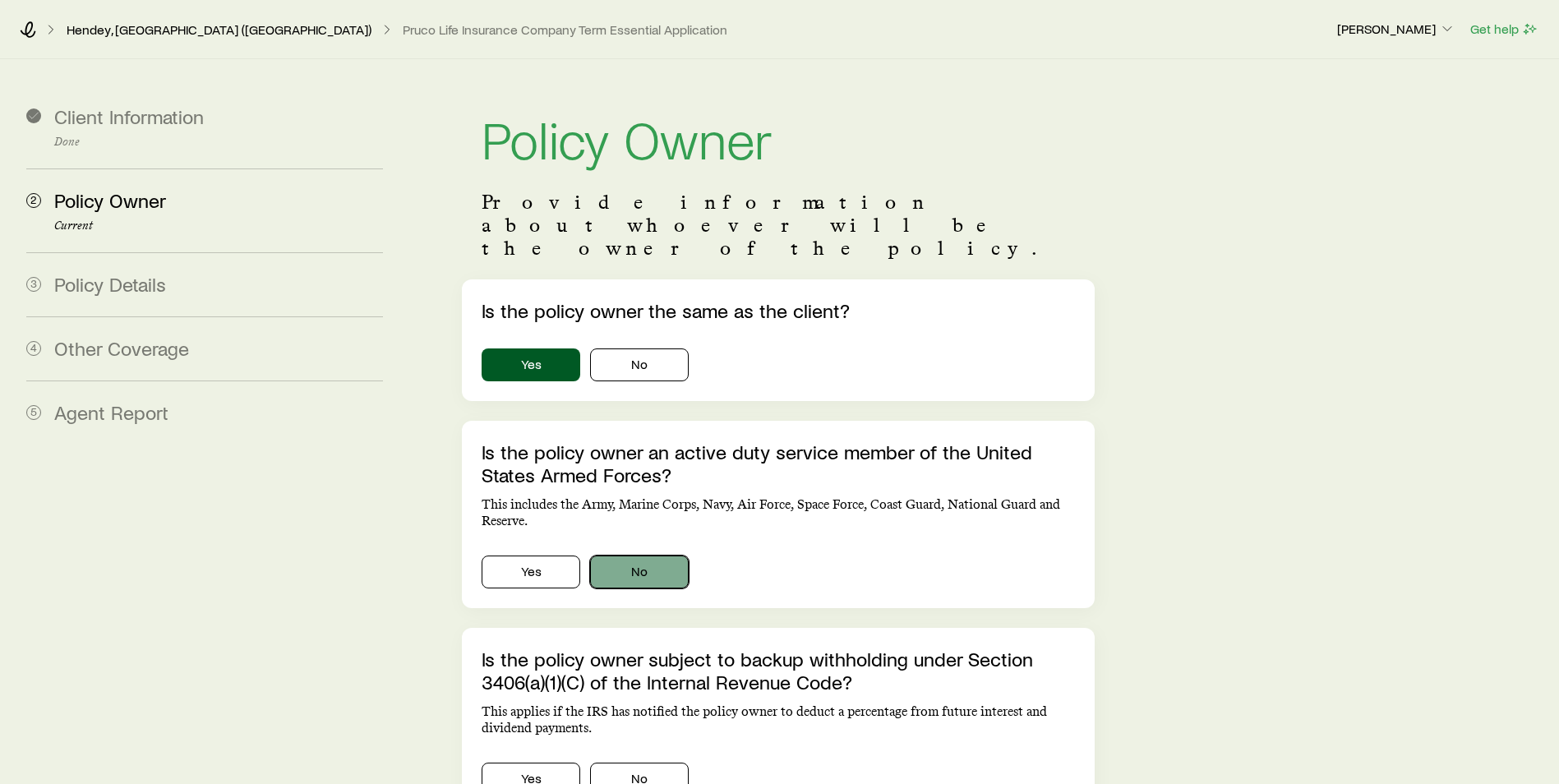 click on "No" at bounding box center [639, 572] 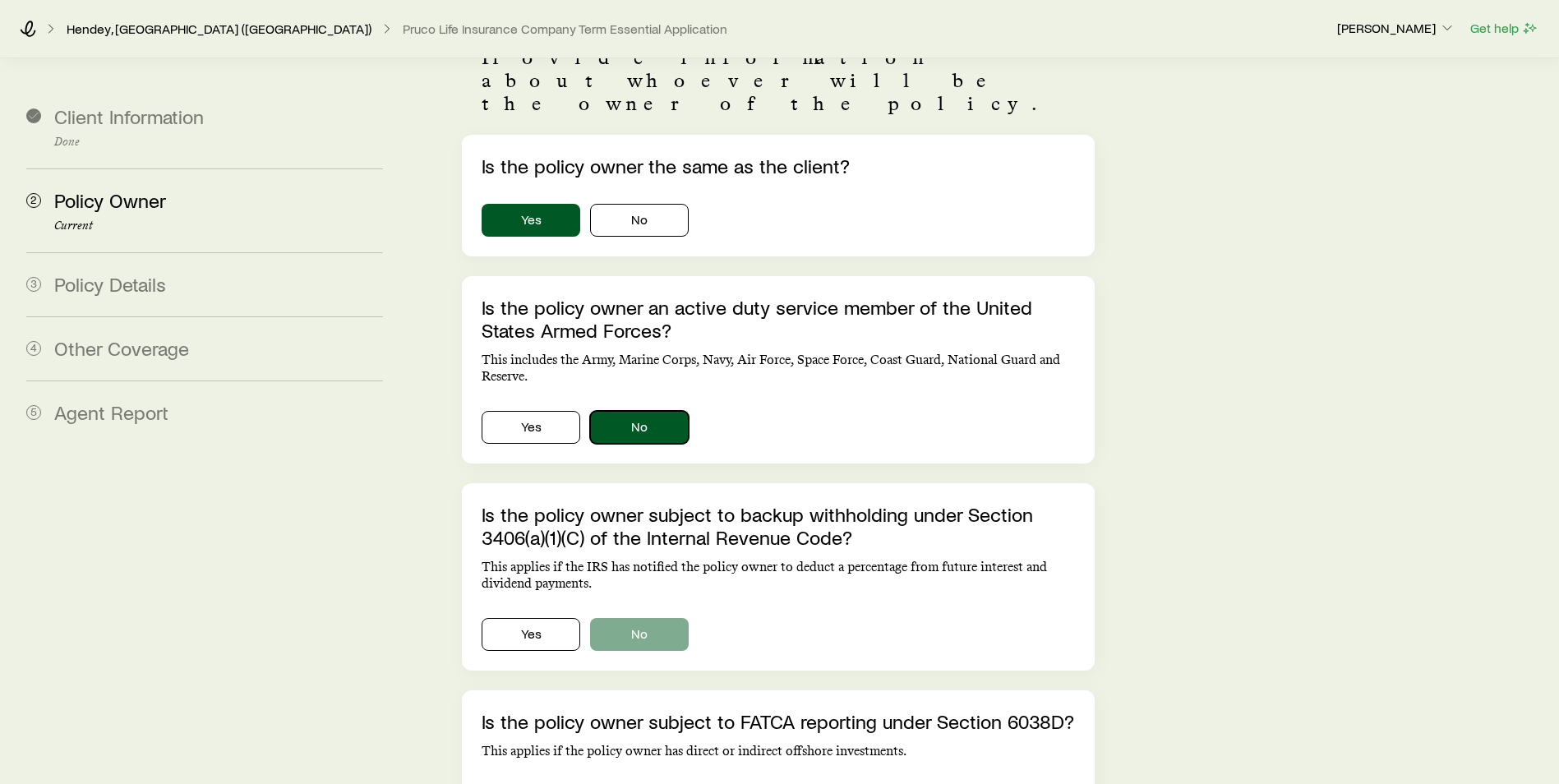 scroll, scrollTop: 164, scrollLeft: 0, axis: vertical 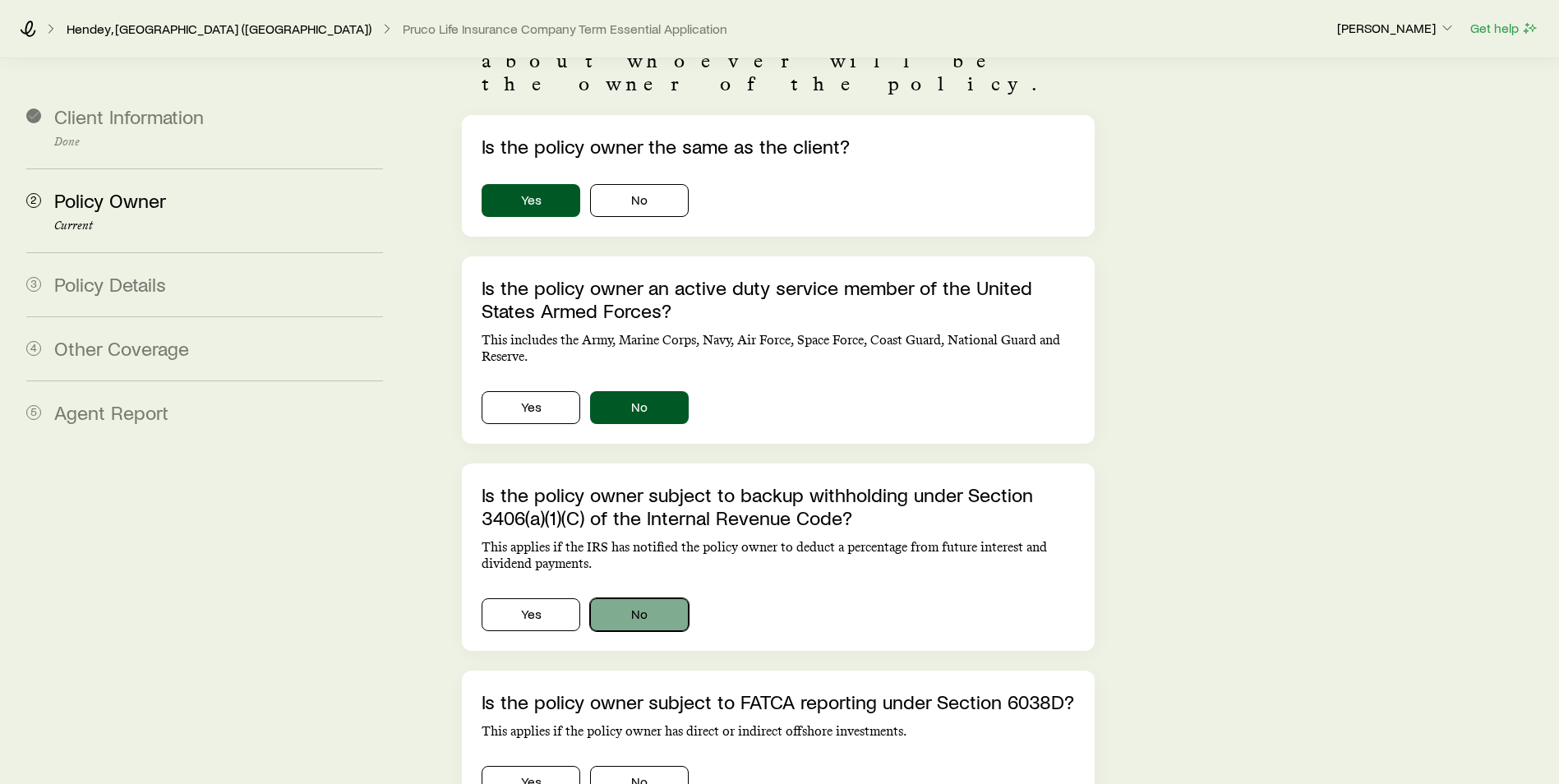 click on "No" at bounding box center (639, 615) 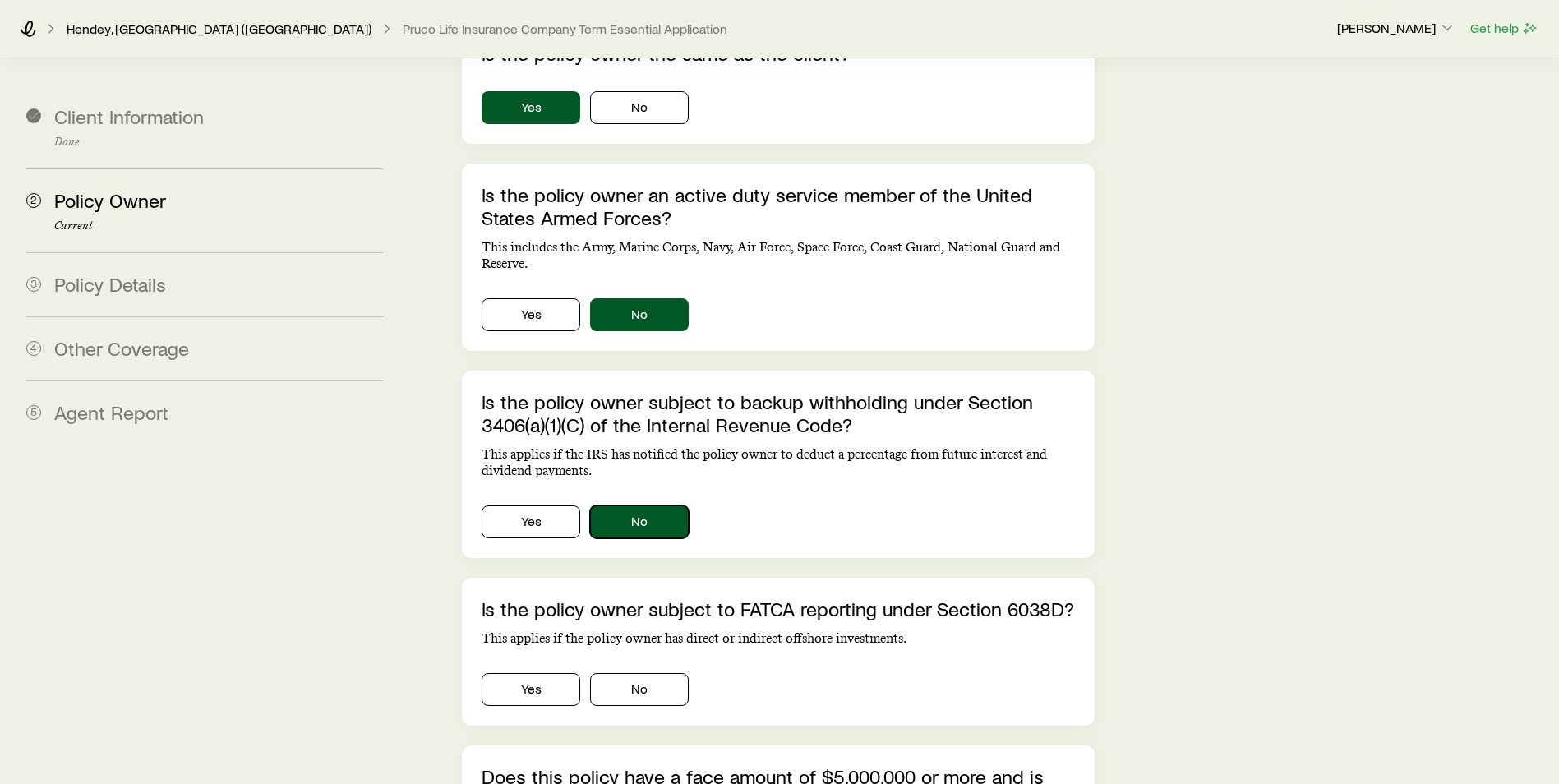 scroll, scrollTop: 329, scrollLeft: 0, axis: vertical 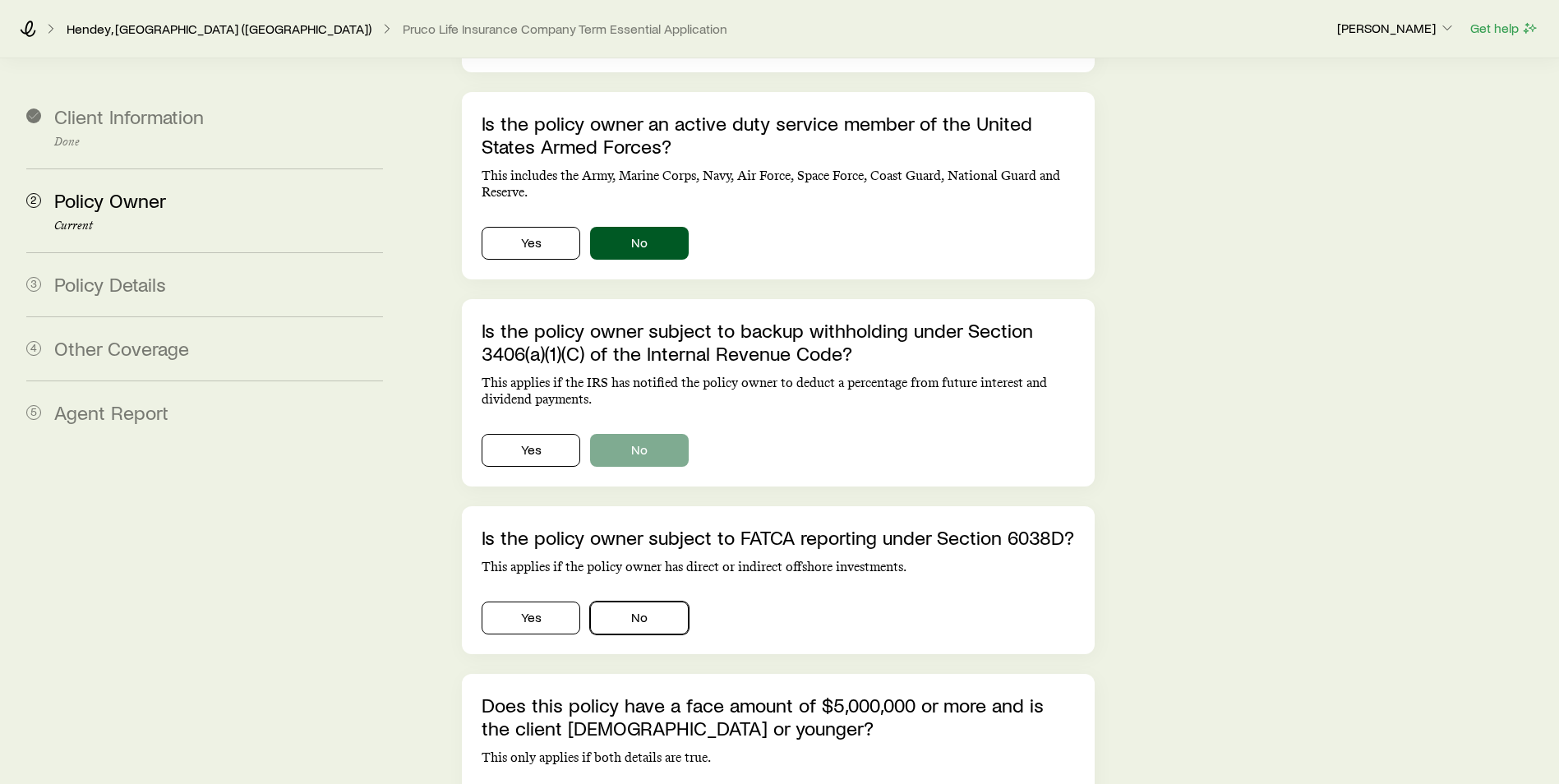 click on "No" at bounding box center [639, 618] 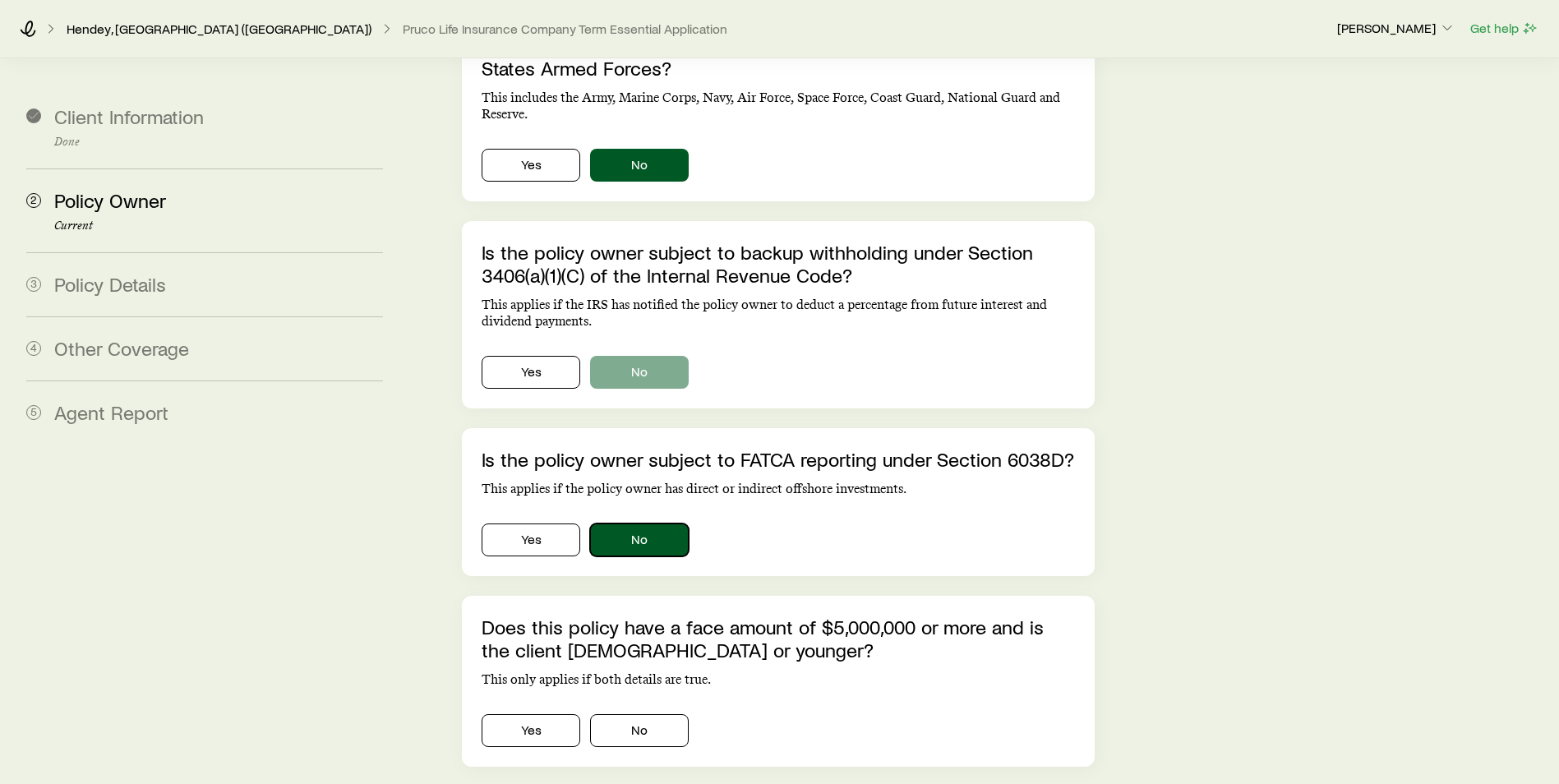 scroll, scrollTop: 493, scrollLeft: 0, axis: vertical 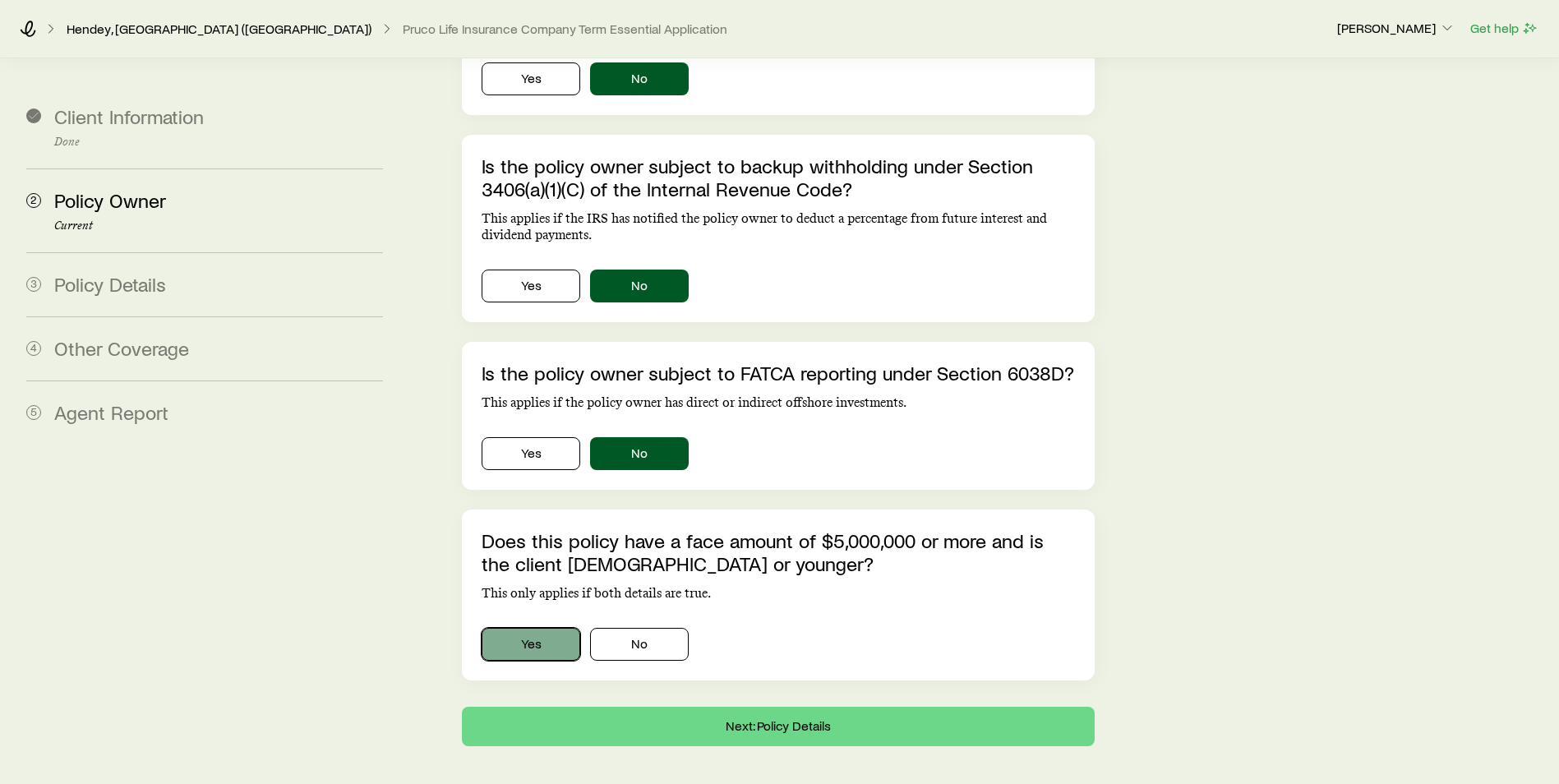 click on "Yes" at bounding box center [531, 644] 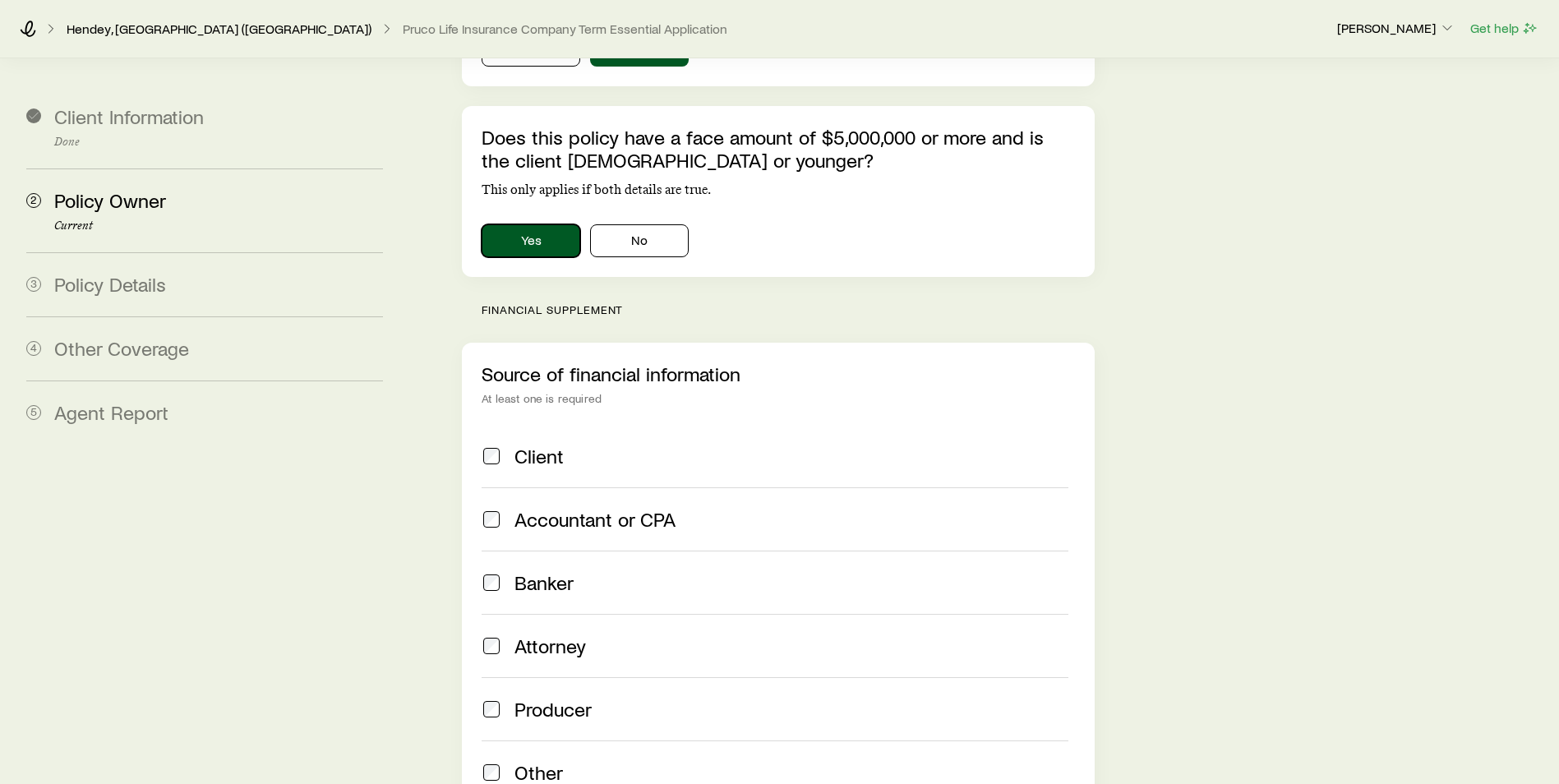 scroll, scrollTop: 904, scrollLeft: 0, axis: vertical 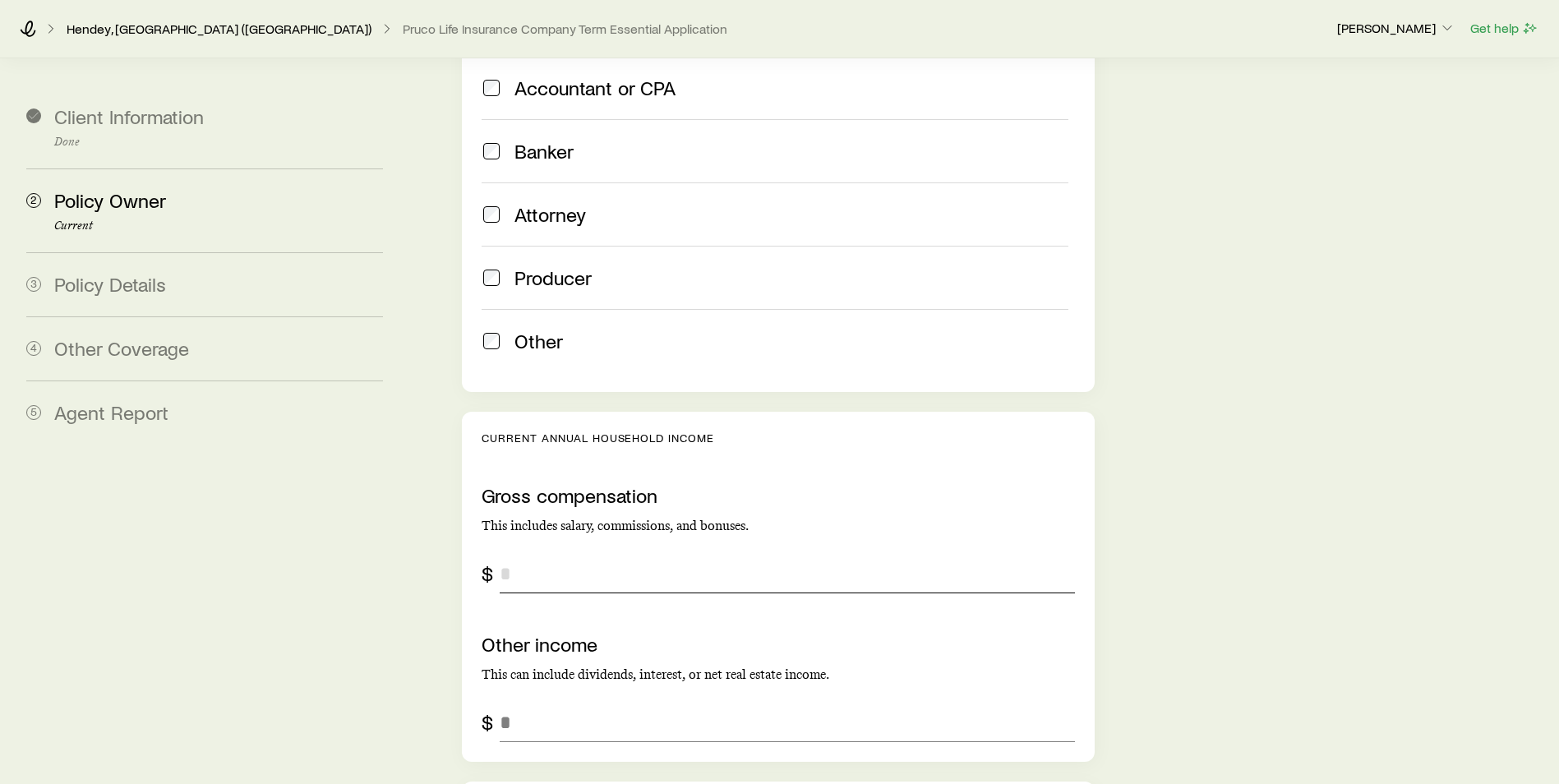click at bounding box center [787, 574] 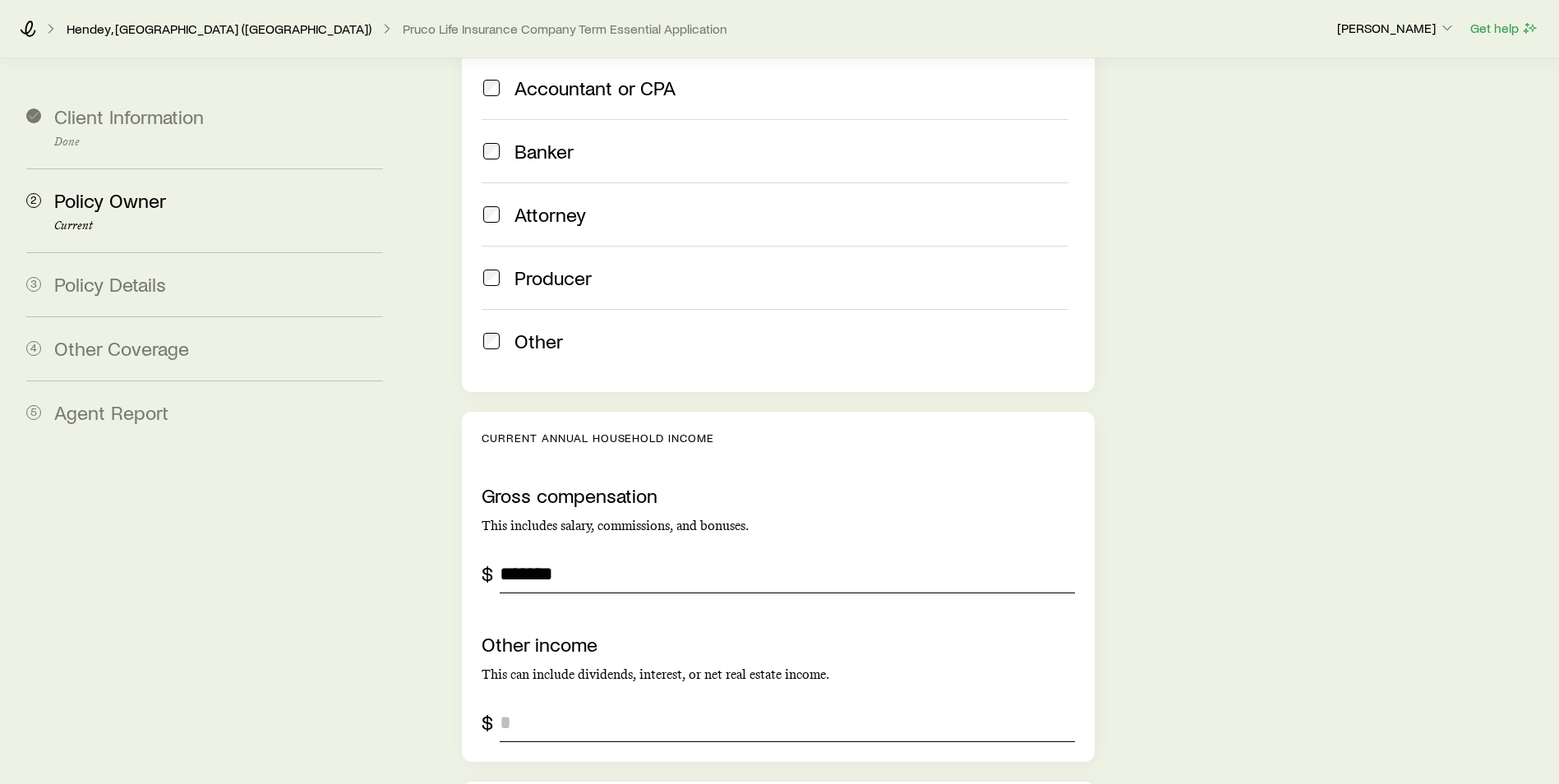 type on "*******" 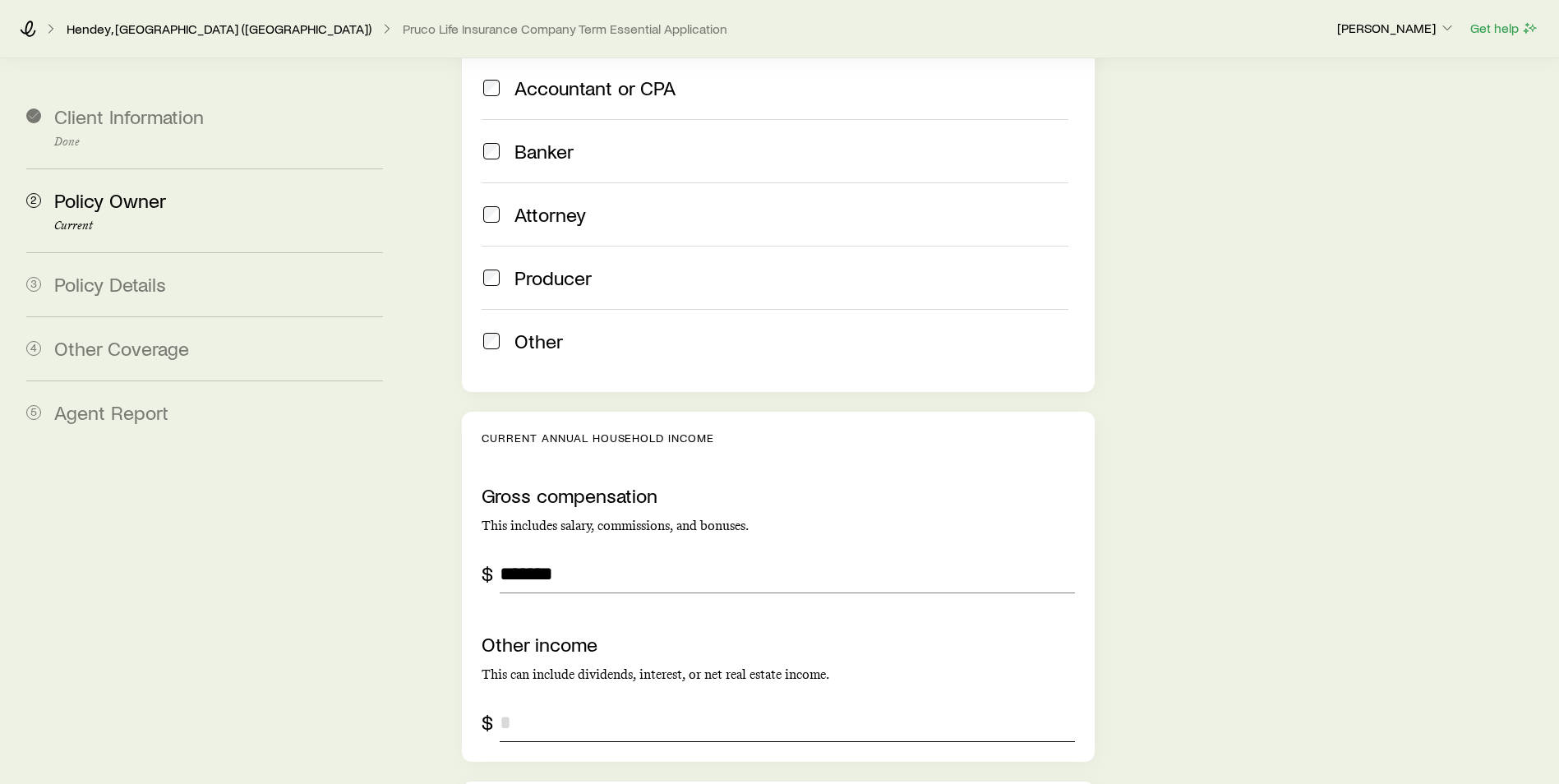 click at bounding box center (787, 722) 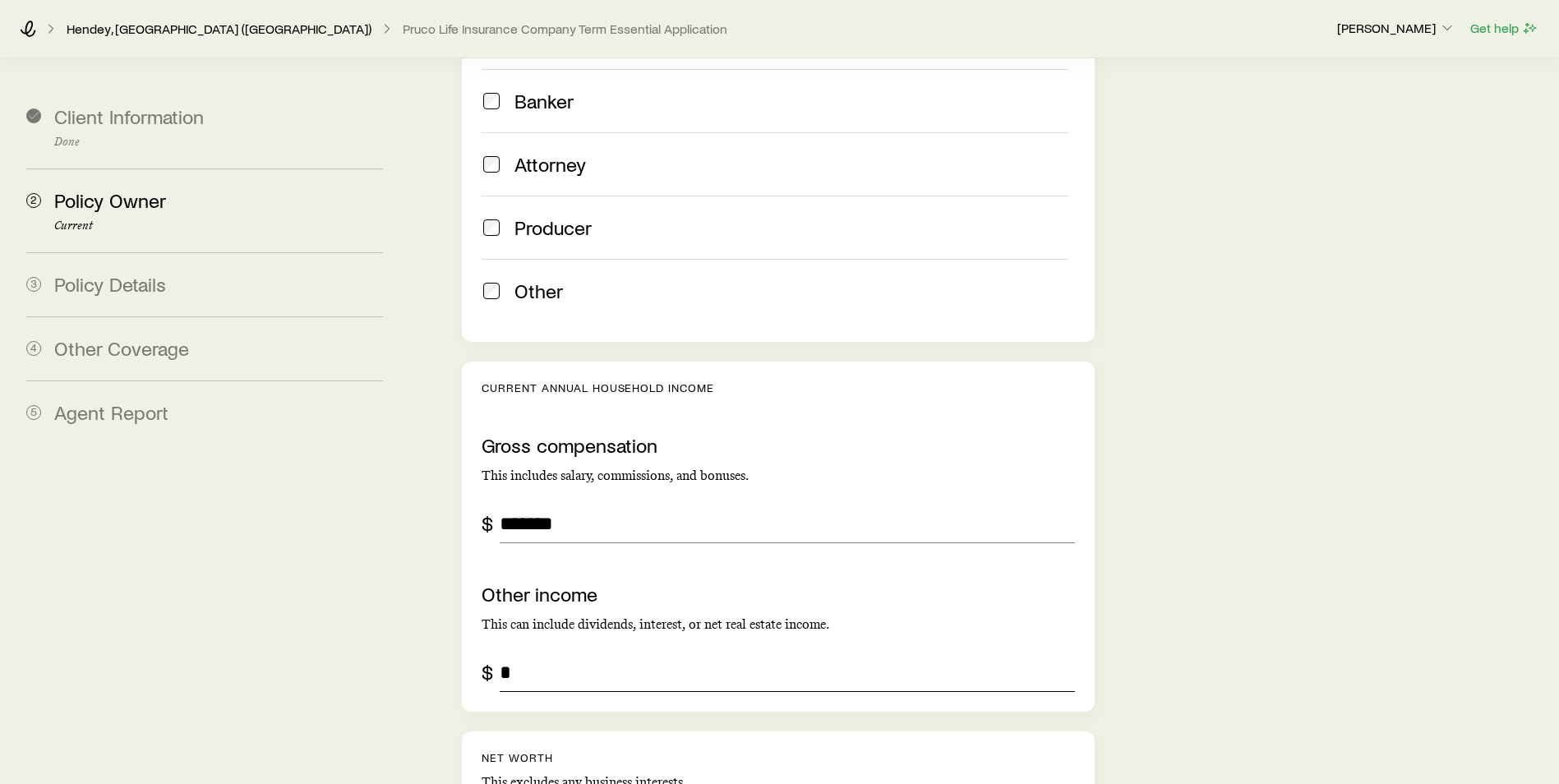 scroll, scrollTop: 2137, scrollLeft: 0, axis: vertical 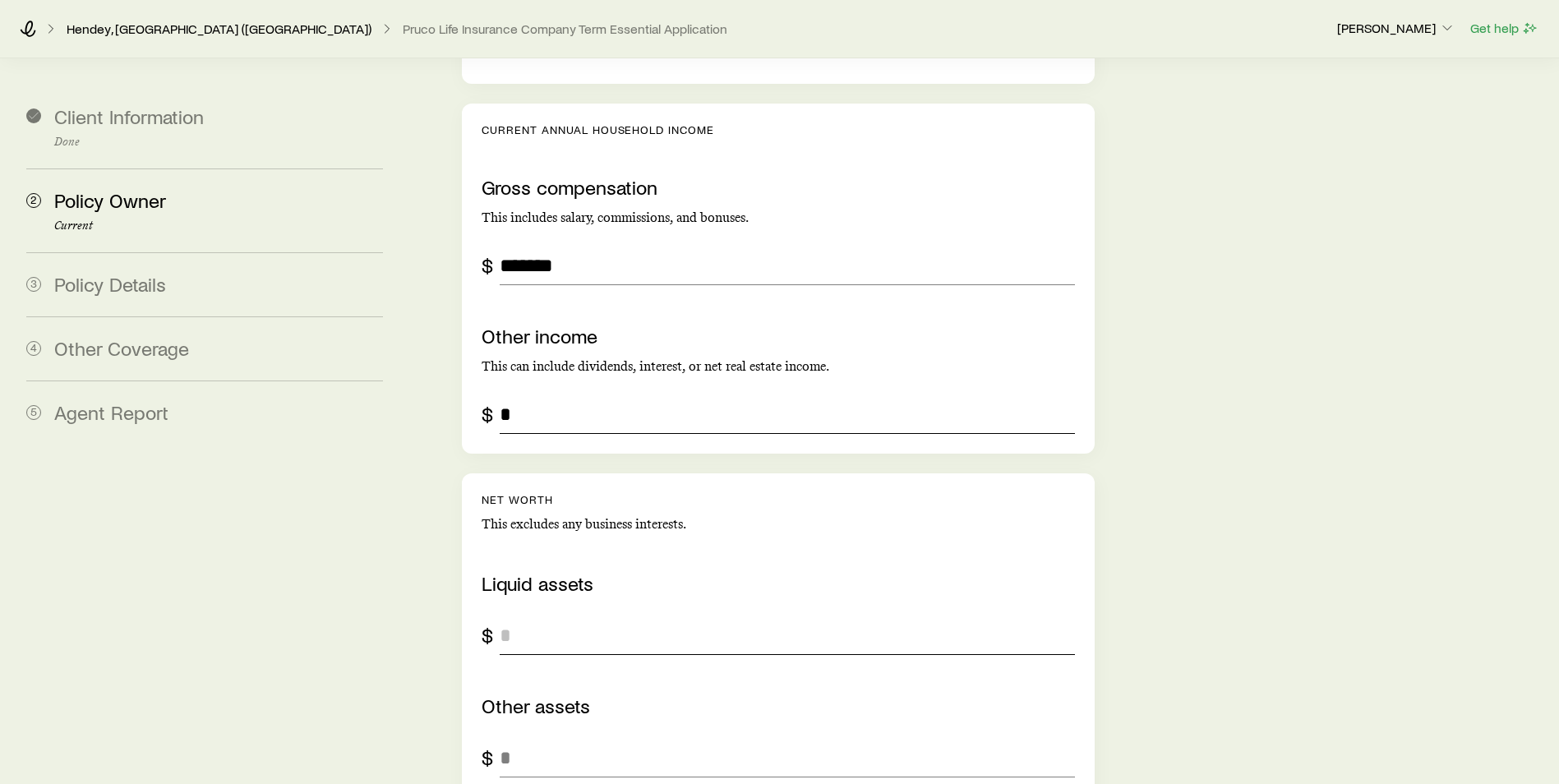type on "*" 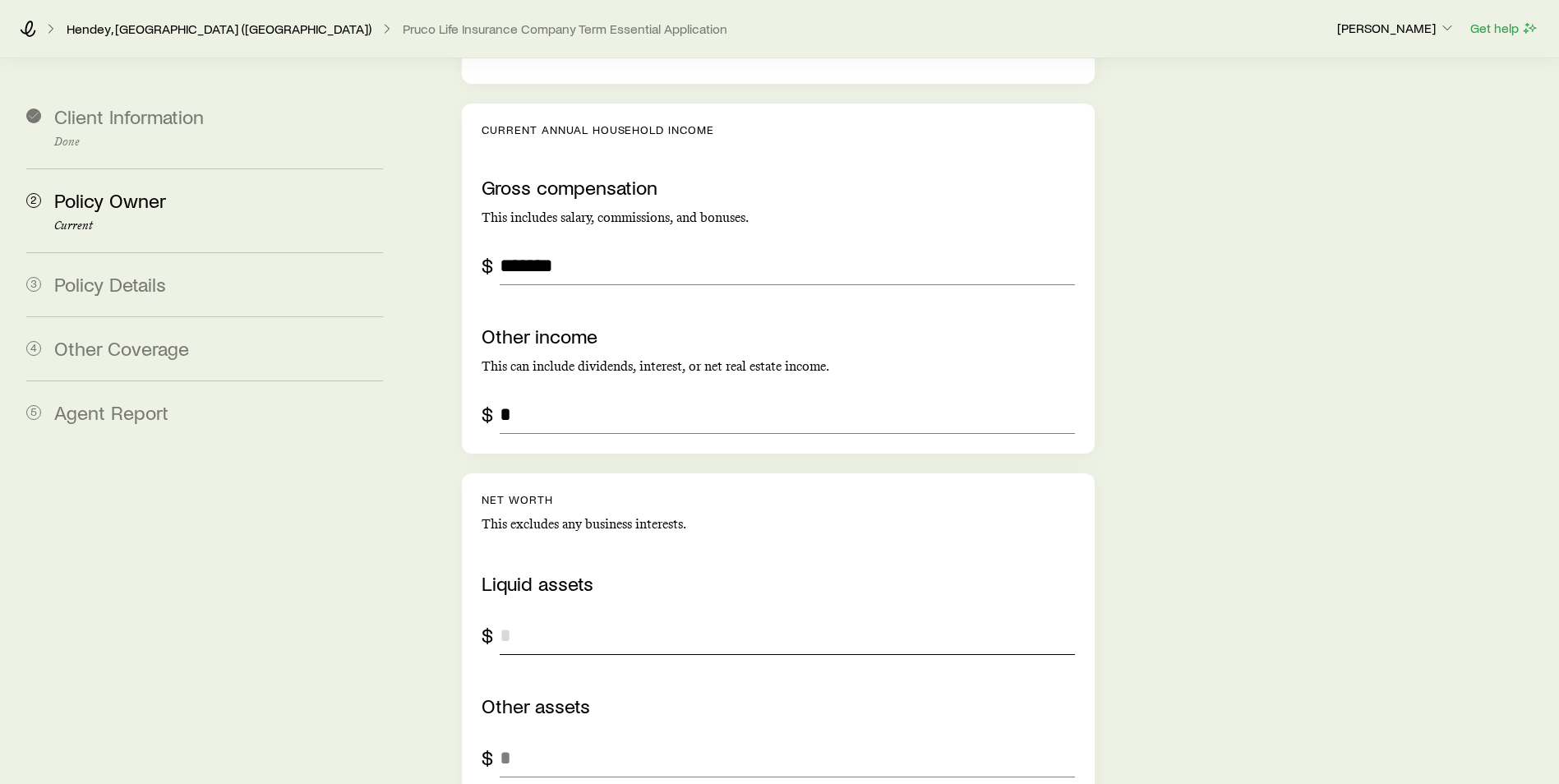 click at bounding box center (787, 635) 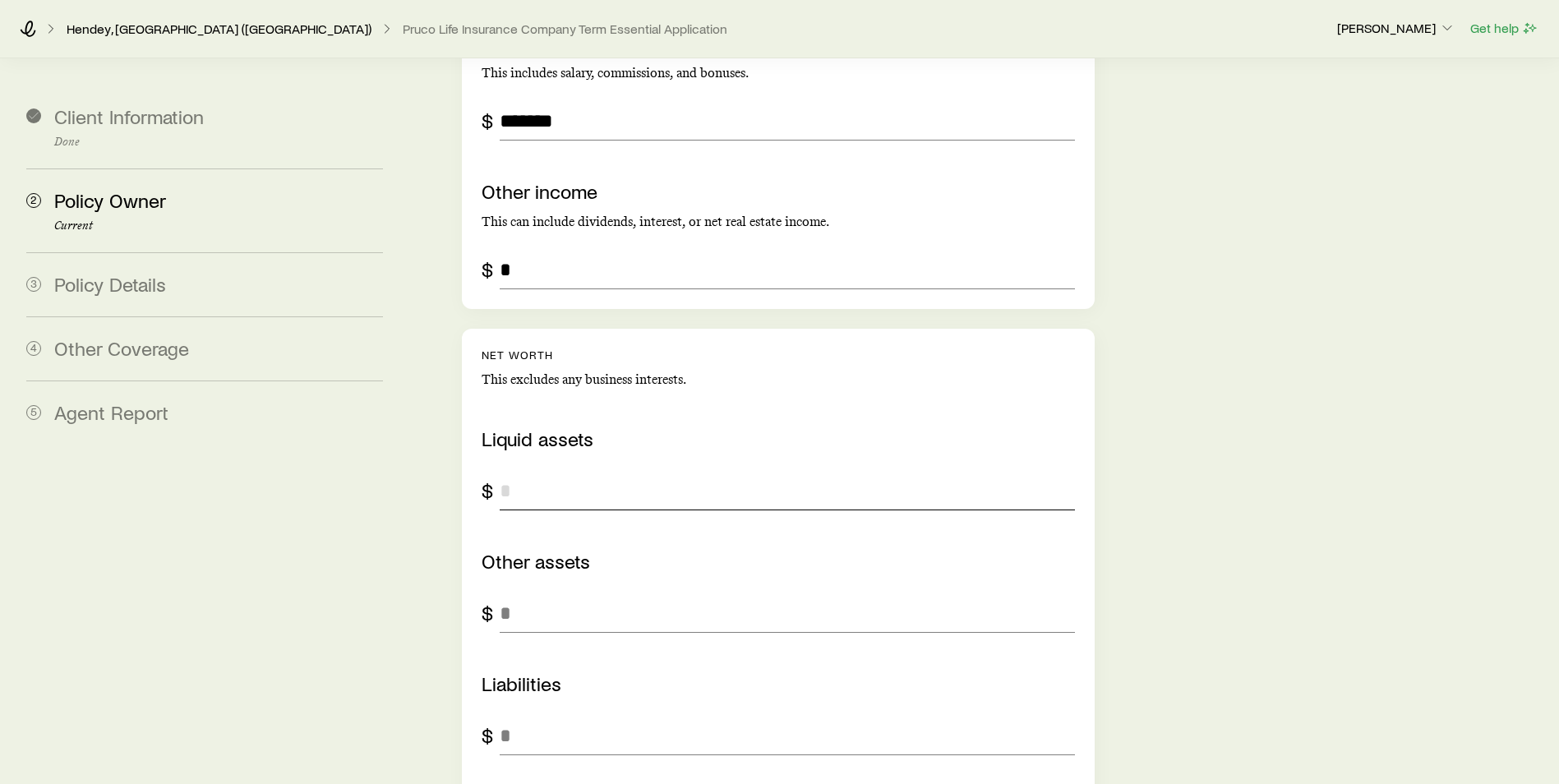 scroll, scrollTop: 2445, scrollLeft: 0, axis: vertical 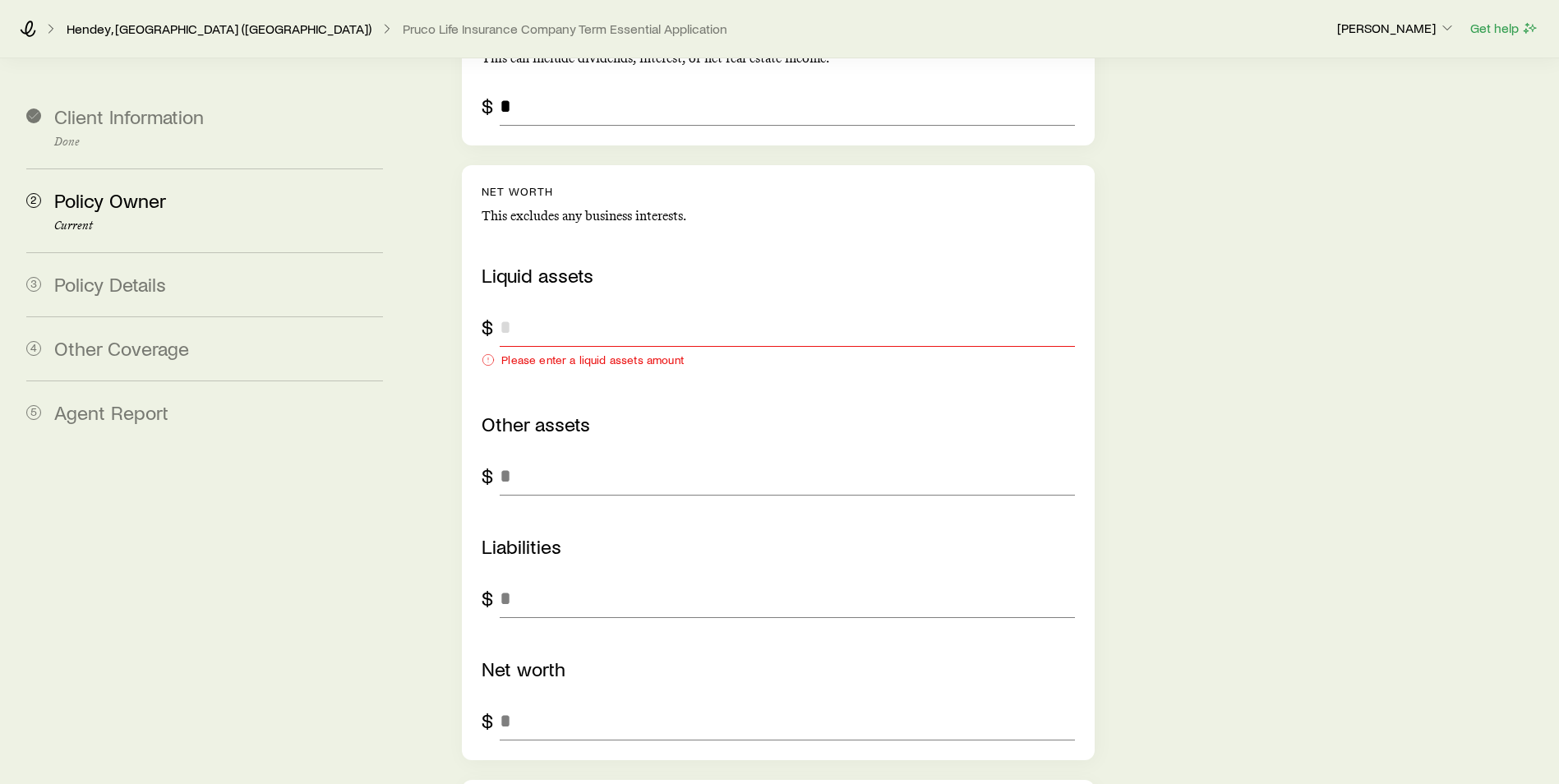 click at bounding box center [787, 327] 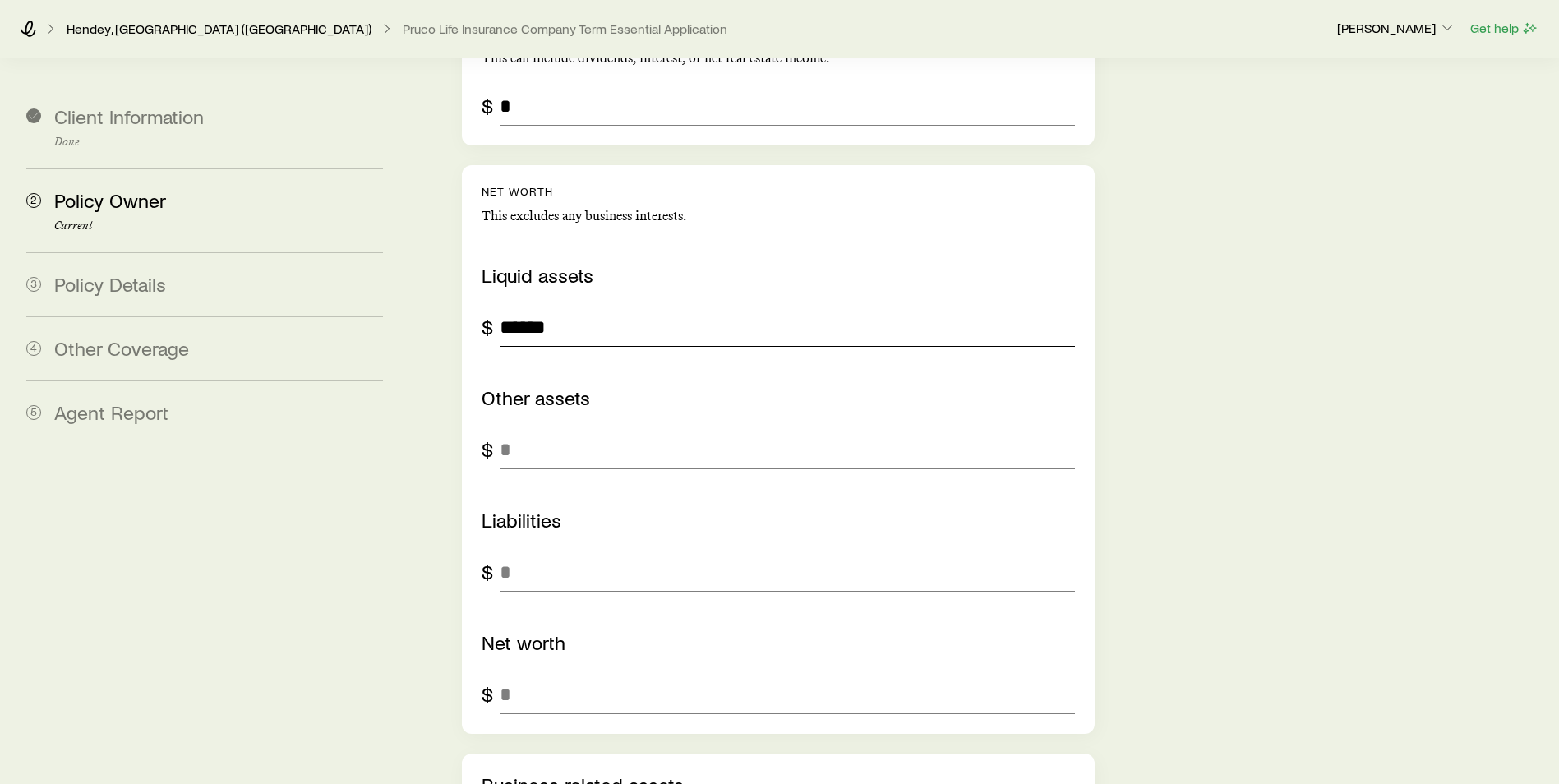 type on "******" 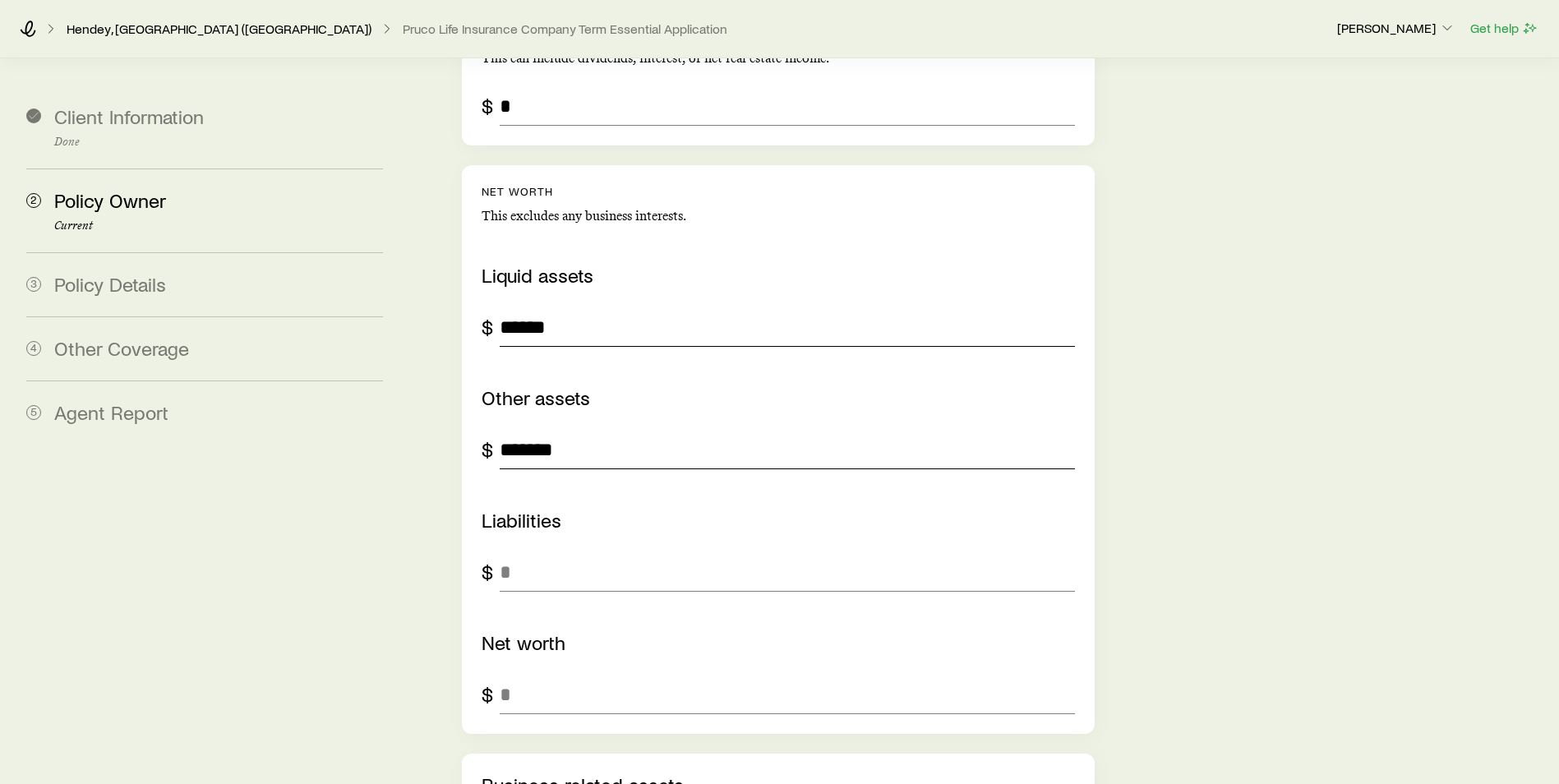 type on "*******" 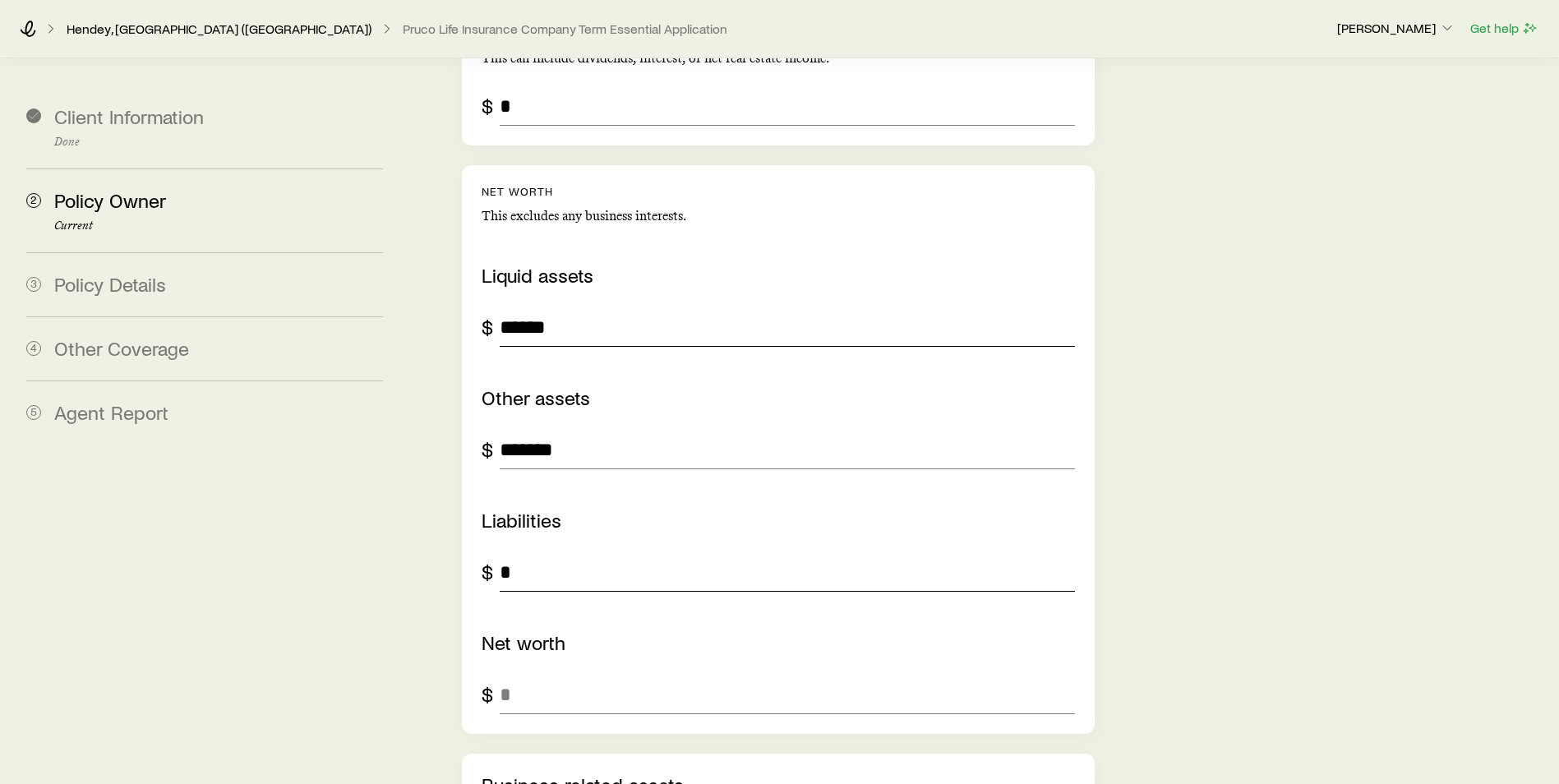 type on "*" 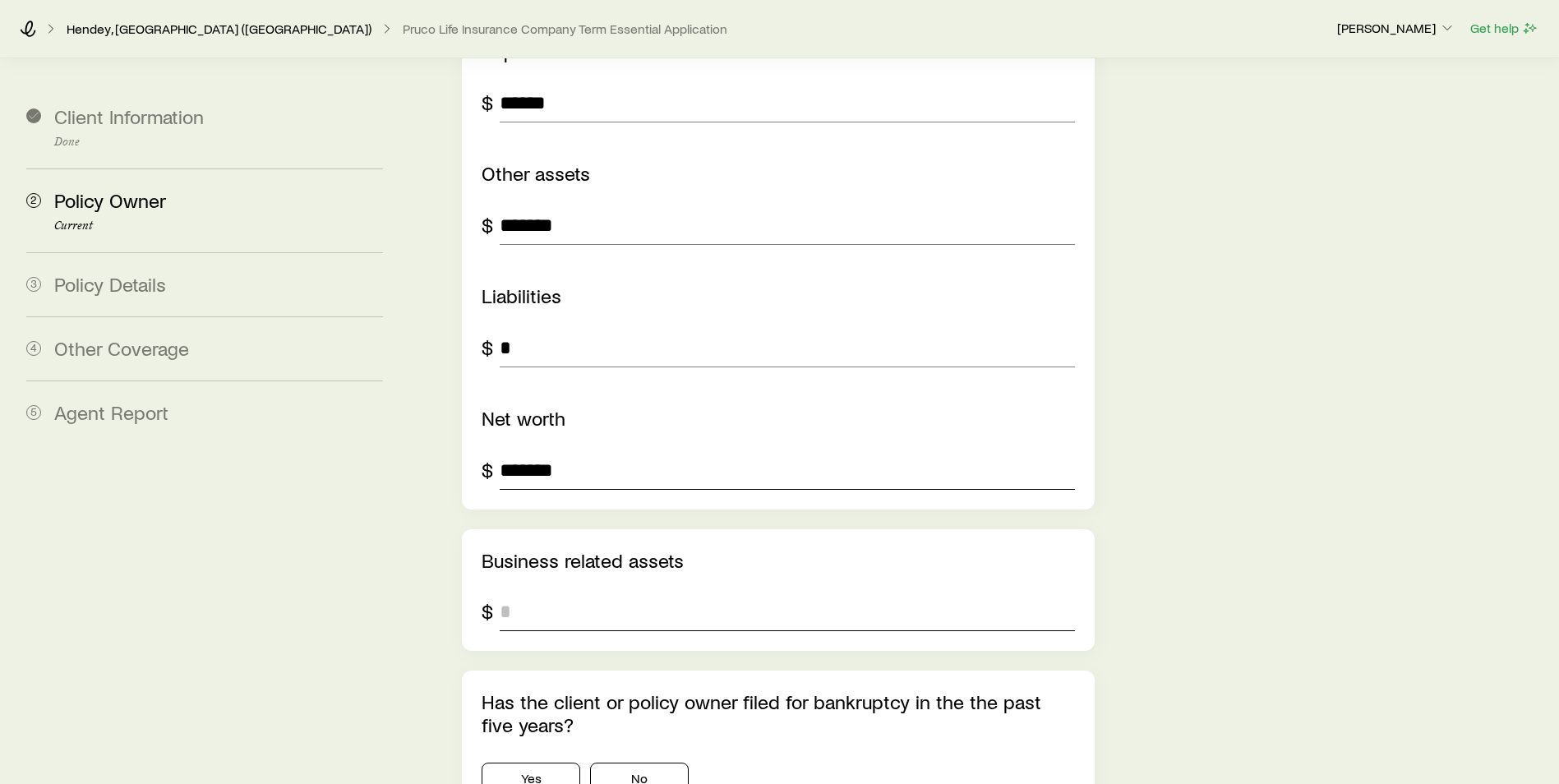 scroll, scrollTop: 2671, scrollLeft: 0, axis: vertical 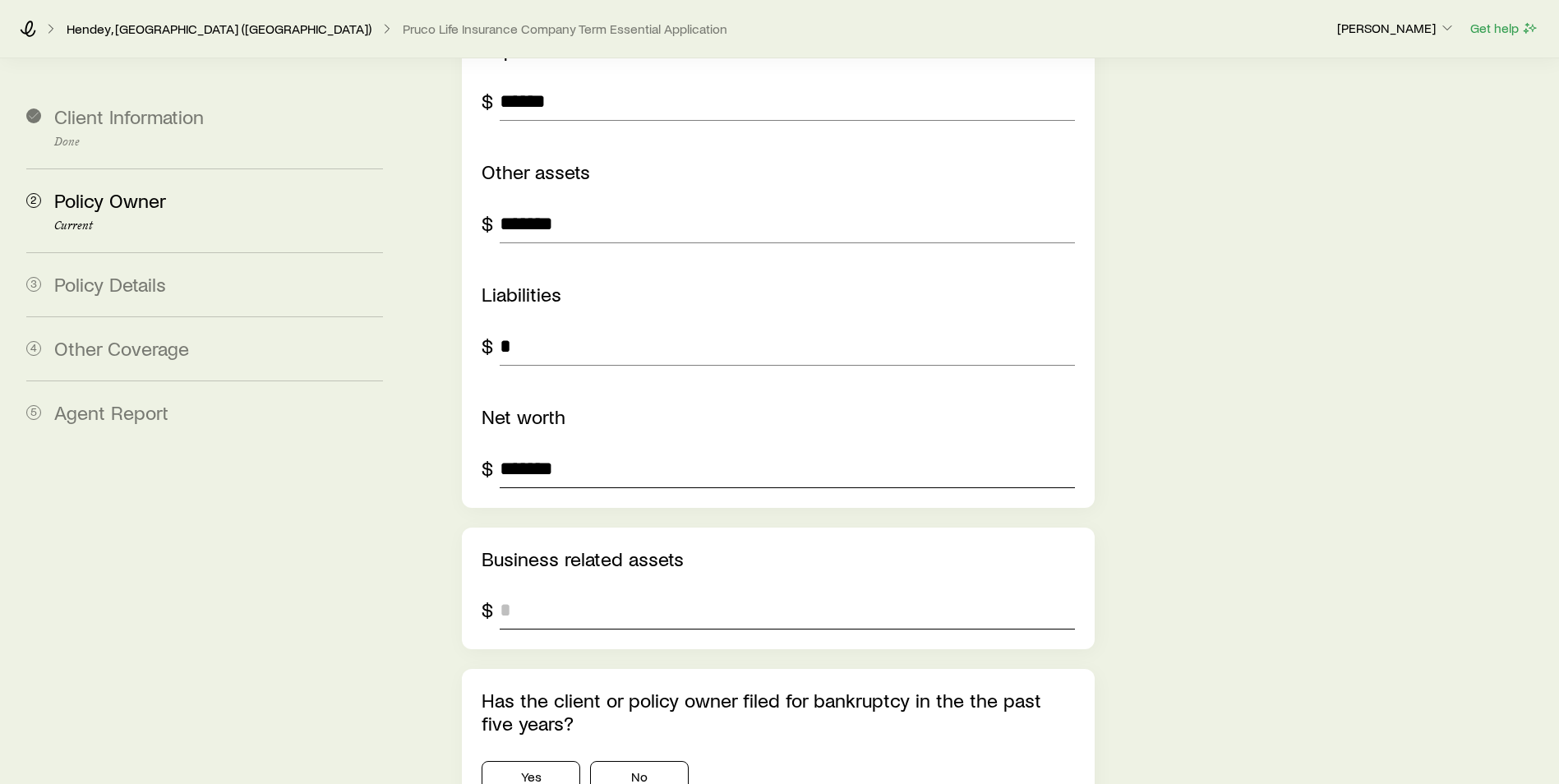 type on "*******" 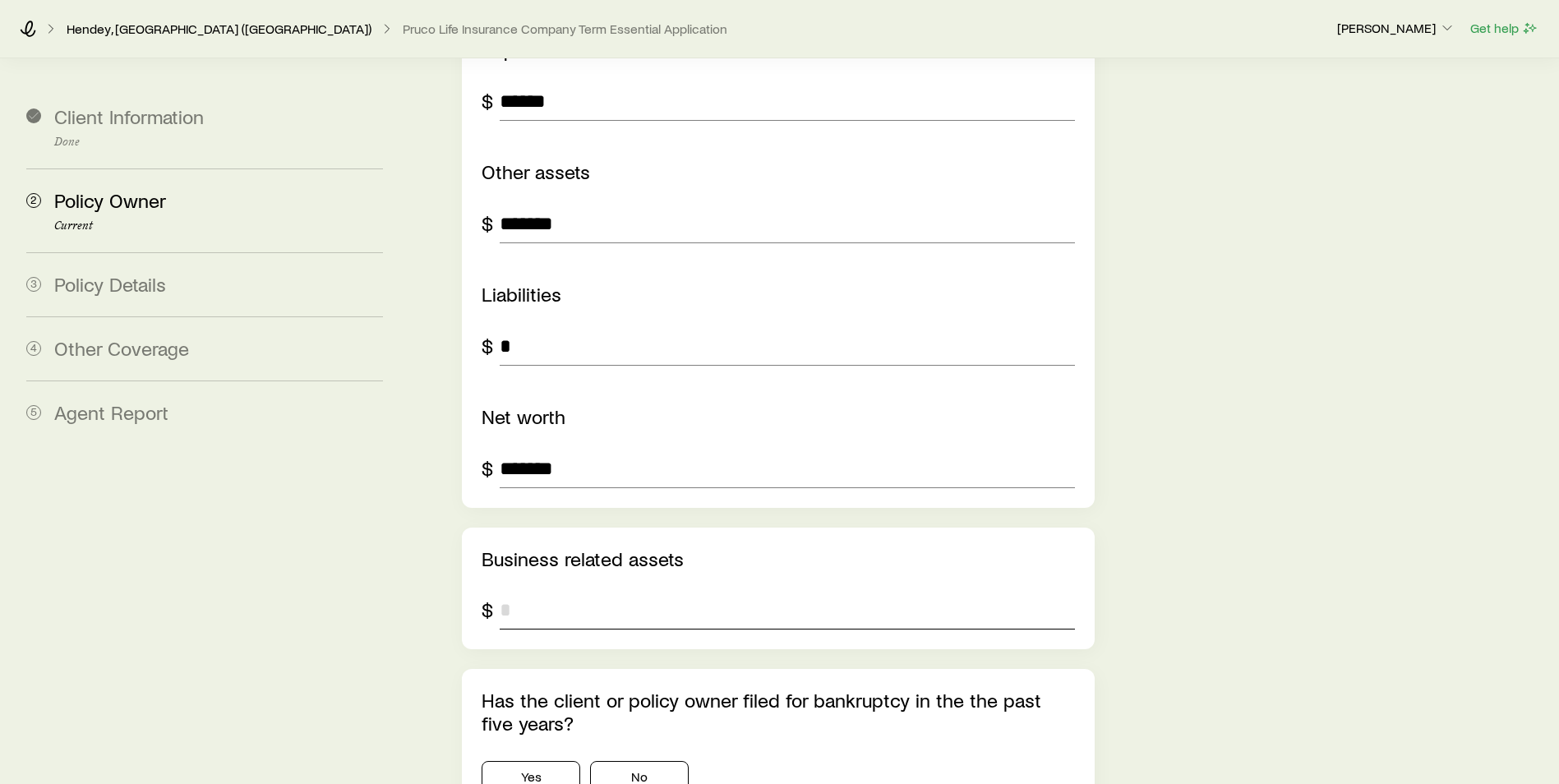 click at bounding box center (787, 610) 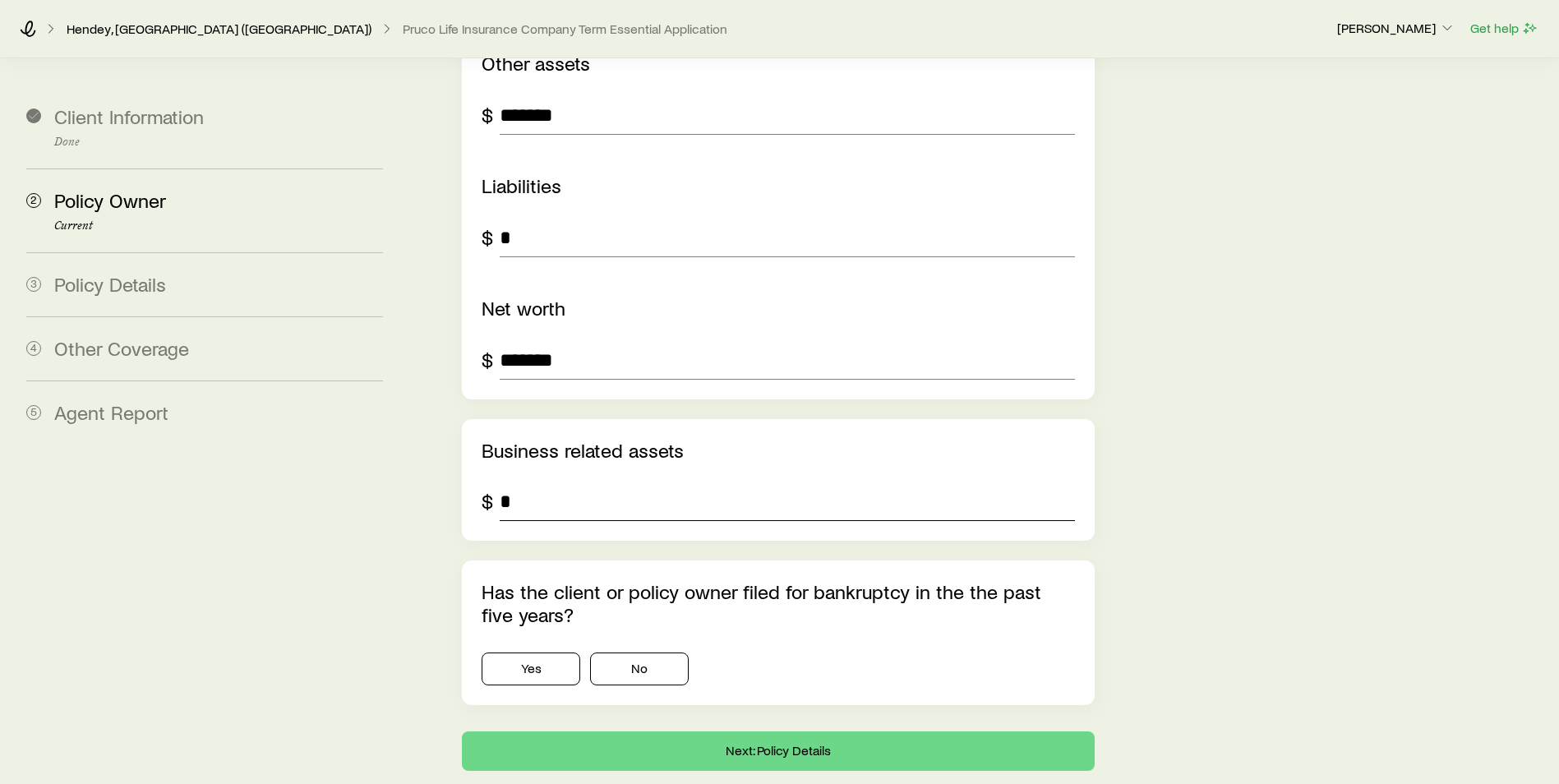 scroll, scrollTop: 2813, scrollLeft: 0, axis: vertical 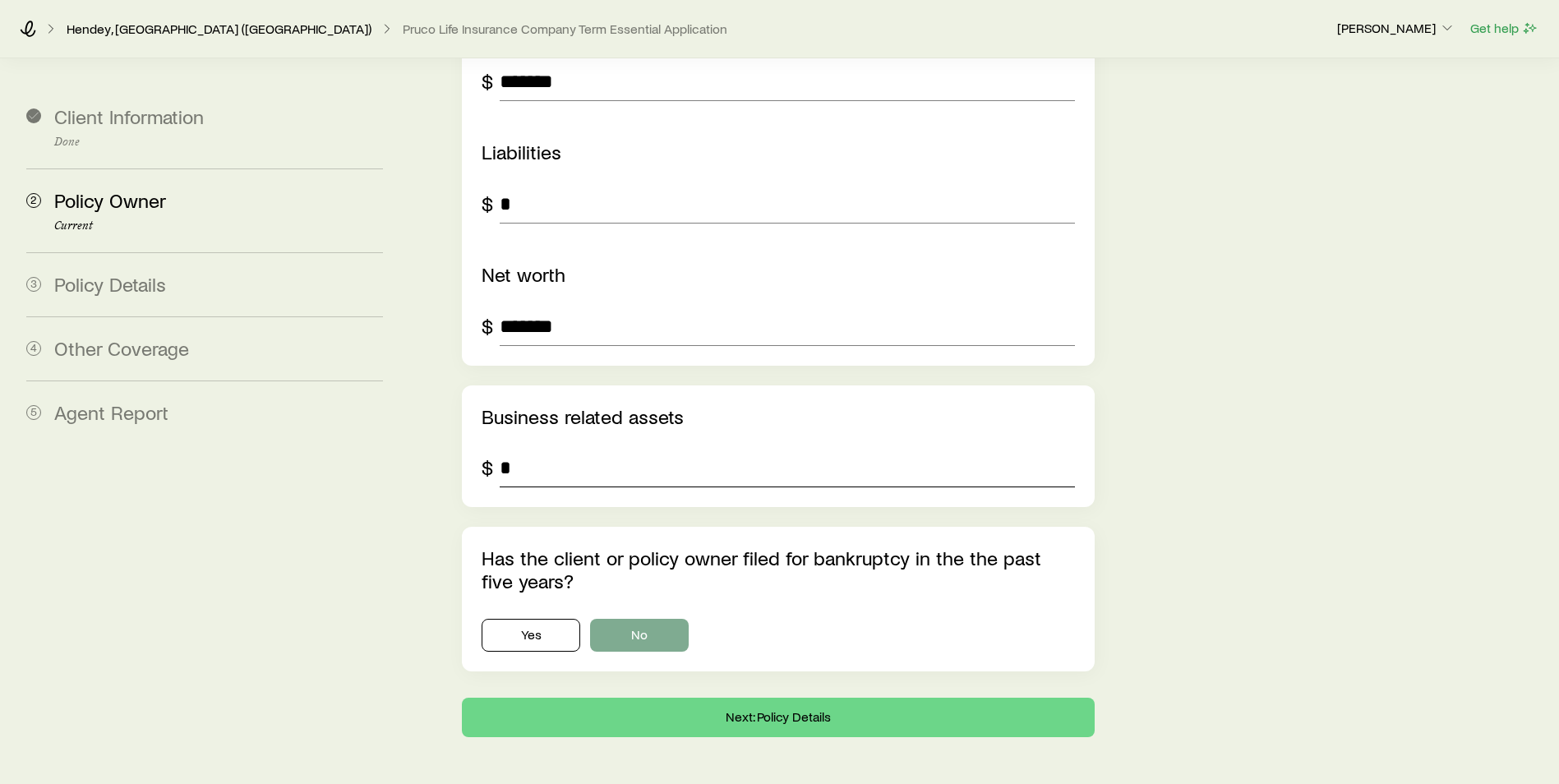 type on "*" 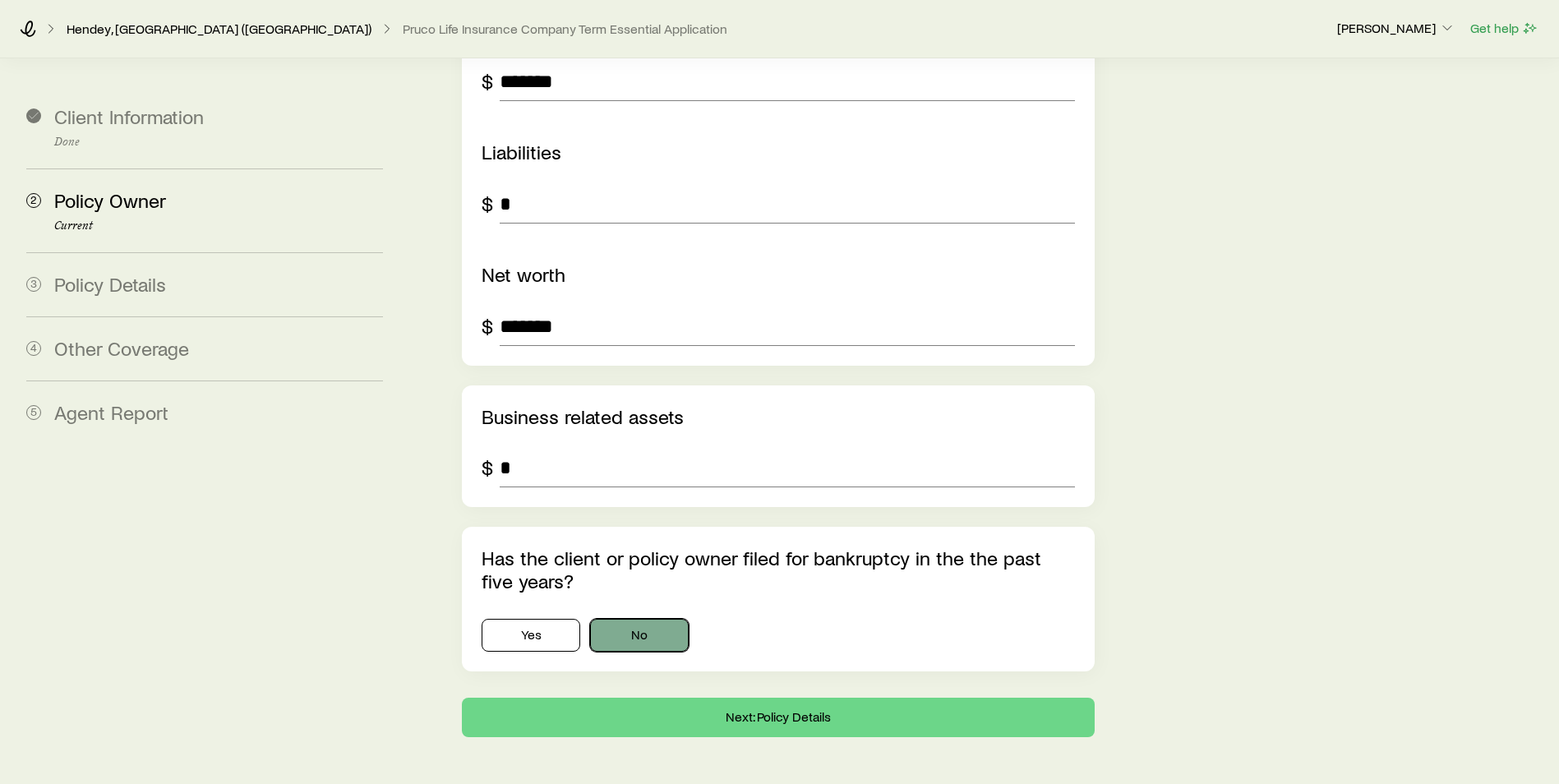 click on "No" at bounding box center (639, 635) 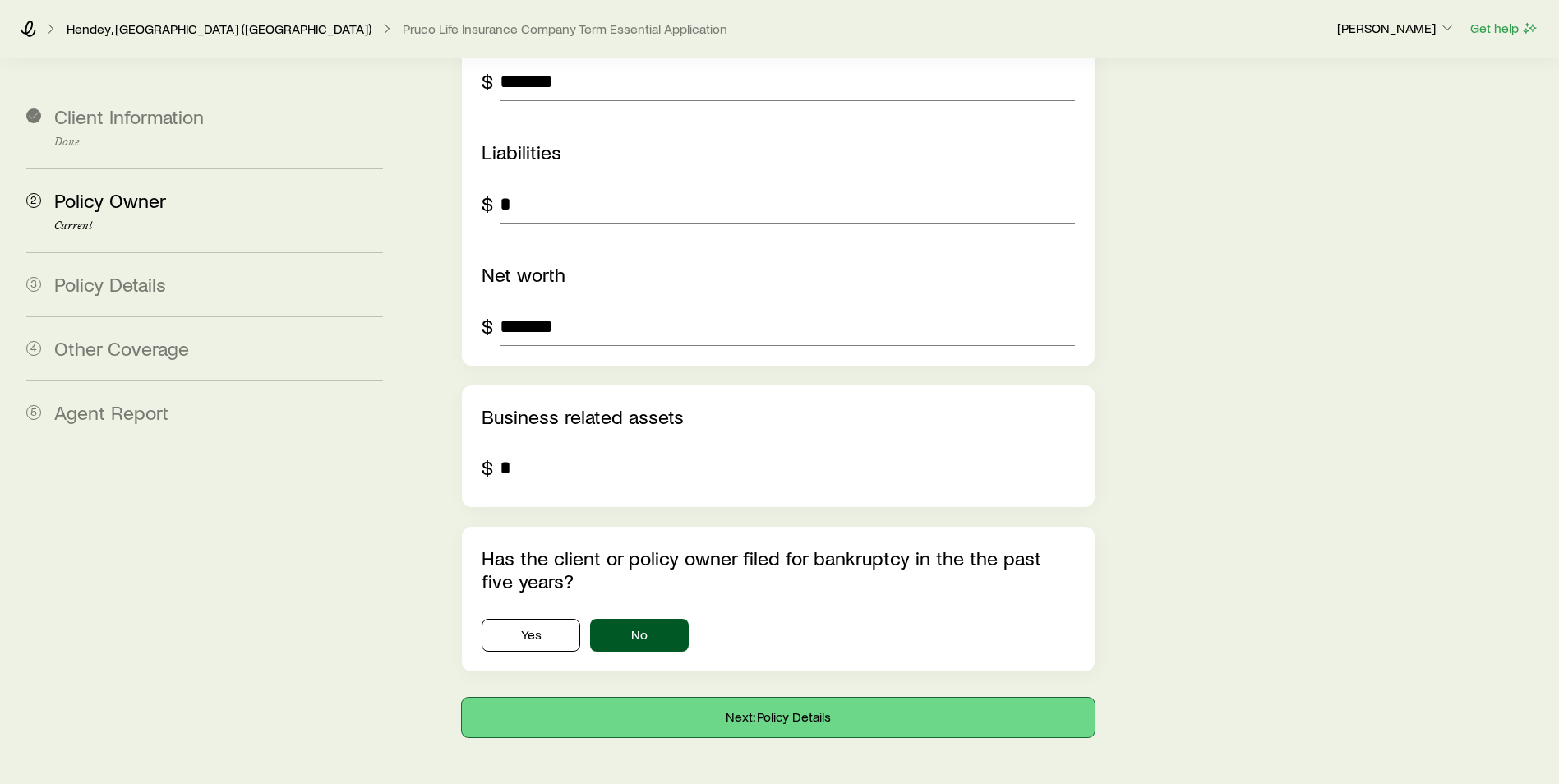 click on "Next: Policy Details" at bounding box center (778, 717) 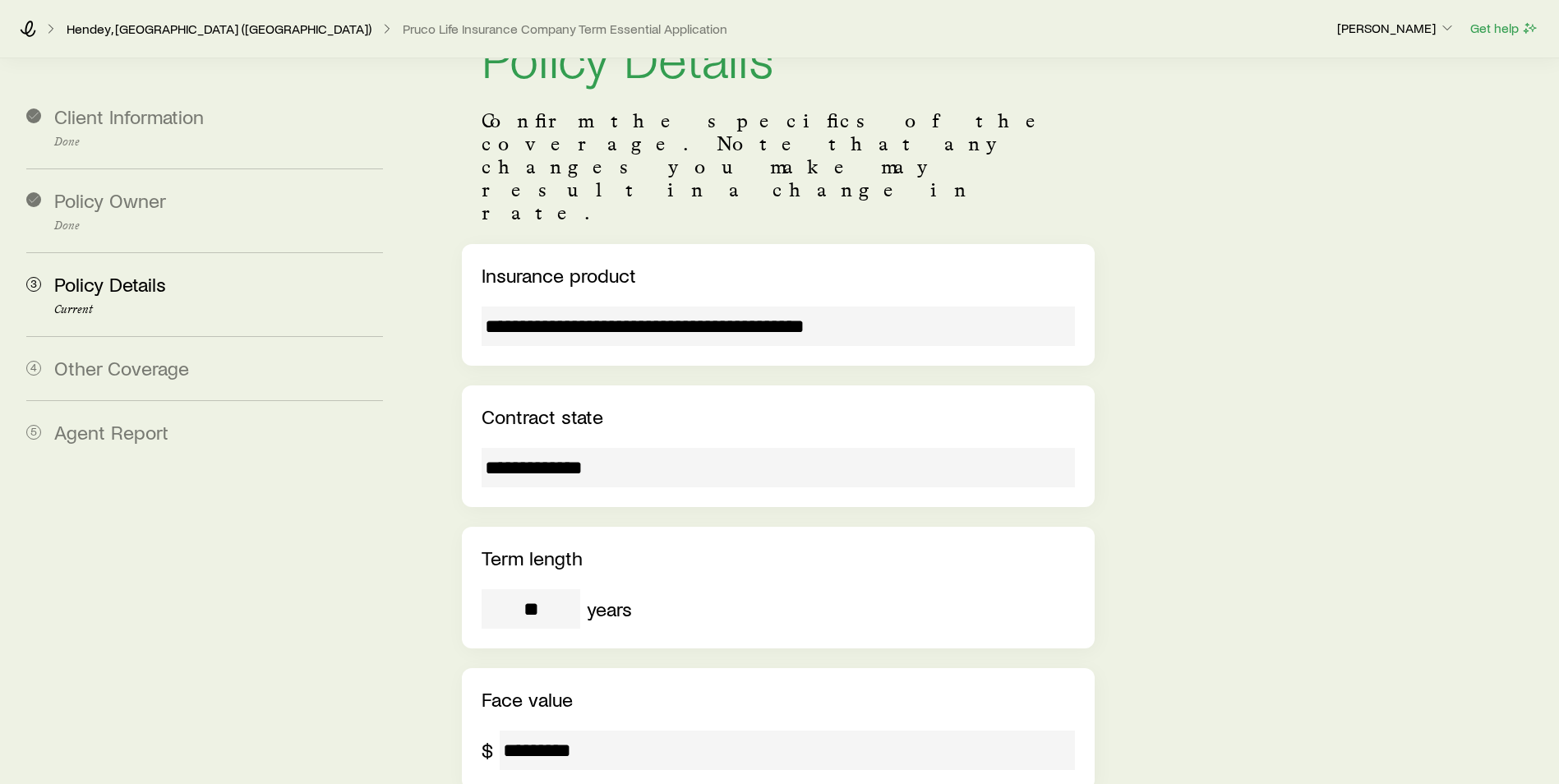 scroll, scrollTop: 103, scrollLeft: 0, axis: vertical 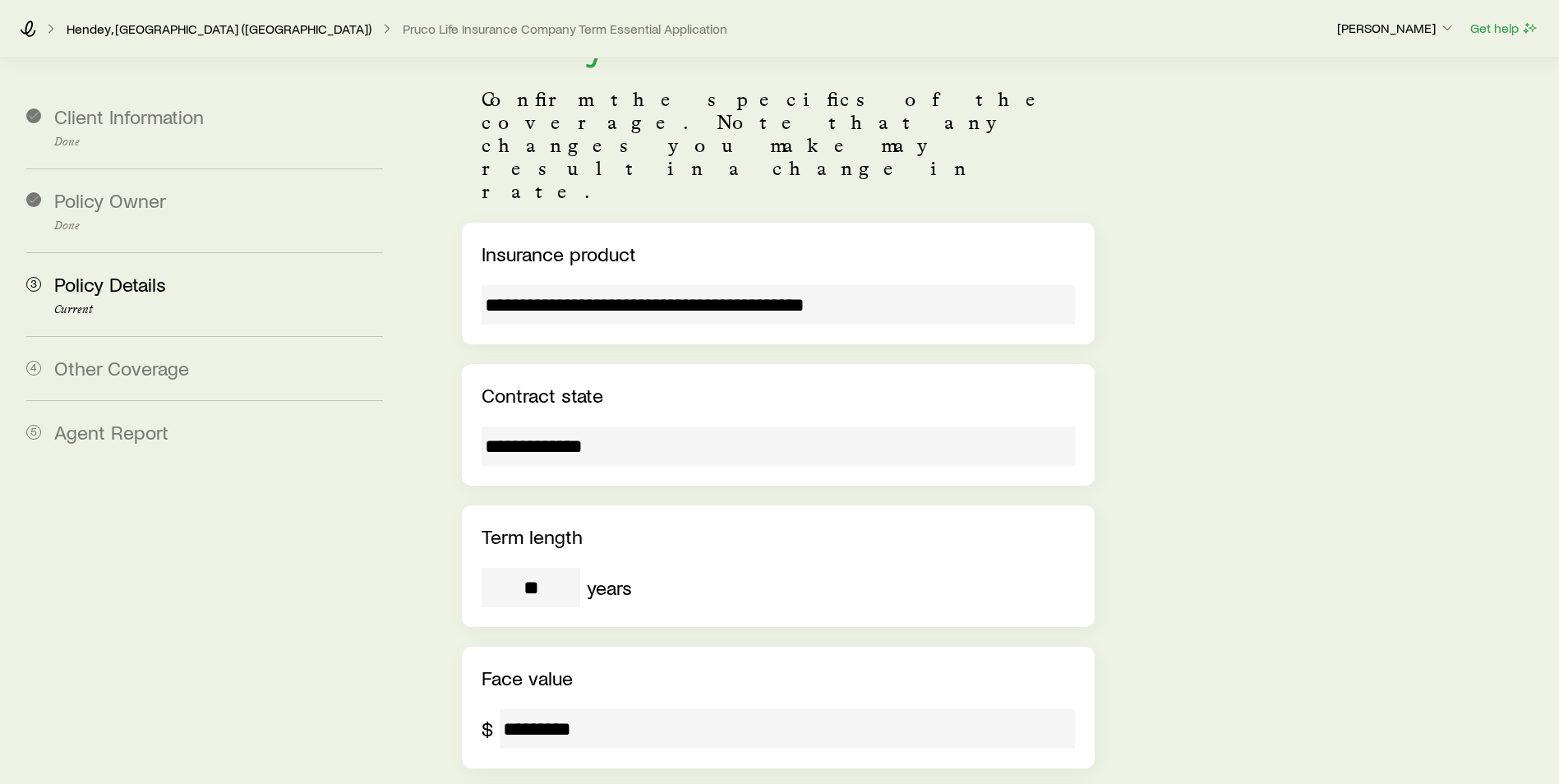 click on "**" at bounding box center [531, 588] 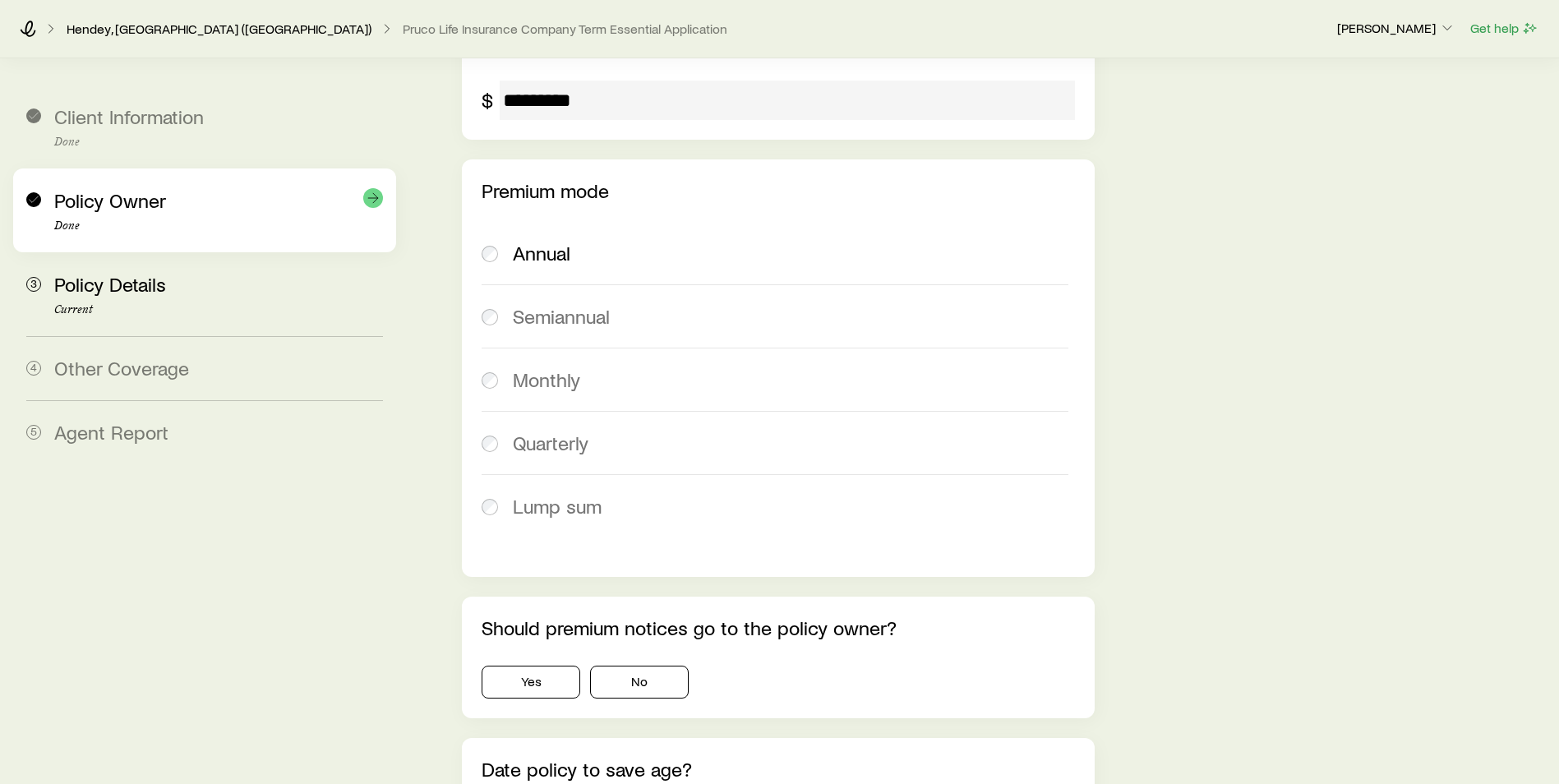 scroll, scrollTop: 534, scrollLeft: 0, axis: vertical 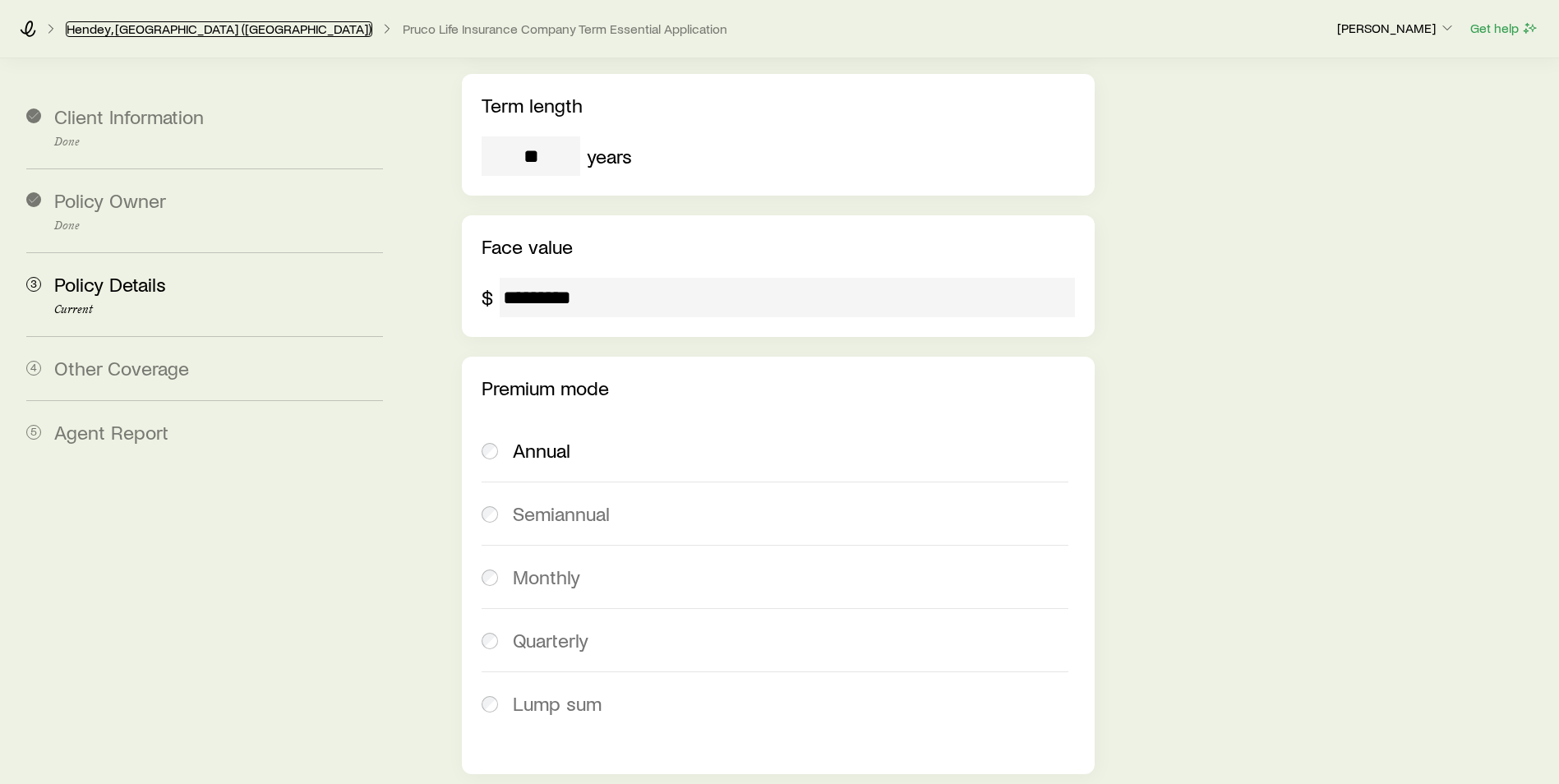 click on "Hendey, Dakota (NY)" at bounding box center (219, 29) 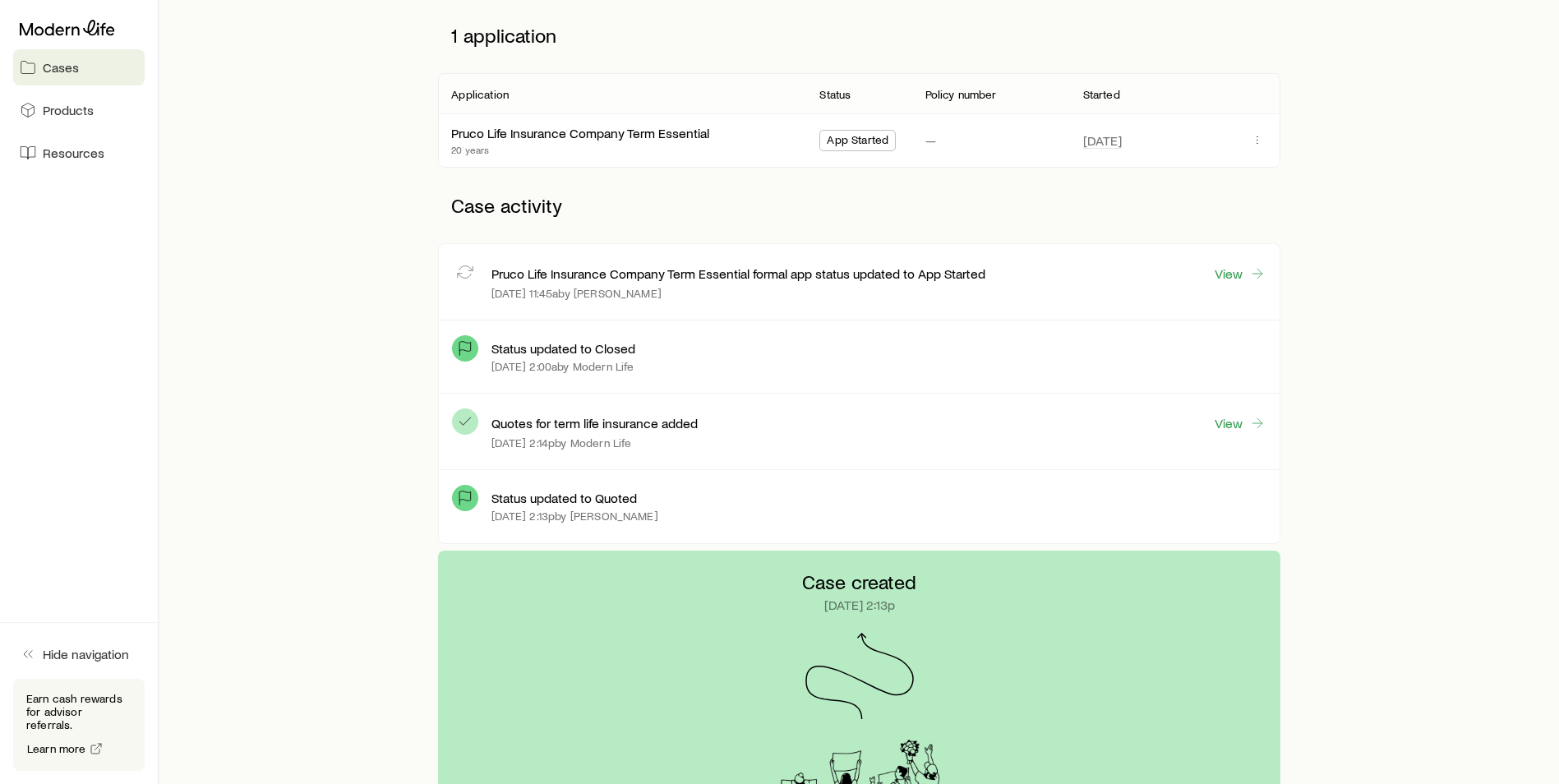 scroll, scrollTop: 247, scrollLeft: 0, axis: vertical 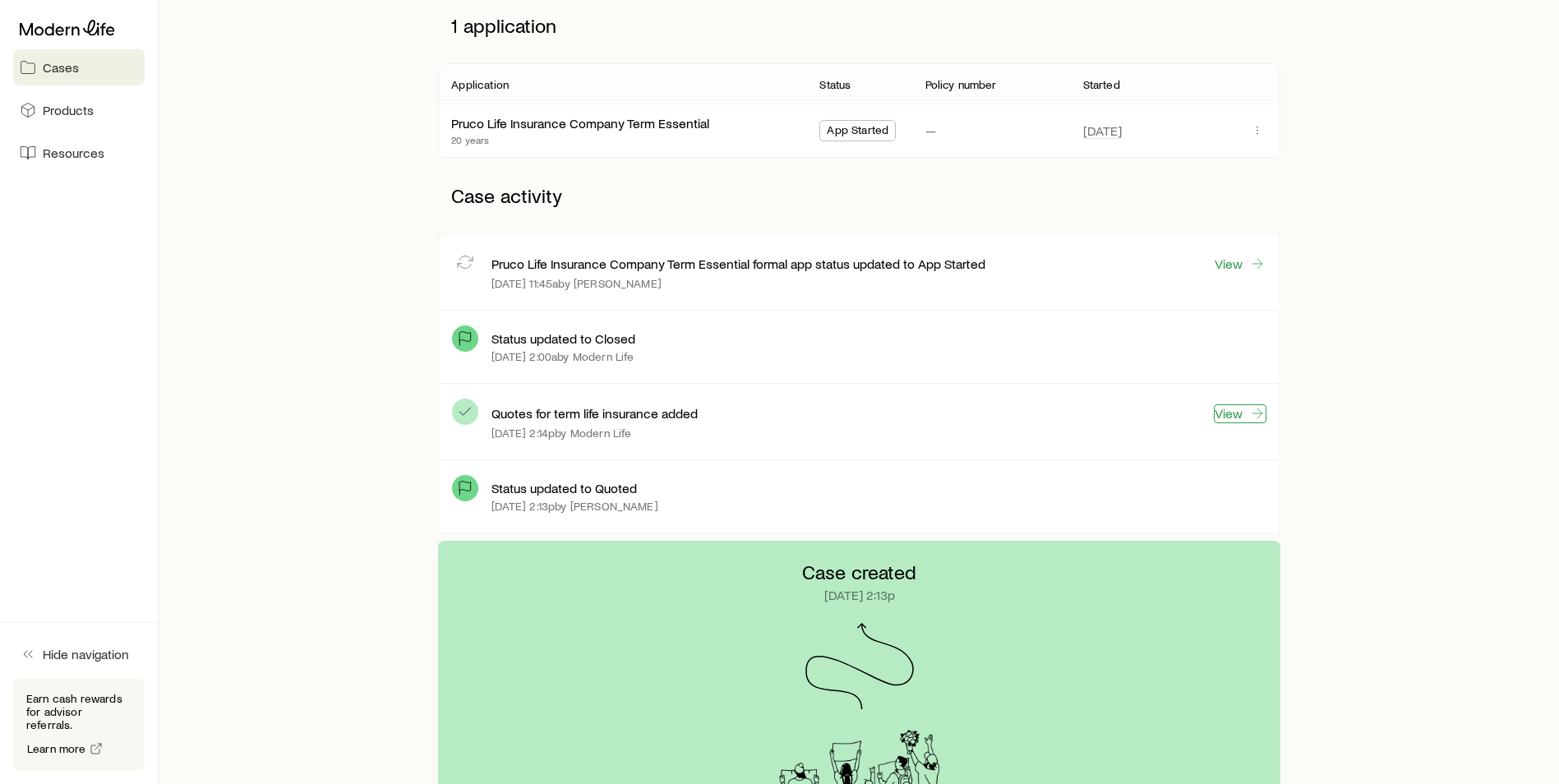 click on "View" at bounding box center [1240, 413] 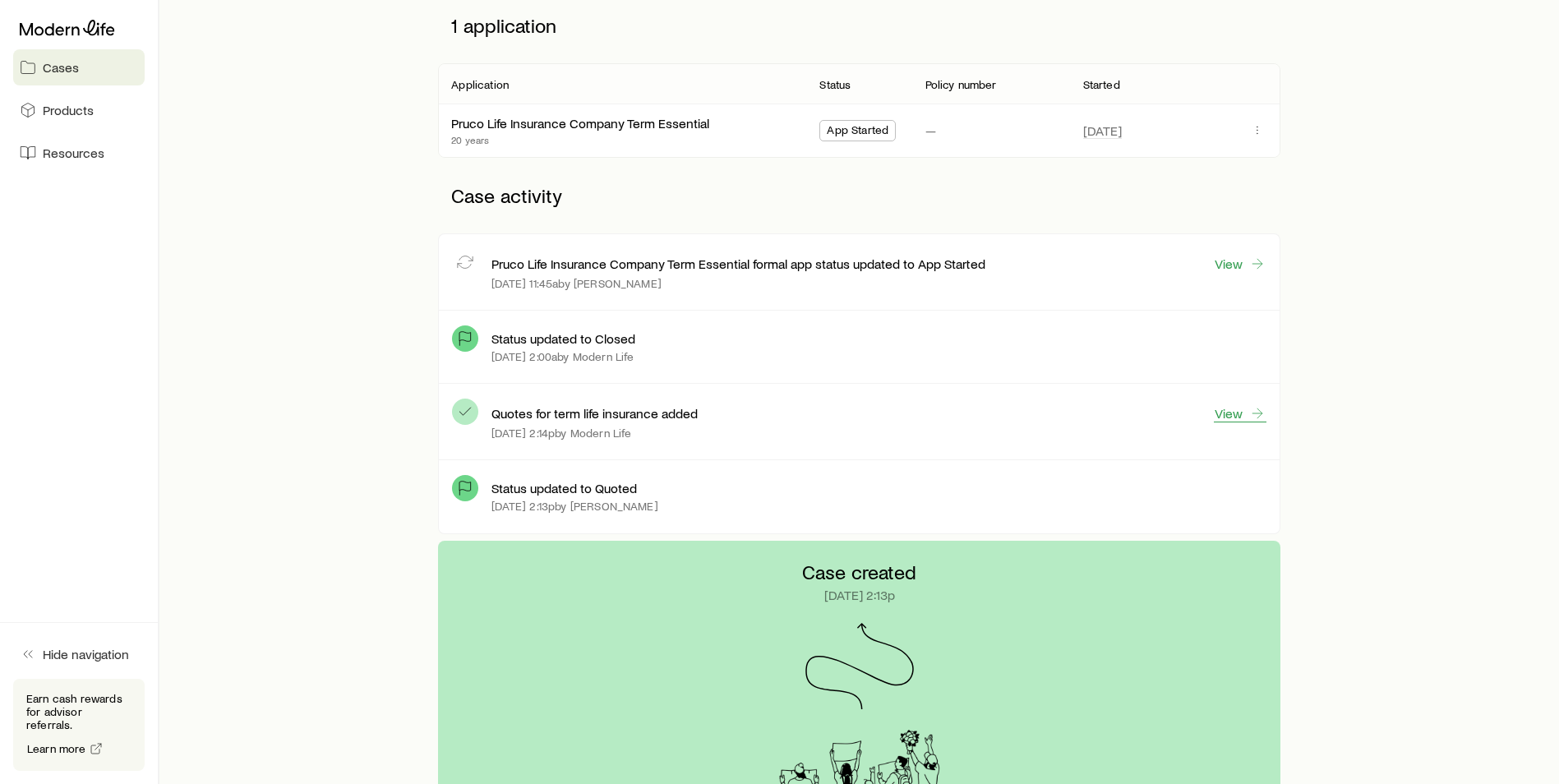 scroll, scrollTop: 0, scrollLeft: 0, axis: both 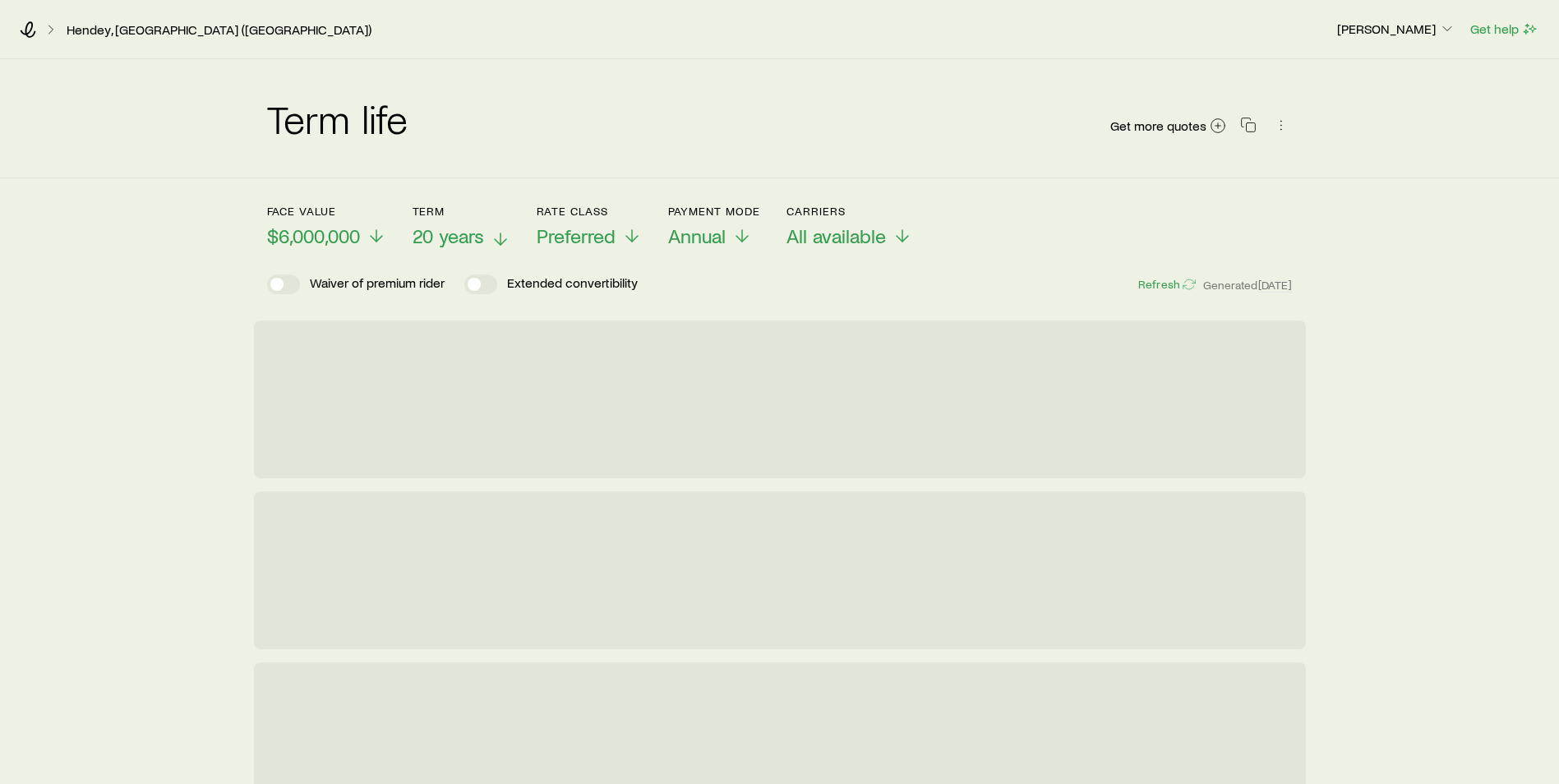 click on "20 years" at bounding box center [448, 236] 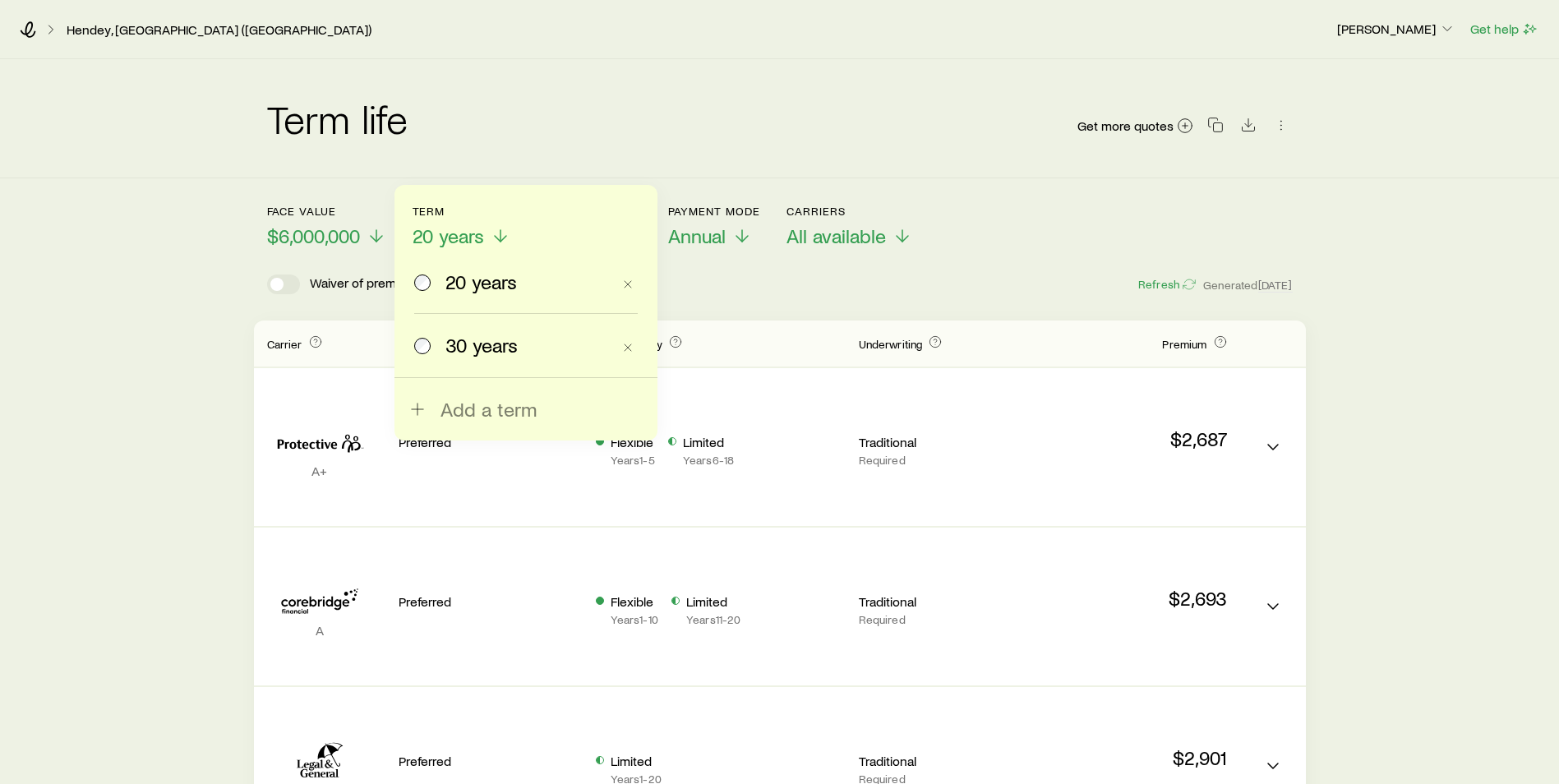 click on "30 years" at bounding box center (513, 345) 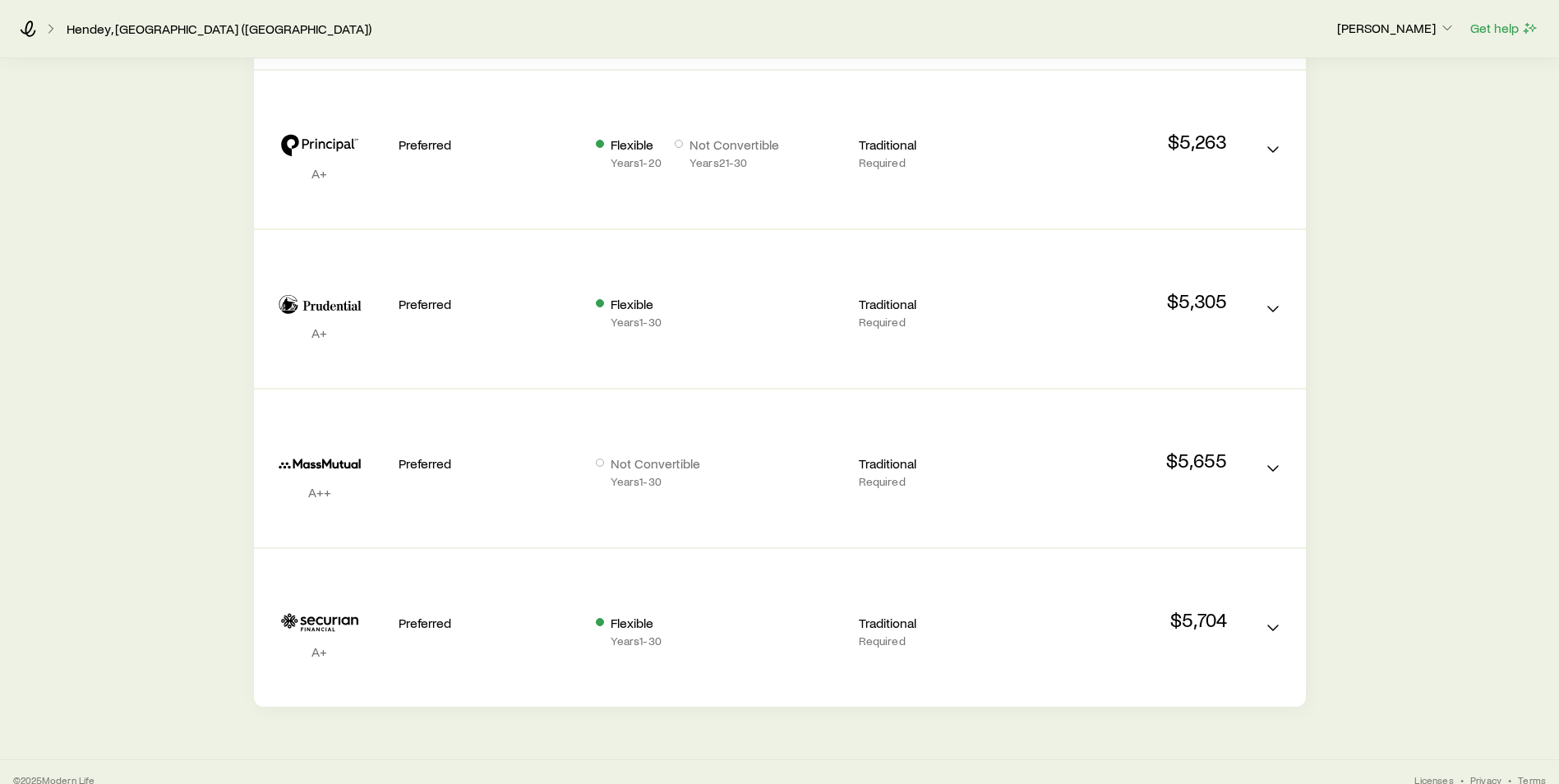 scroll, scrollTop: 771, scrollLeft: 0, axis: vertical 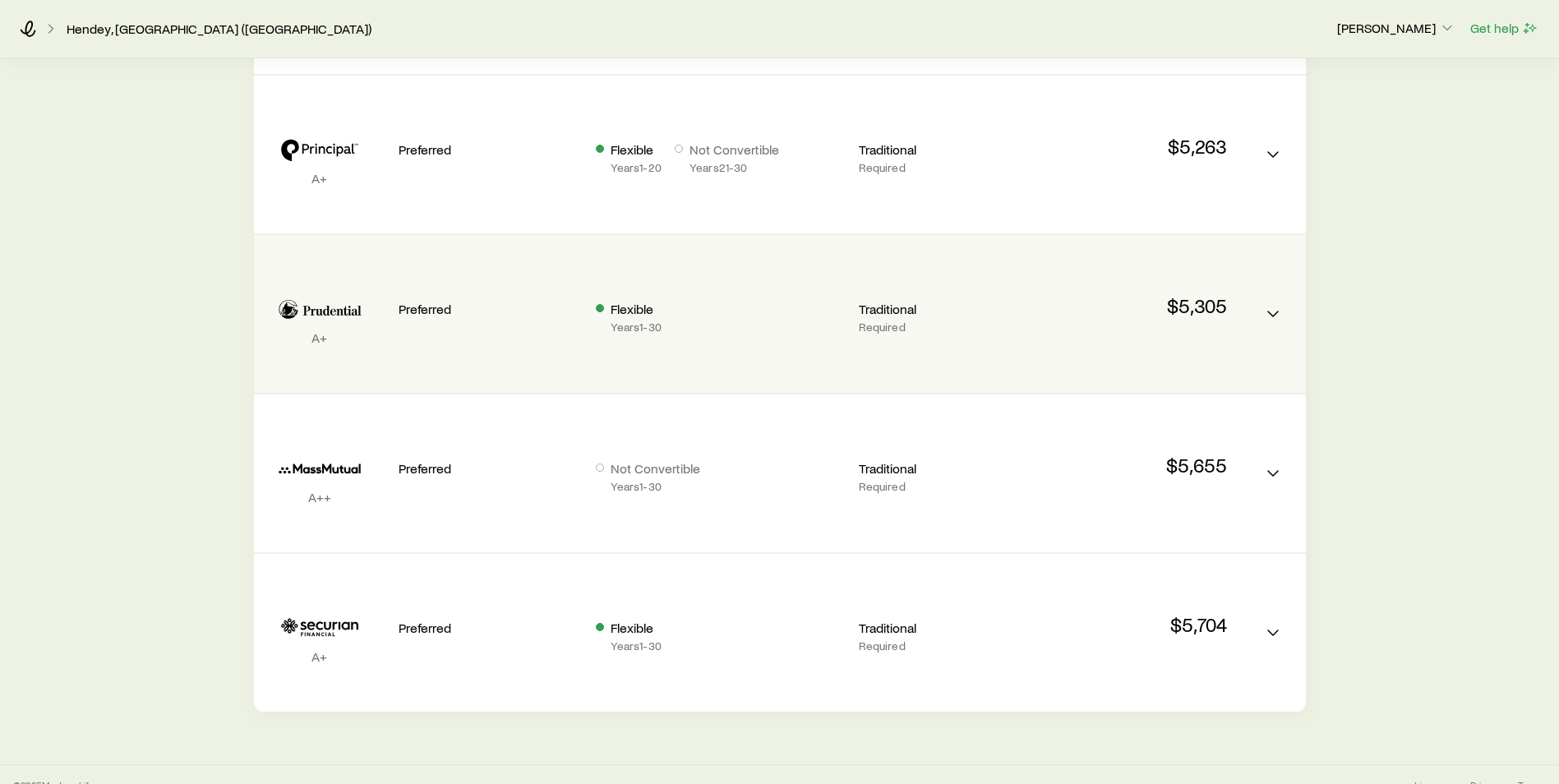 click on "Preferred" at bounding box center (484, 307) 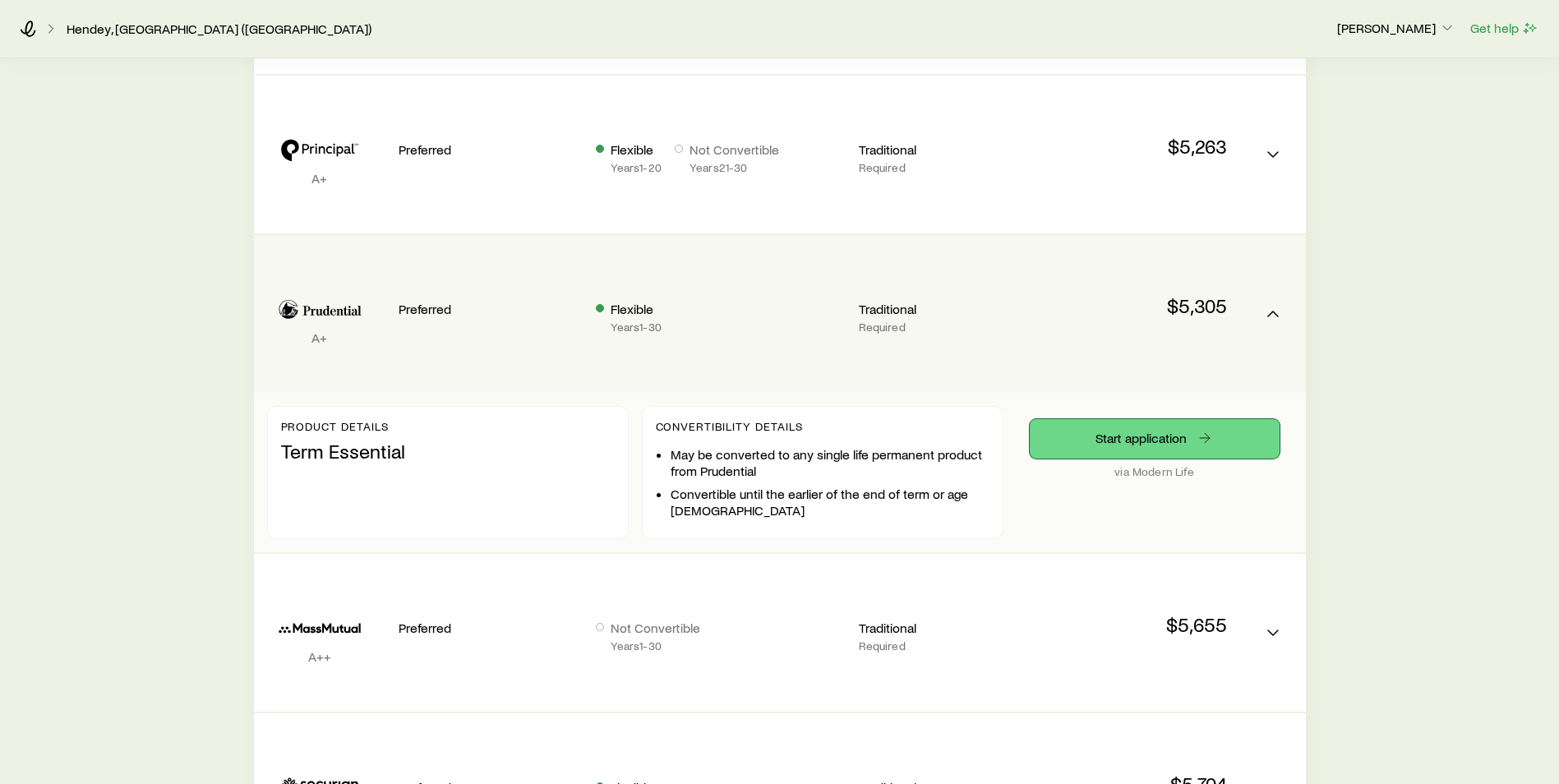 click on "Start application" at bounding box center [1155, 439] 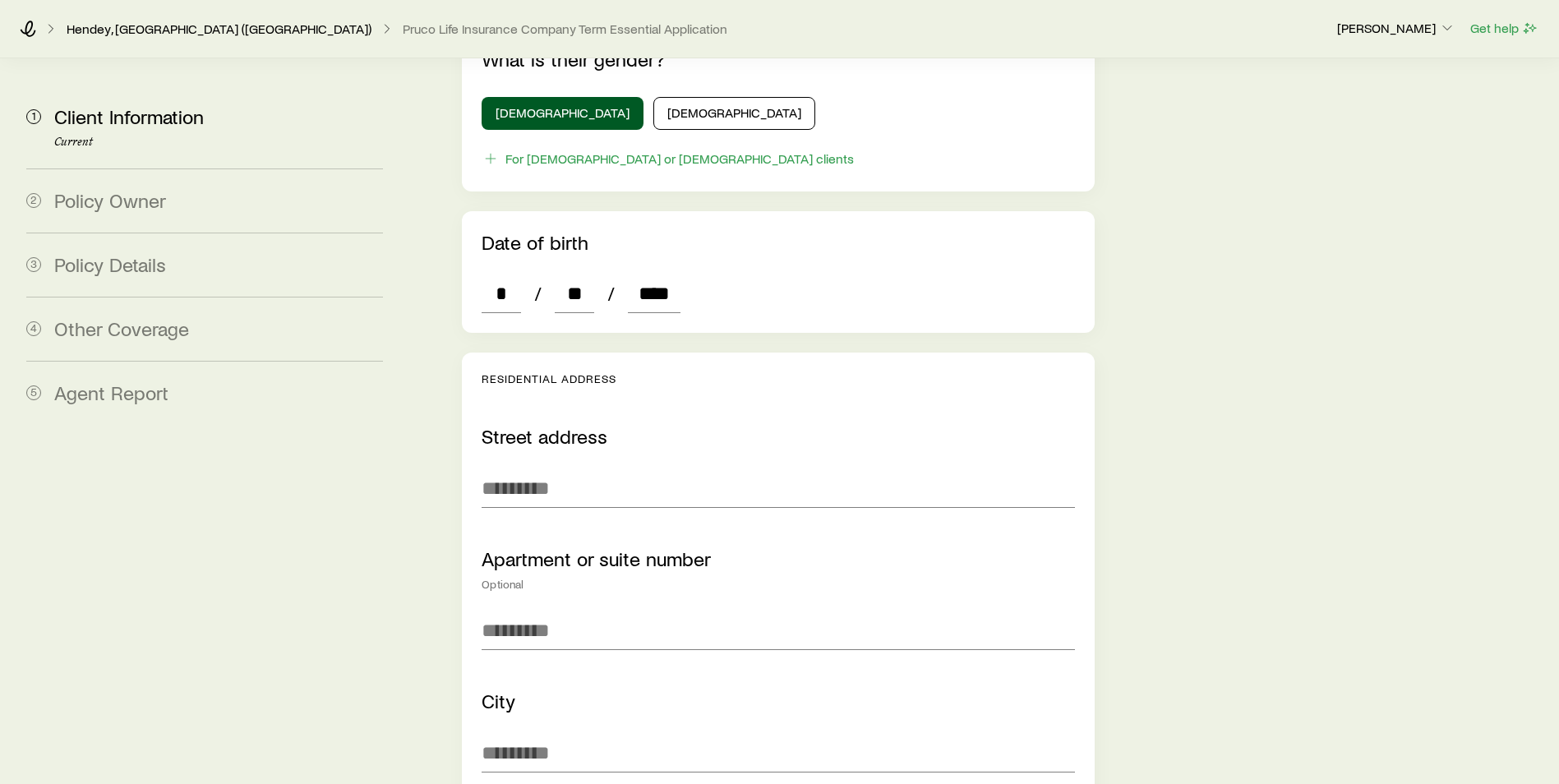 scroll, scrollTop: 842, scrollLeft: 0, axis: vertical 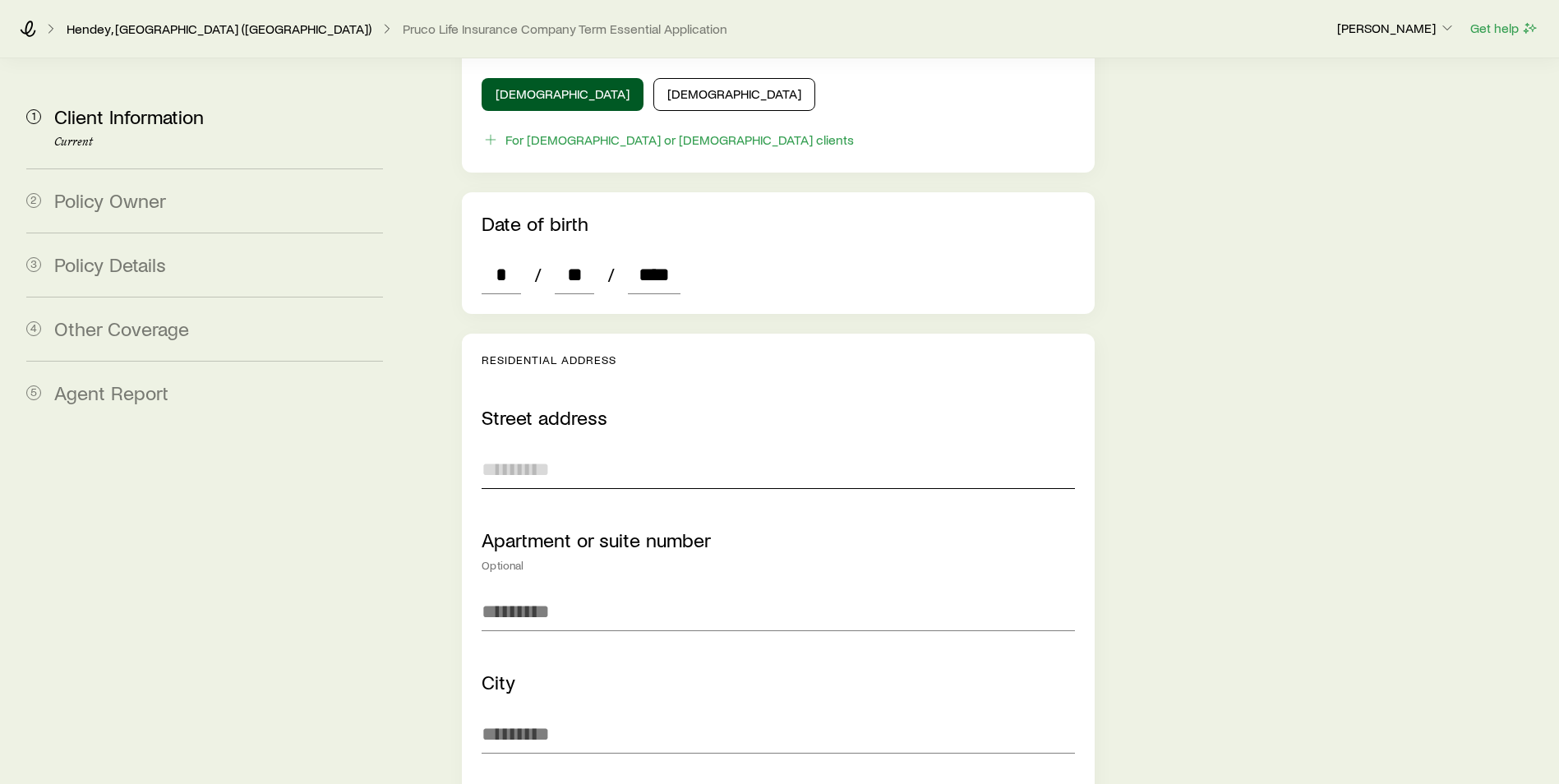 click at bounding box center [778, 469] 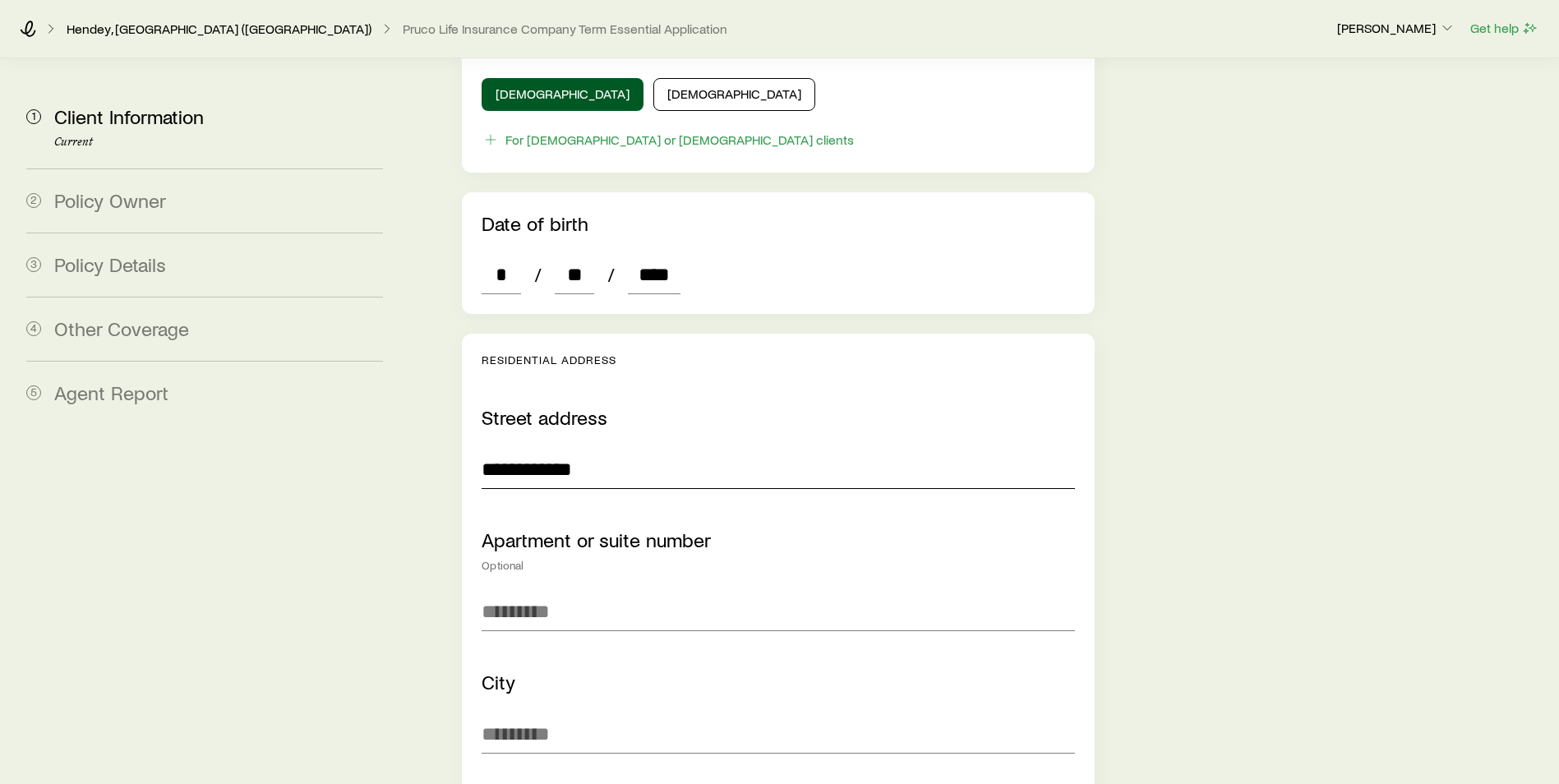 type on "**********" 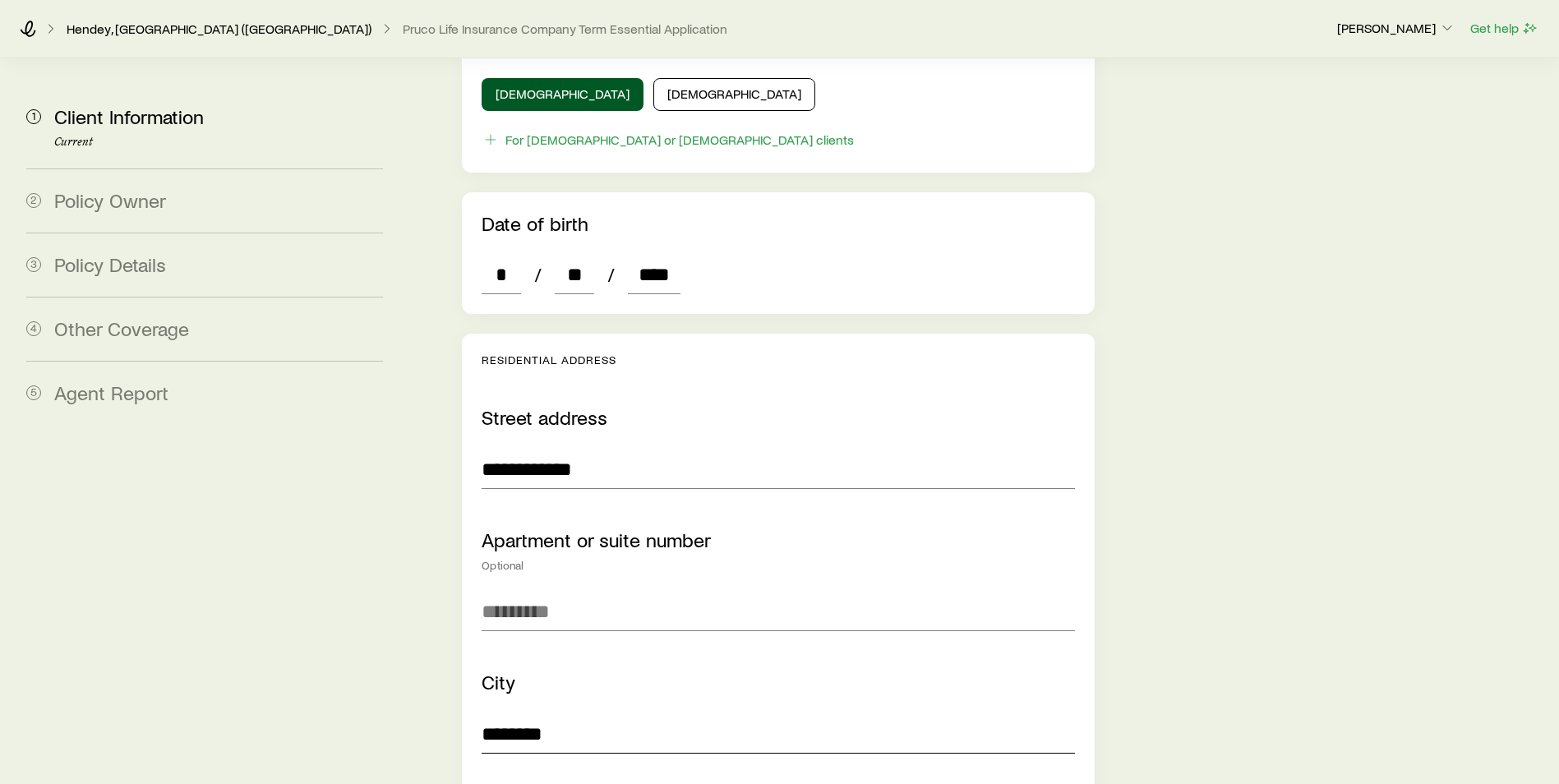 type on "********" 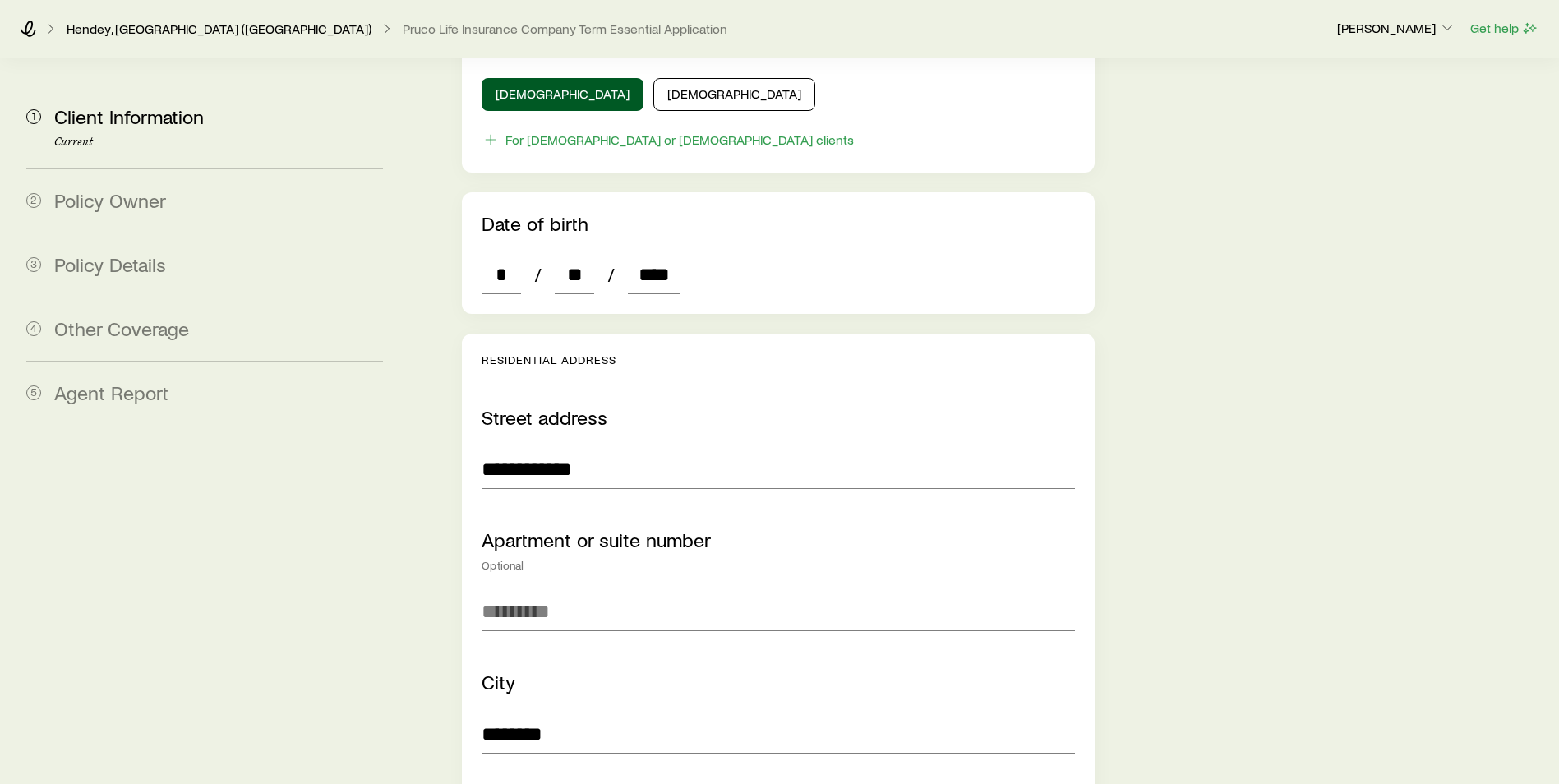 scroll, scrollTop: 1261, scrollLeft: 0, axis: vertical 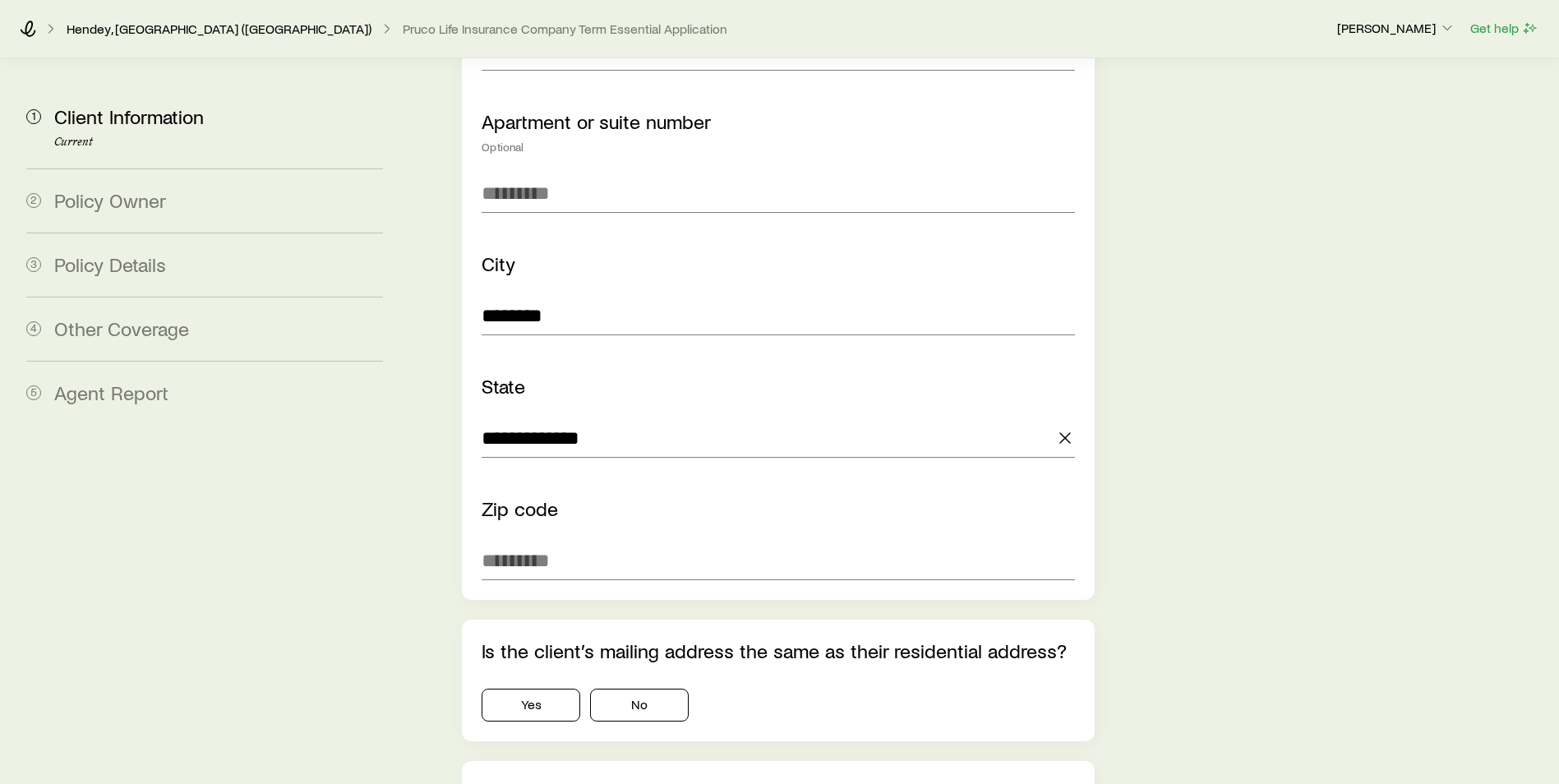 type 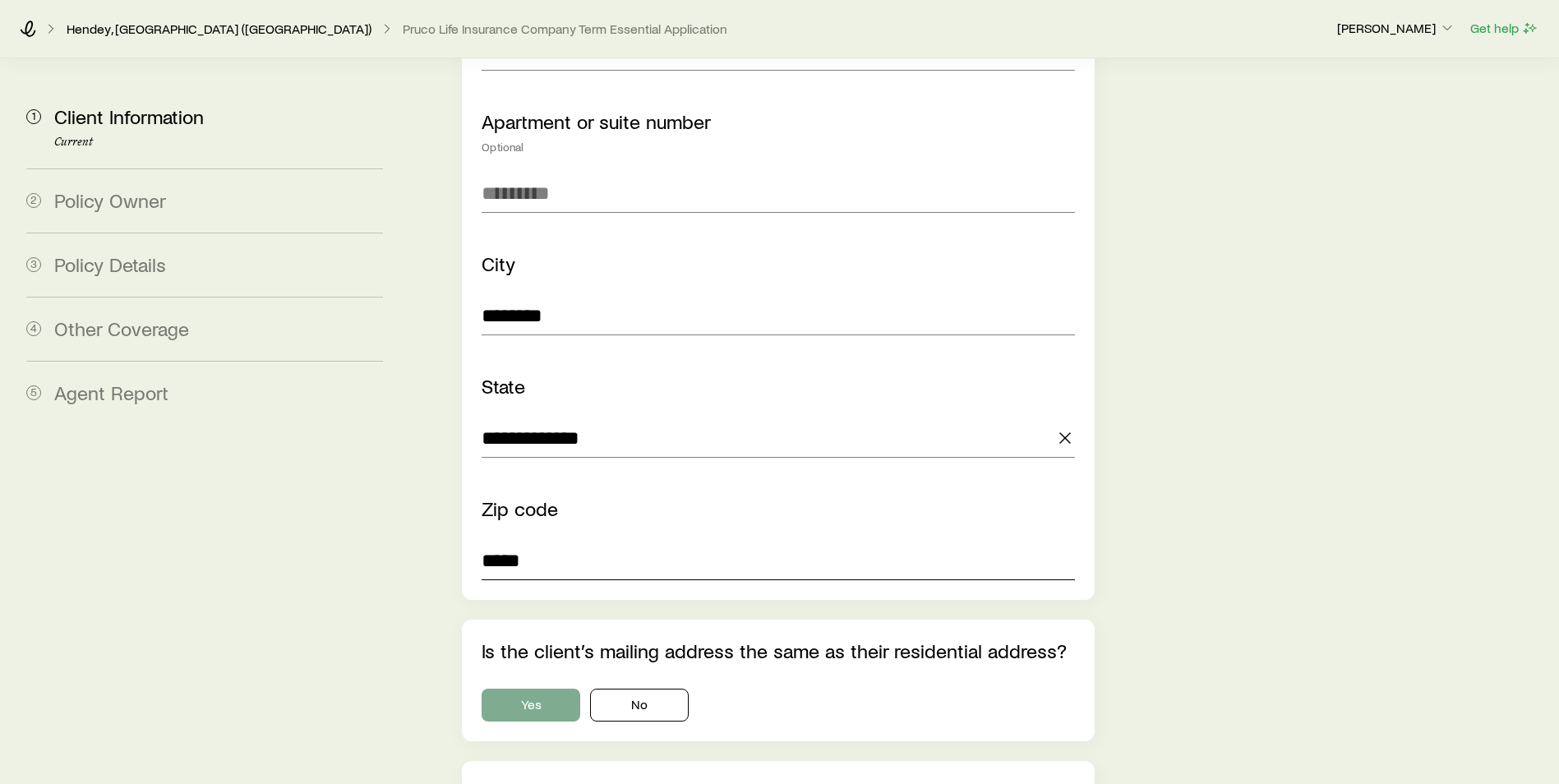 type on "*****" 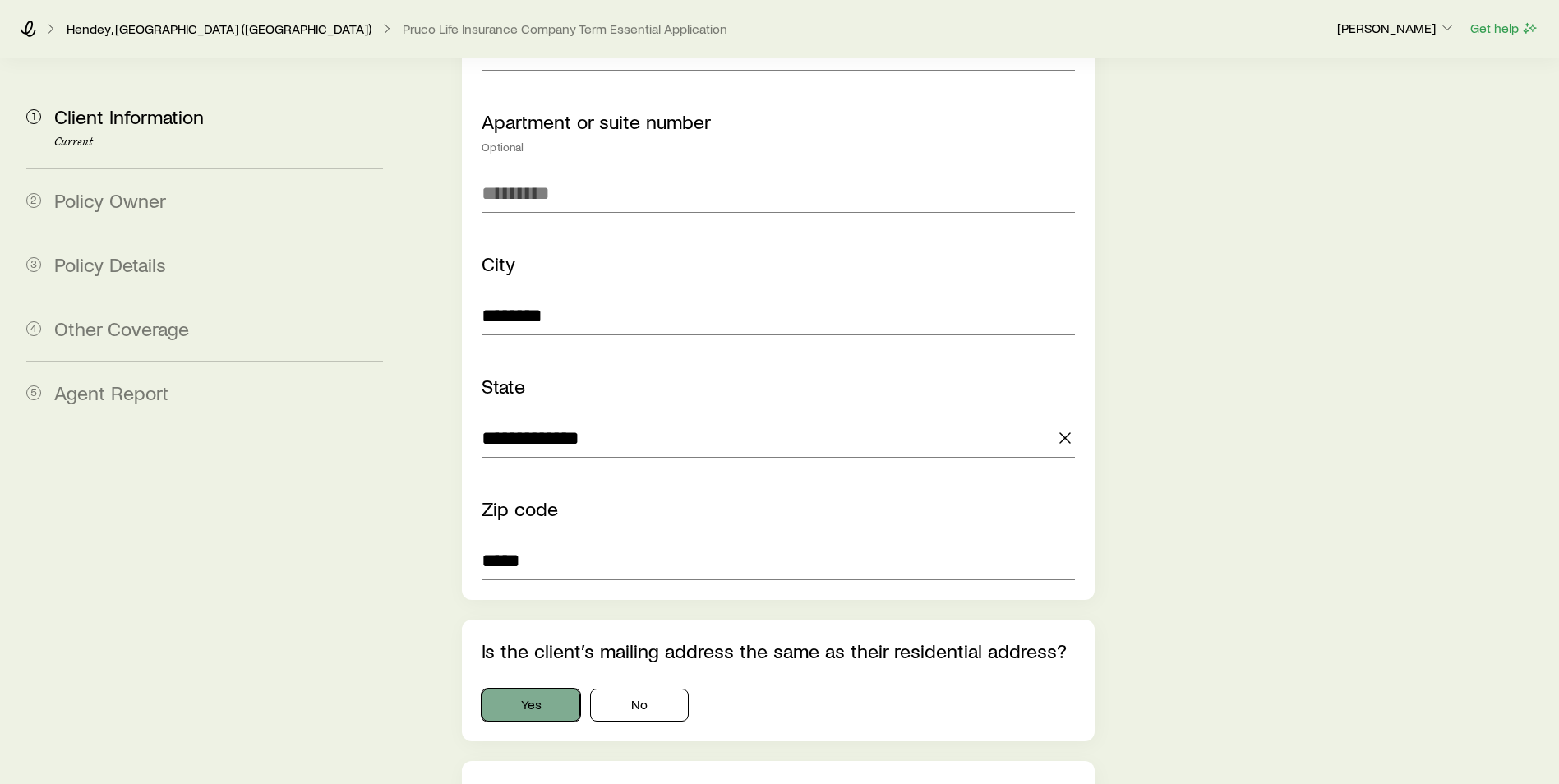 click on "Yes" at bounding box center [531, 705] 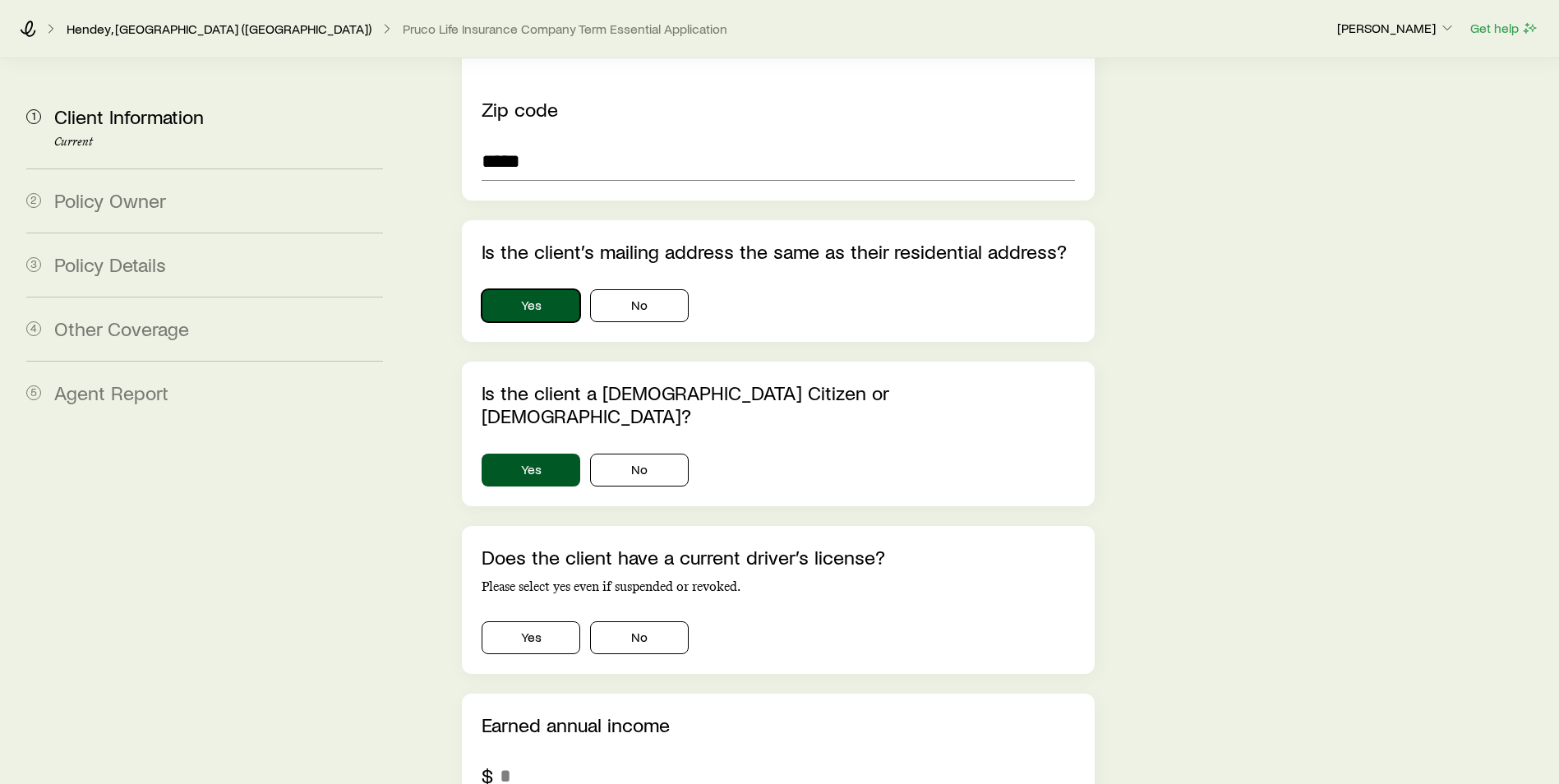 scroll, scrollTop: 1672, scrollLeft: 0, axis: vertical 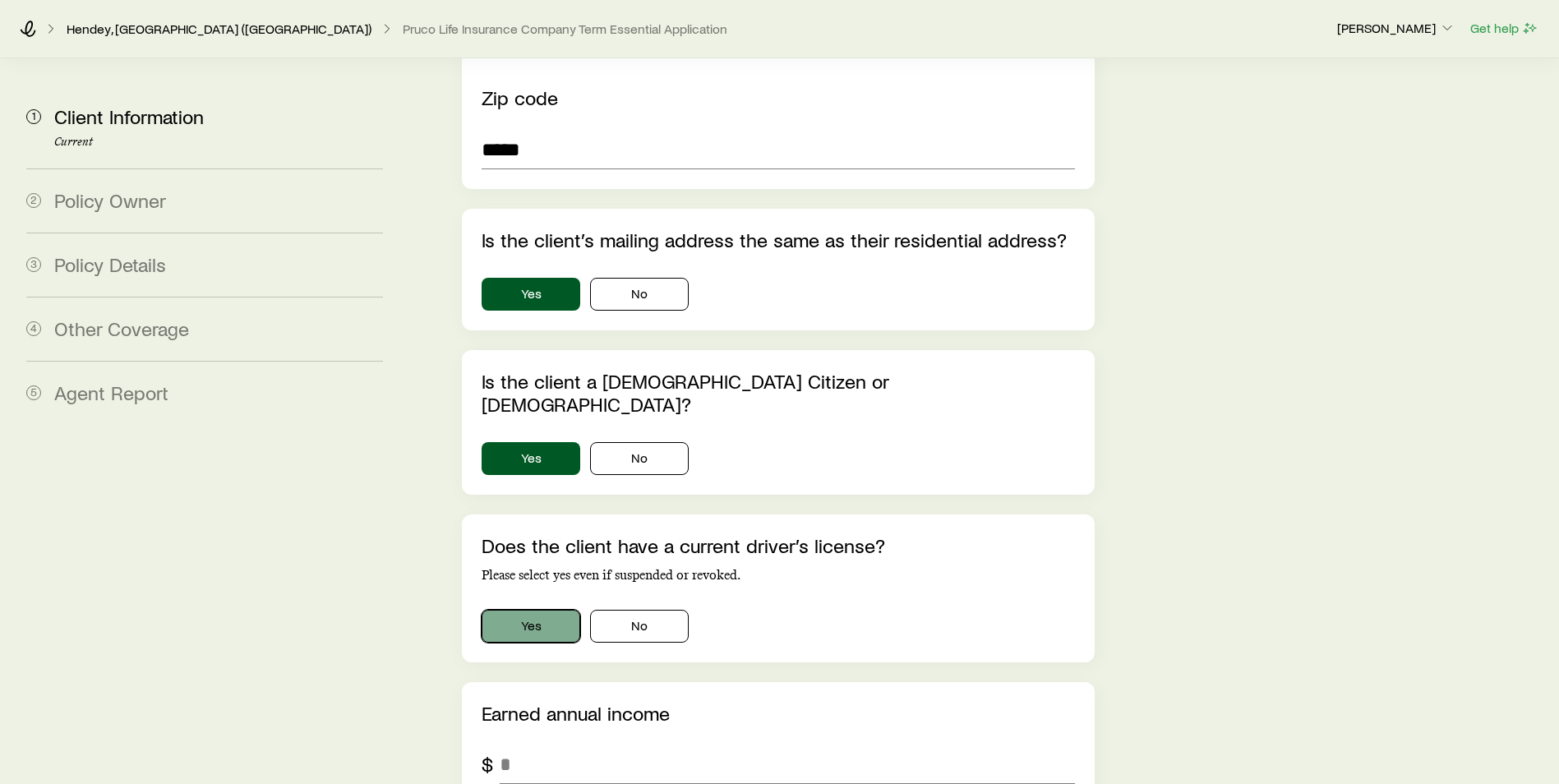 click on "Yes" at bounding box center (531, 626) 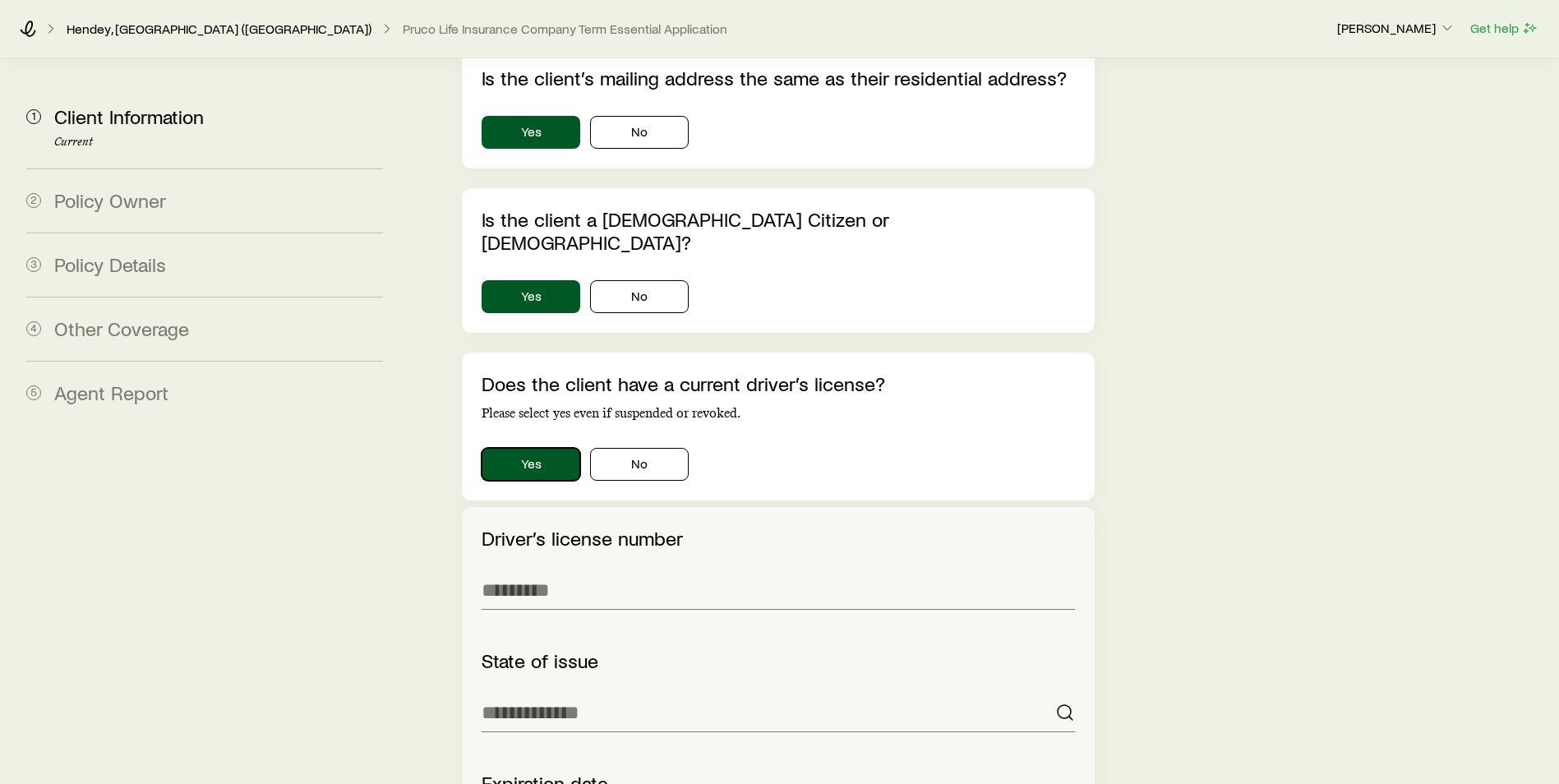 scroll, scrollTop: 1836, scrollLeft: 0, axis: vertical 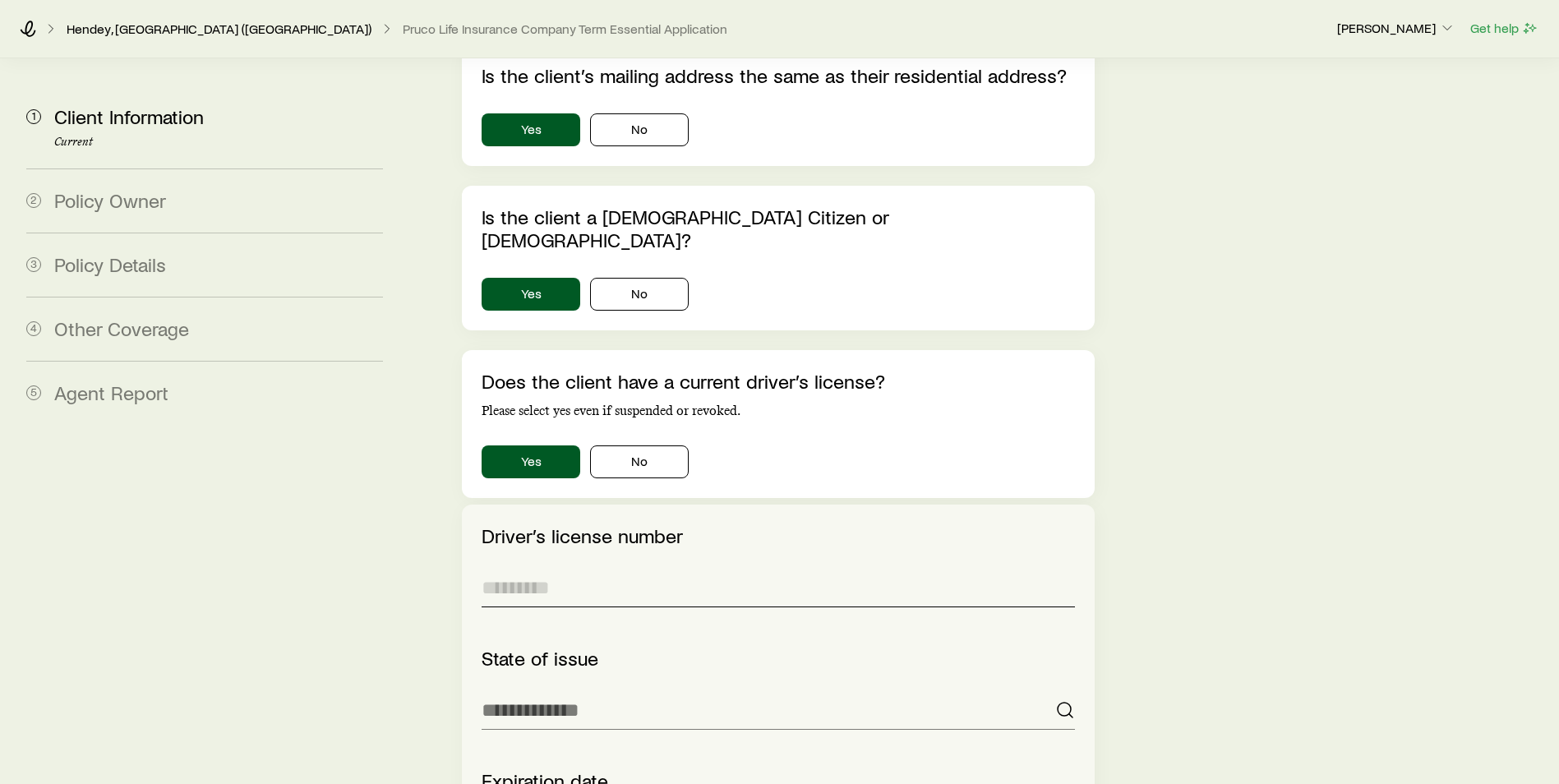 click at bounding box center (778, 588) 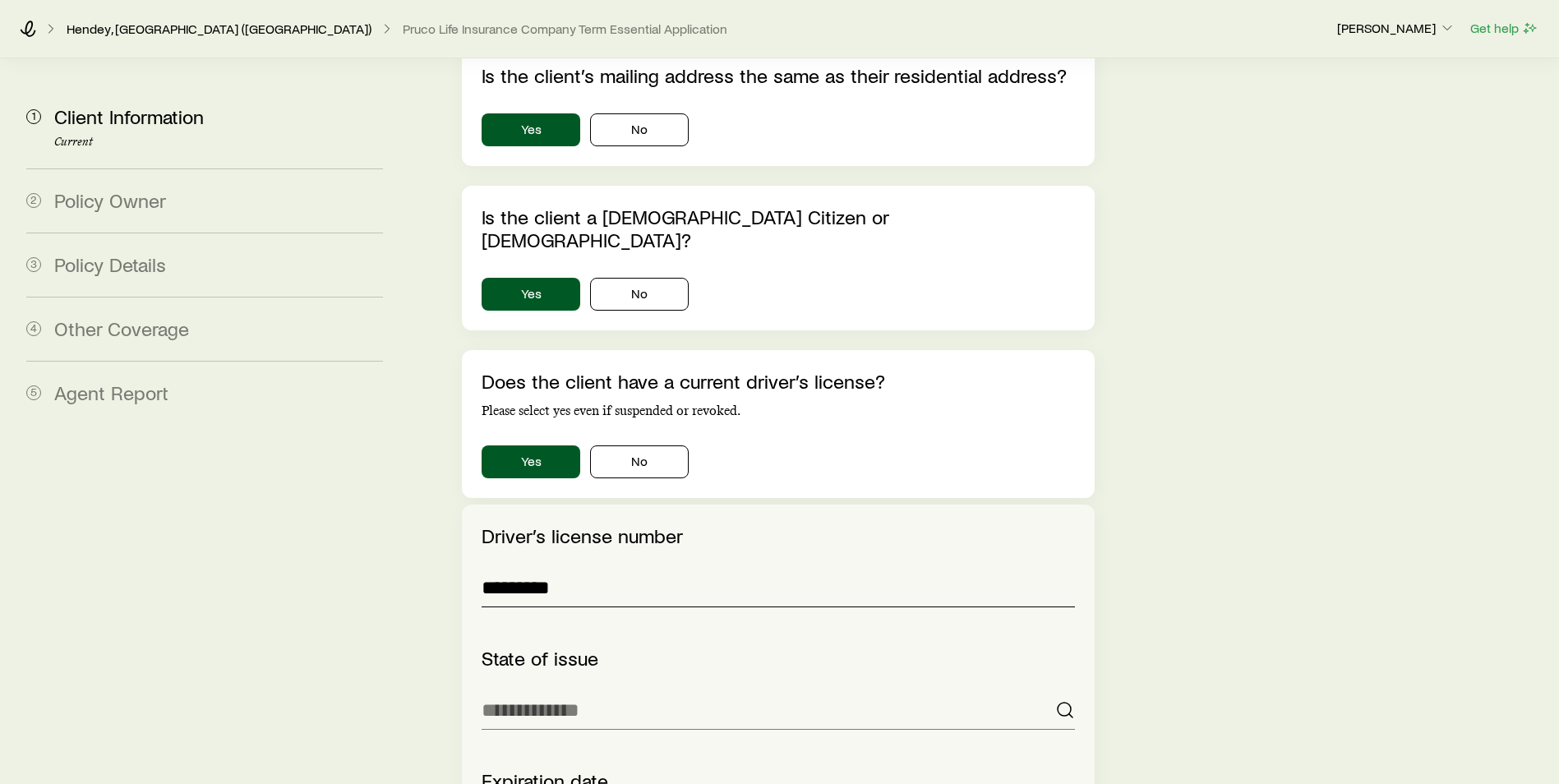 type on "*********" 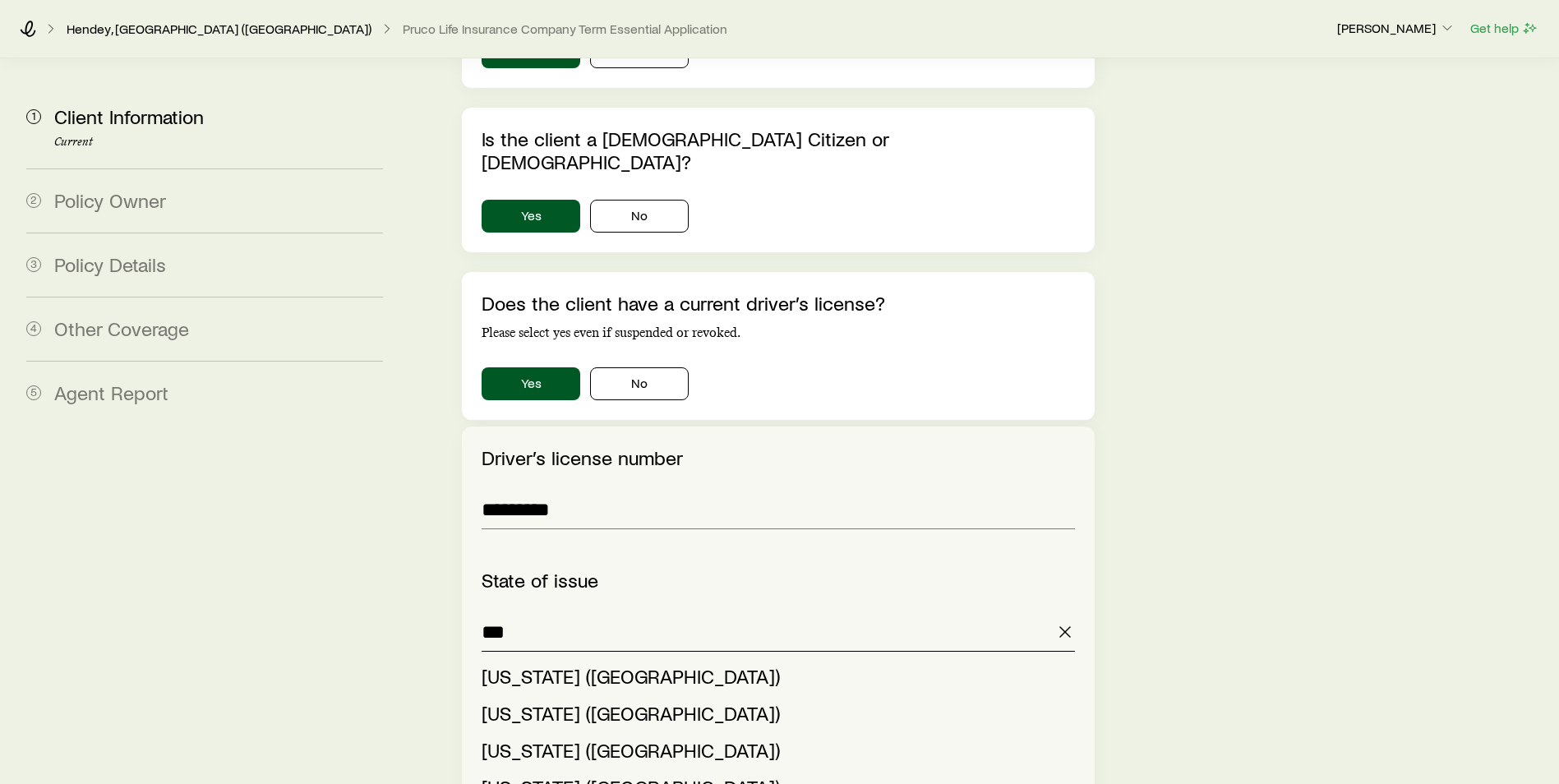 scroll, scrollTop: 1939, scrollLeft: 0, axis: vertical 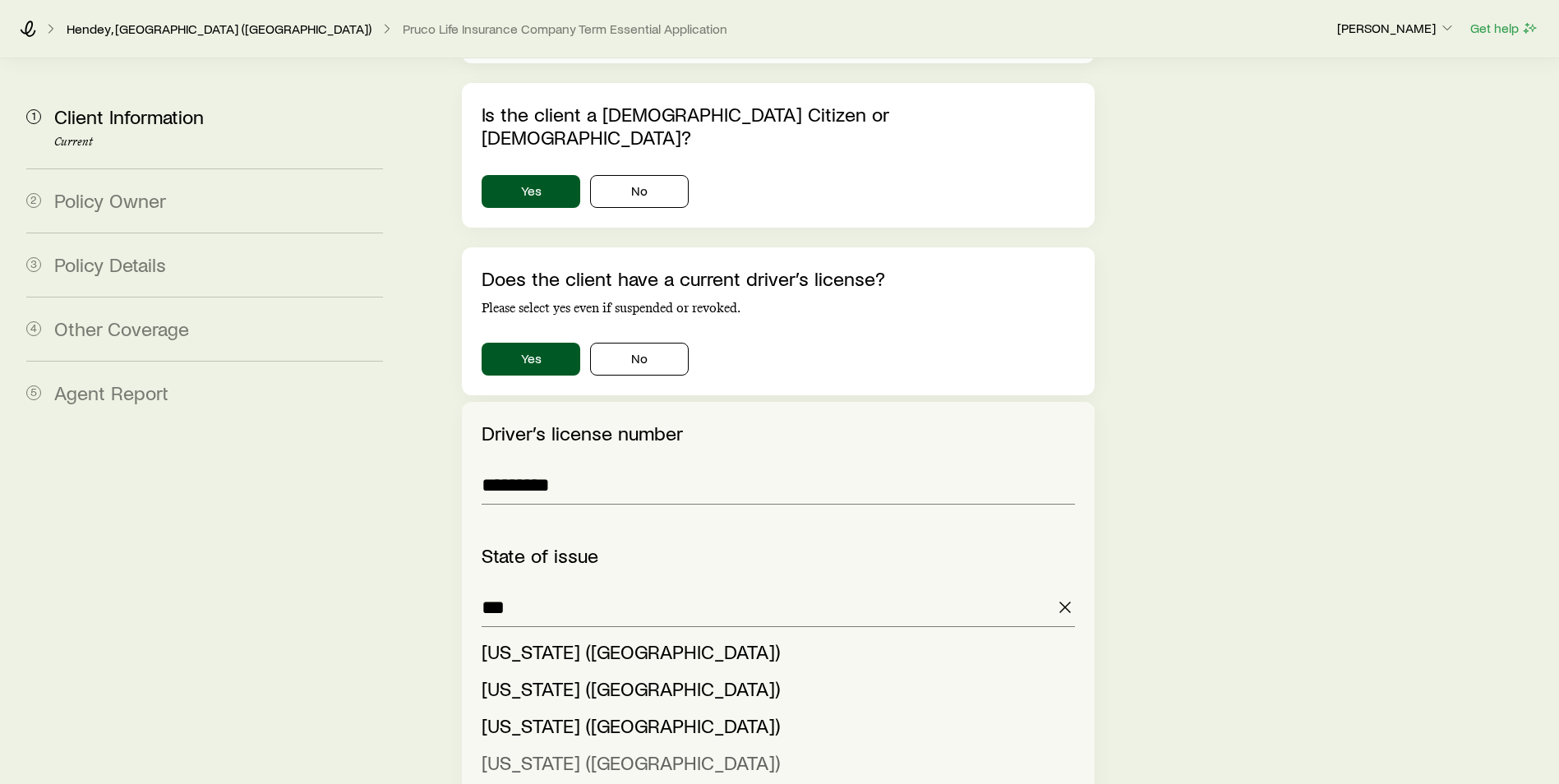 click on "New York (NY)" at bounding box center [630, 762] 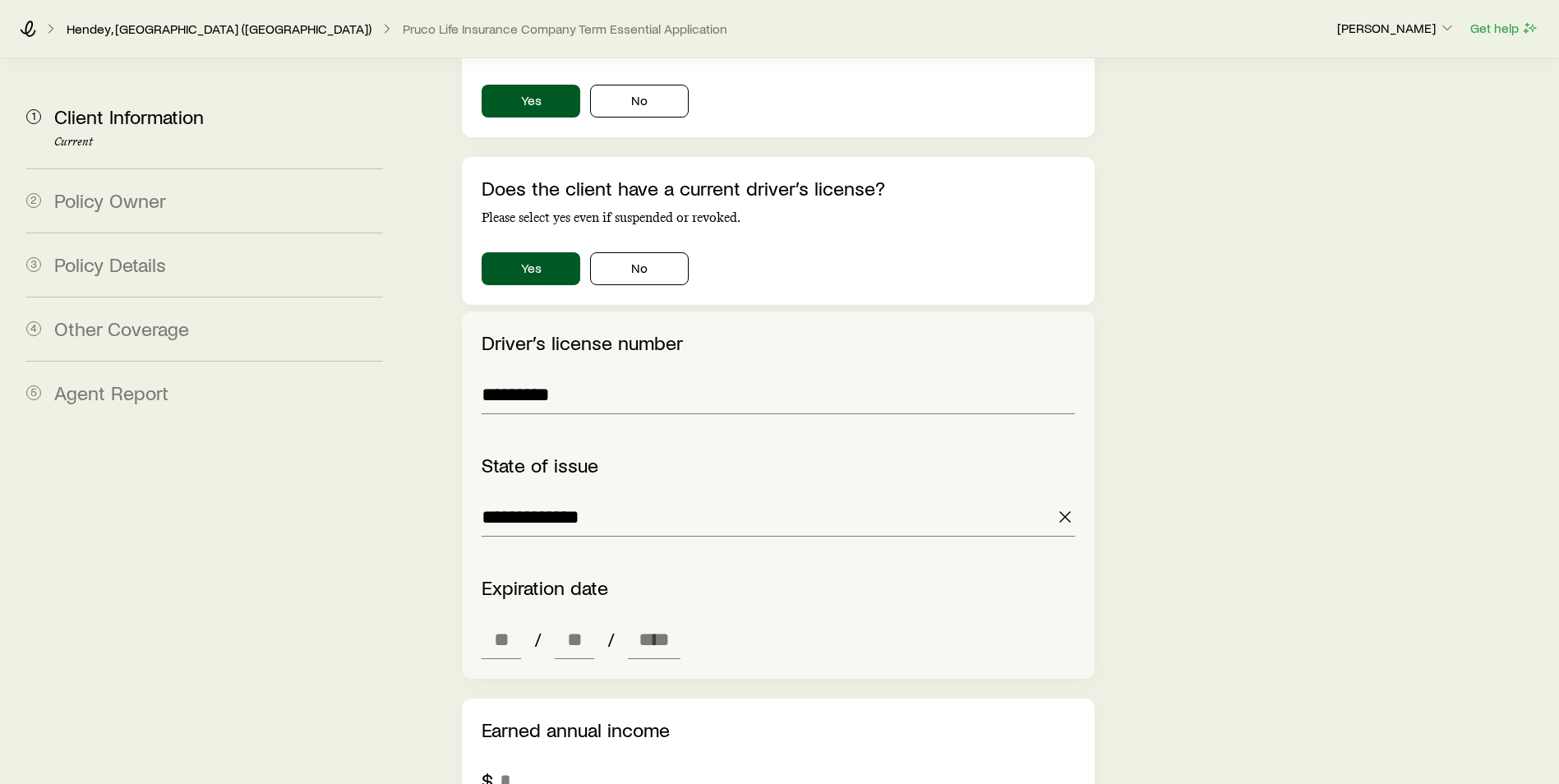 scroll, scrollTop: 2082, scrollLeft: 0, axis: vertical 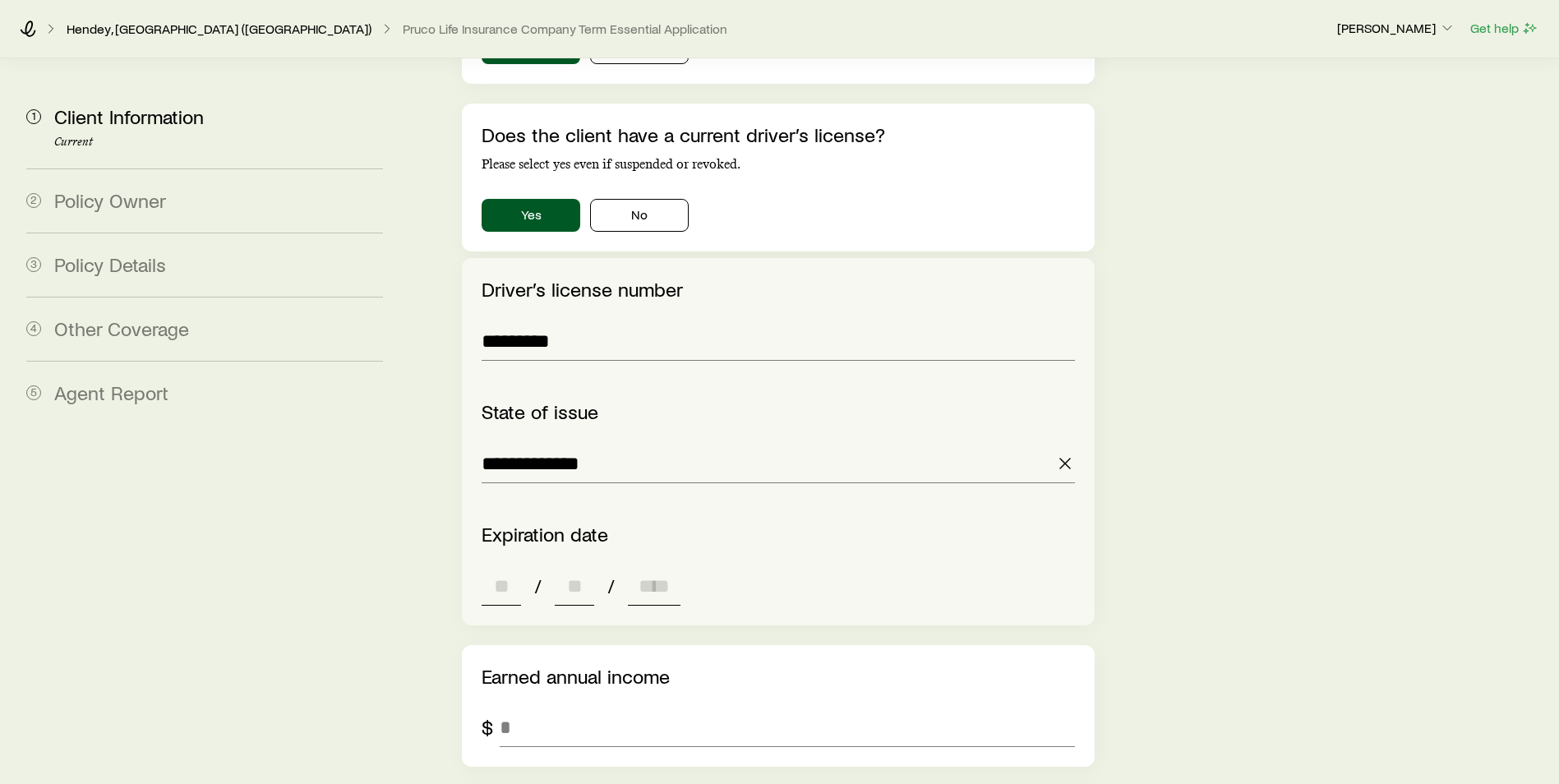 click at bounding box center (501, 586) 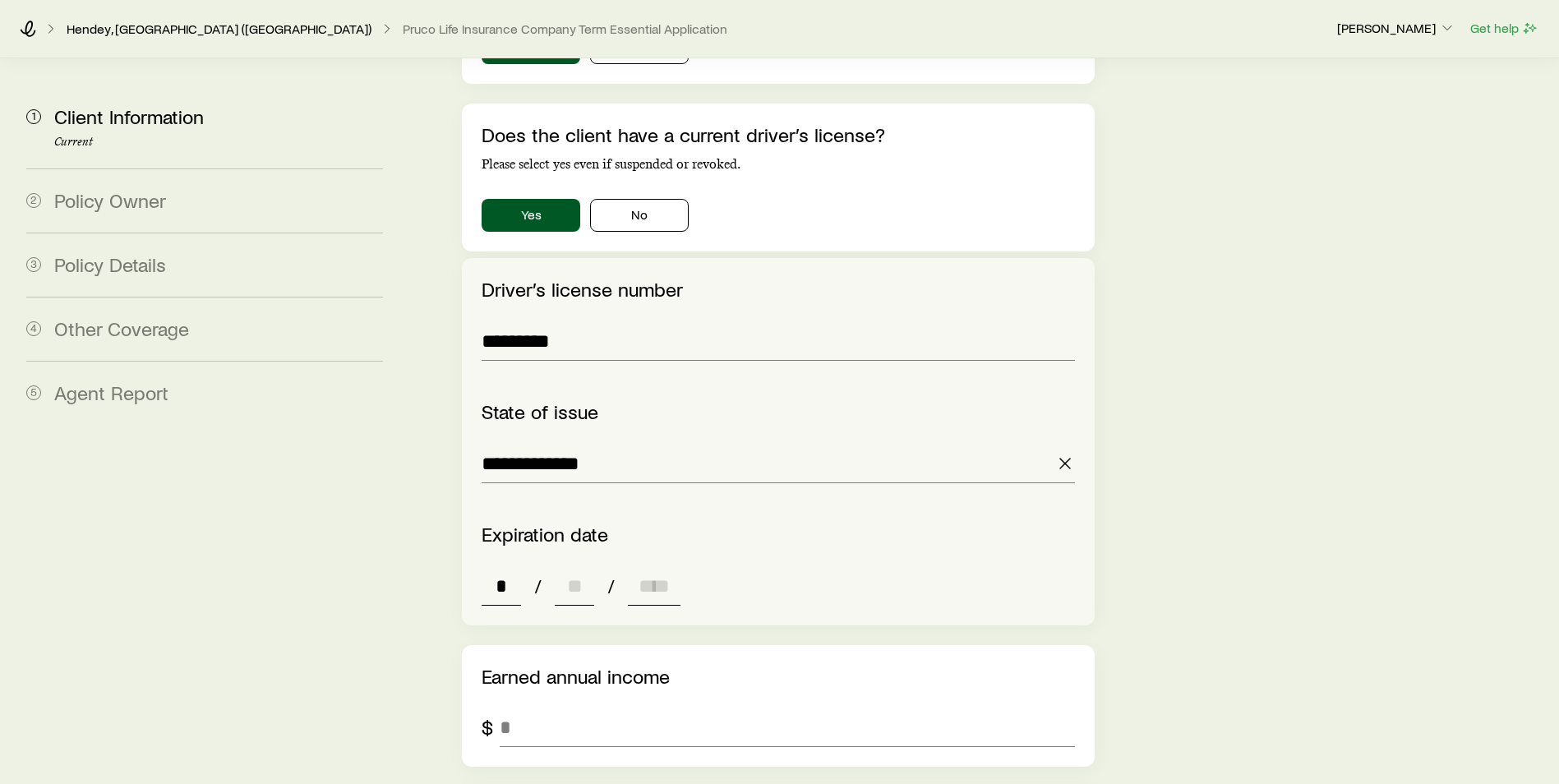 type on "**" 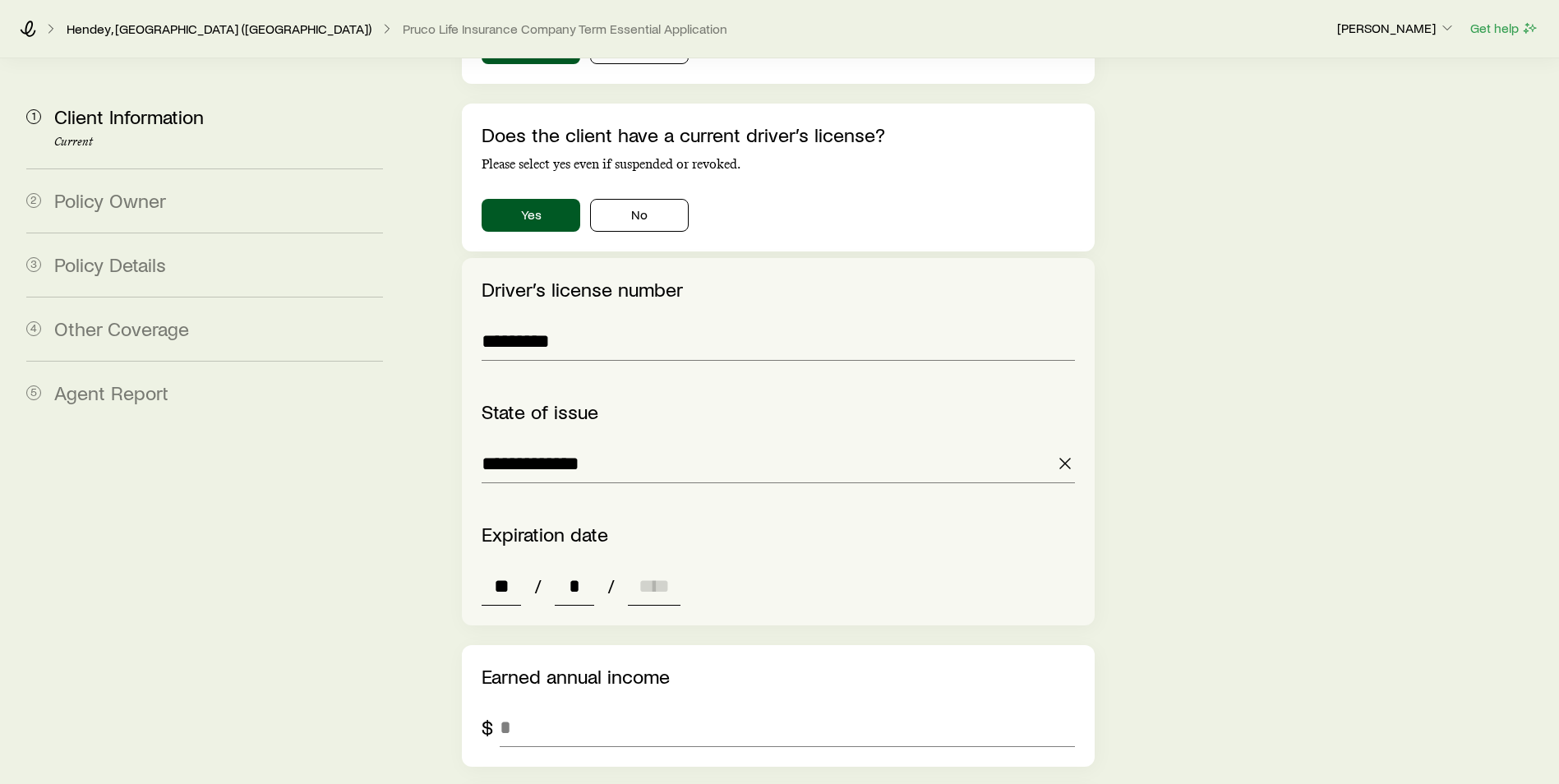 type on "**" 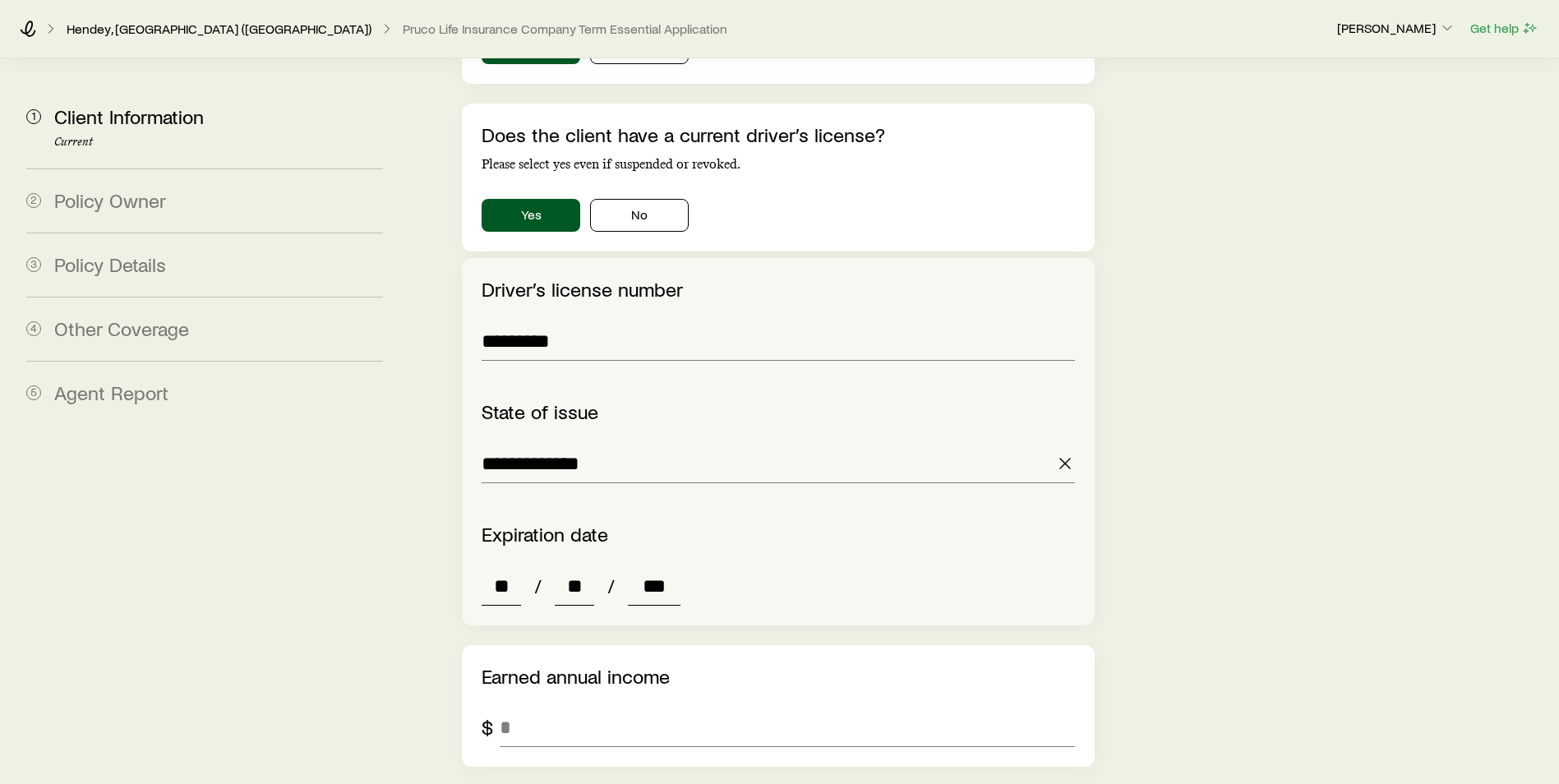 type on "****" 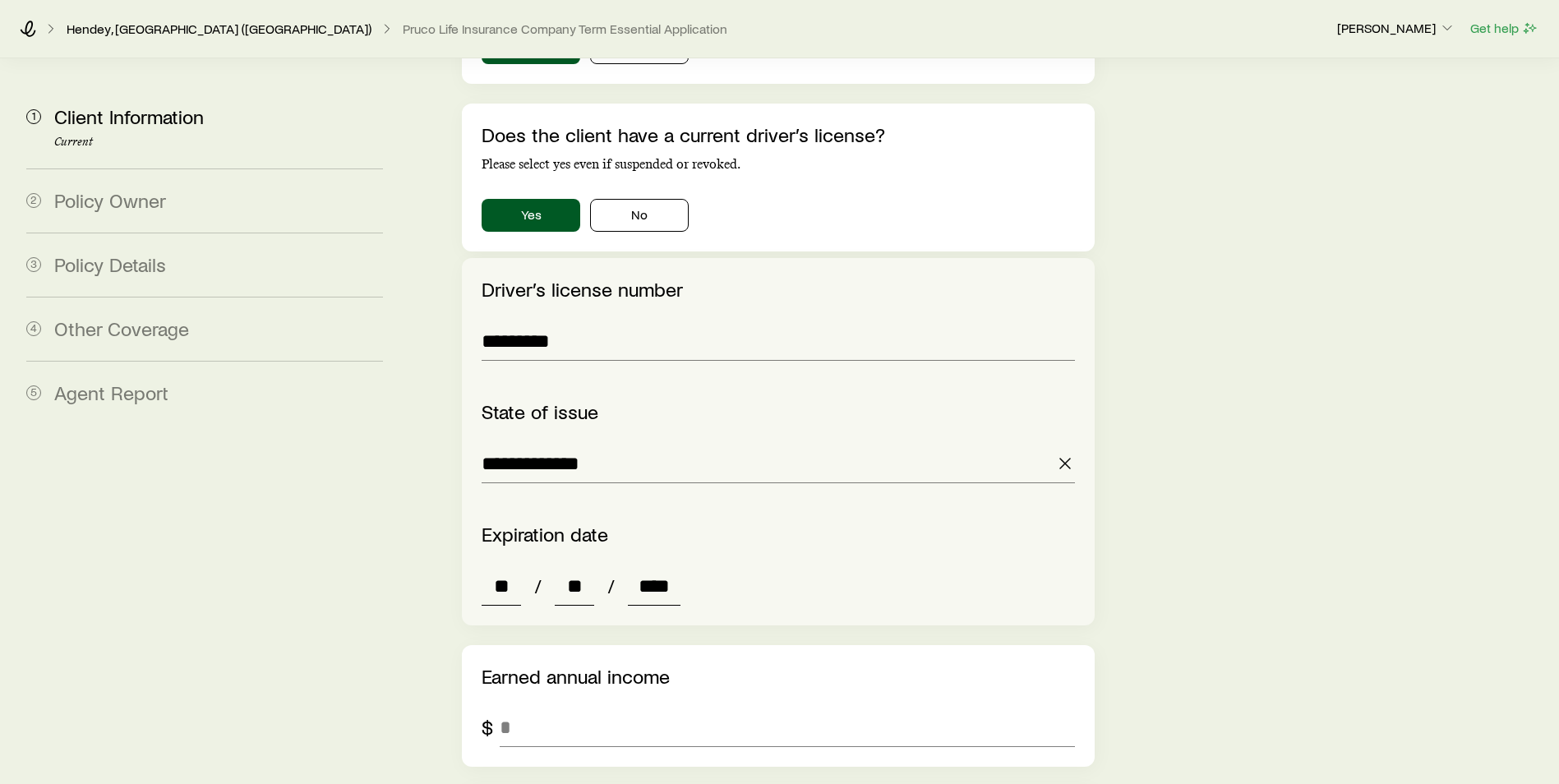 type on "*" 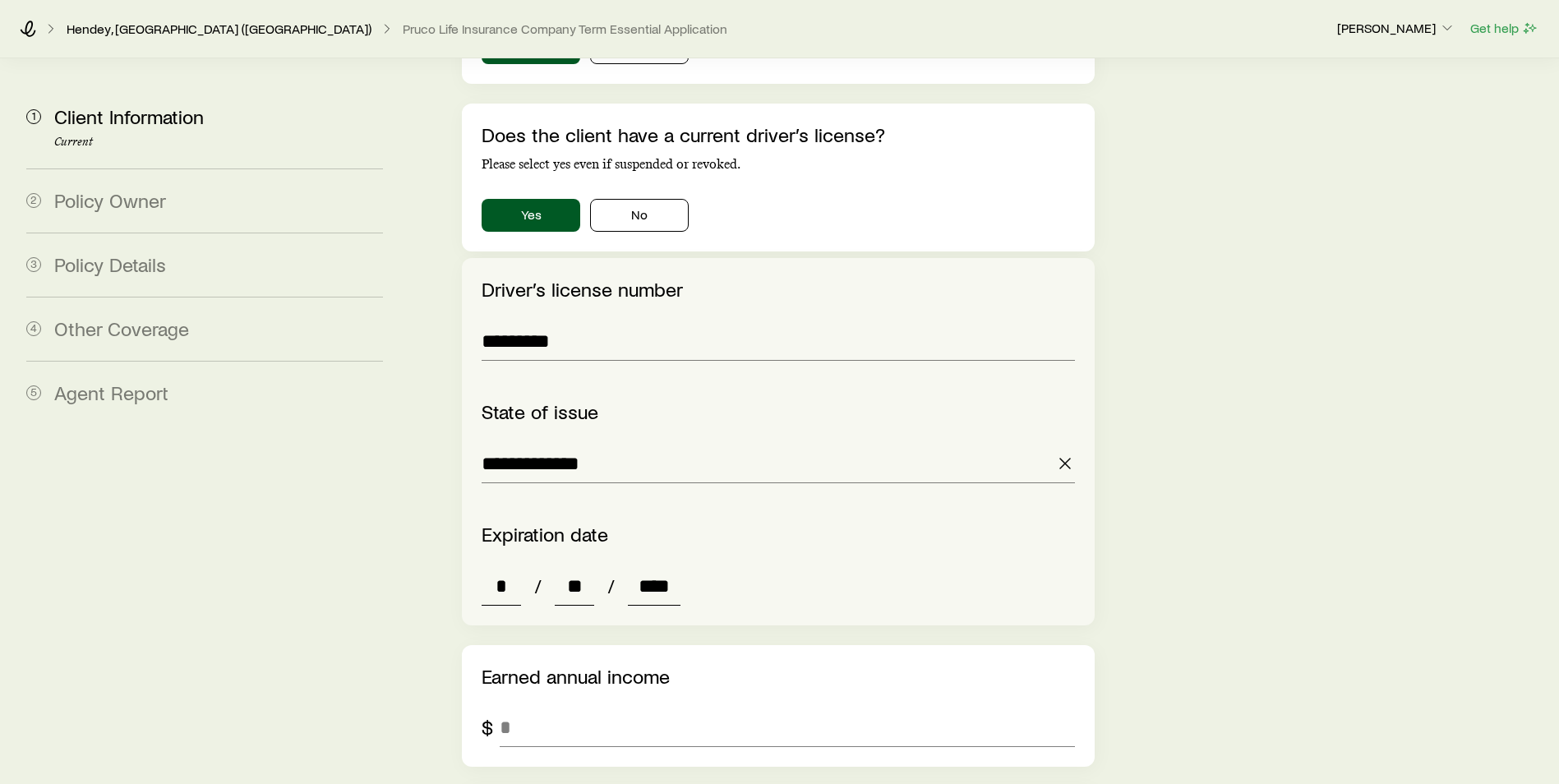 type on "****" 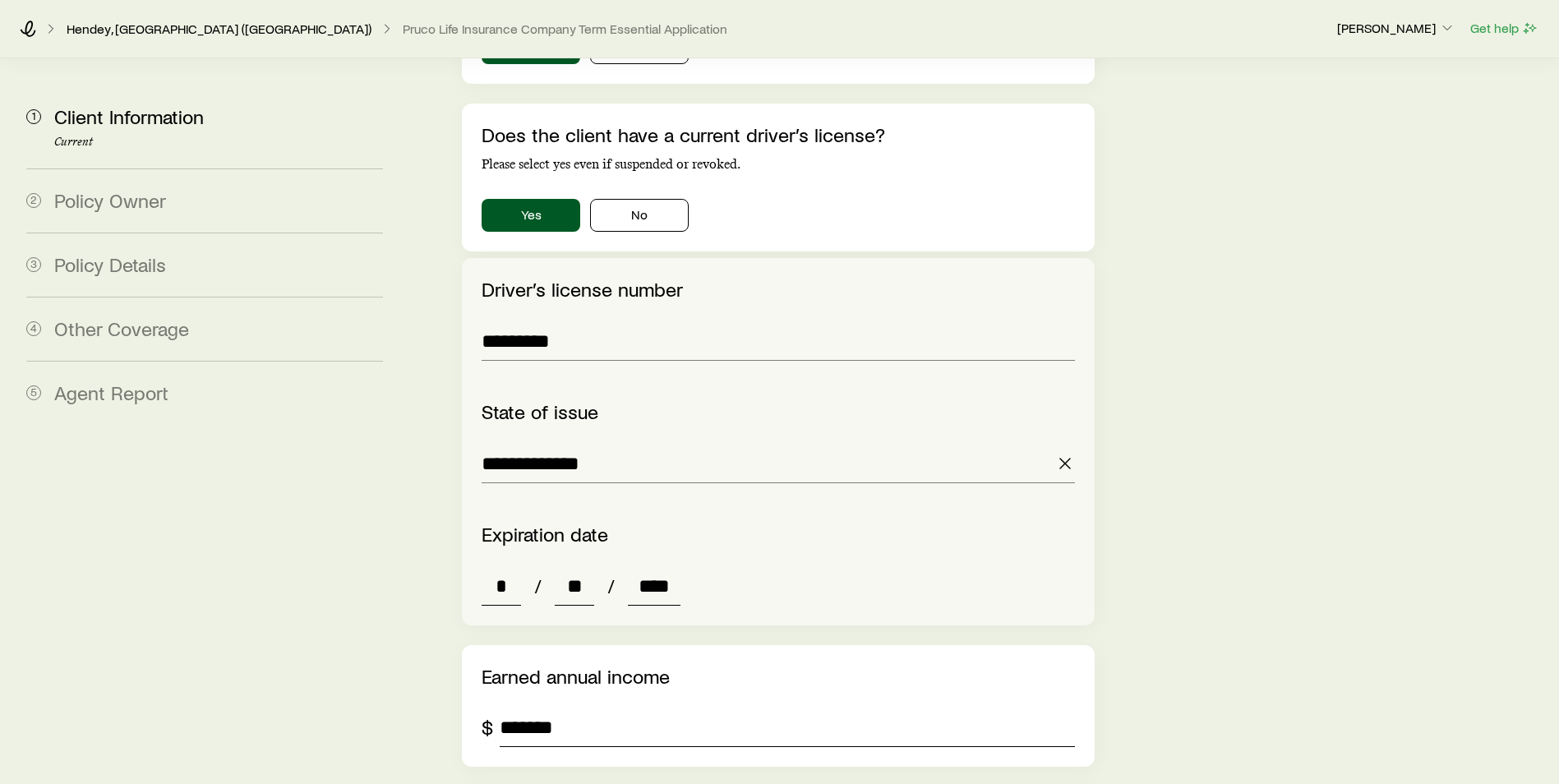 type on "*******" 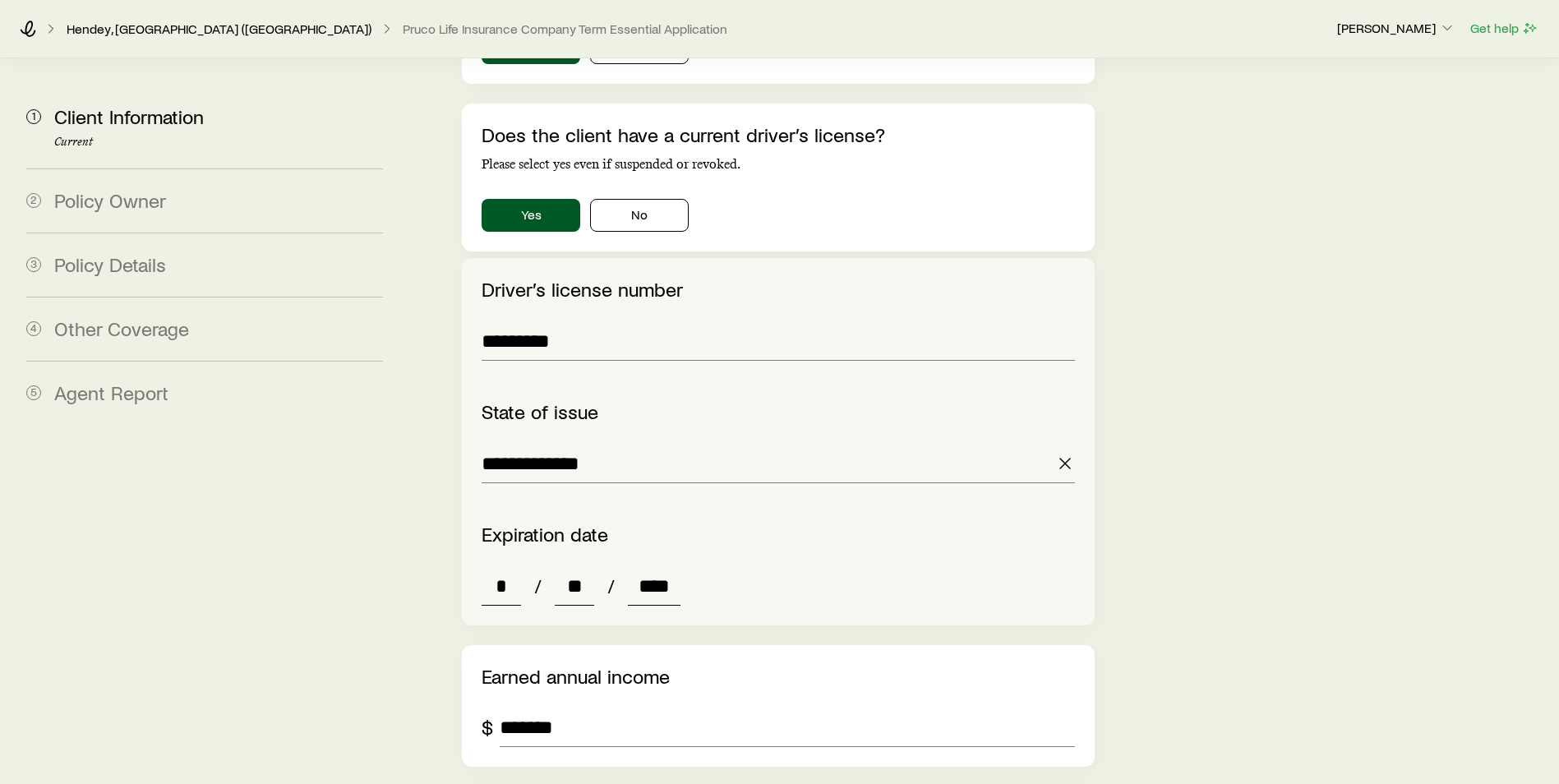 scroll, scrollTop: 2118, scrollLeft: 0, axis: vertical 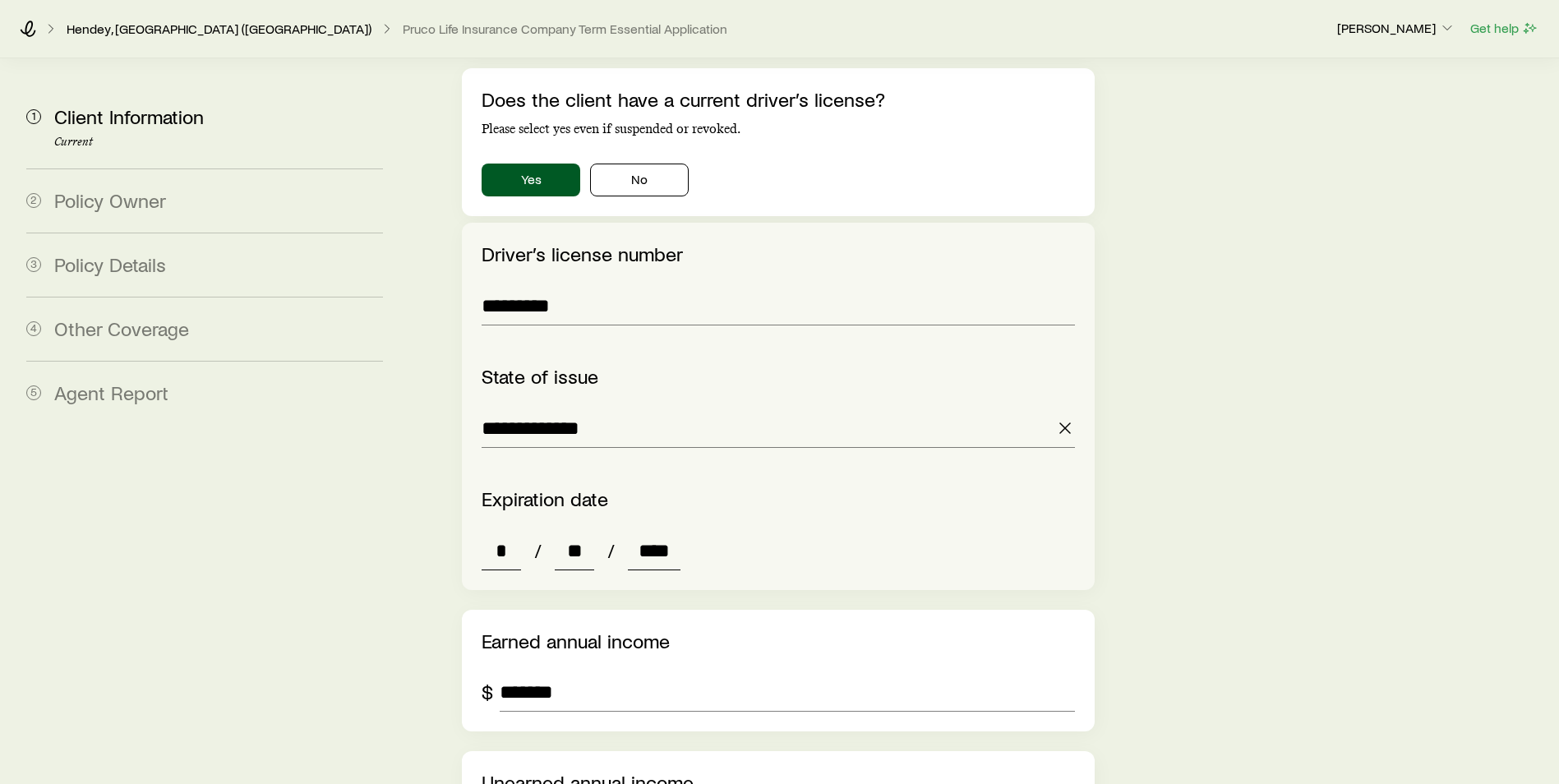 type on "*" 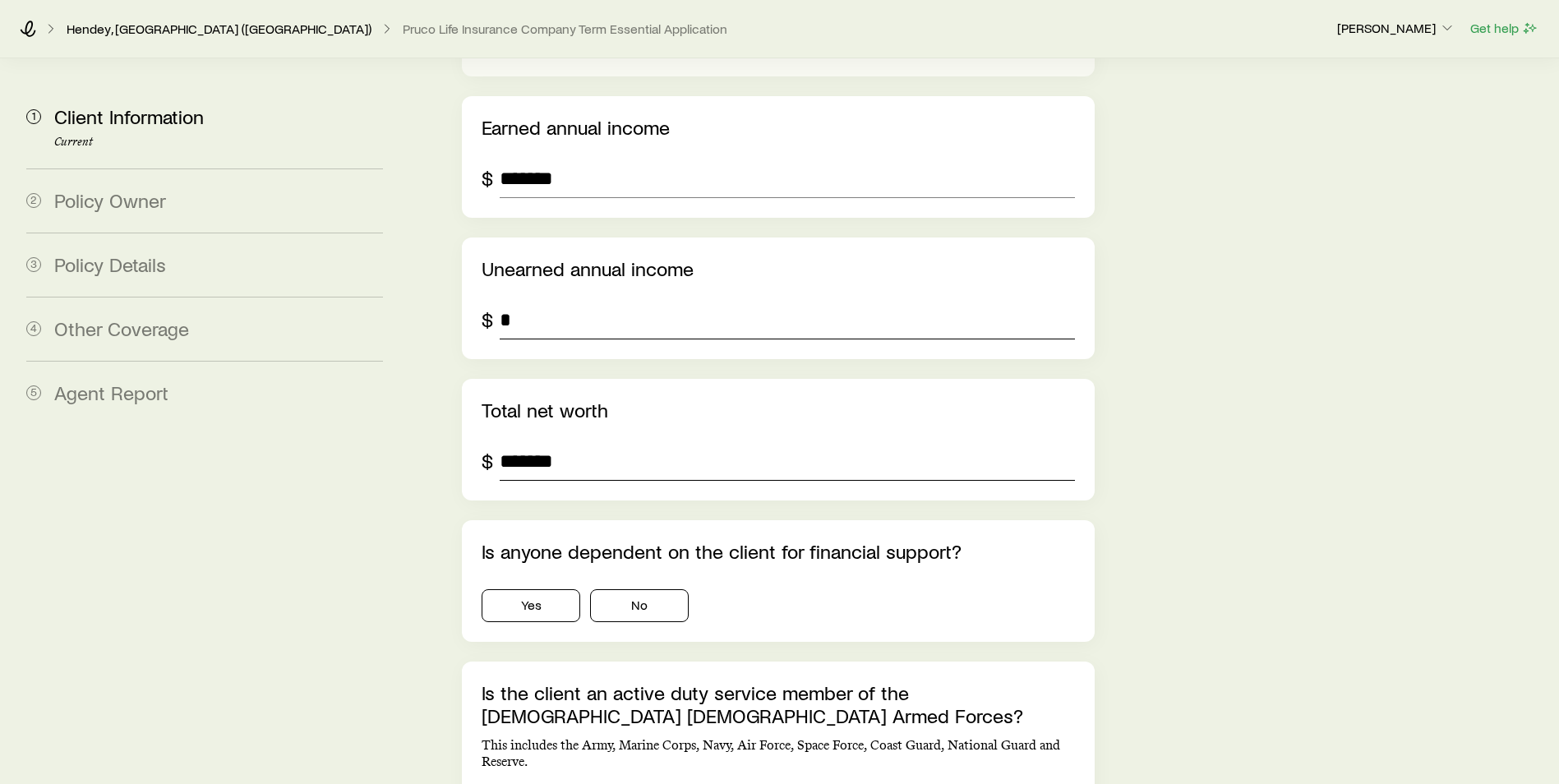 type on "*******" 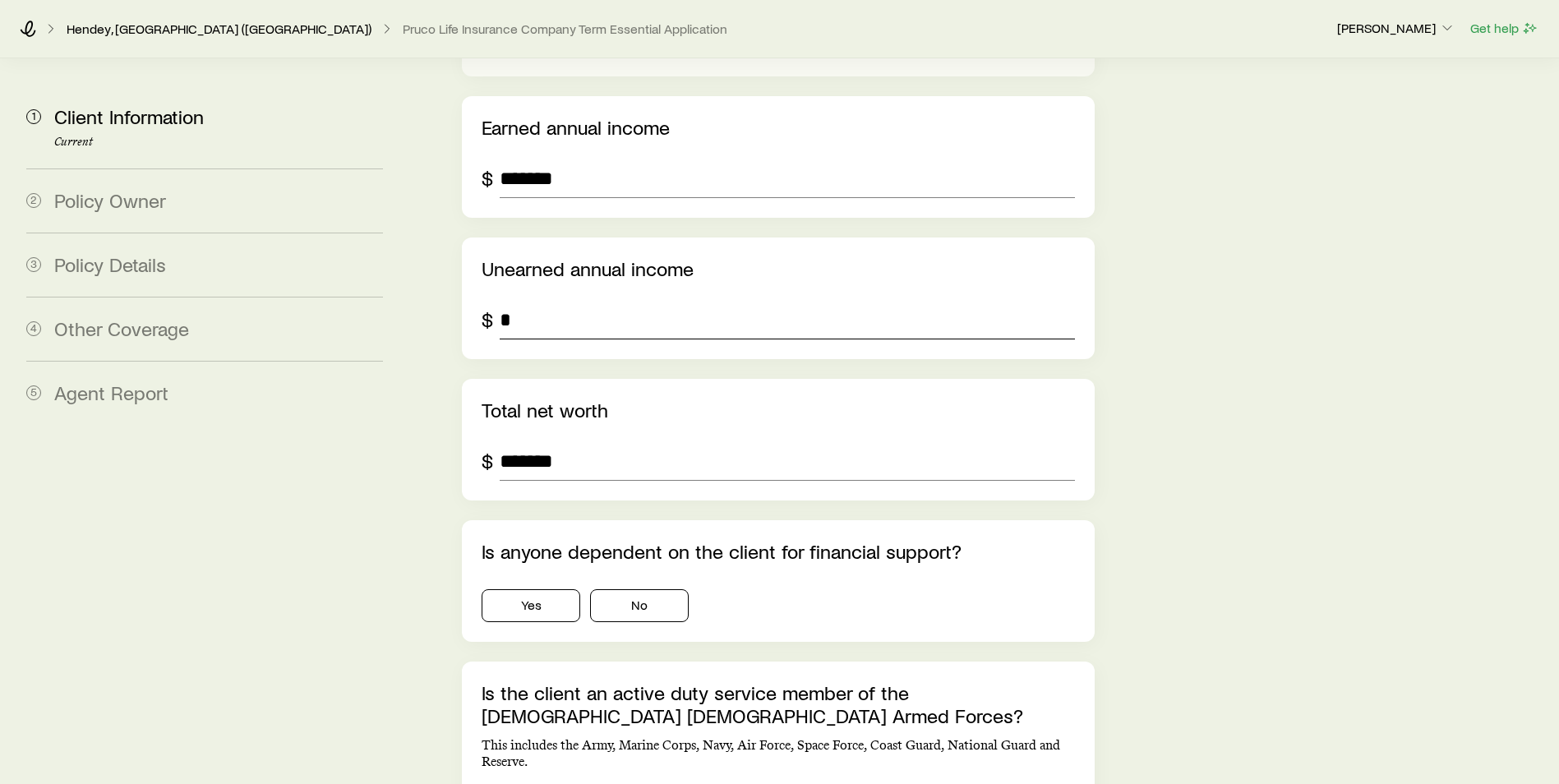 click on "*" at bounding box center (787, 320) 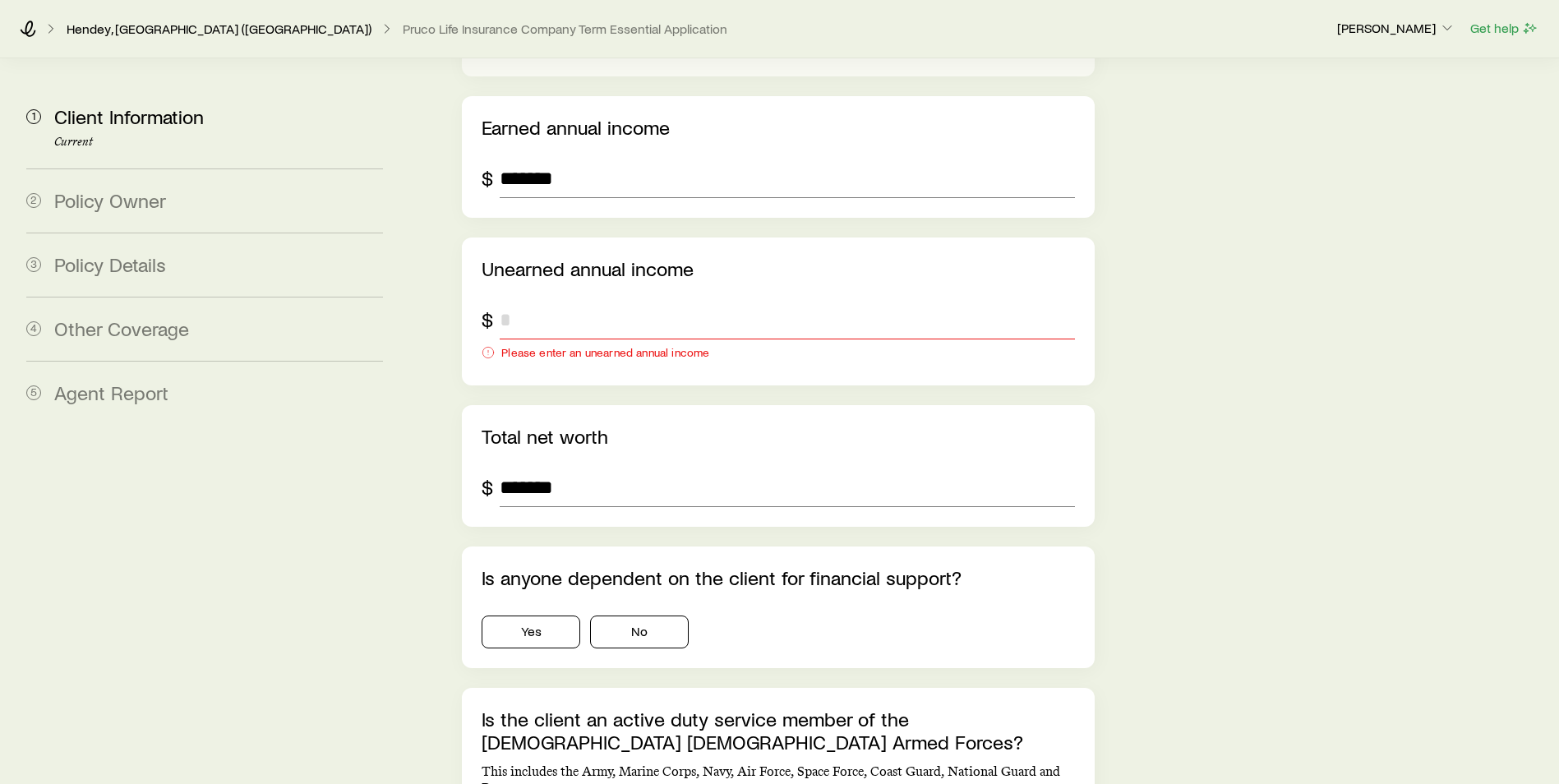 type on "*" 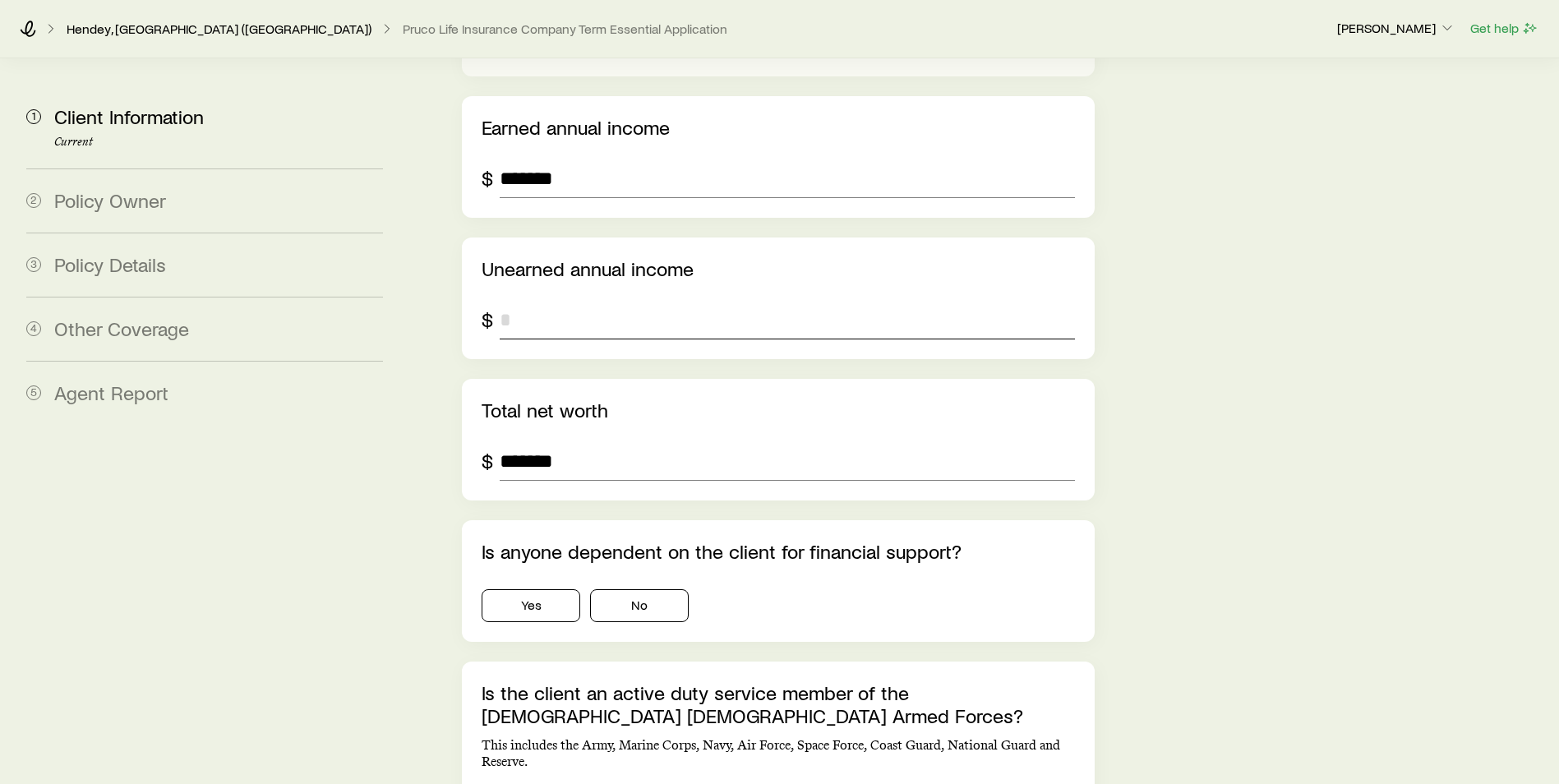 type on "*" 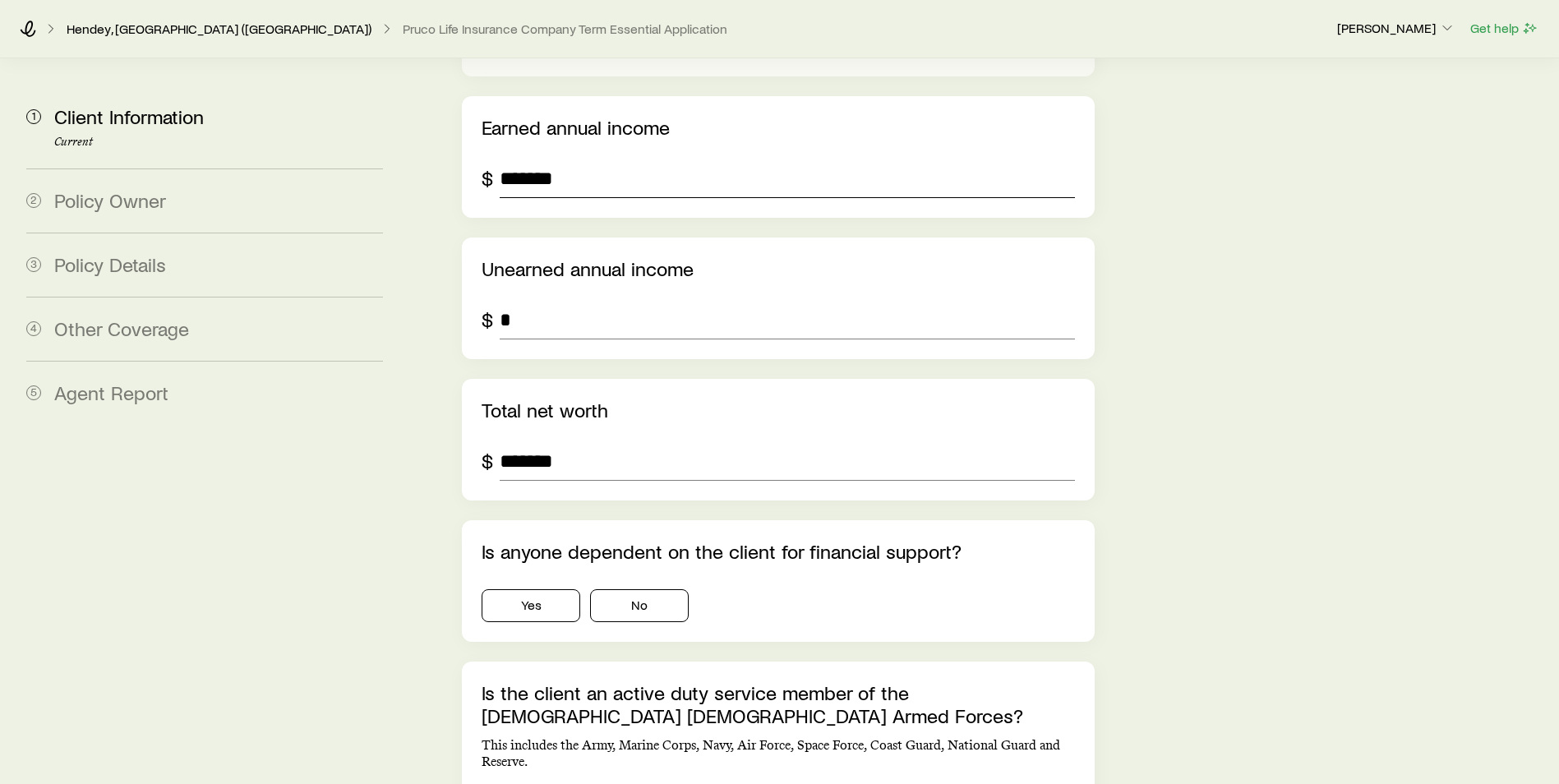 click on "*******" at bounding box center (787, 178) 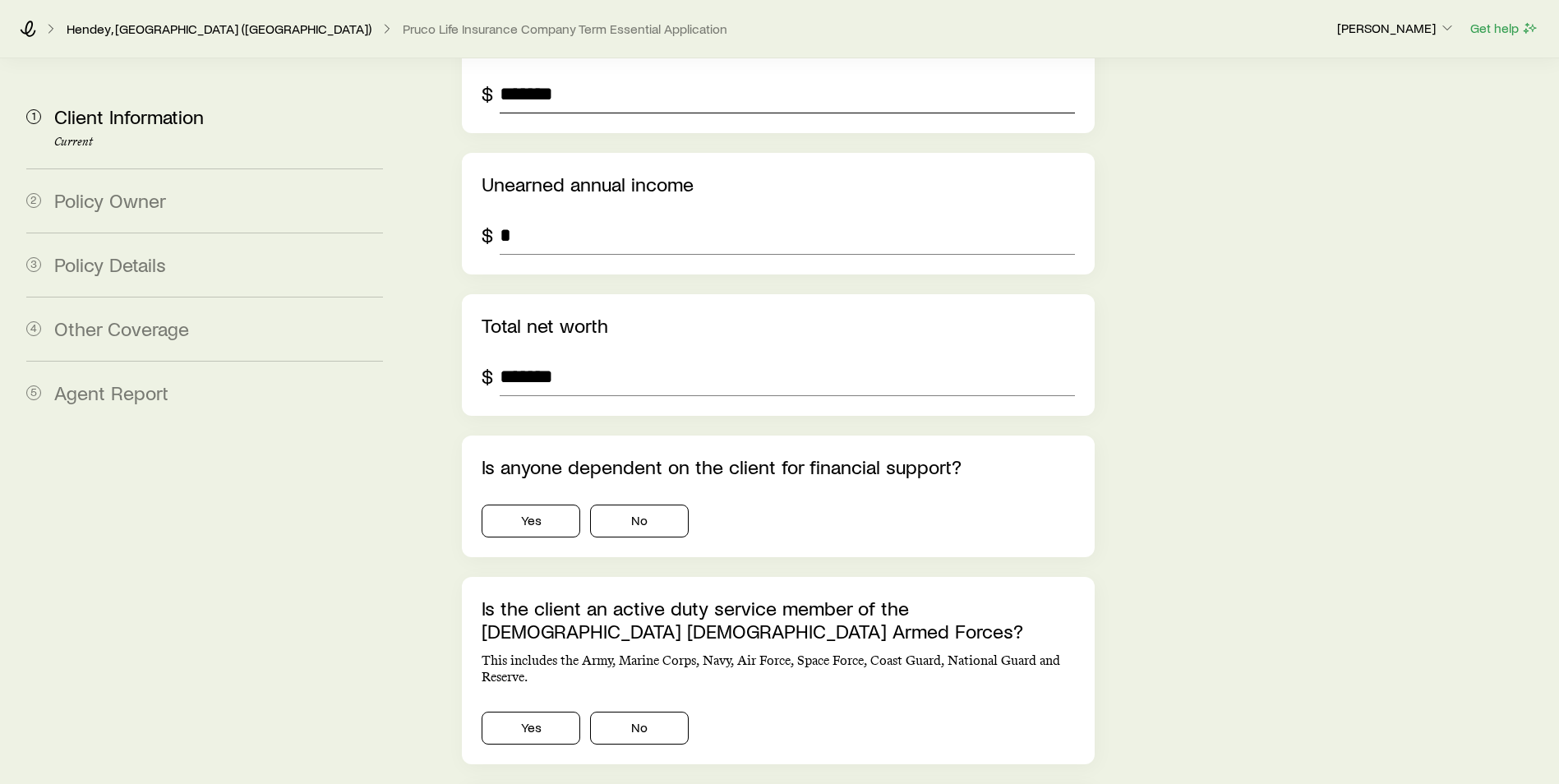 scroll, scrollTop: 2775, scrollLeft: 0, axis: vertical 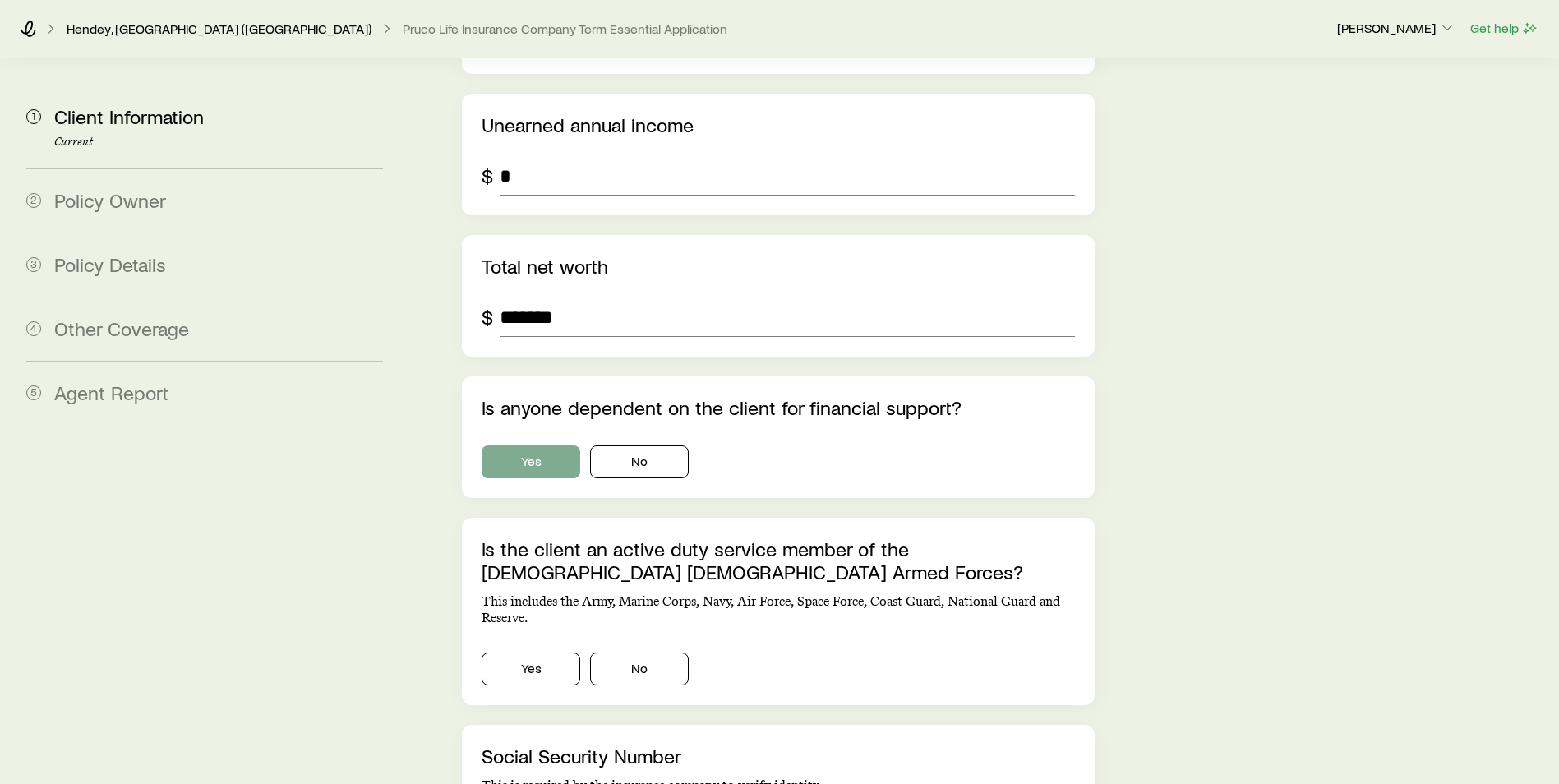 type on "*******" 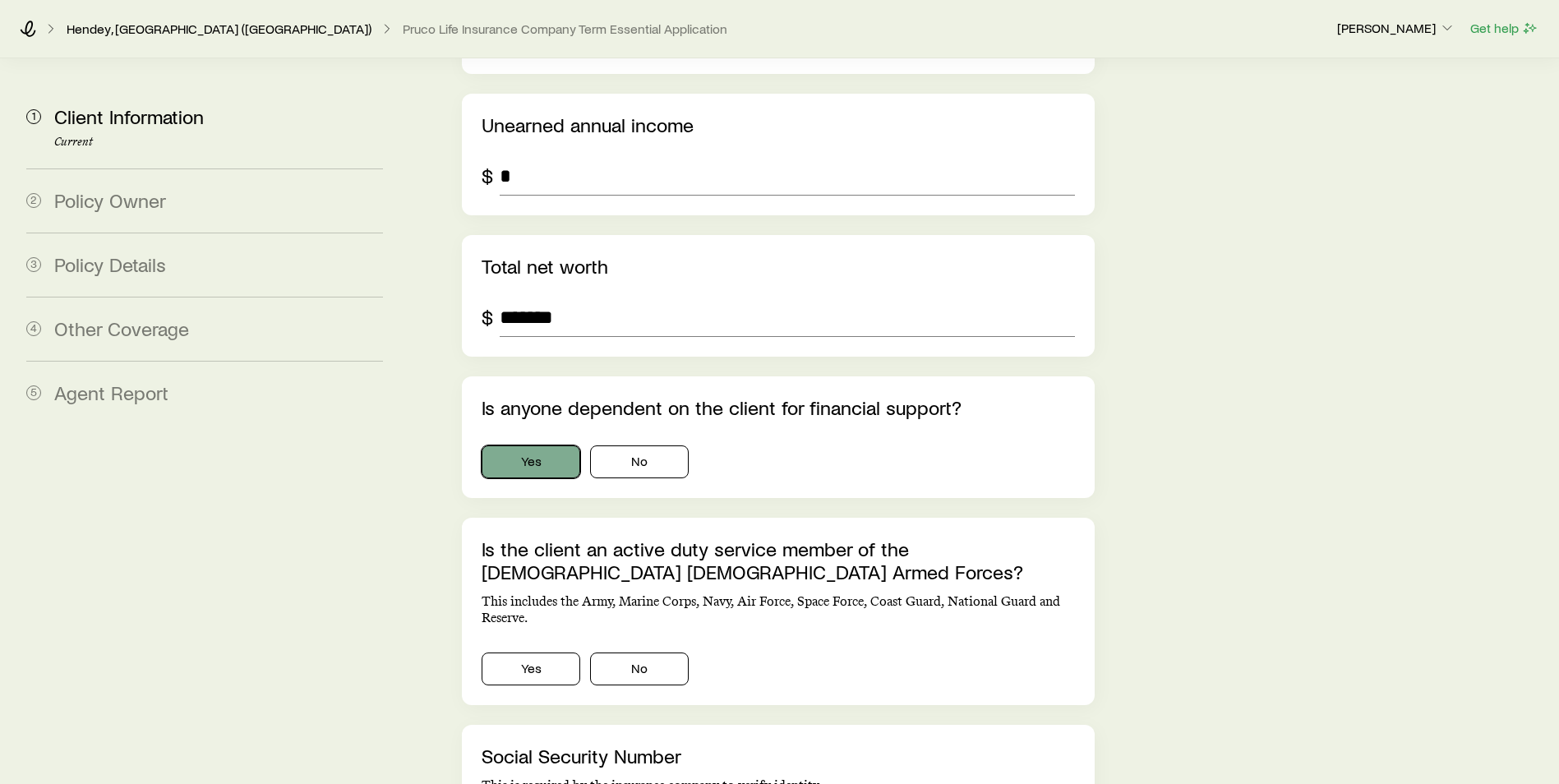 click on "Yes" at bounding box center (531, 462) 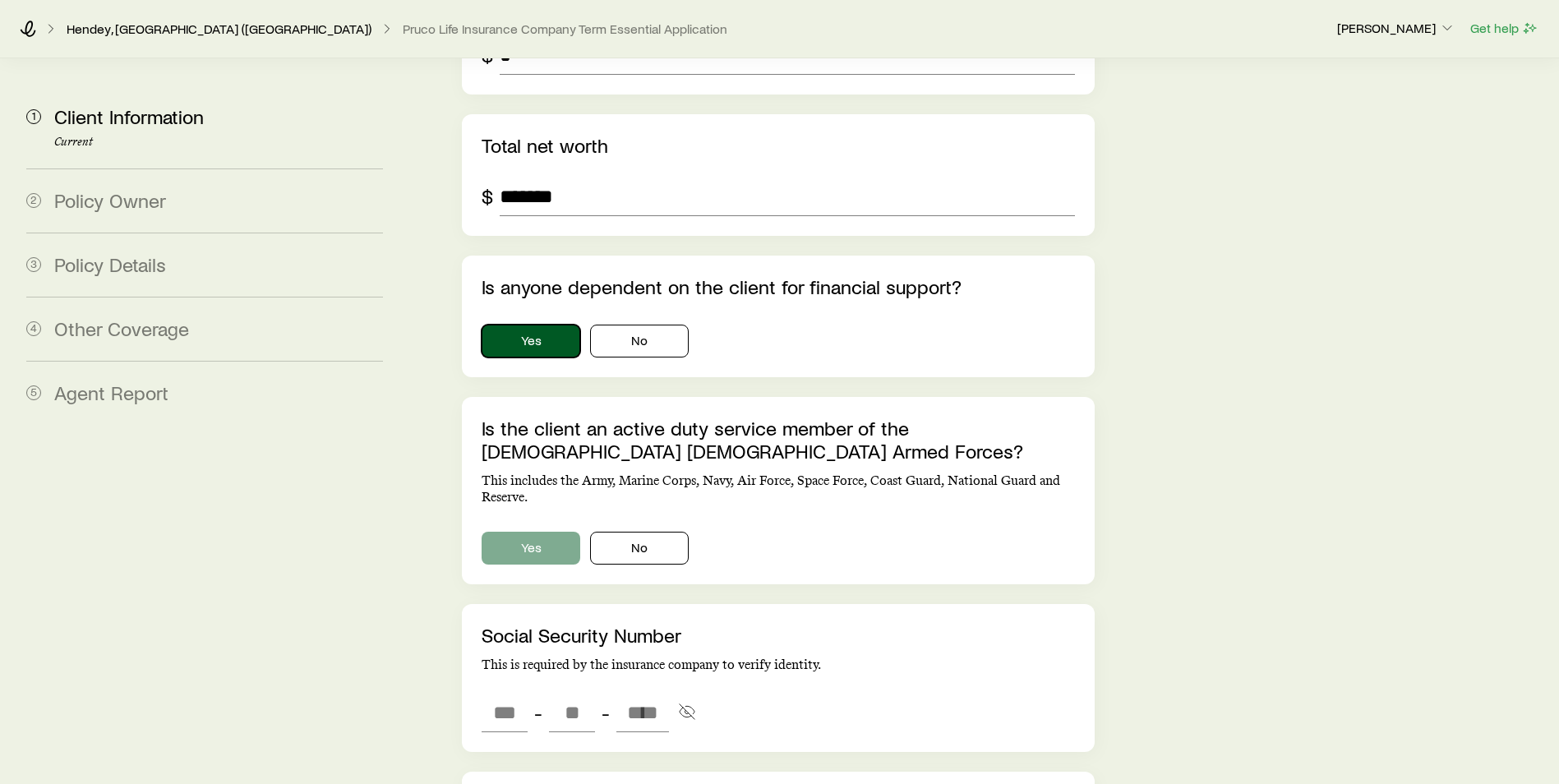 scroll, scrollTop: 2919, scrollLeft: 0, axis: vertical 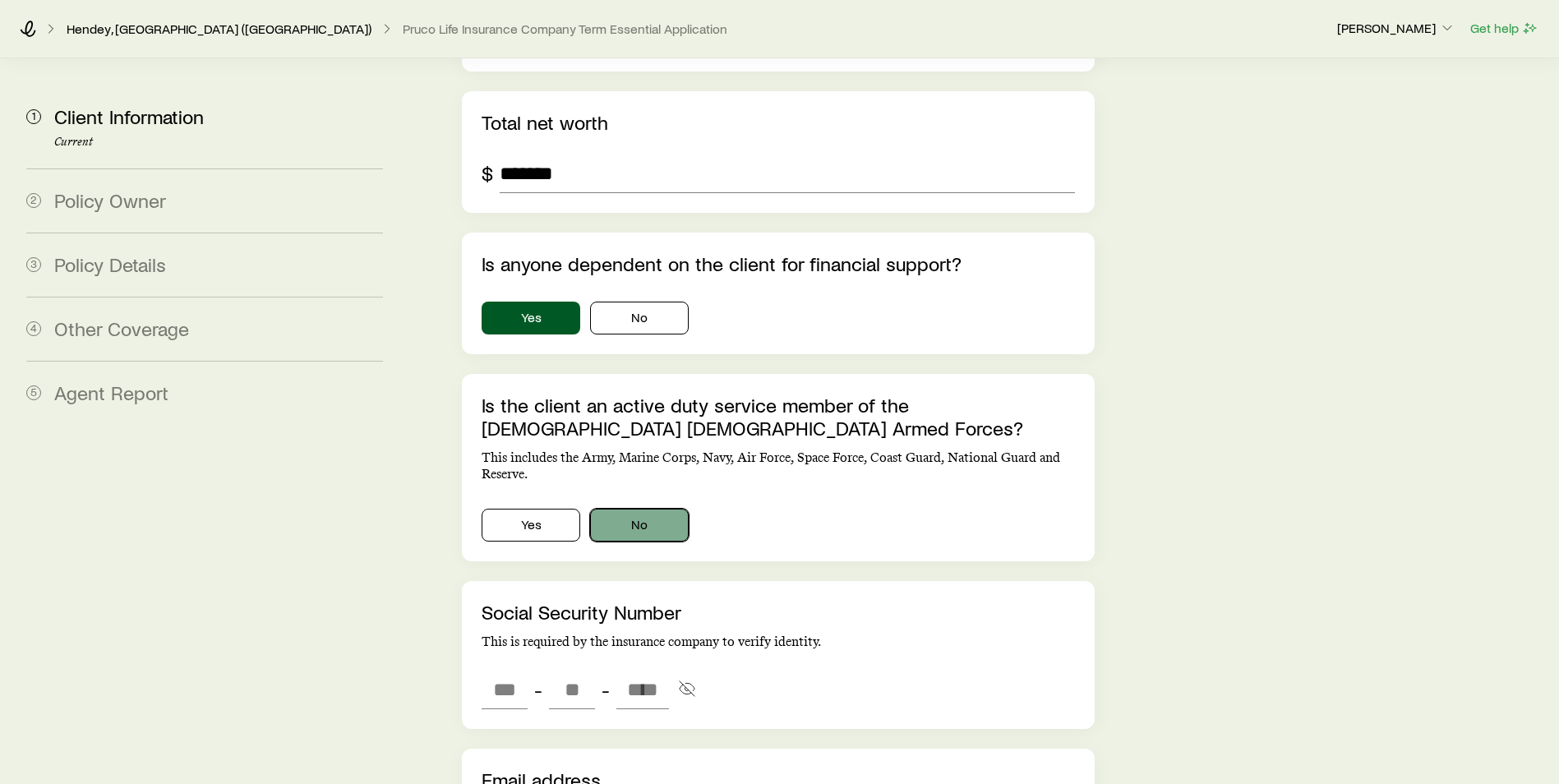 click on "No" at bounding box center (639, 525) 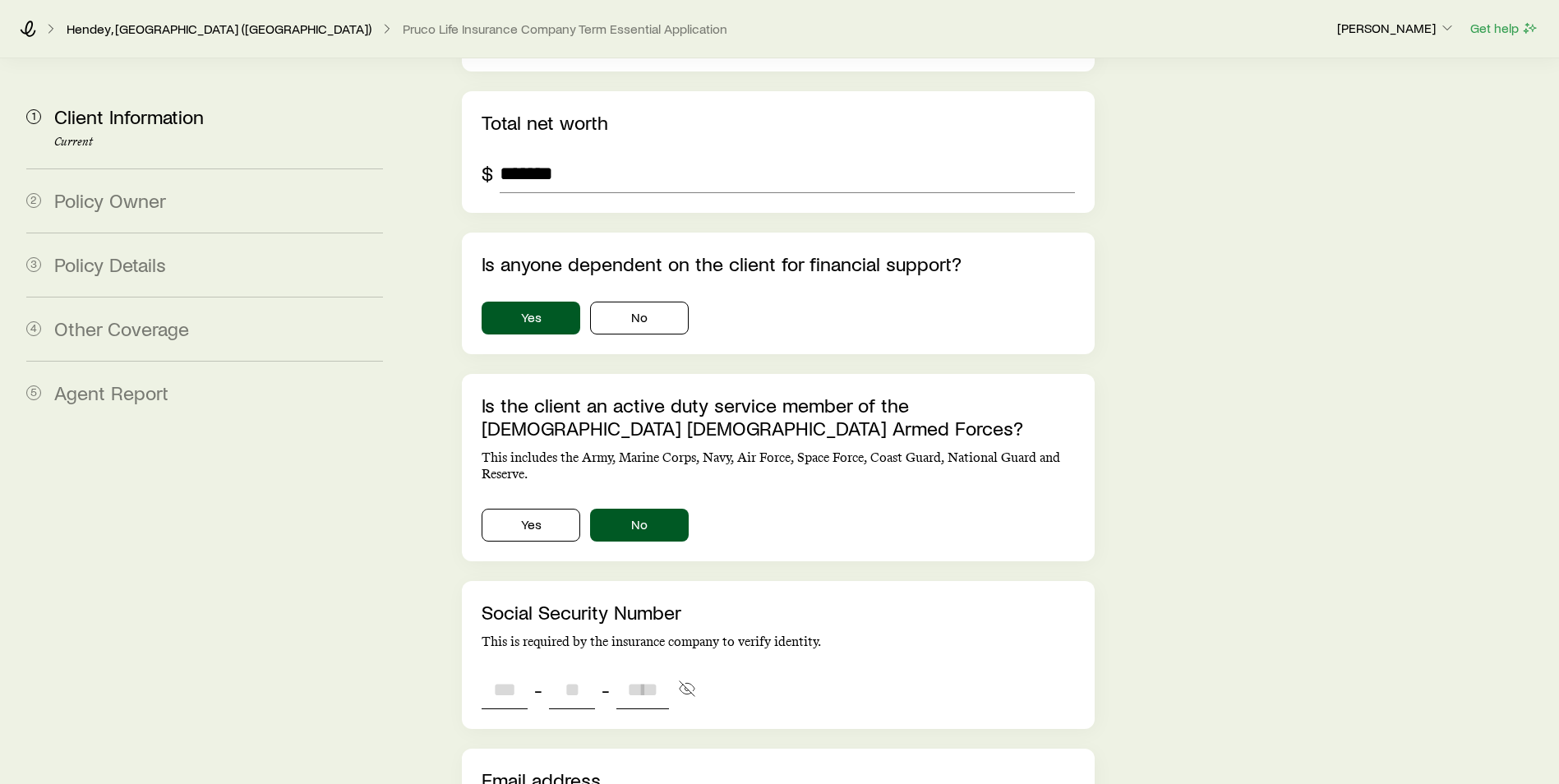click at bounding box center (505, 689) 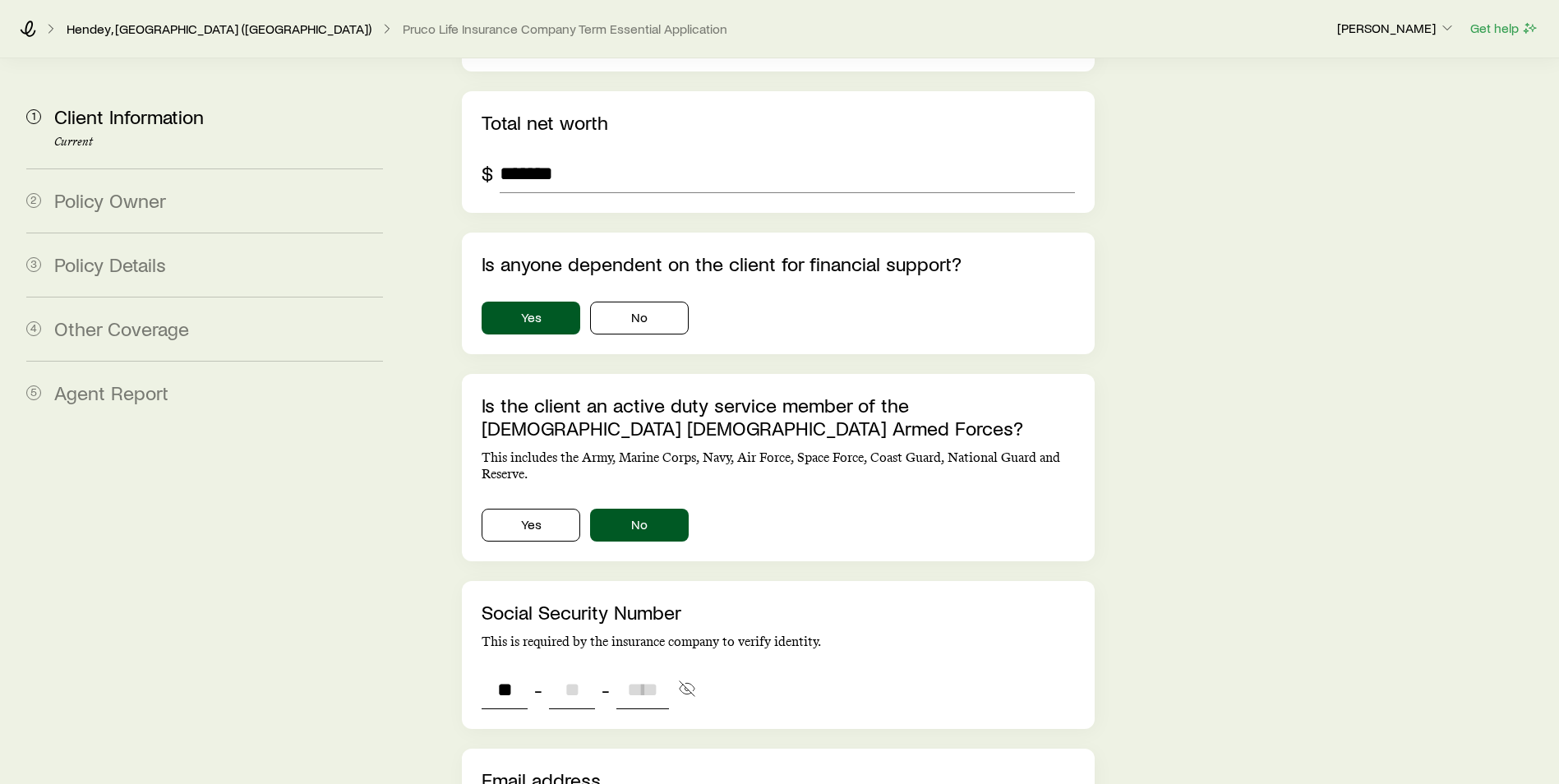 type on "***" 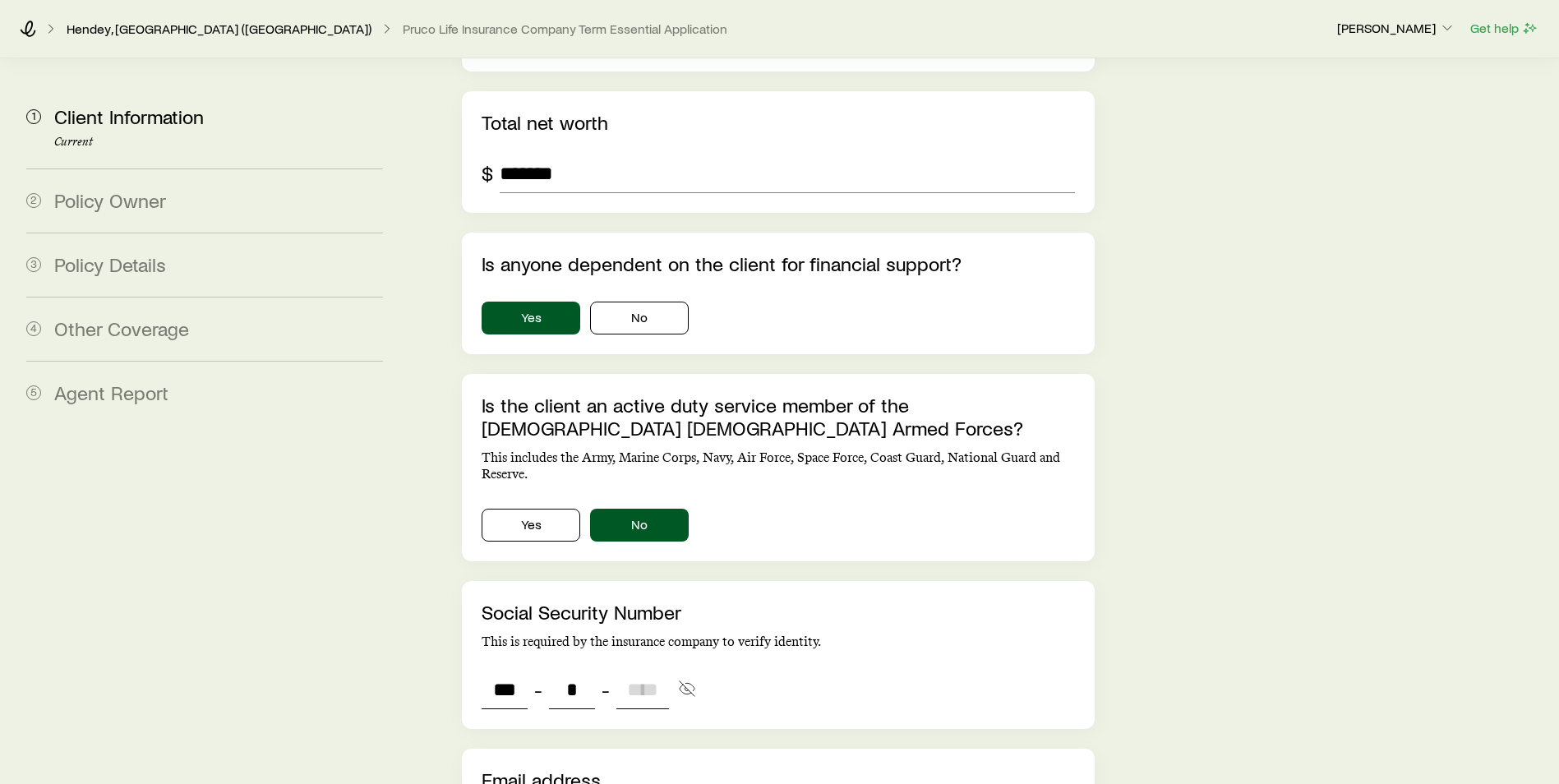 type on "**" 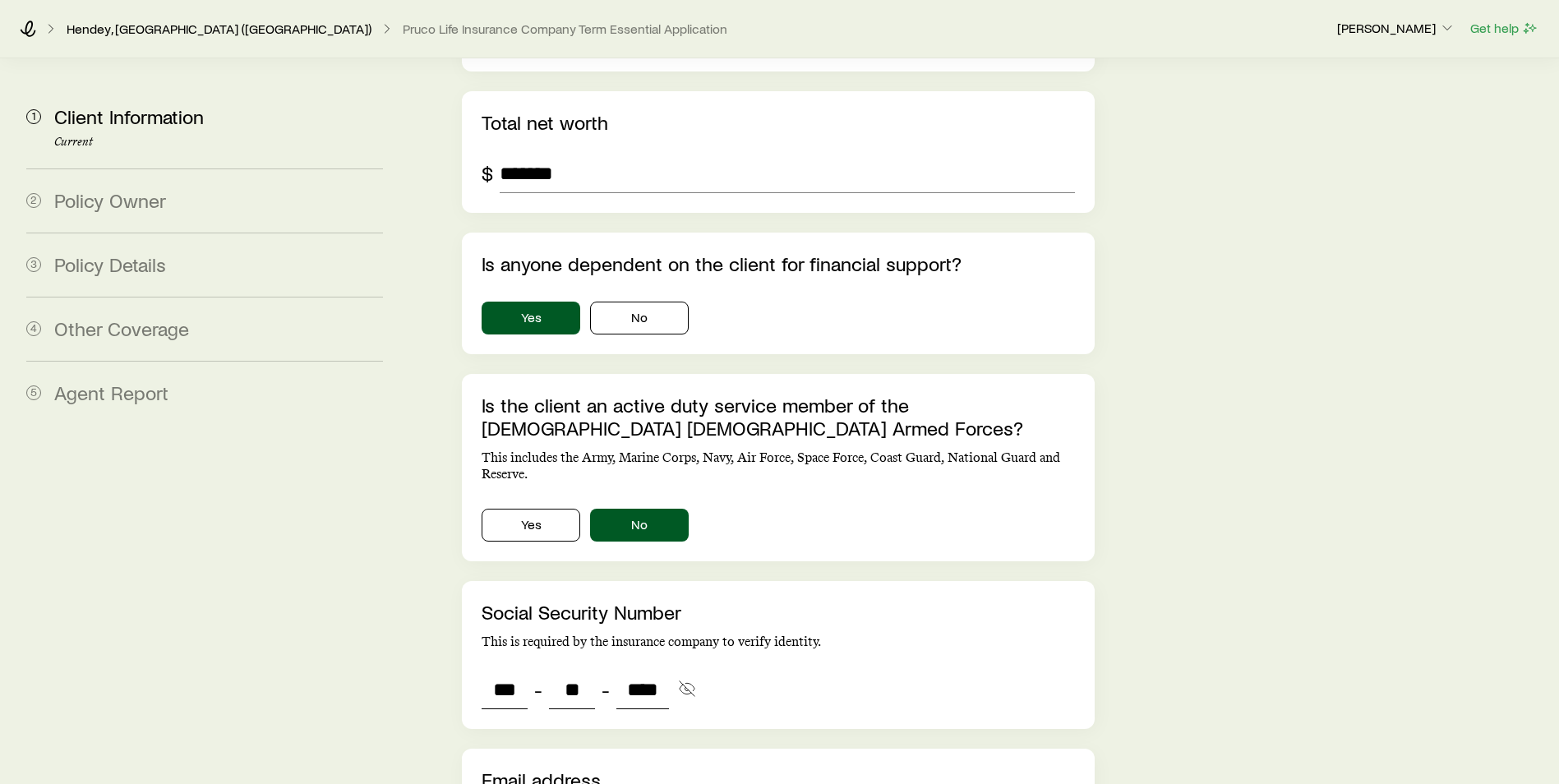 type on "****" 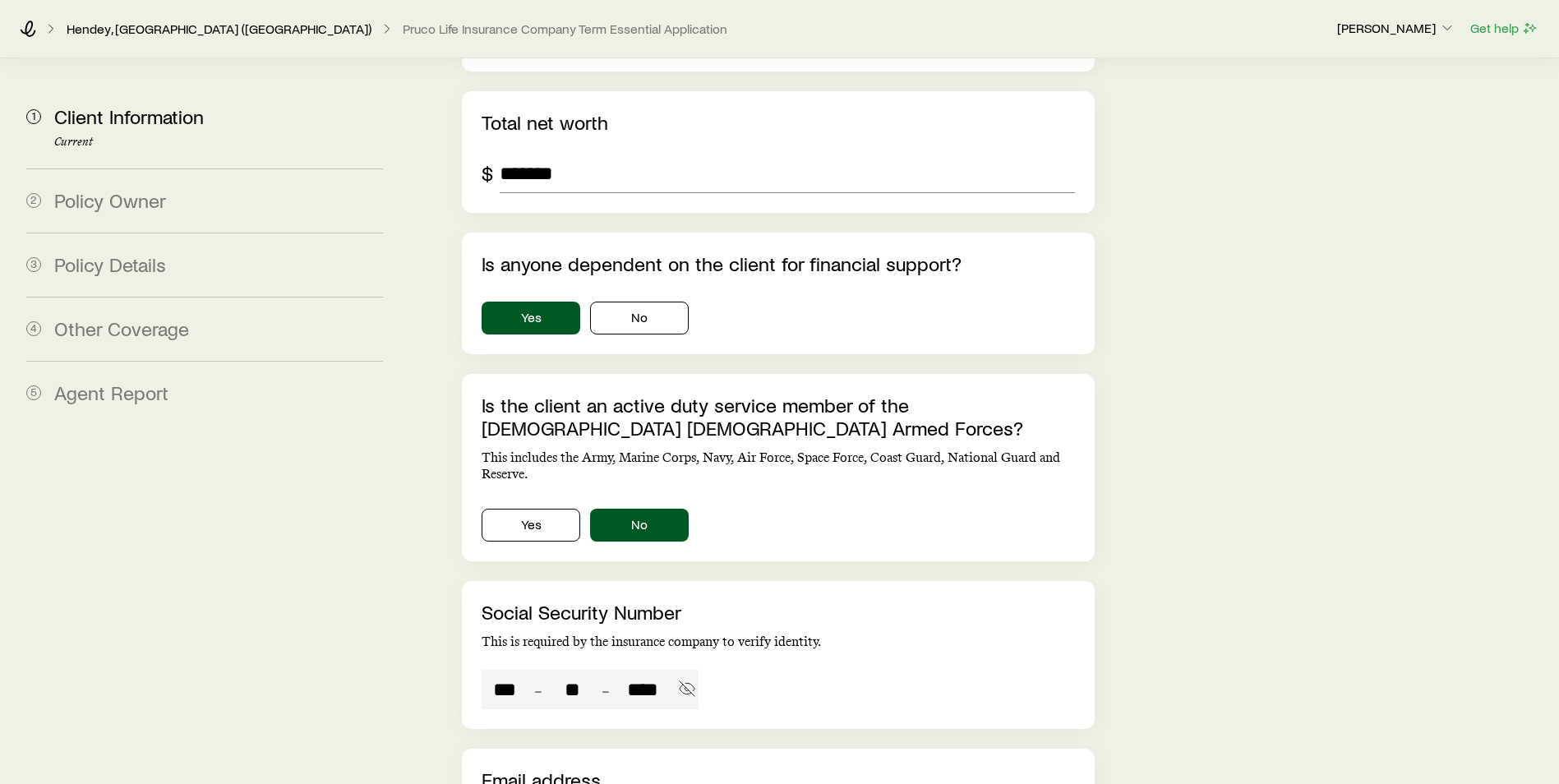type on "***" 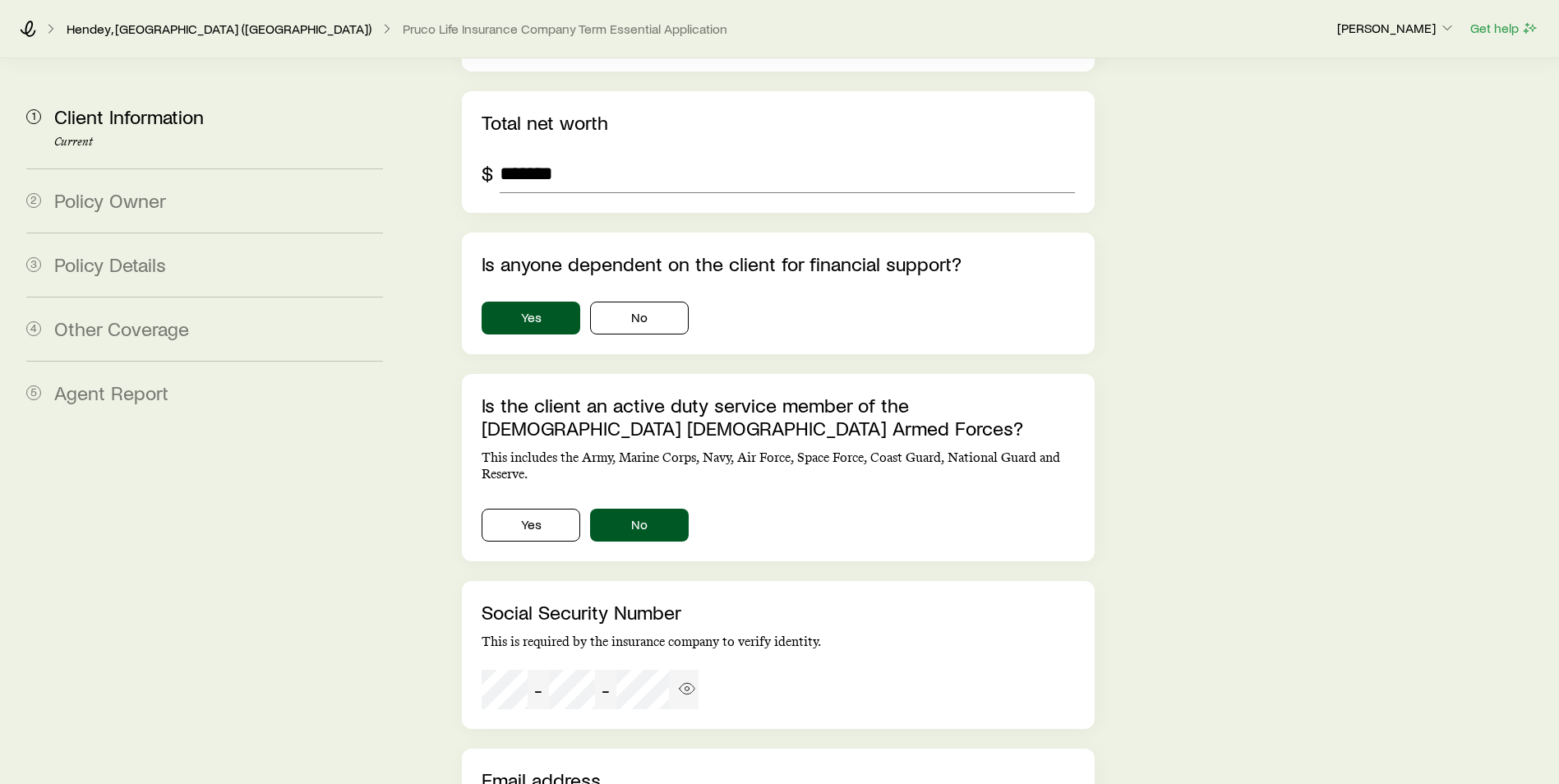 scroll, scrollTop: 2943, scrollLeft: 0, axis: vertical 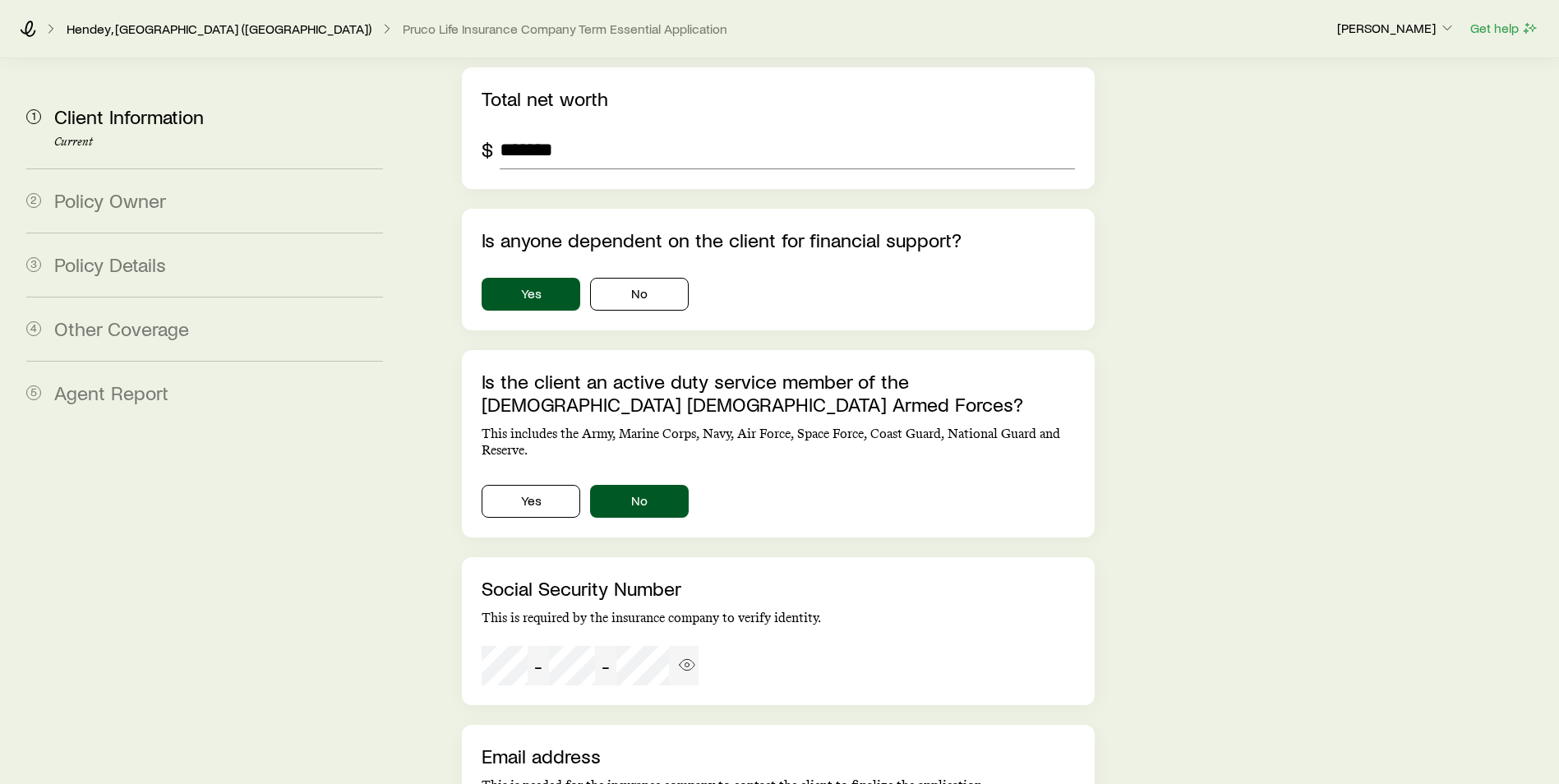 type on "**********" 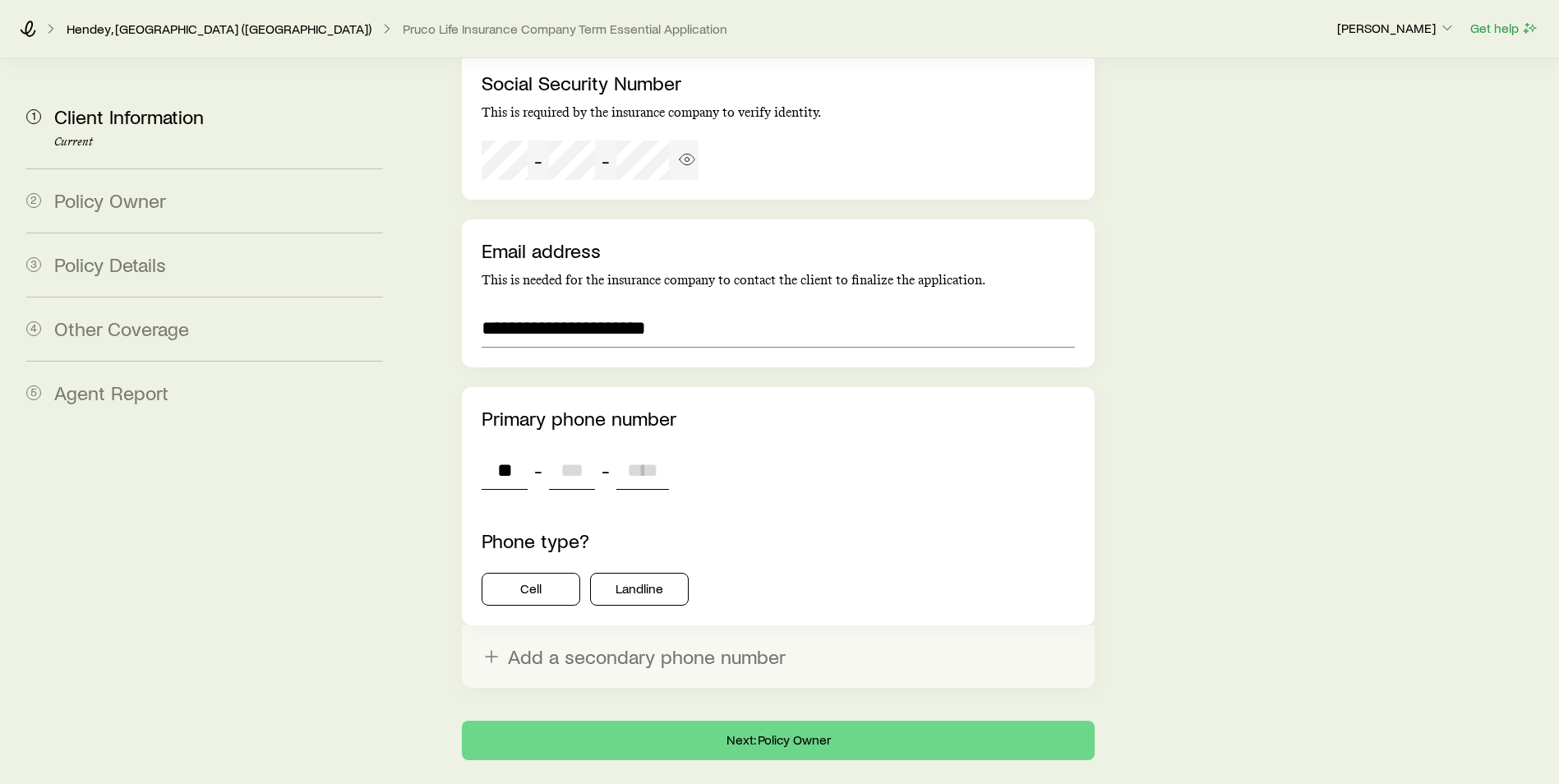 type on "***" 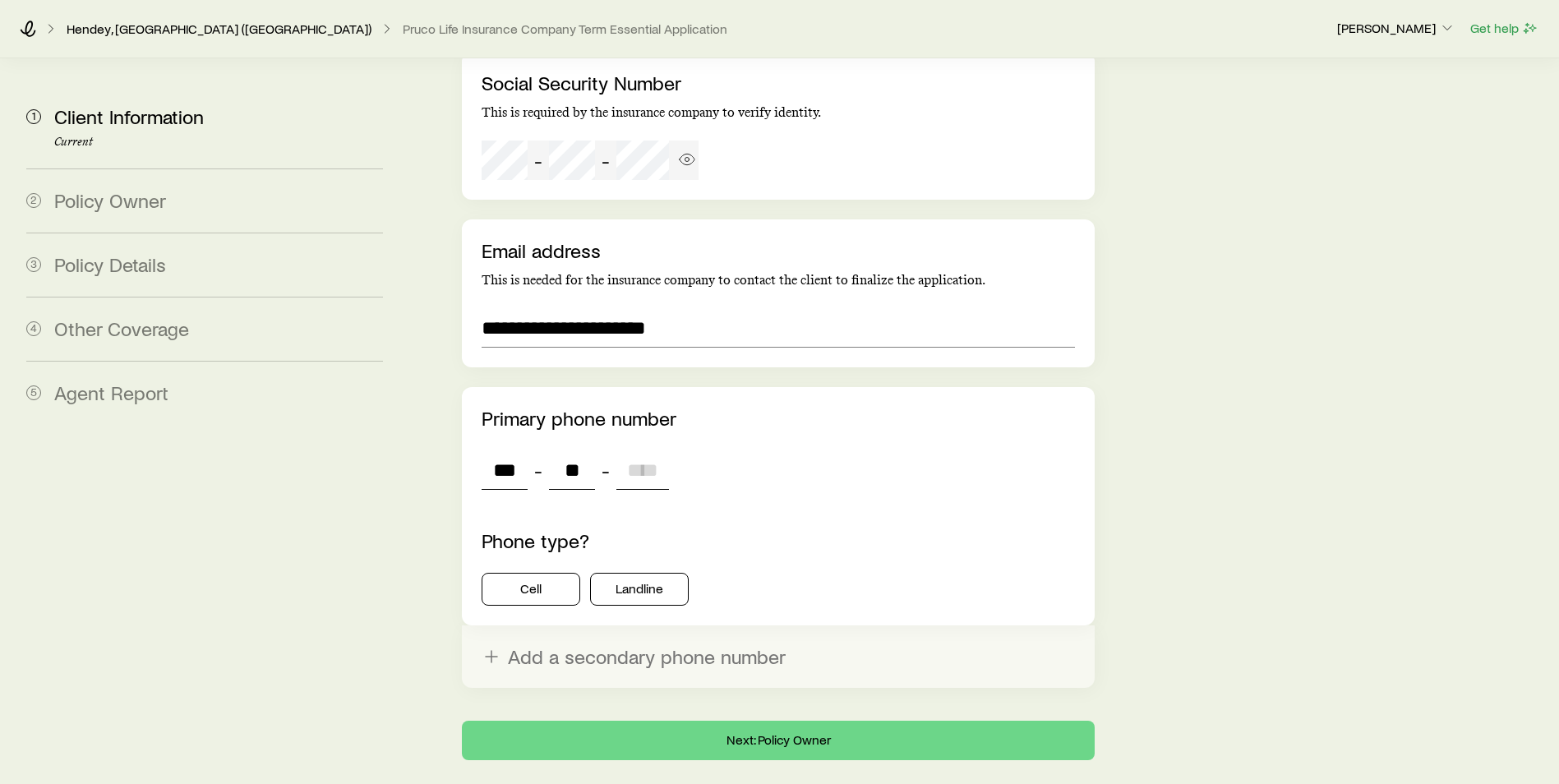 type on "***" 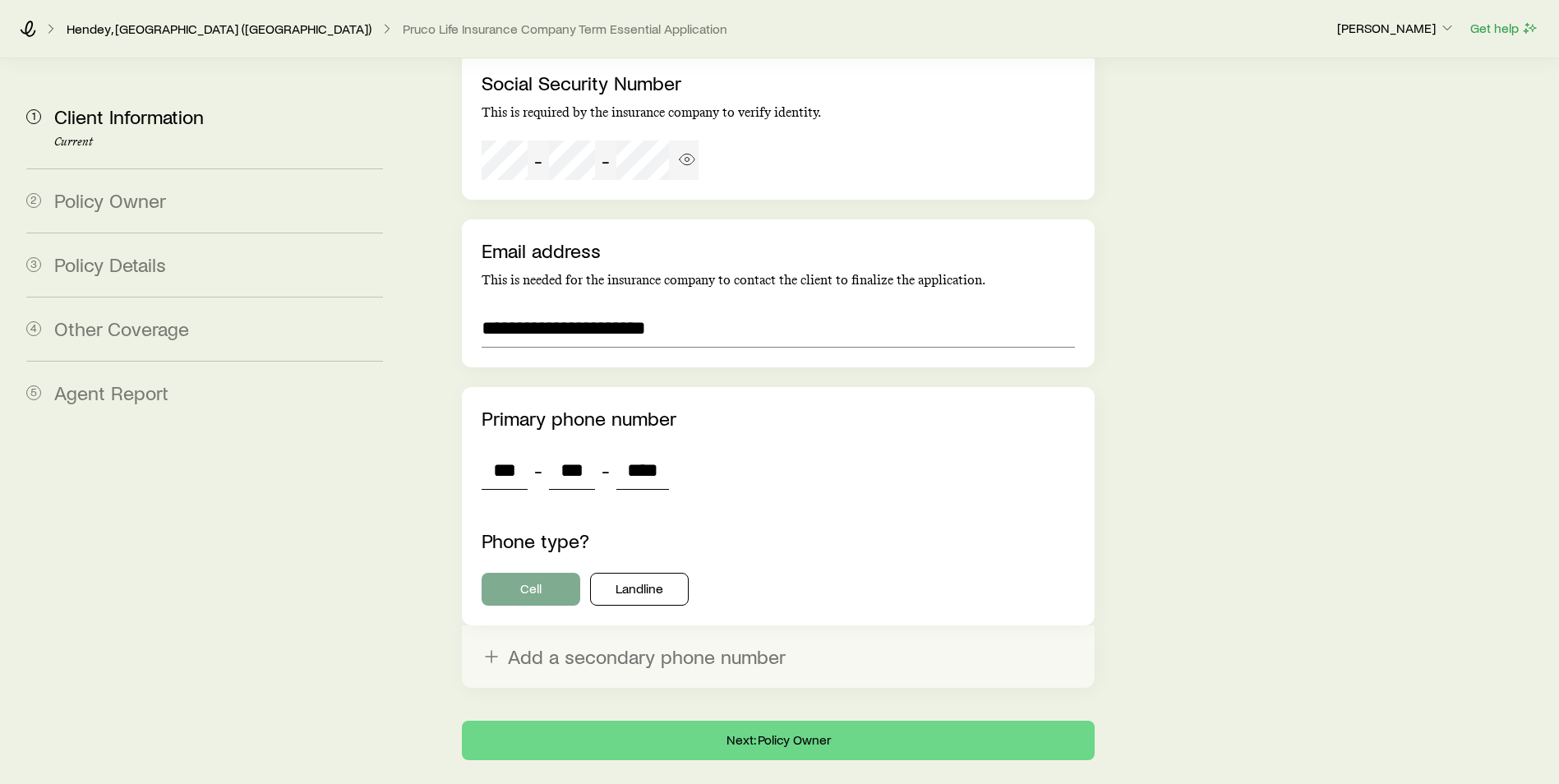 type on "****" 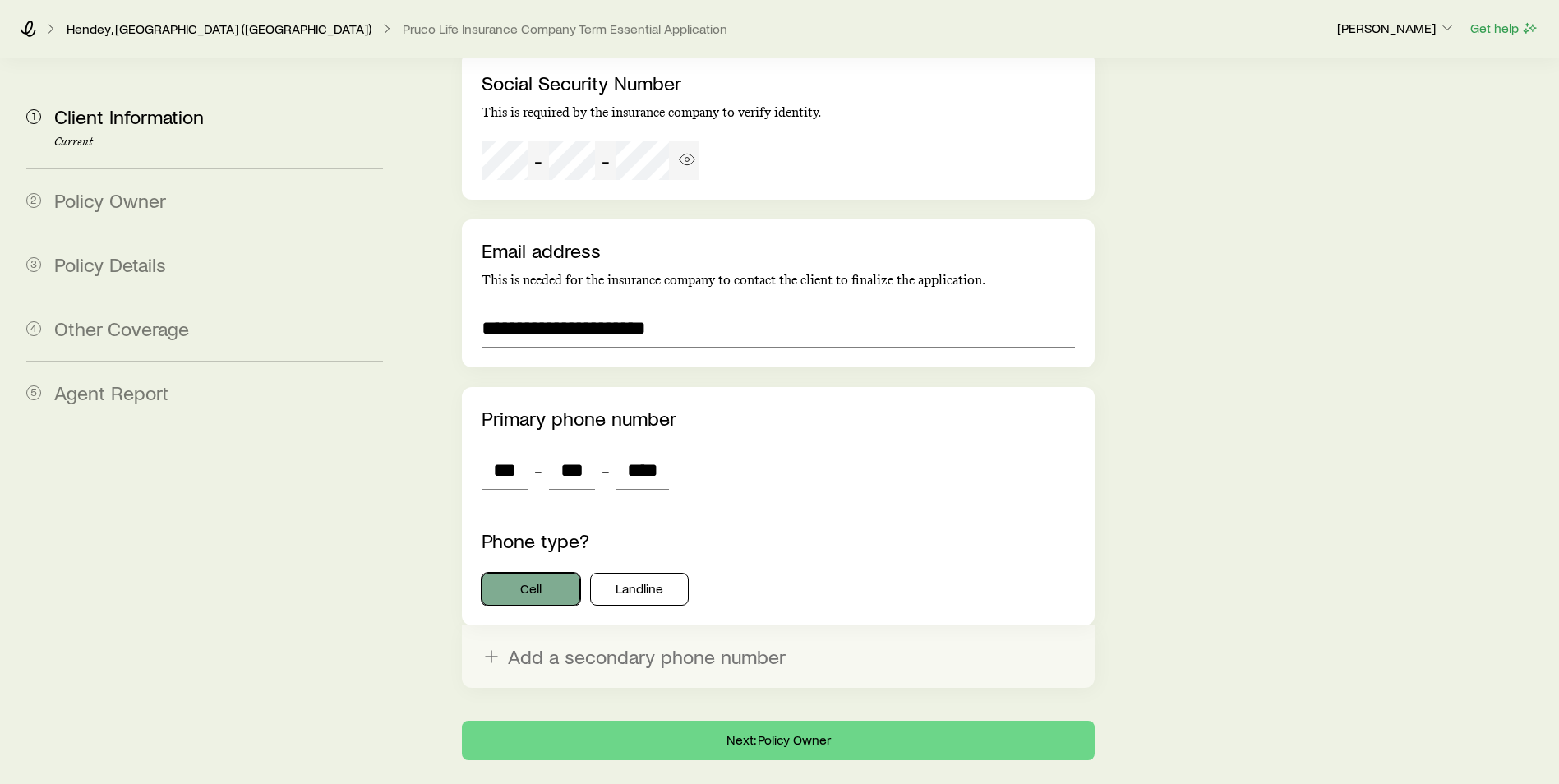 click on "Cell" at bounding box center (531, 589) 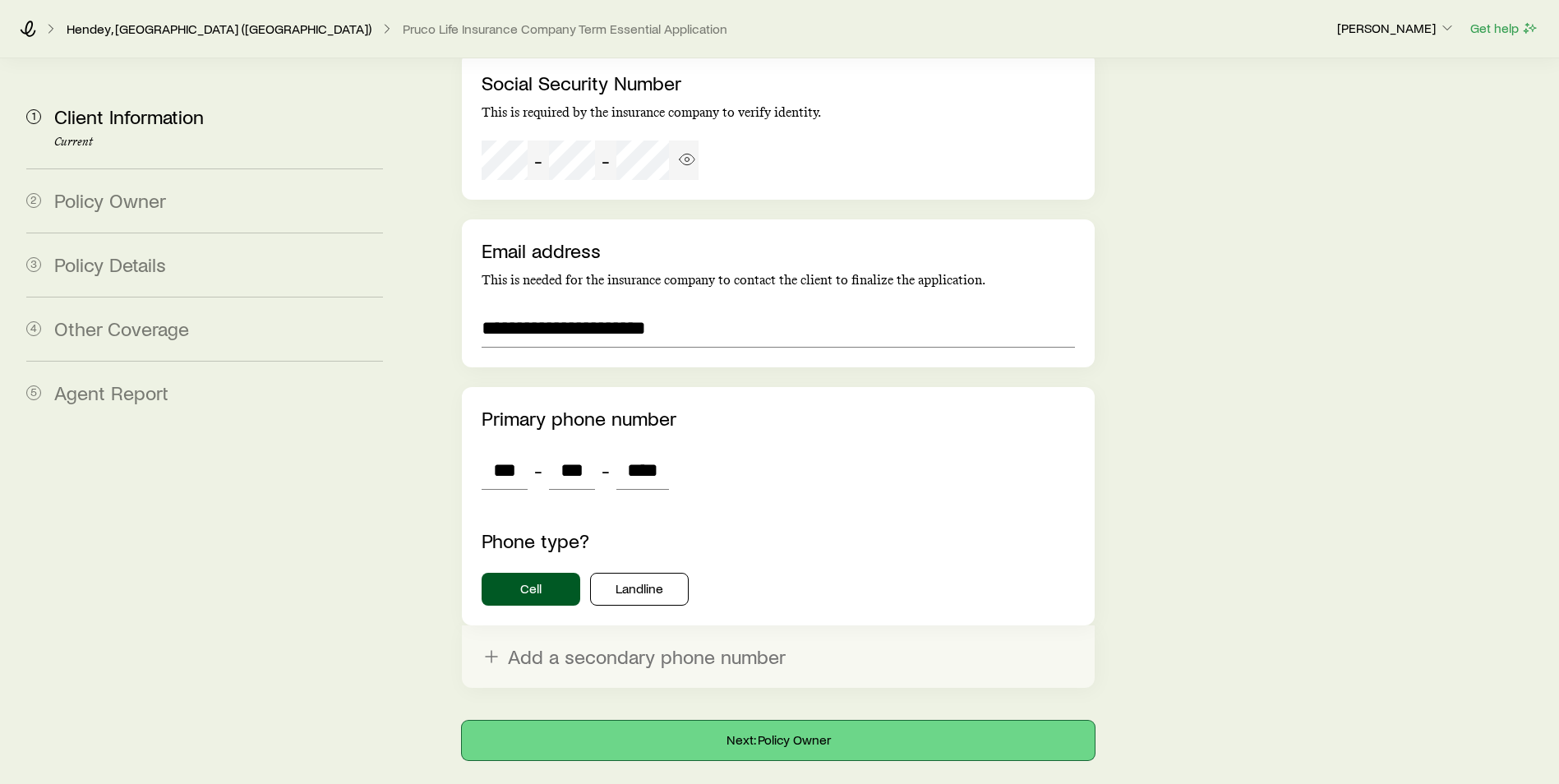 click on "Next: Policy Owner" at bounding box center [778, 740] 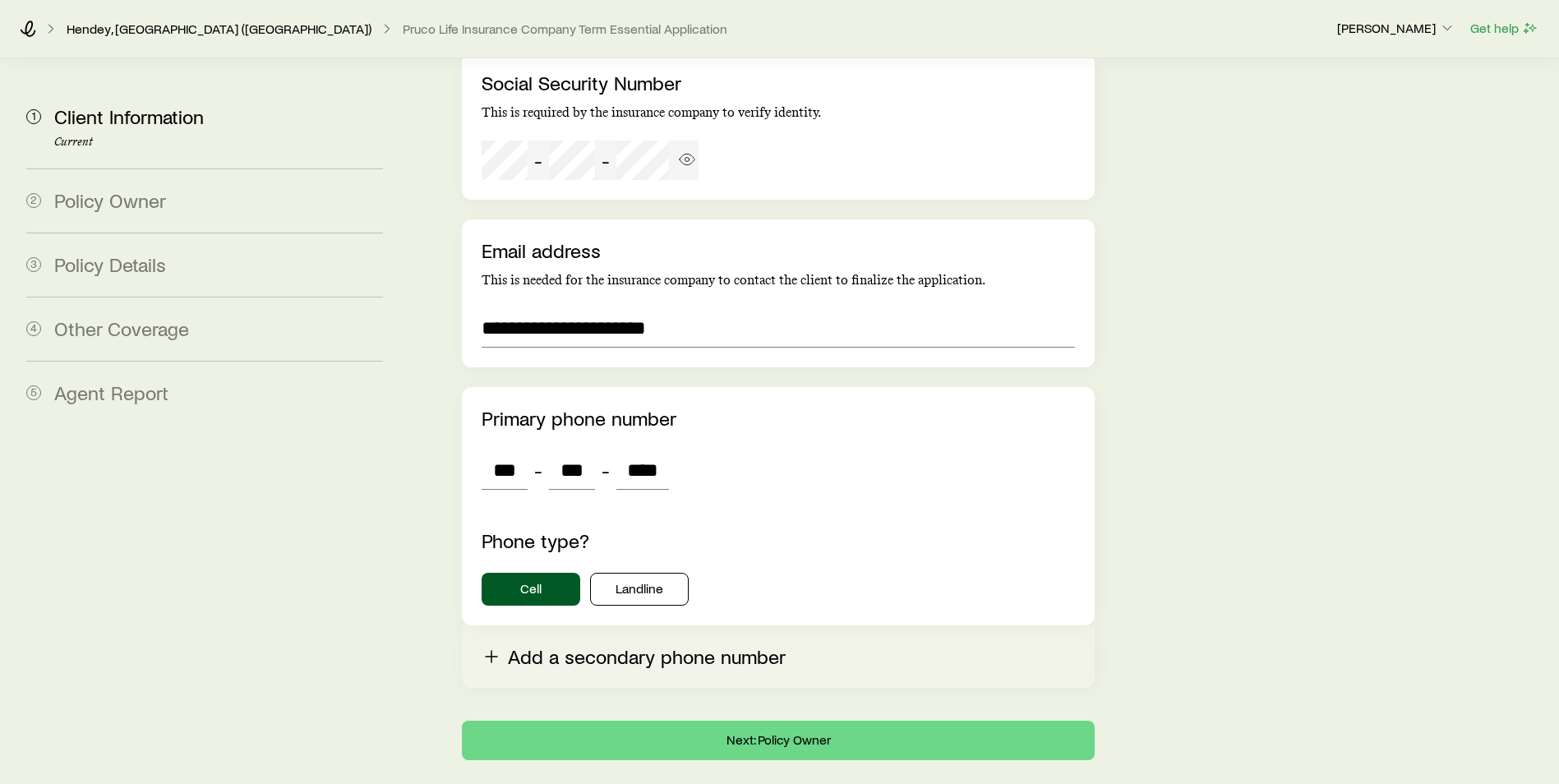 scroll, scrollTop: 0, scrollLeft: 0, axis: both 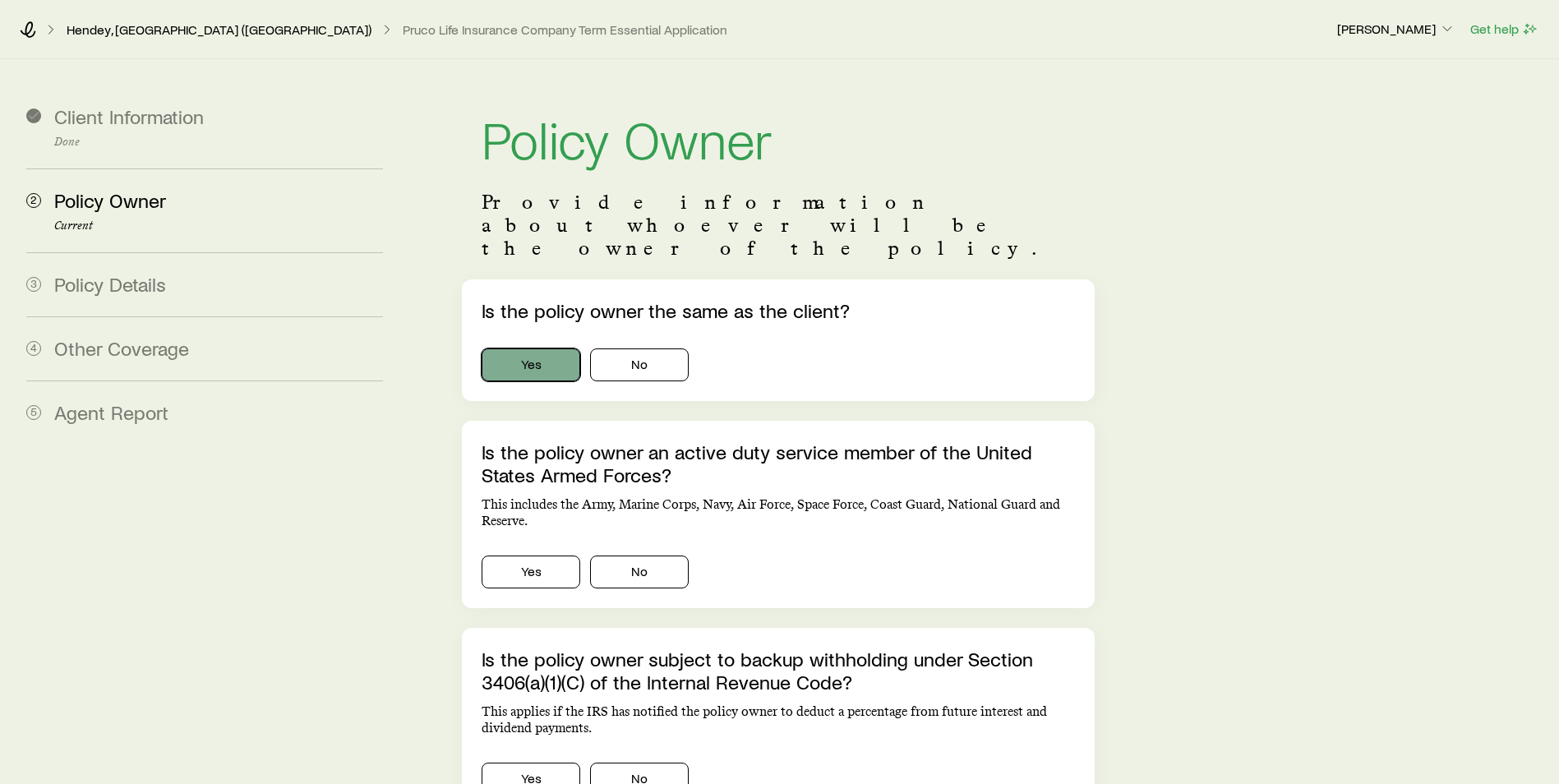 click on "Yes" at bounding box center (531, 365) 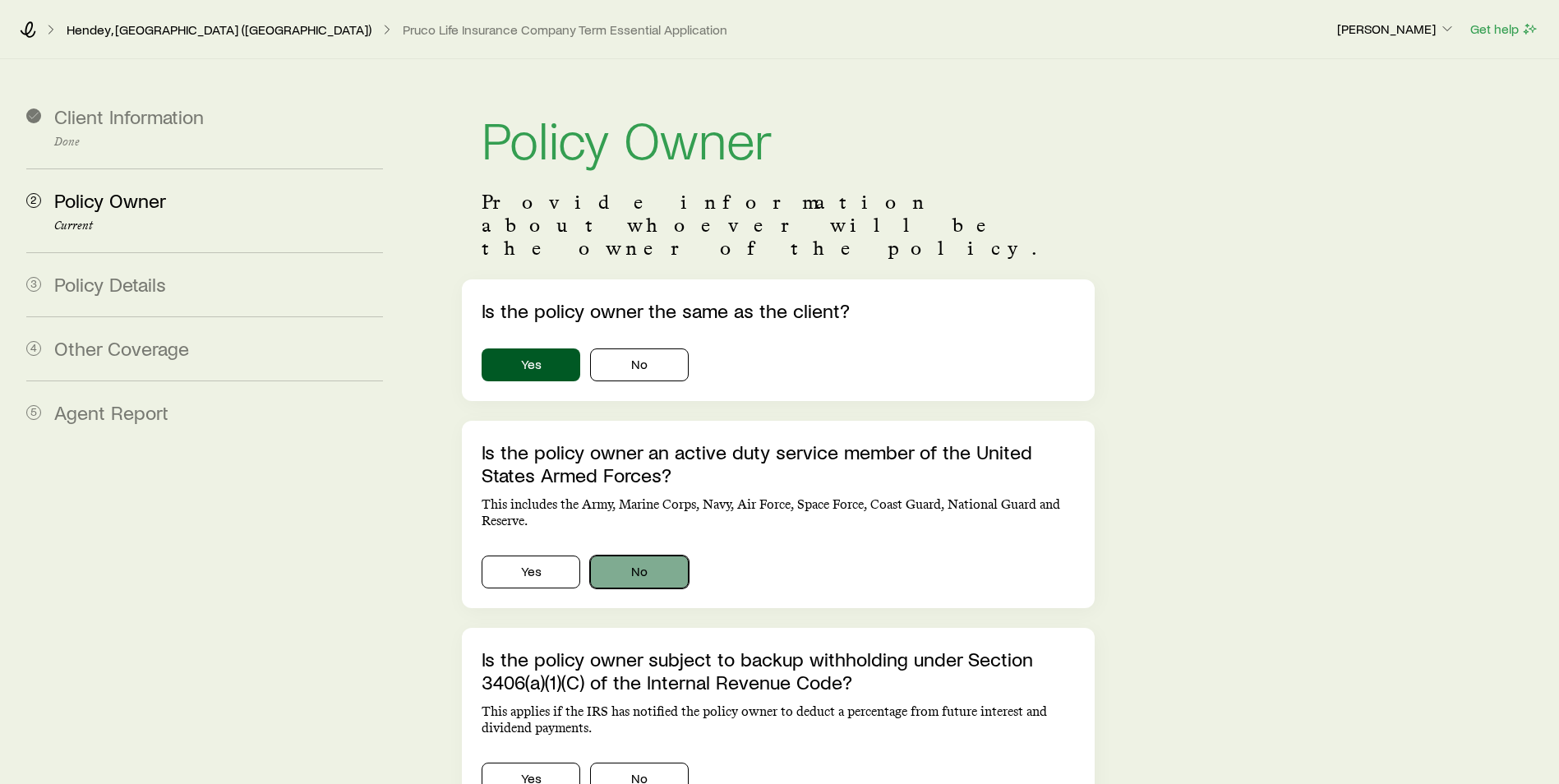click on "No" at bounding box center [639, 572] 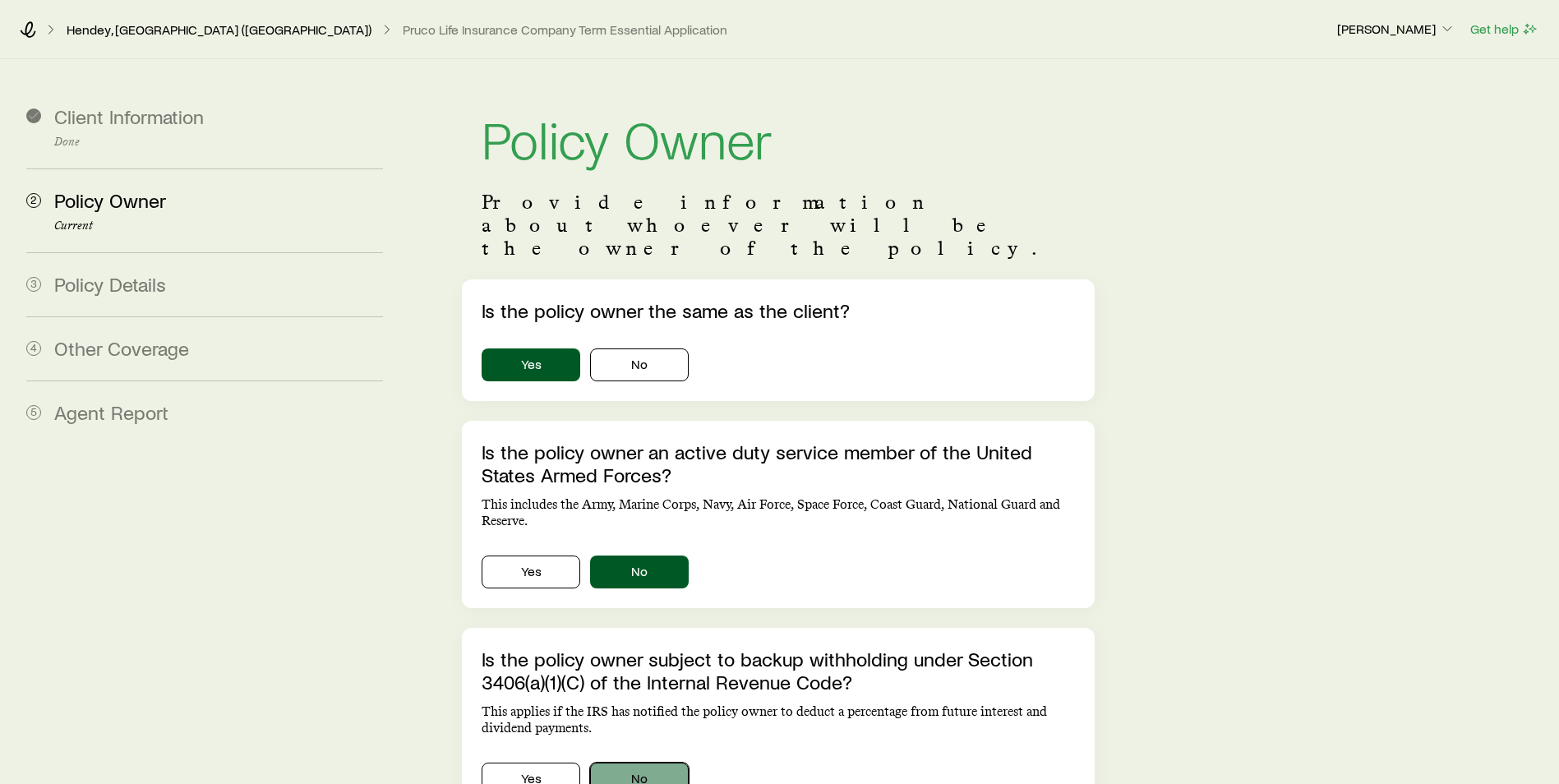 click on "No" at bounding box center [639, 779] 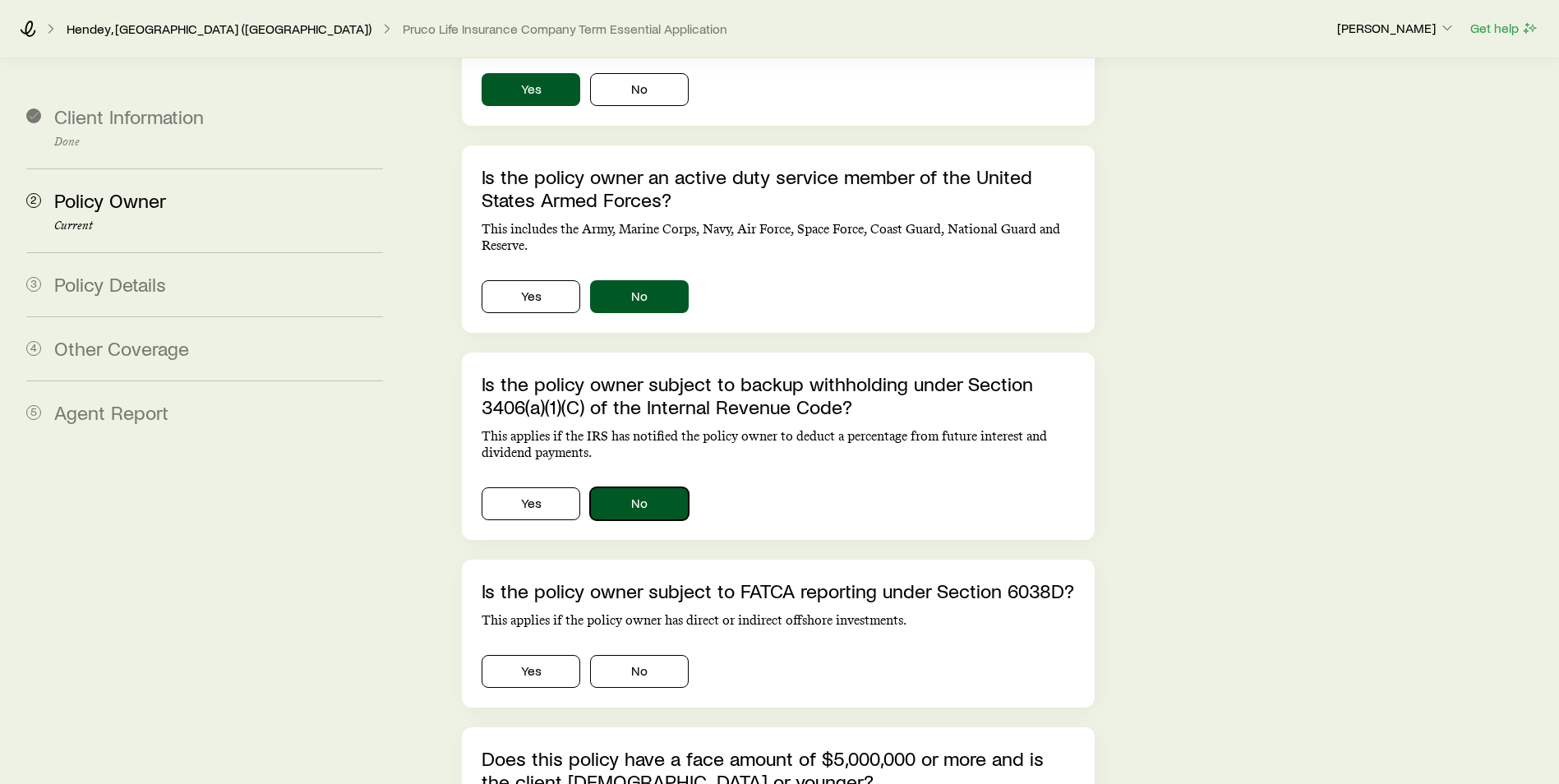scroll, scrollTop: 308, scrollLeft: 0, axis: vertical 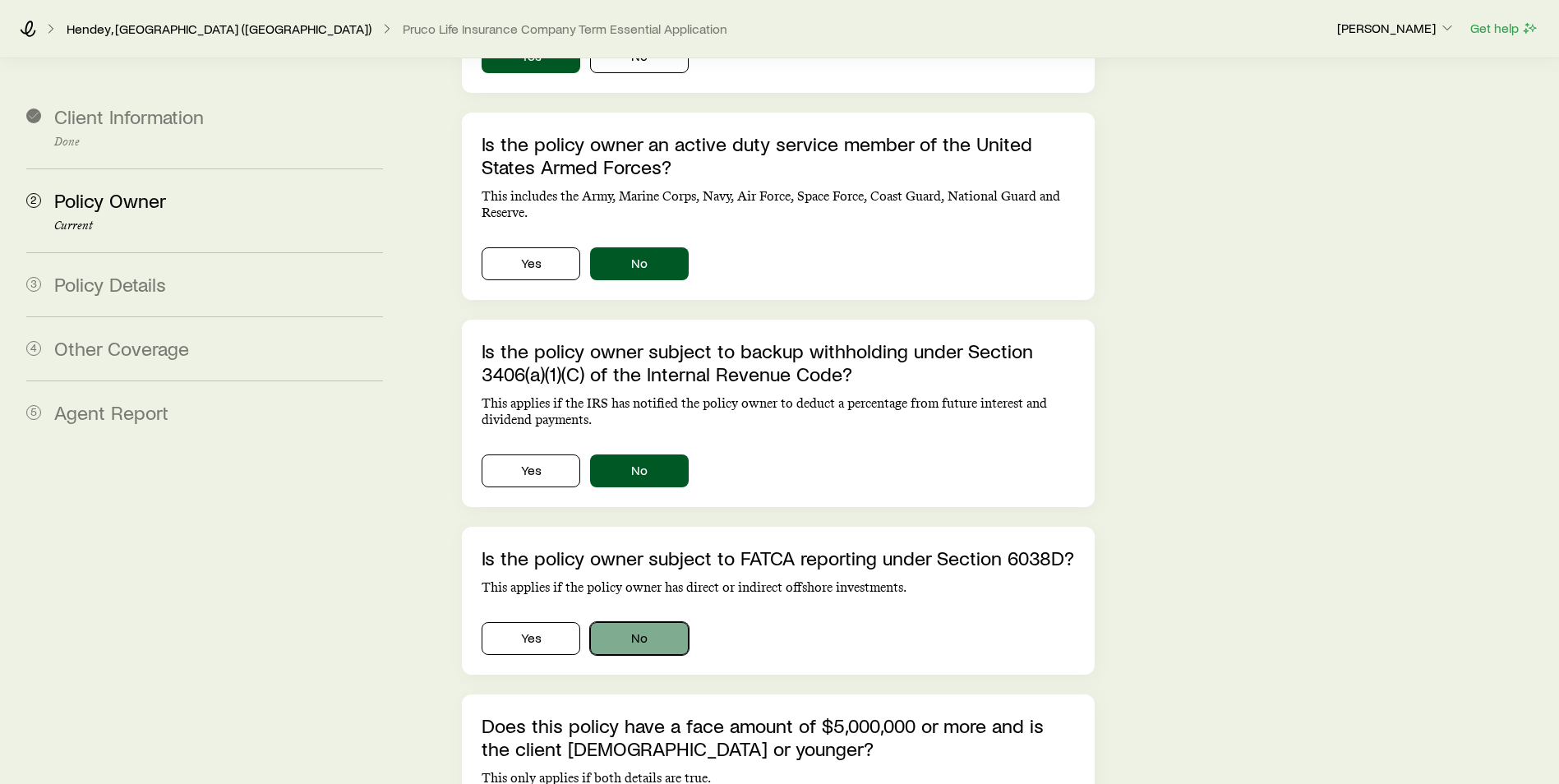 click on "No" at bounding box center [639, 639] 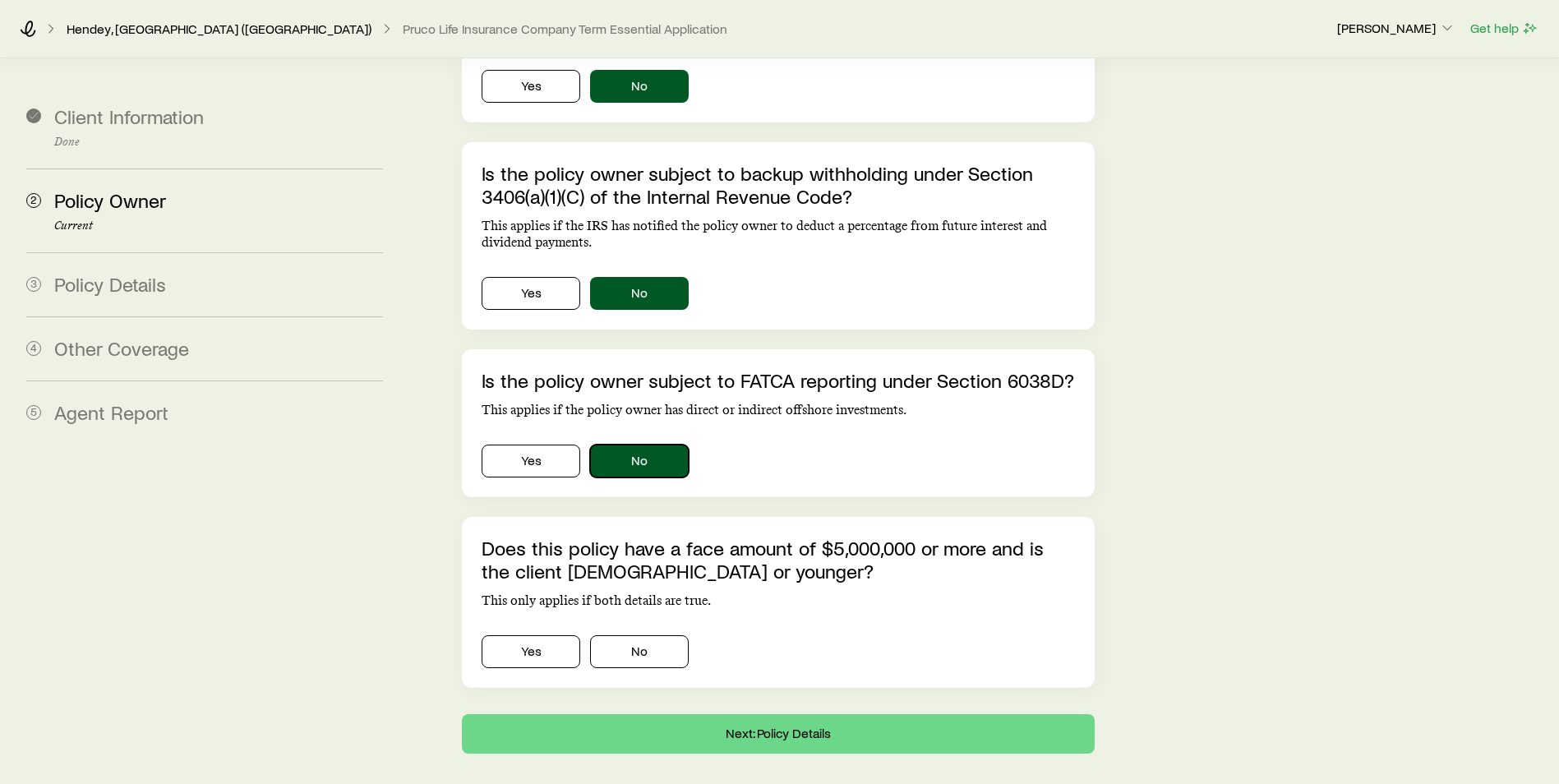 scroll, scrollTop: 493, scrollLeft: 0, axis: vertical 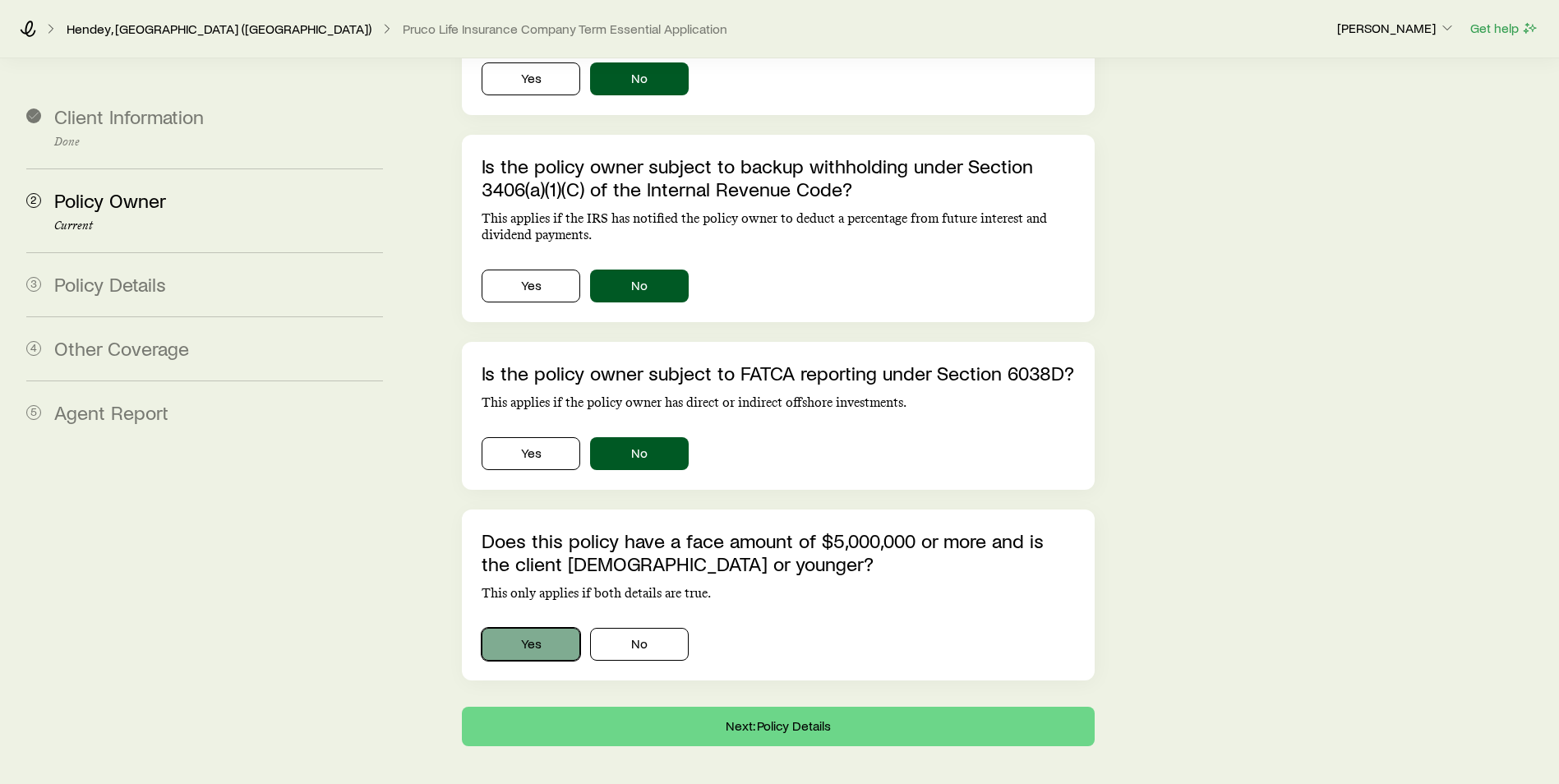click on "Yes" at bounding box center (531, 644) 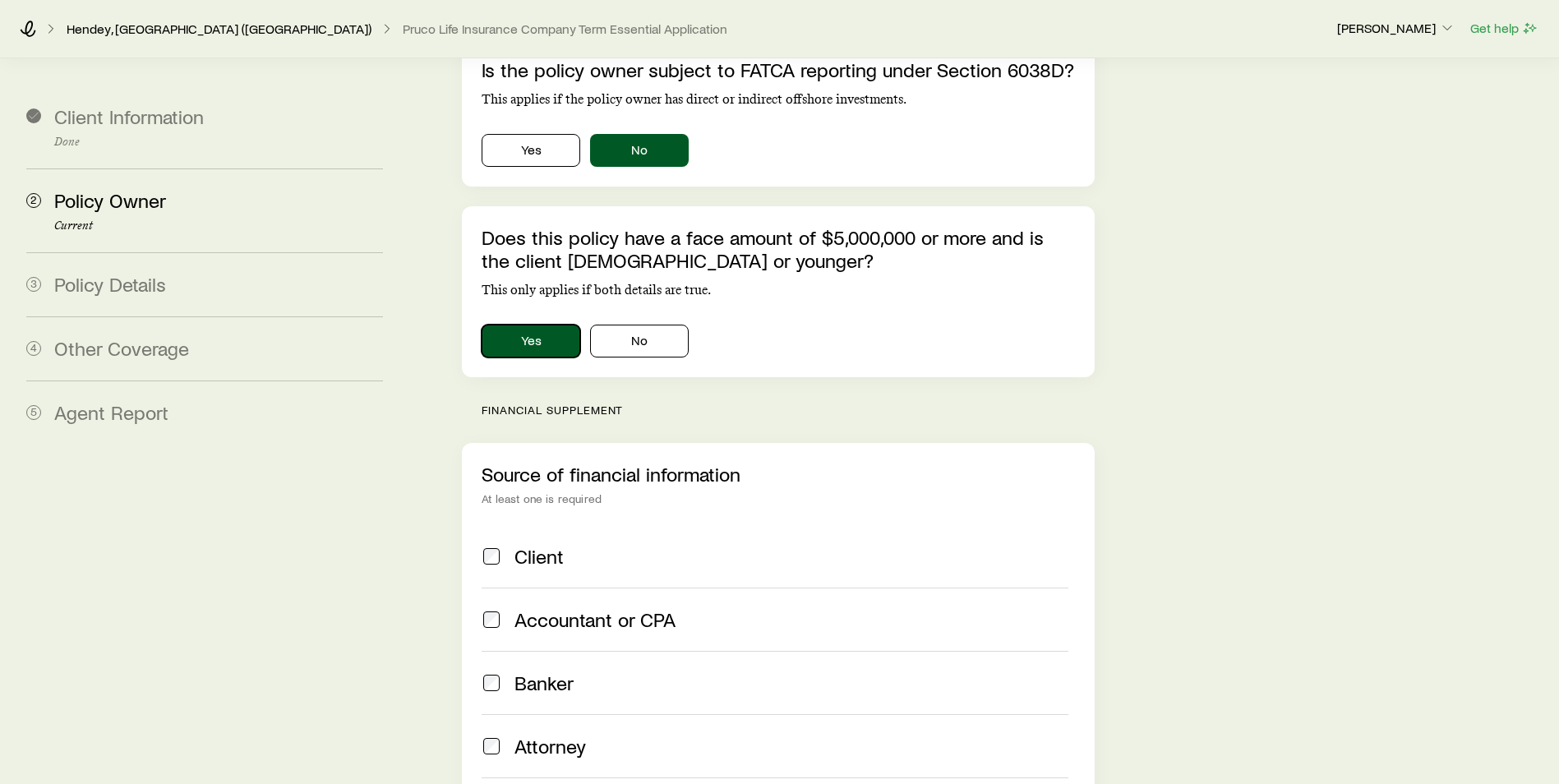 scroll, scrollTop: 822, scrollLeft: 0, axis: vertical 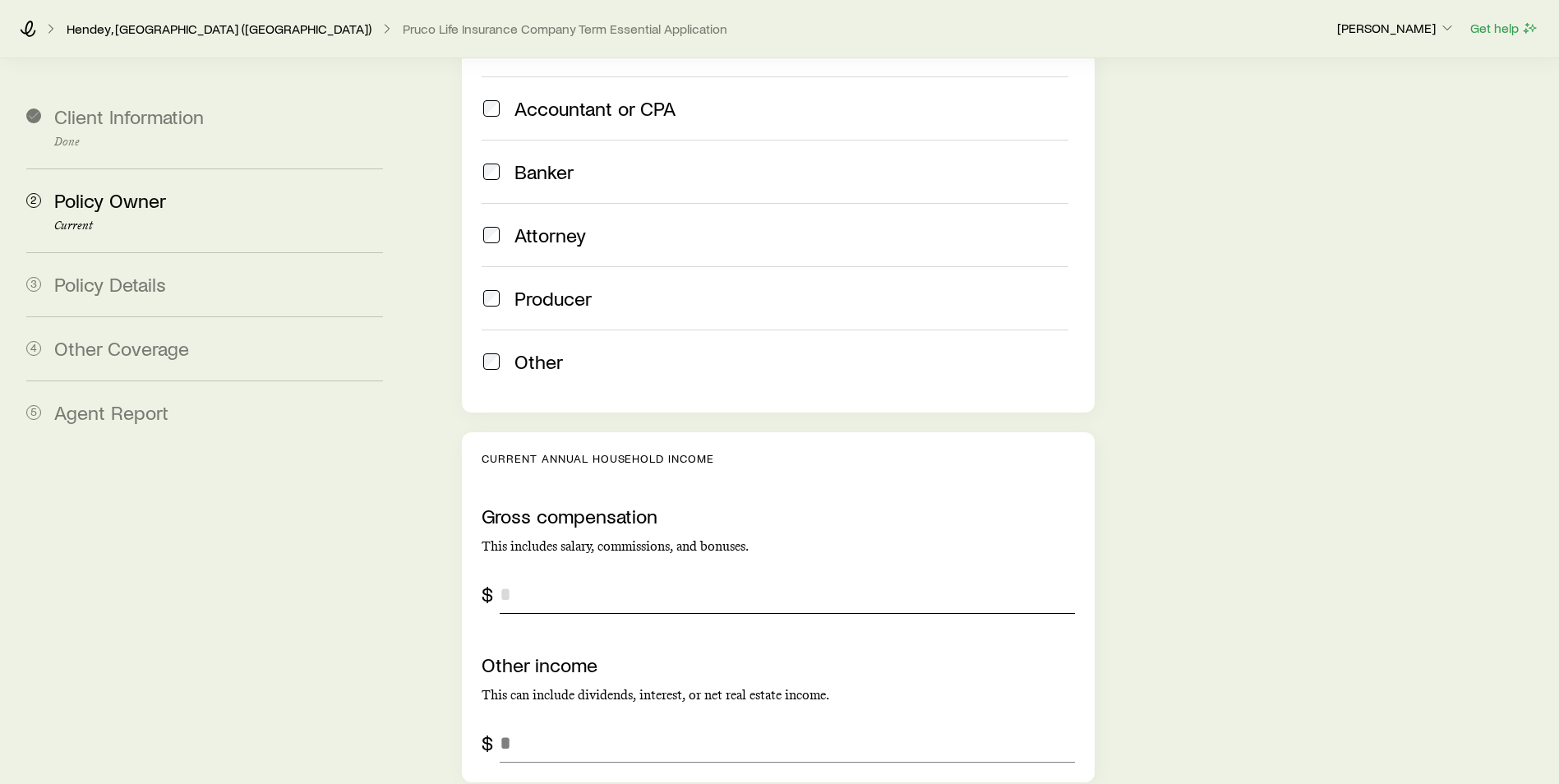 click at bounding box center (787, 594) 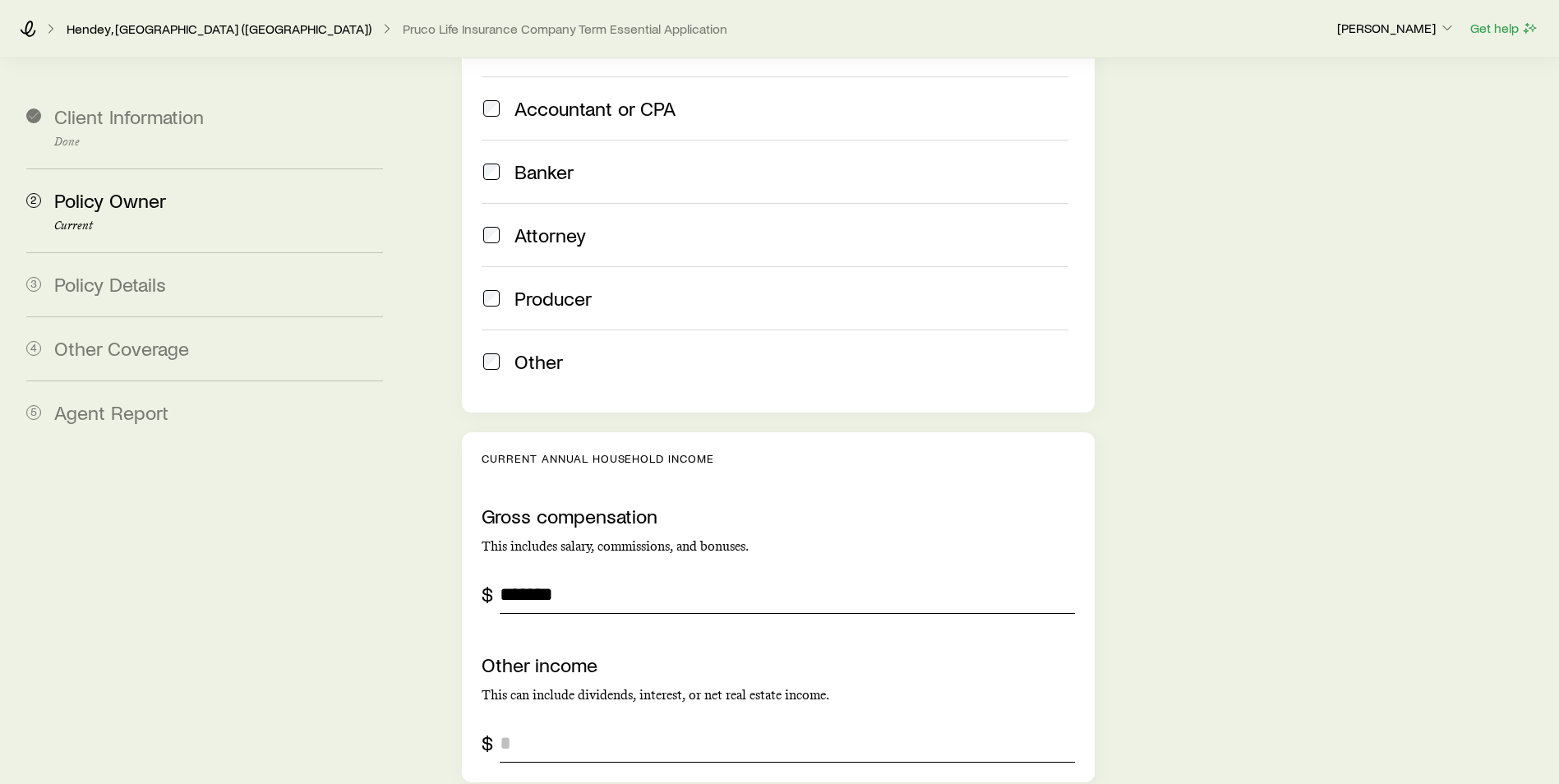 type on "*******" 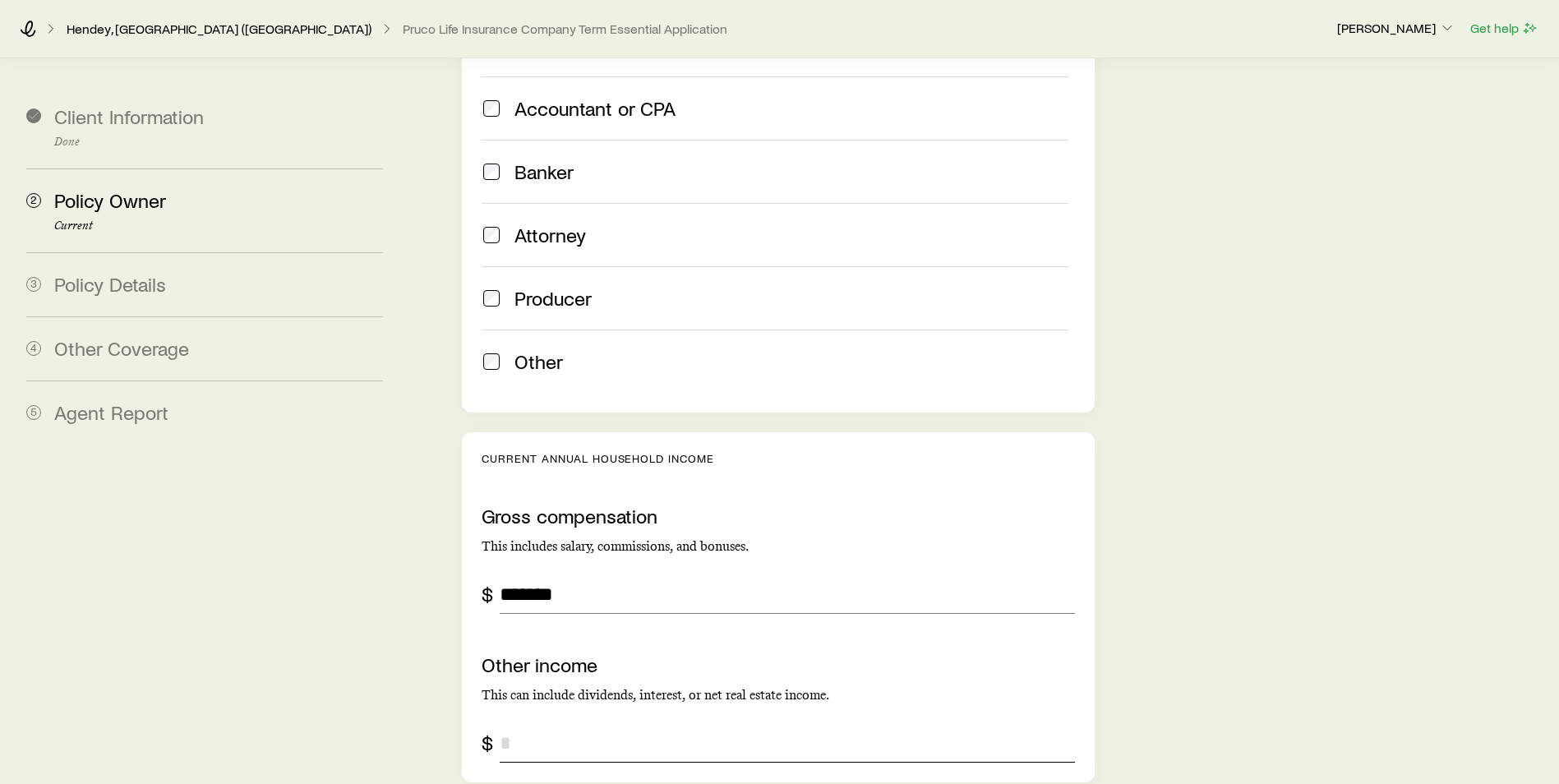 click at bounding box center [787, 743] 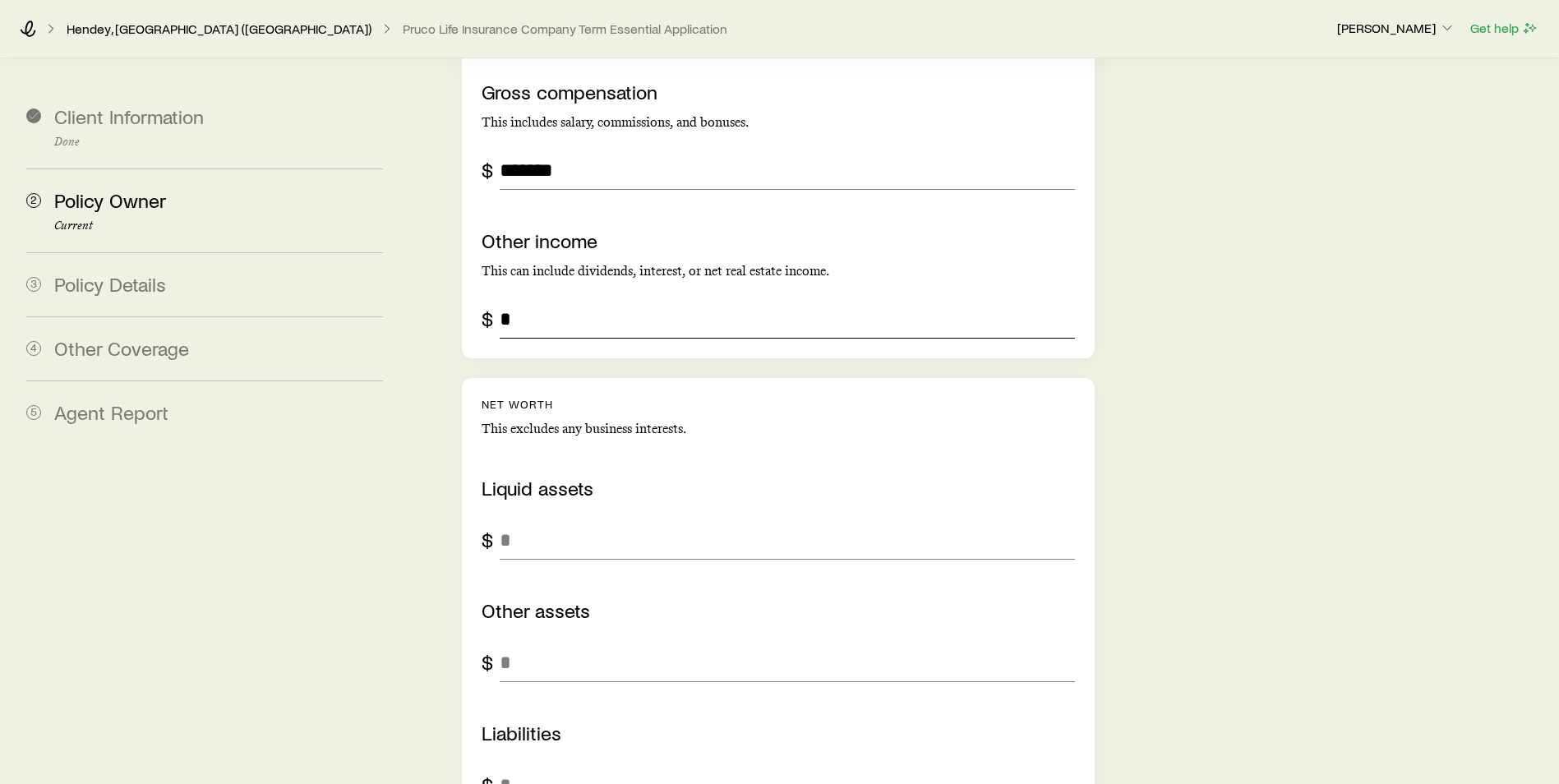scroll, scrollTop: 2239, scrollLeft: 0, axis: vertical 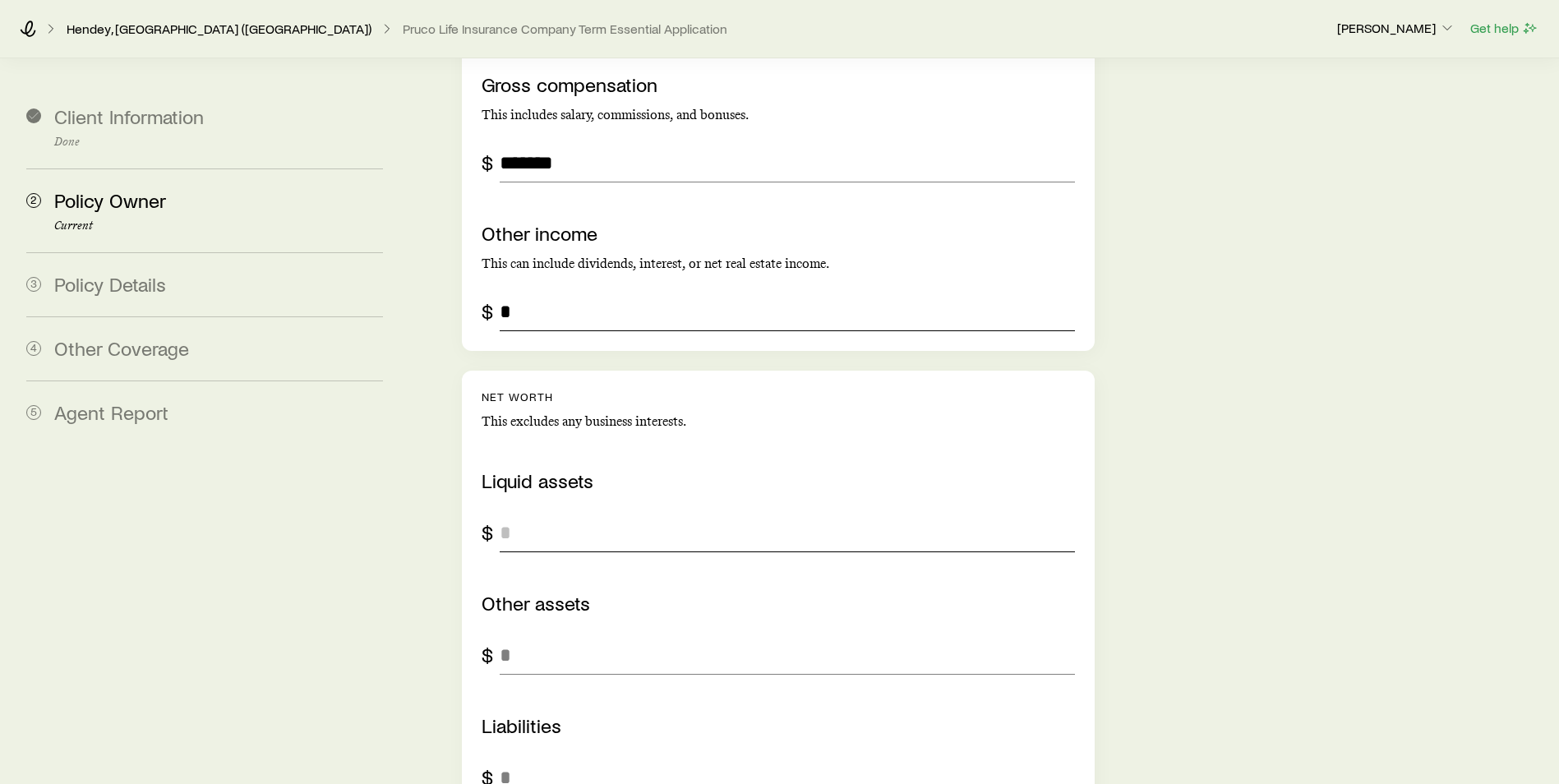 type on "*" 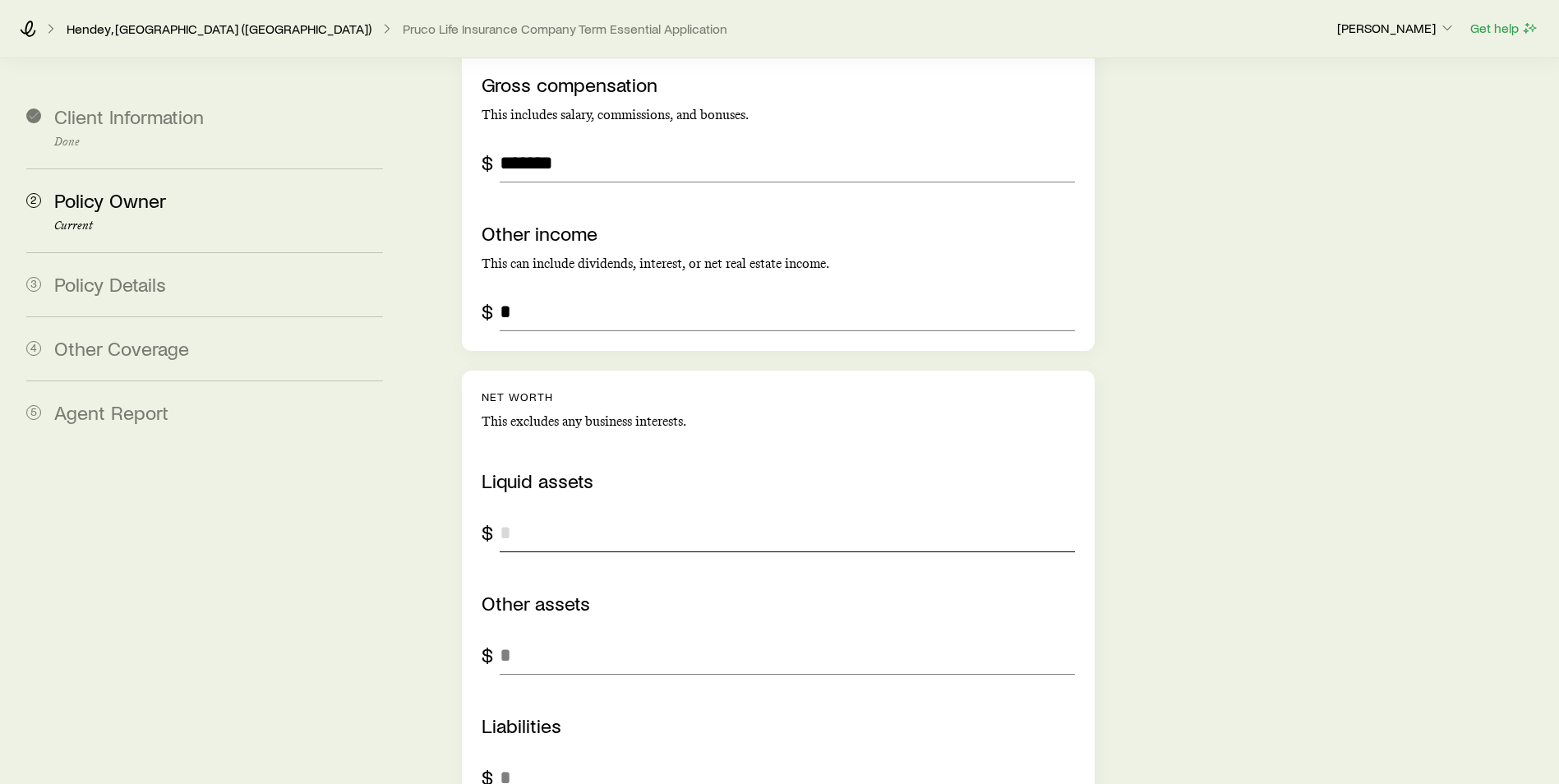 click at bounding box center (787, 533) 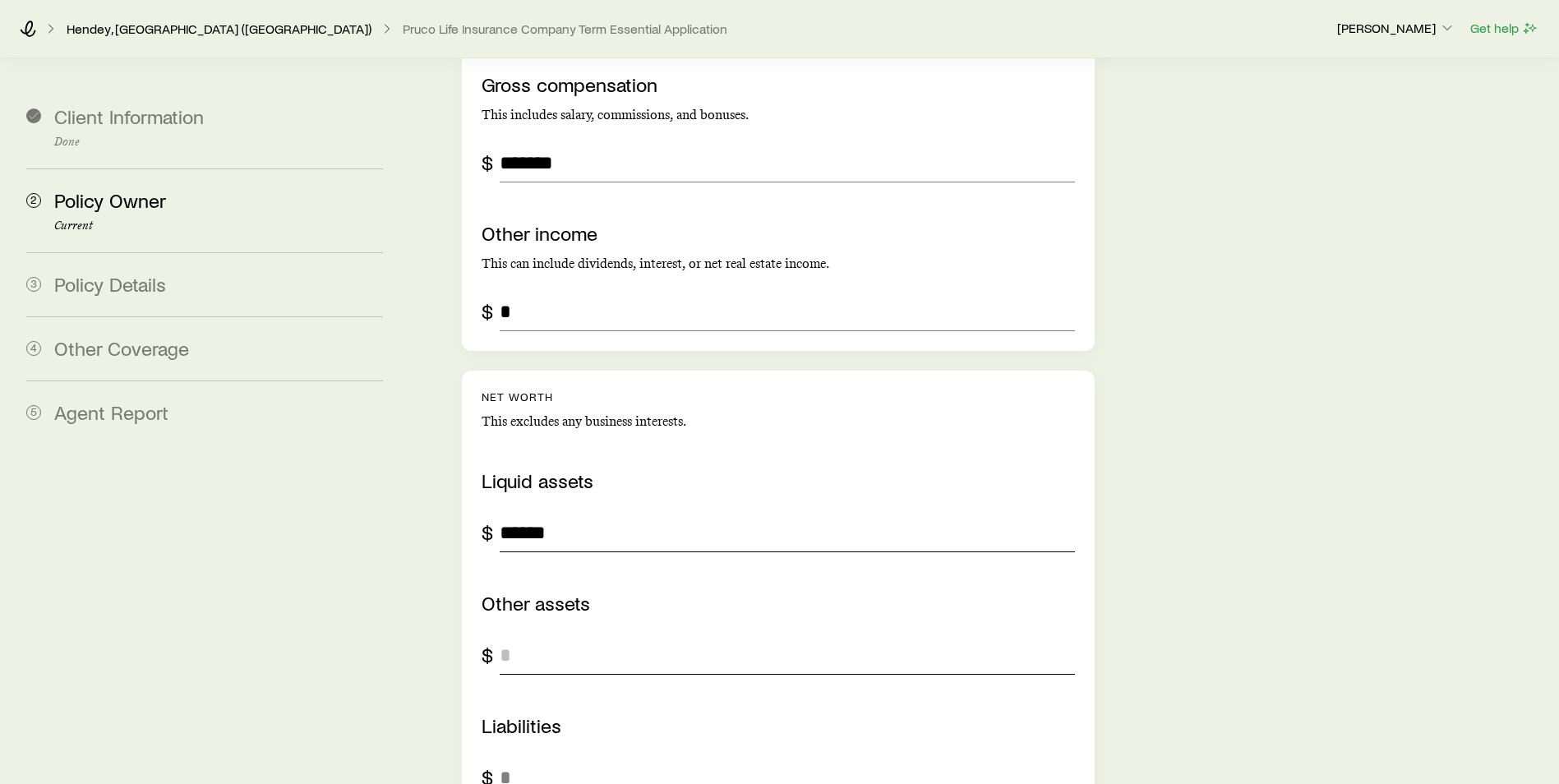 type on "******" 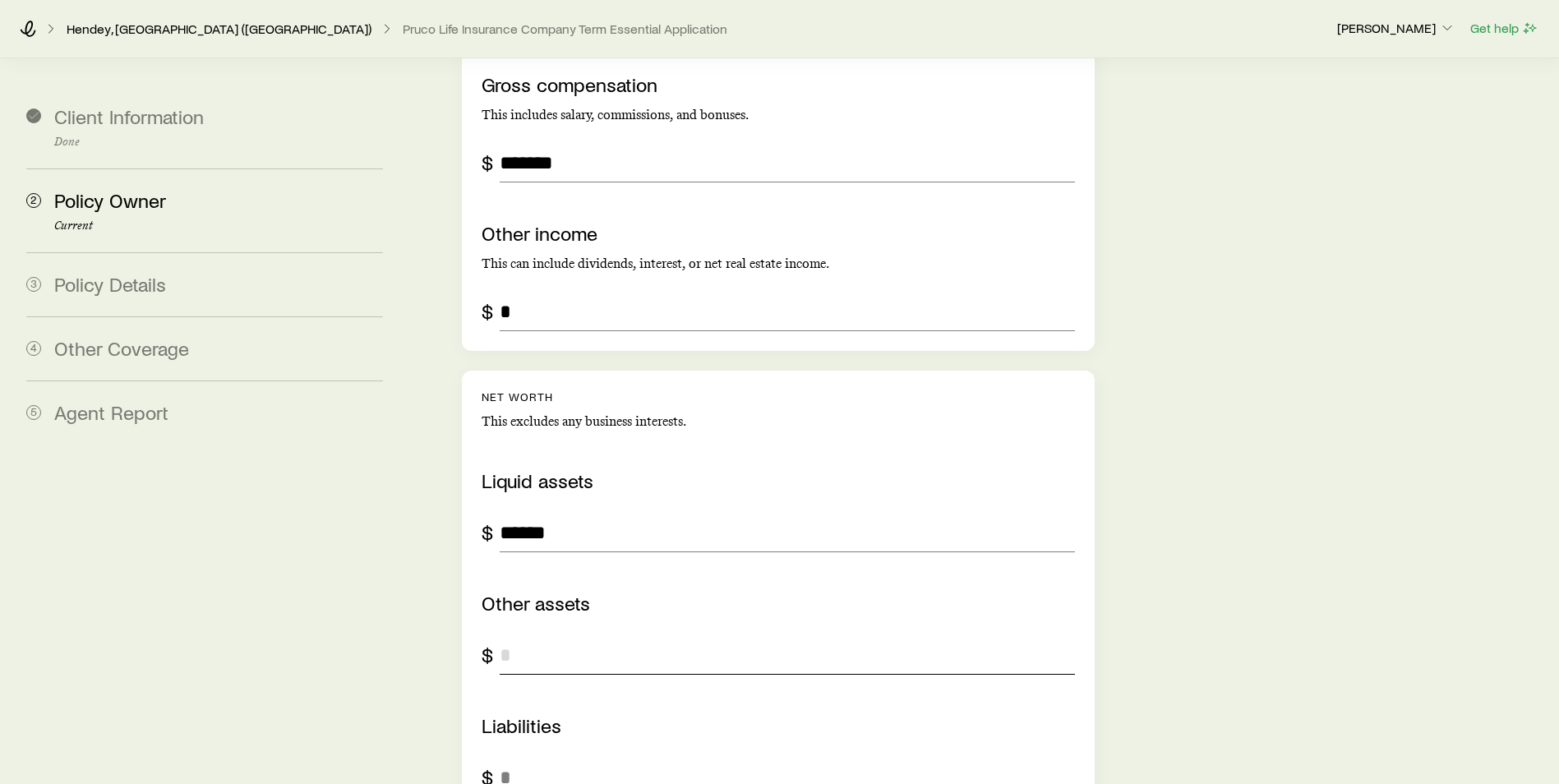 click at bounding box center [787, 655] 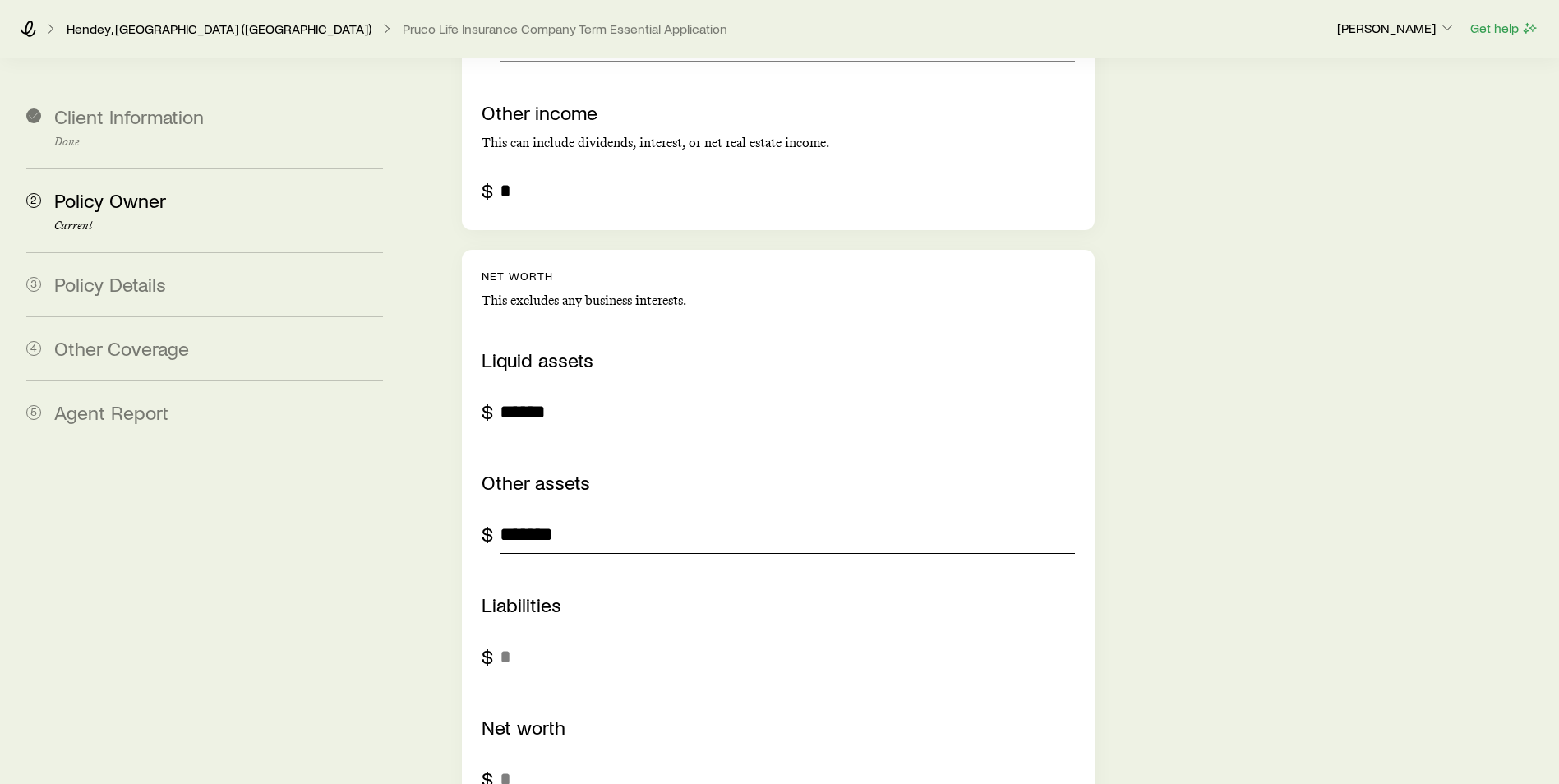 scroll, scrollTop: 2404, scrollLeft: 0, axis: vertical 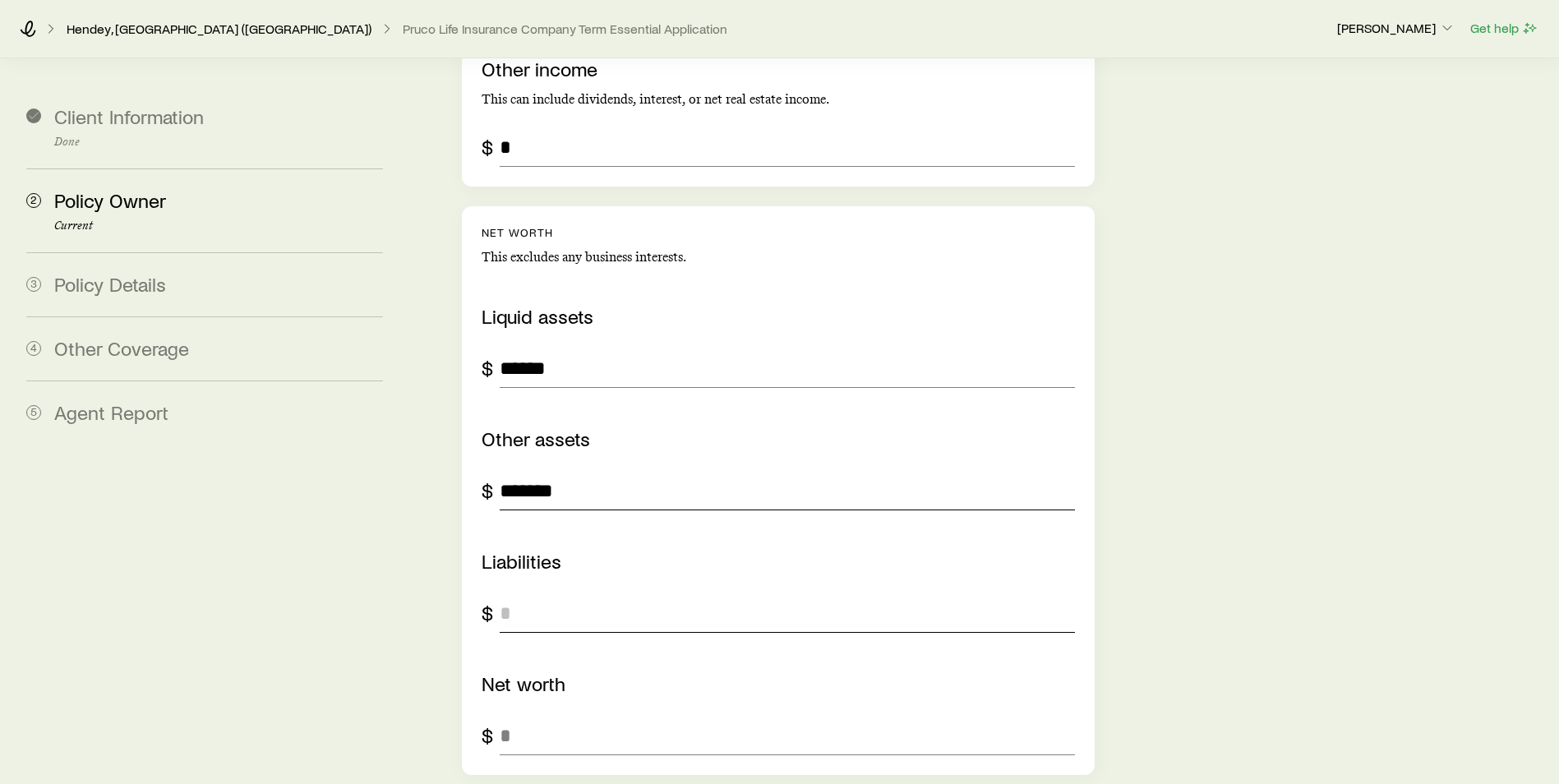 type on "*******" 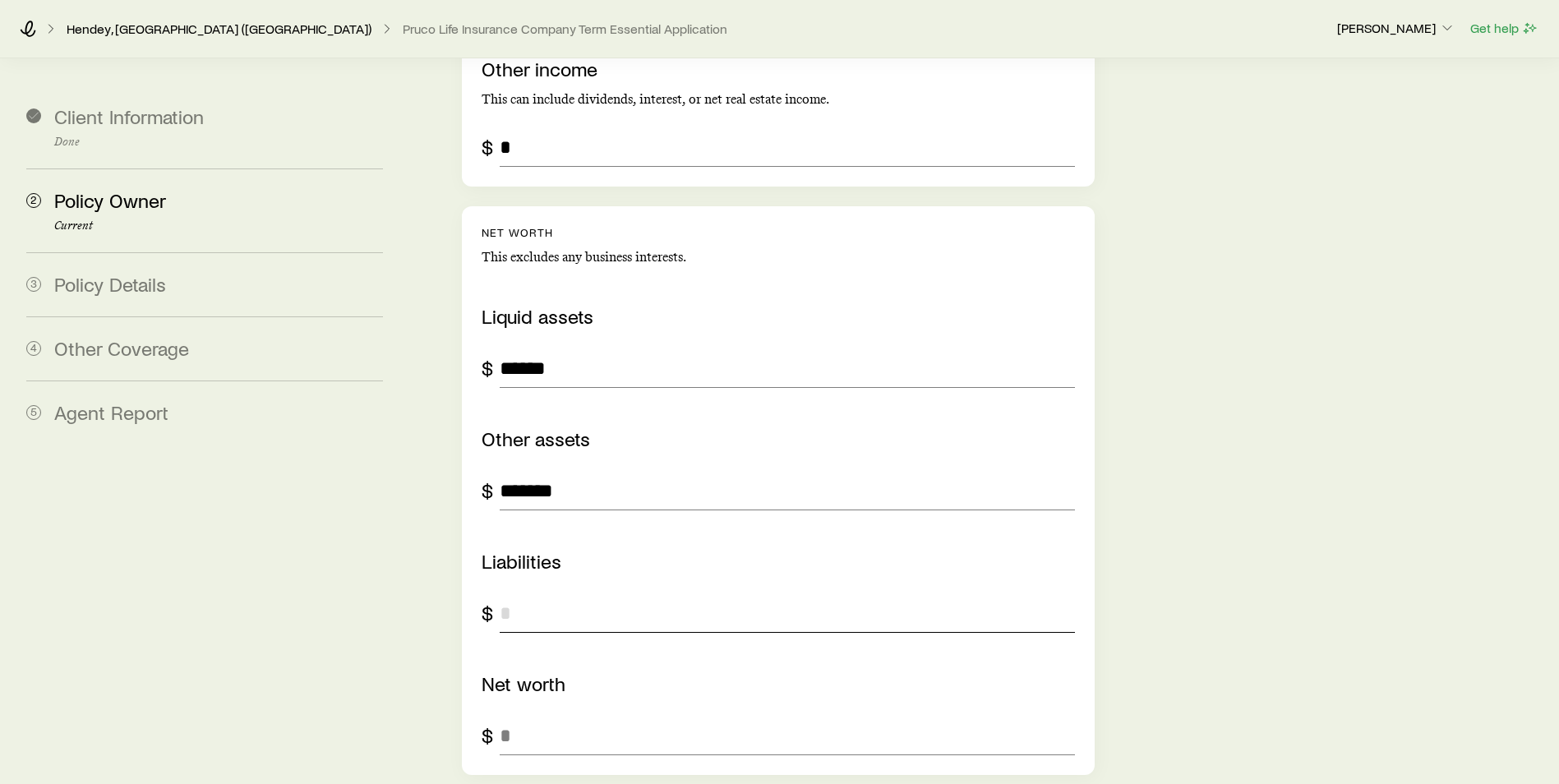 click at bounding box center (787, 613) 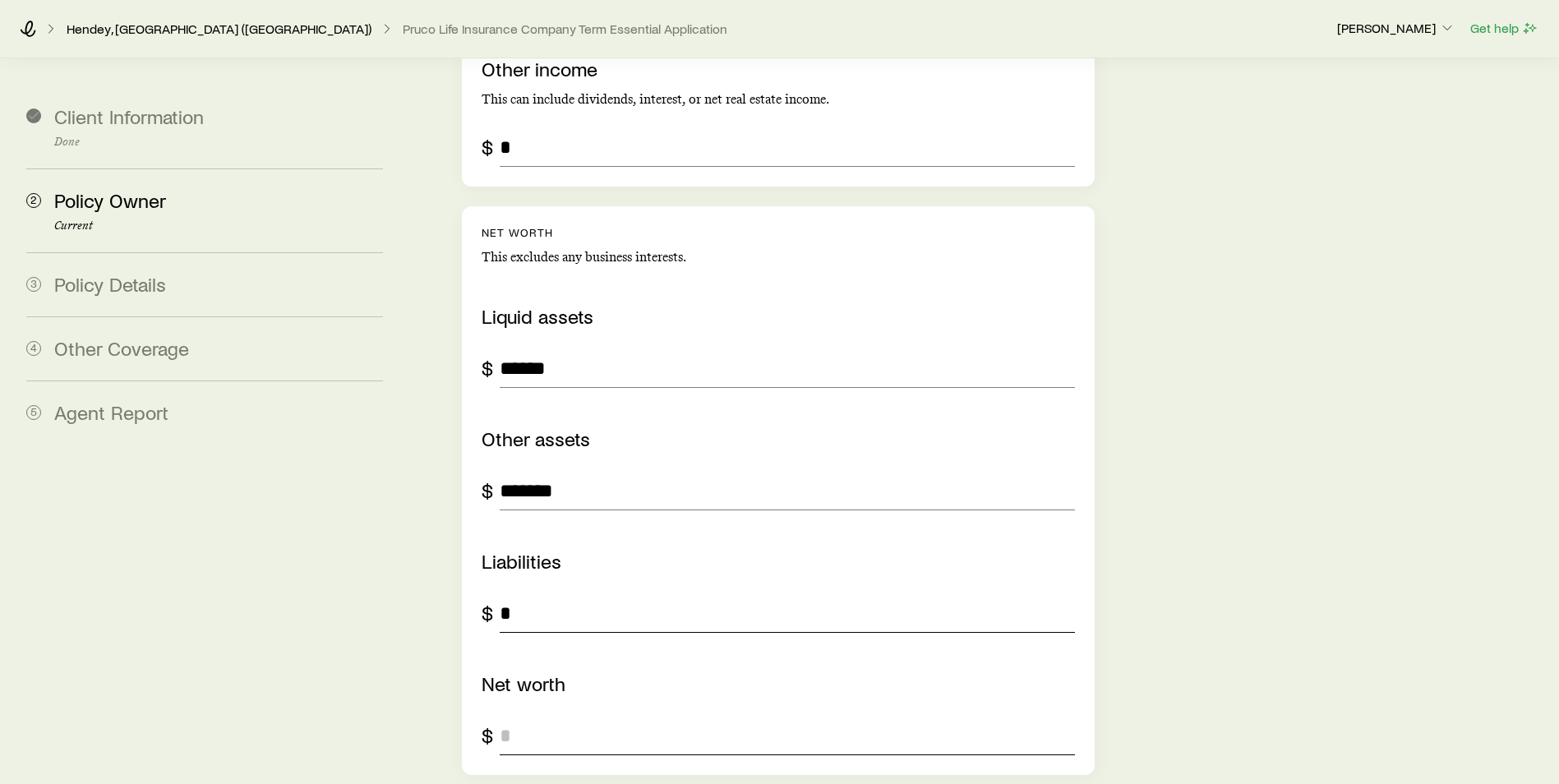 type on "*" 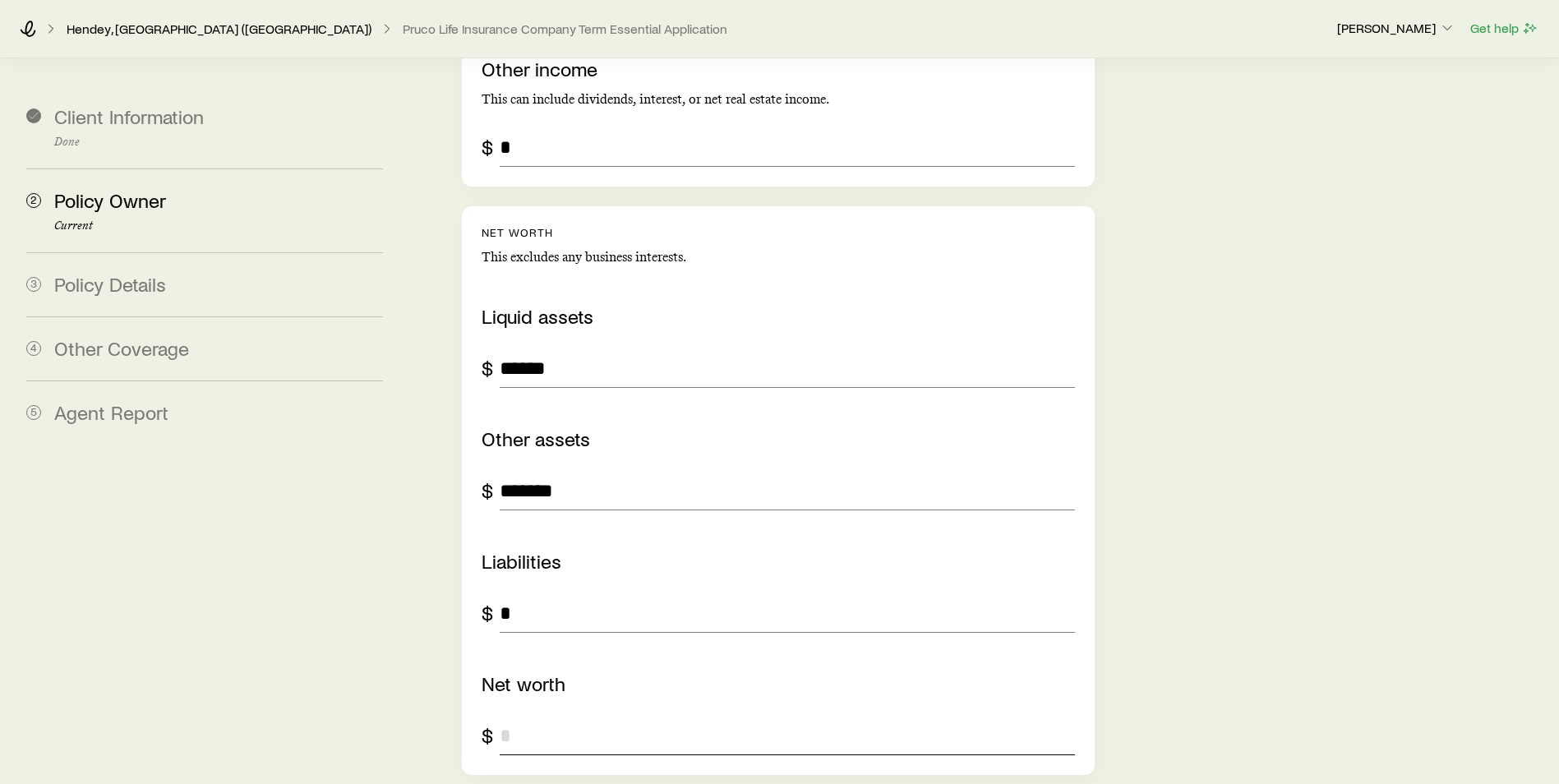 click at bounding box center [787, 736] 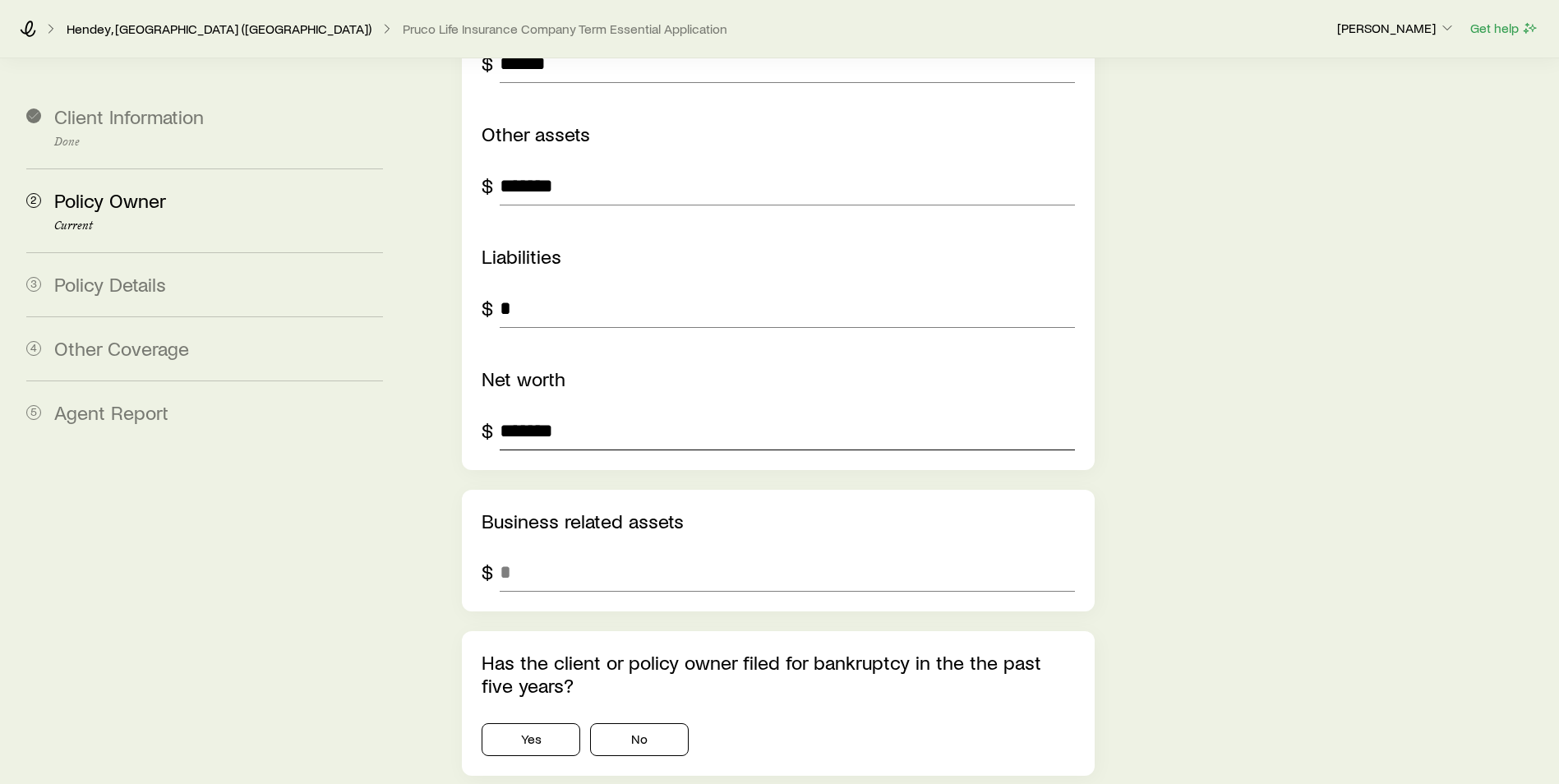 scroll, scrollTop: 2732, scrollLeft: 0, axis: vertical 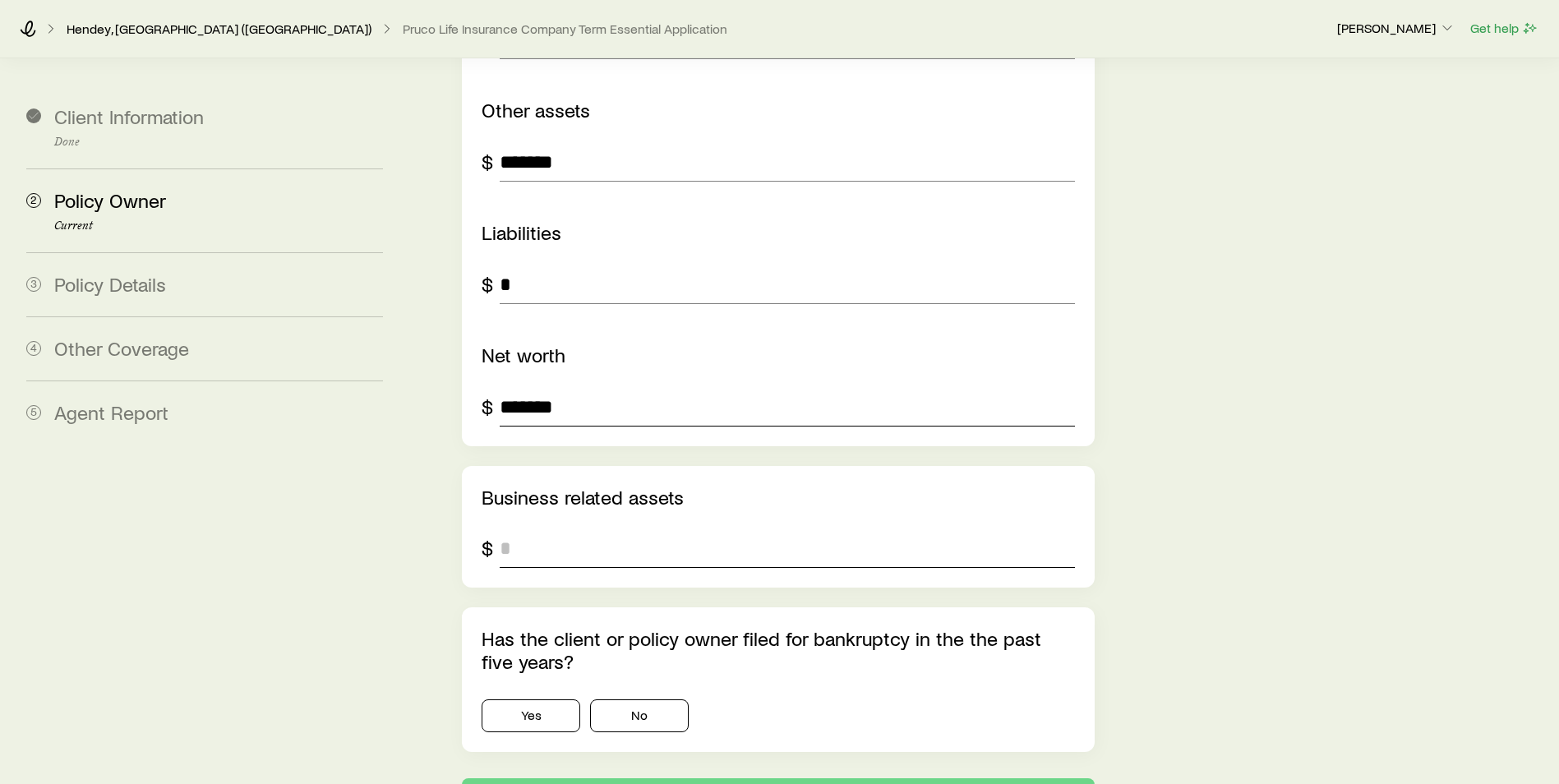 type on "*******" 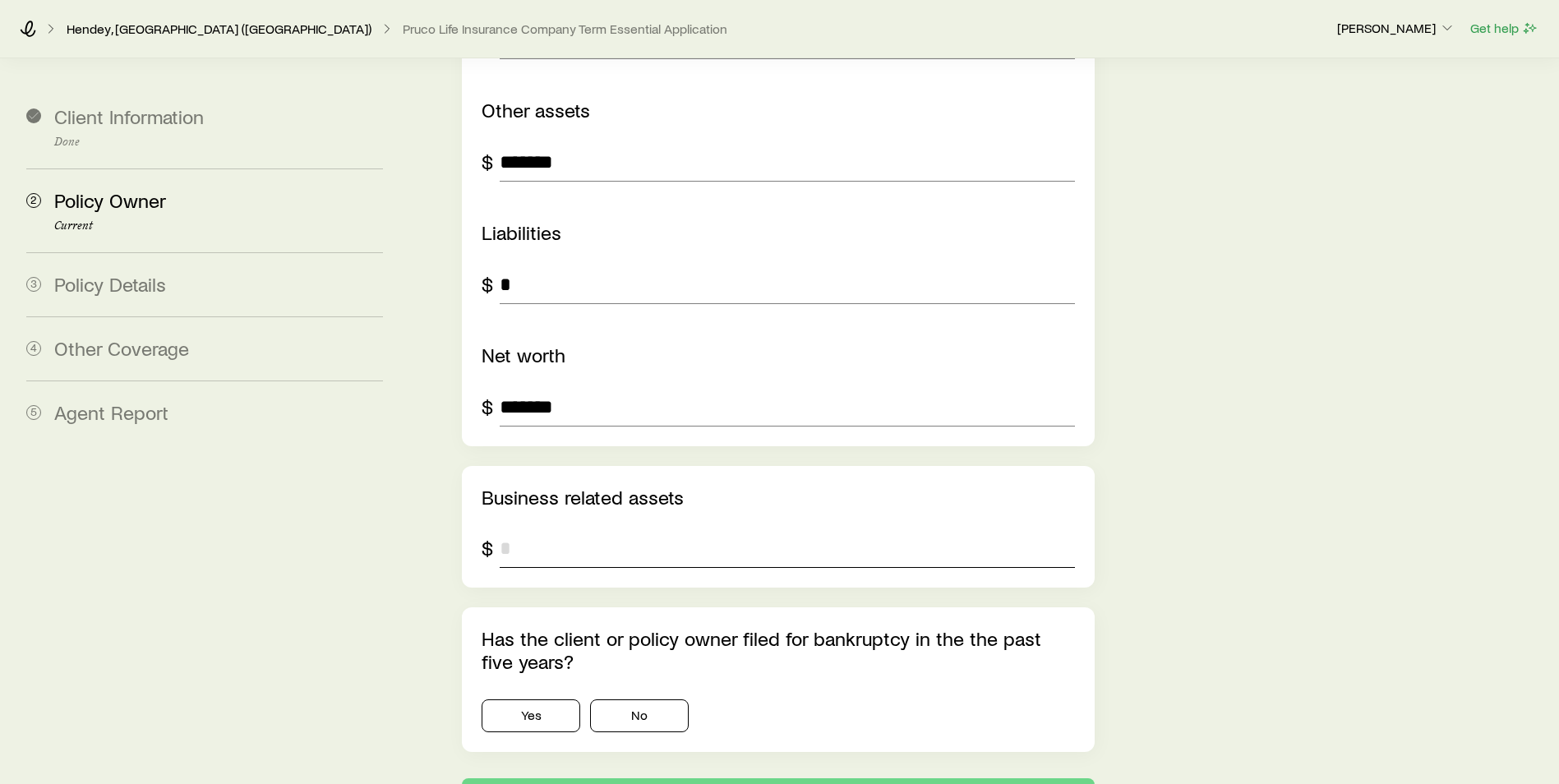 click at bounding box center (787, 548) 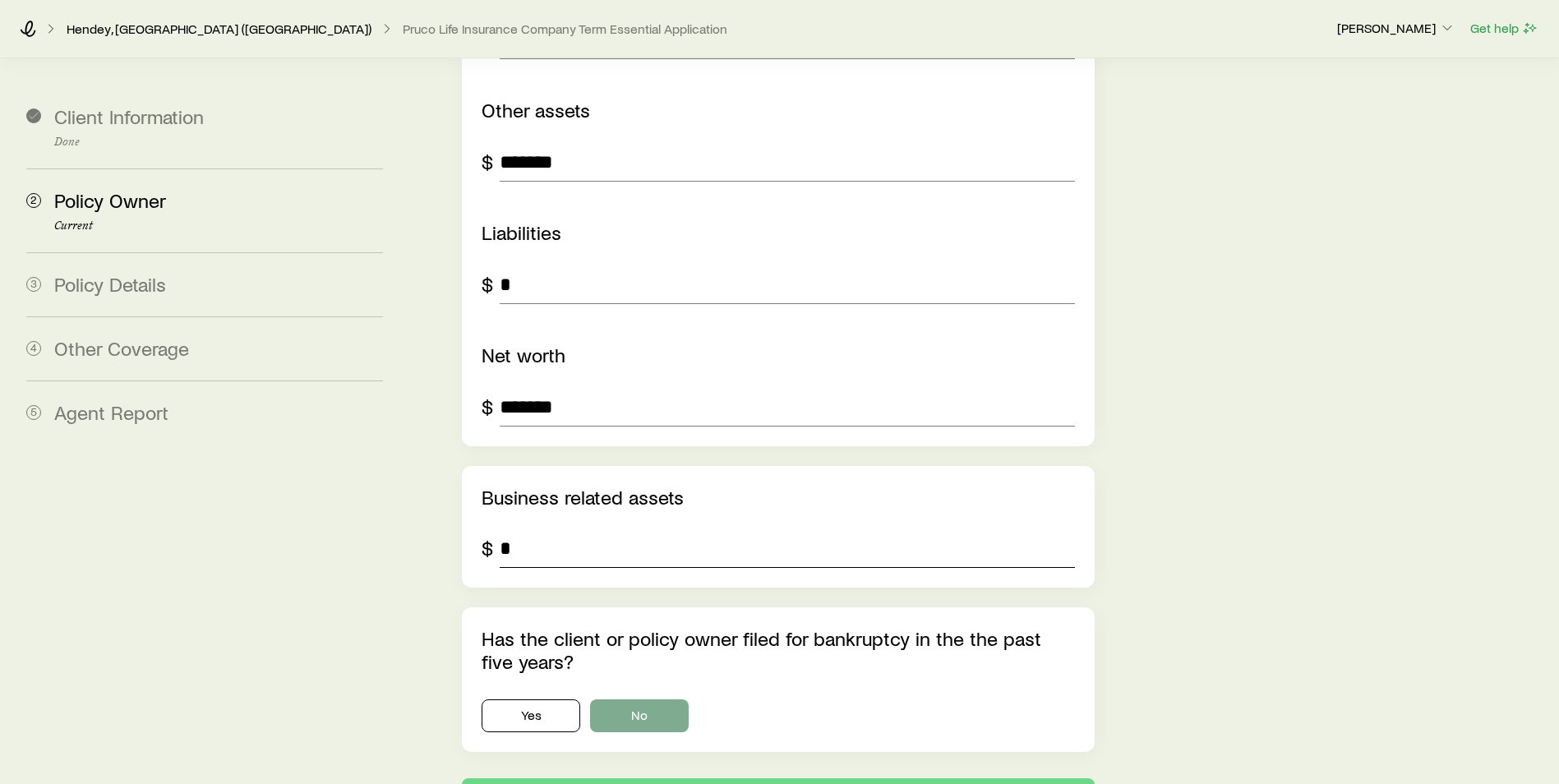 type on "*" 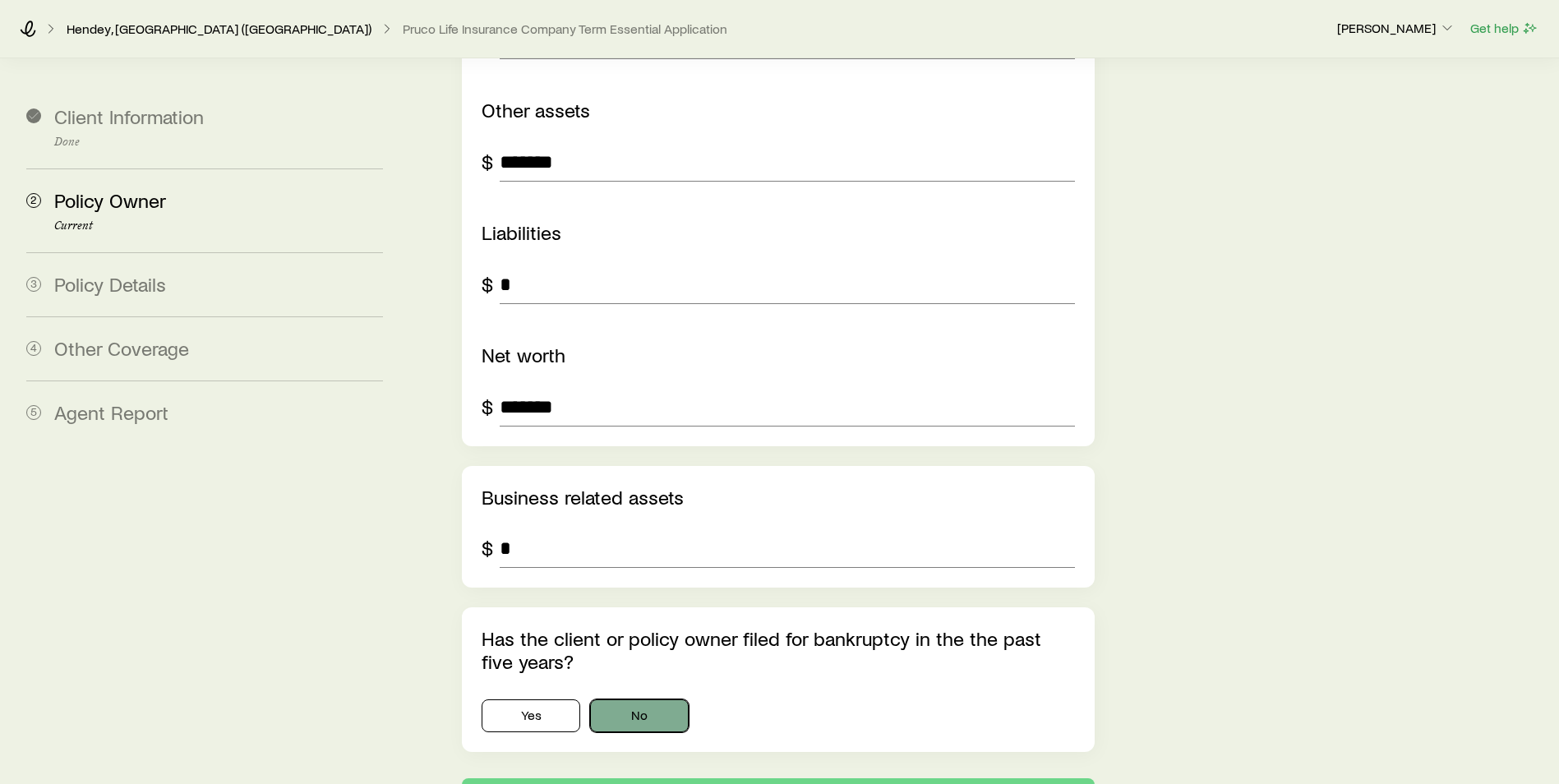 click on "No" at bounding box center (639, 716) 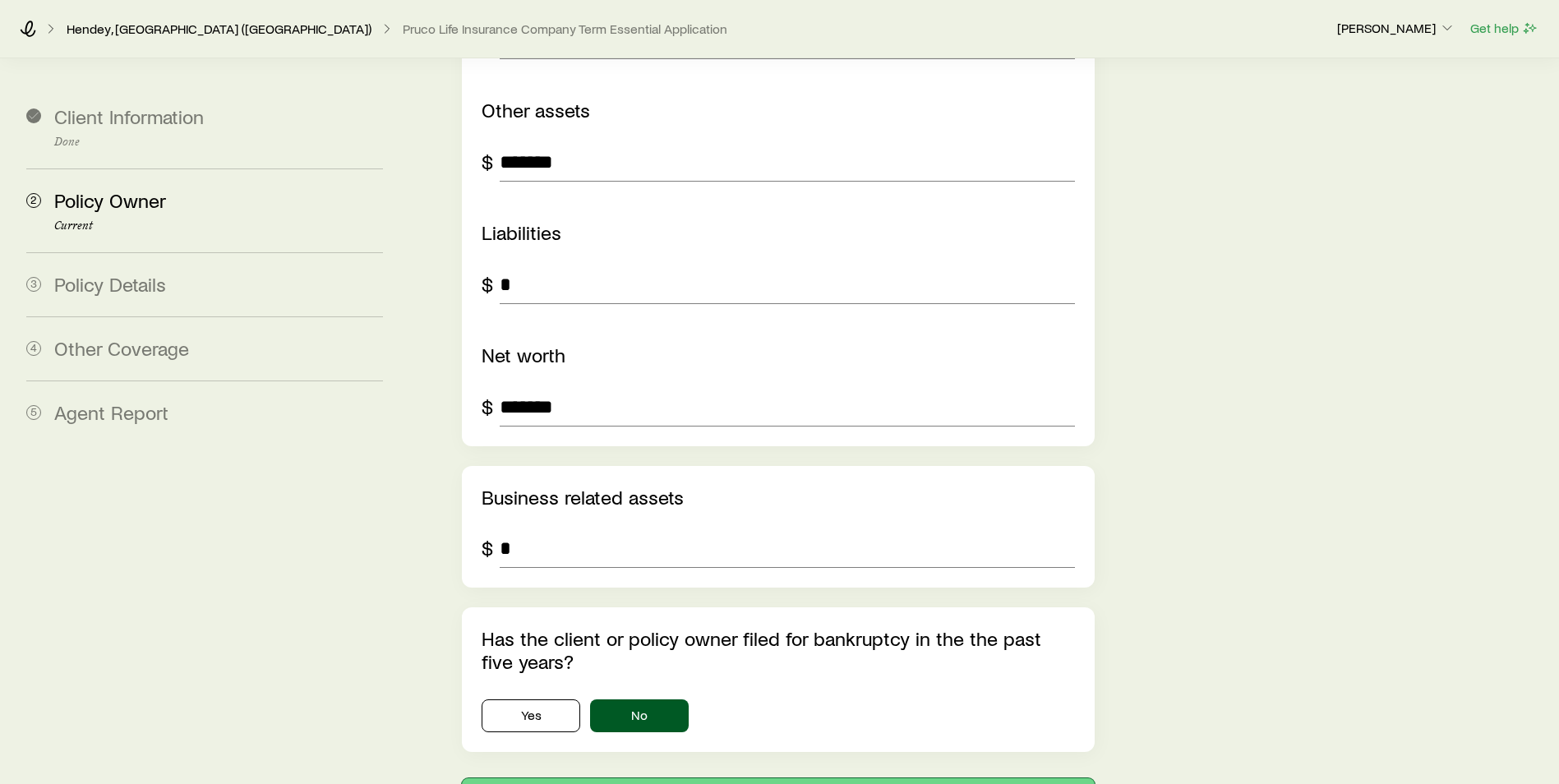 click on "Next: Policy Details" at bounding box center (778, 798) 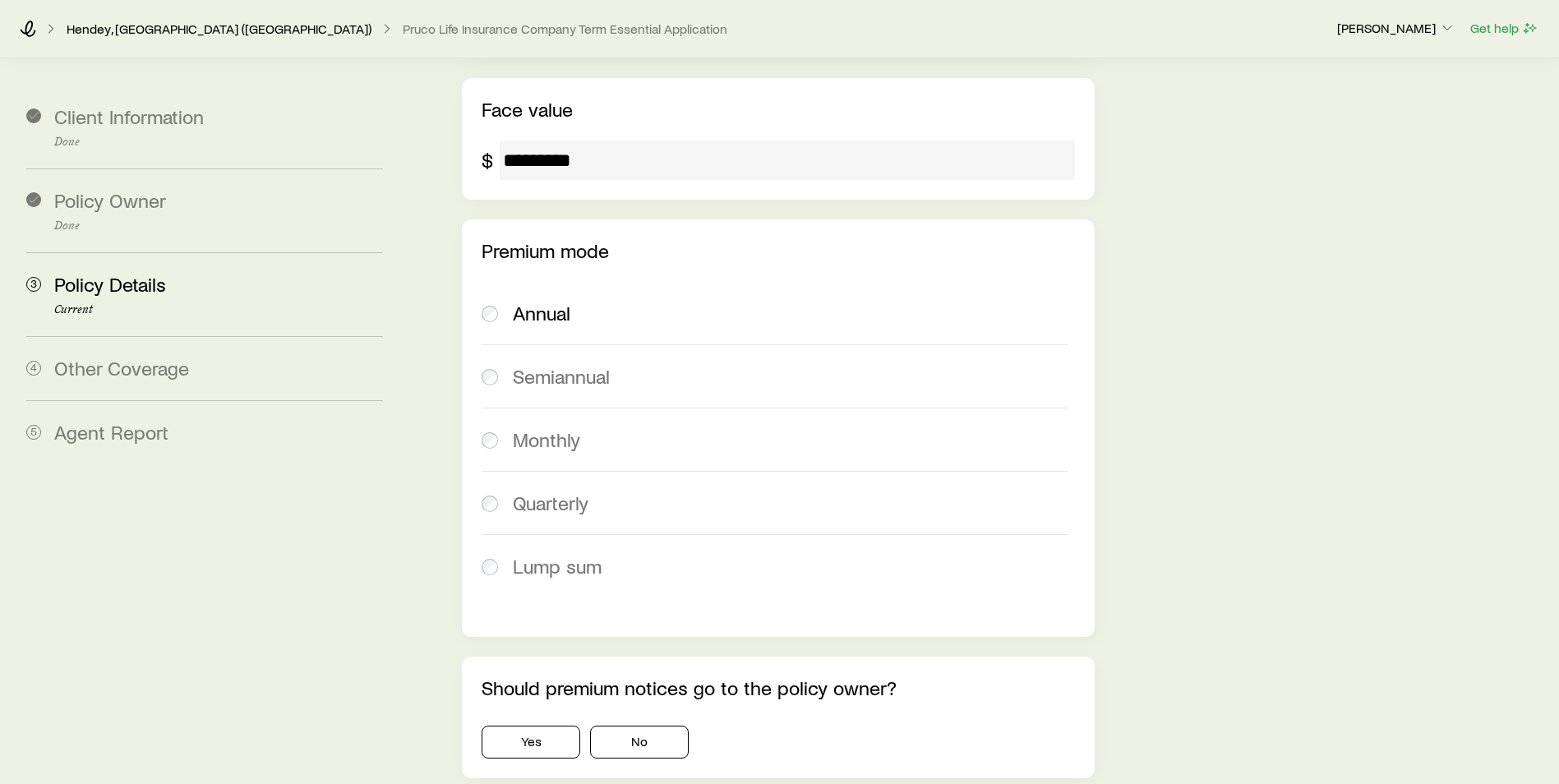 scroll, scrollTop: 781, scrollLeft: 0, axis: vertical 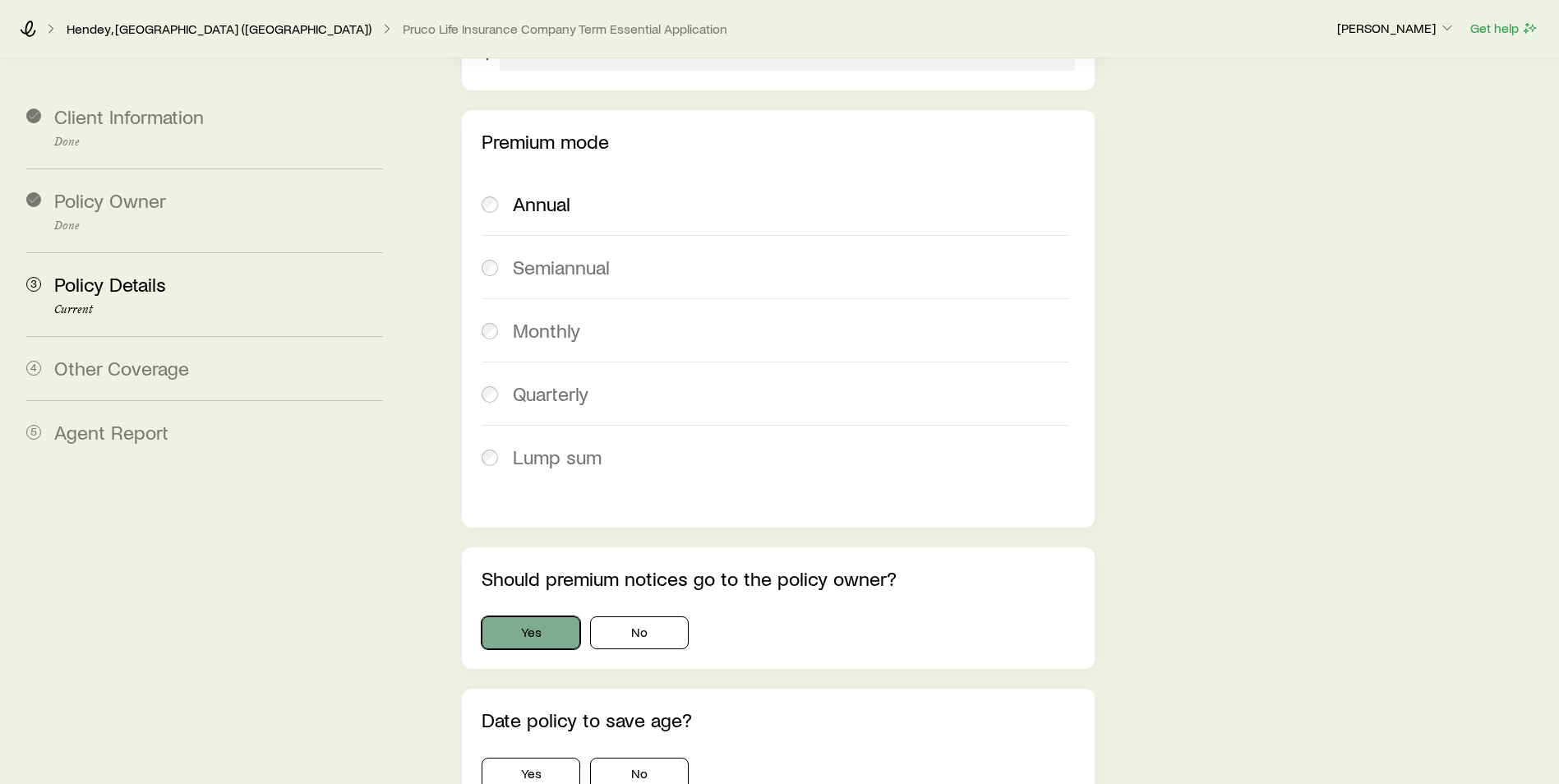 click on "Yes" at bounding box center (531, 633) 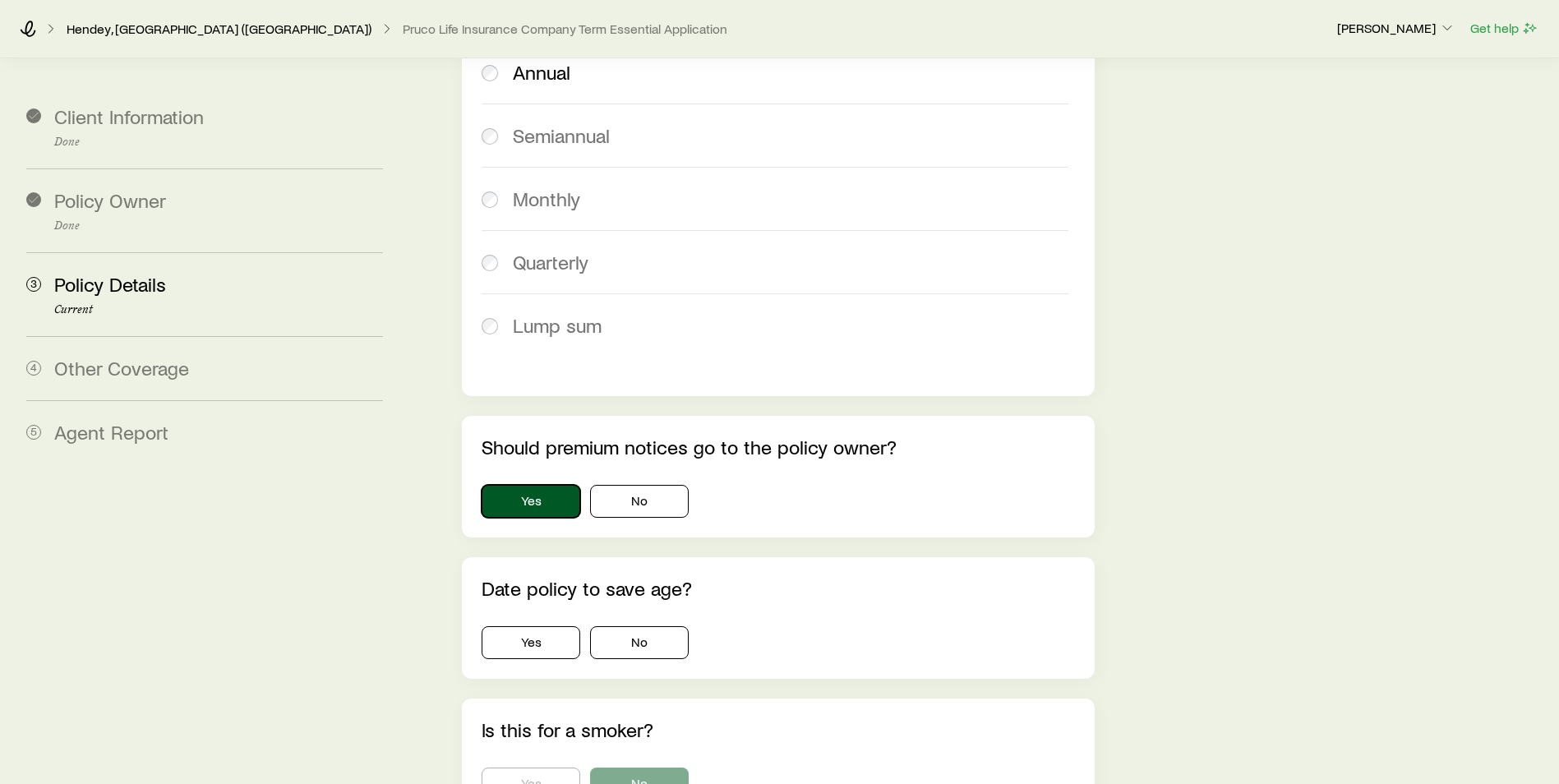 scroll, scrollTop: 925, scrollLeft: 0, axis: vertical 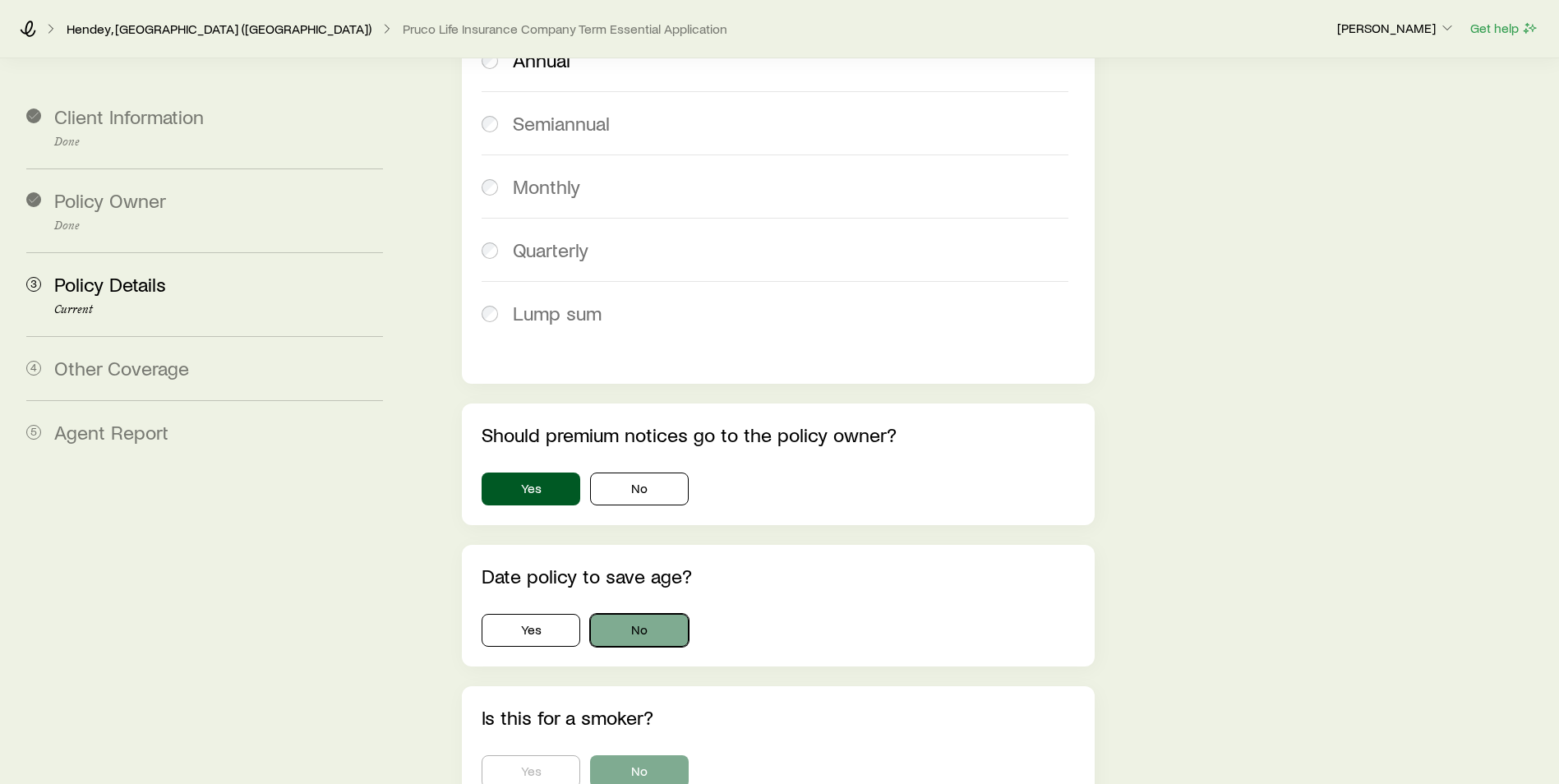click on "No" at bounding box center (639, 630) 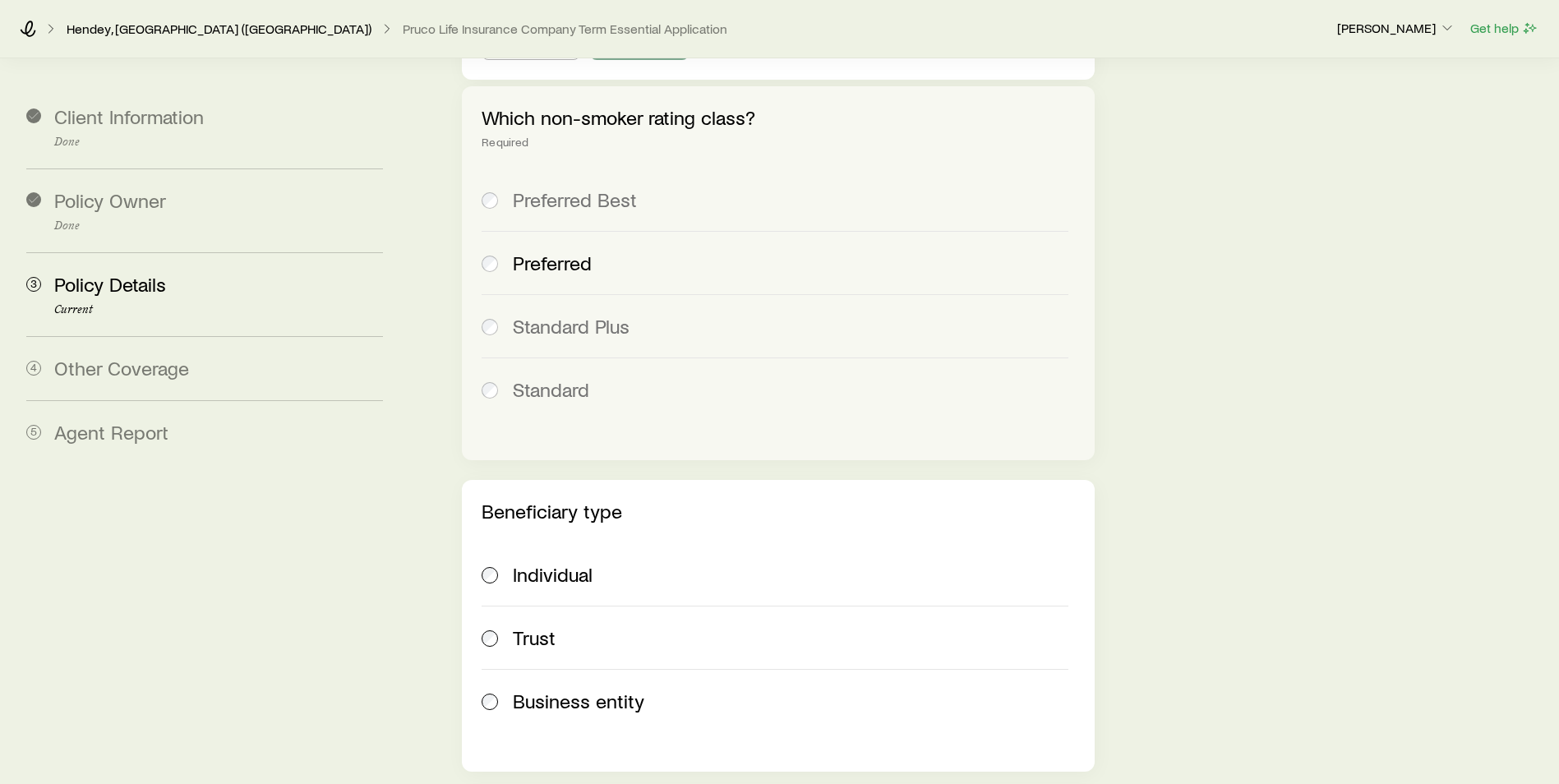 scroll, scrollTop: 1664, scrollLeft: 0, axis: vertical 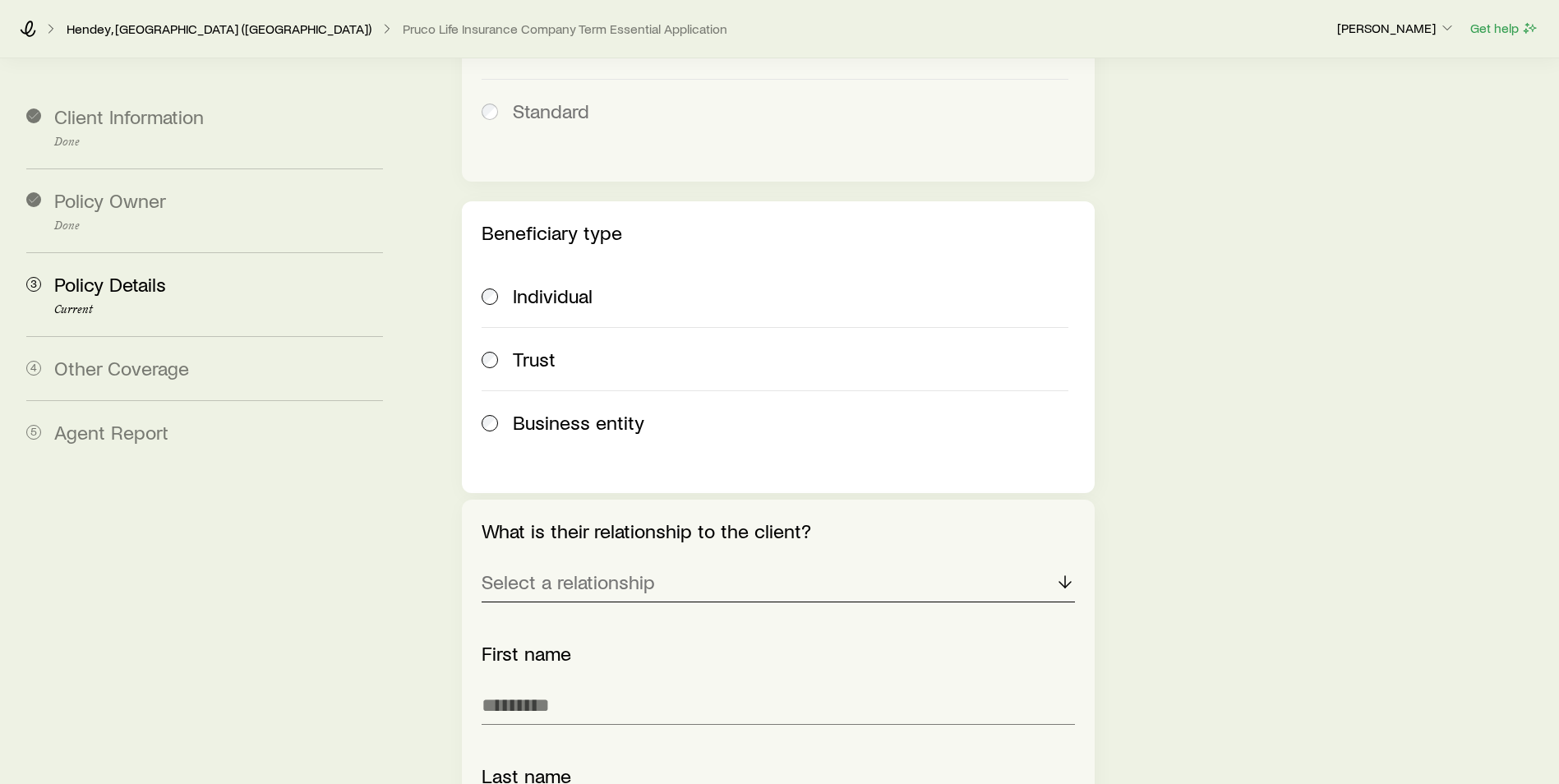 click on "Select a relationship" at bounding box center (568, 582) 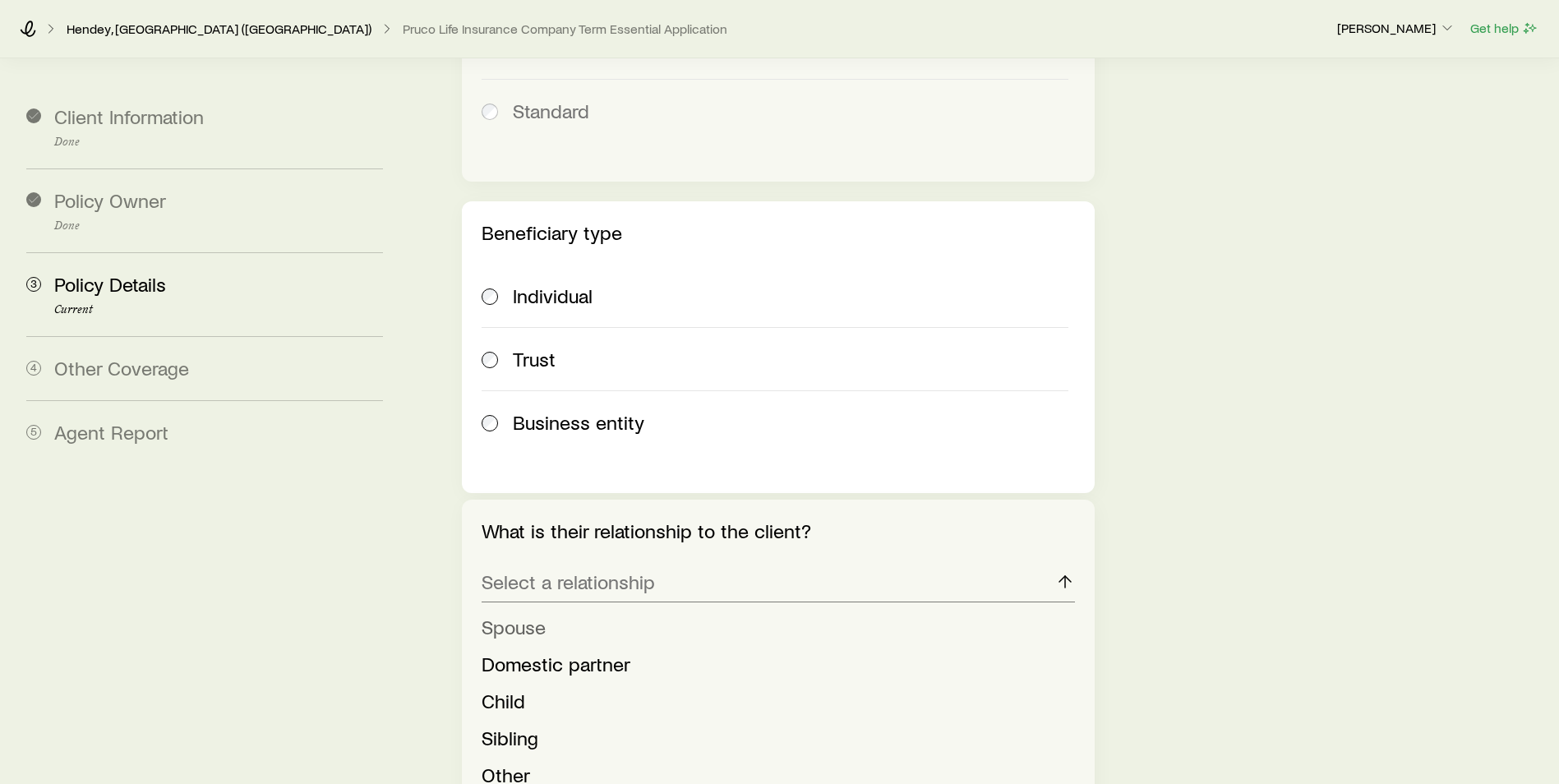 click on "Spouse" at bounding box center (514, 626) 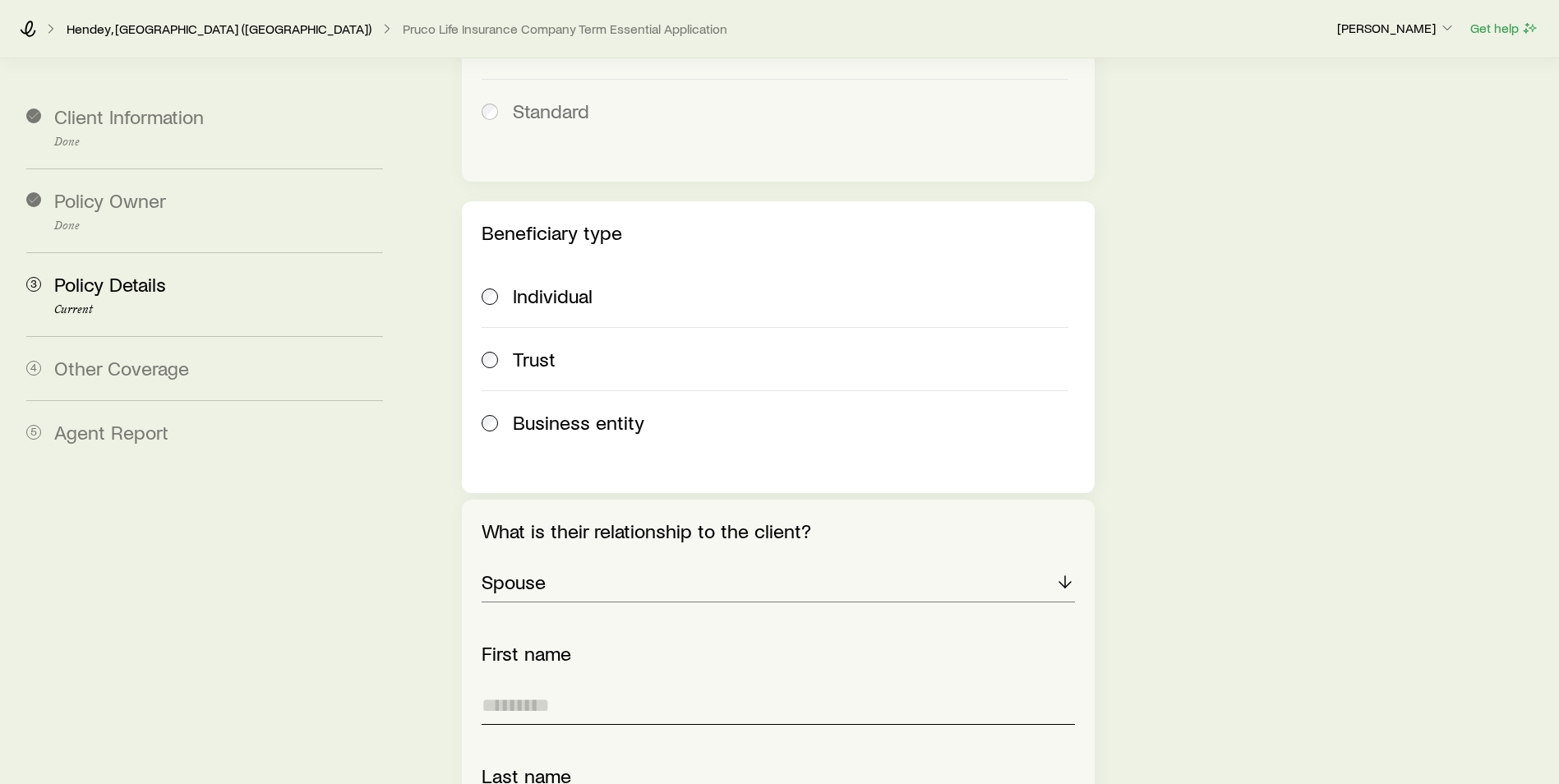 click at bounding box center [778, 705] 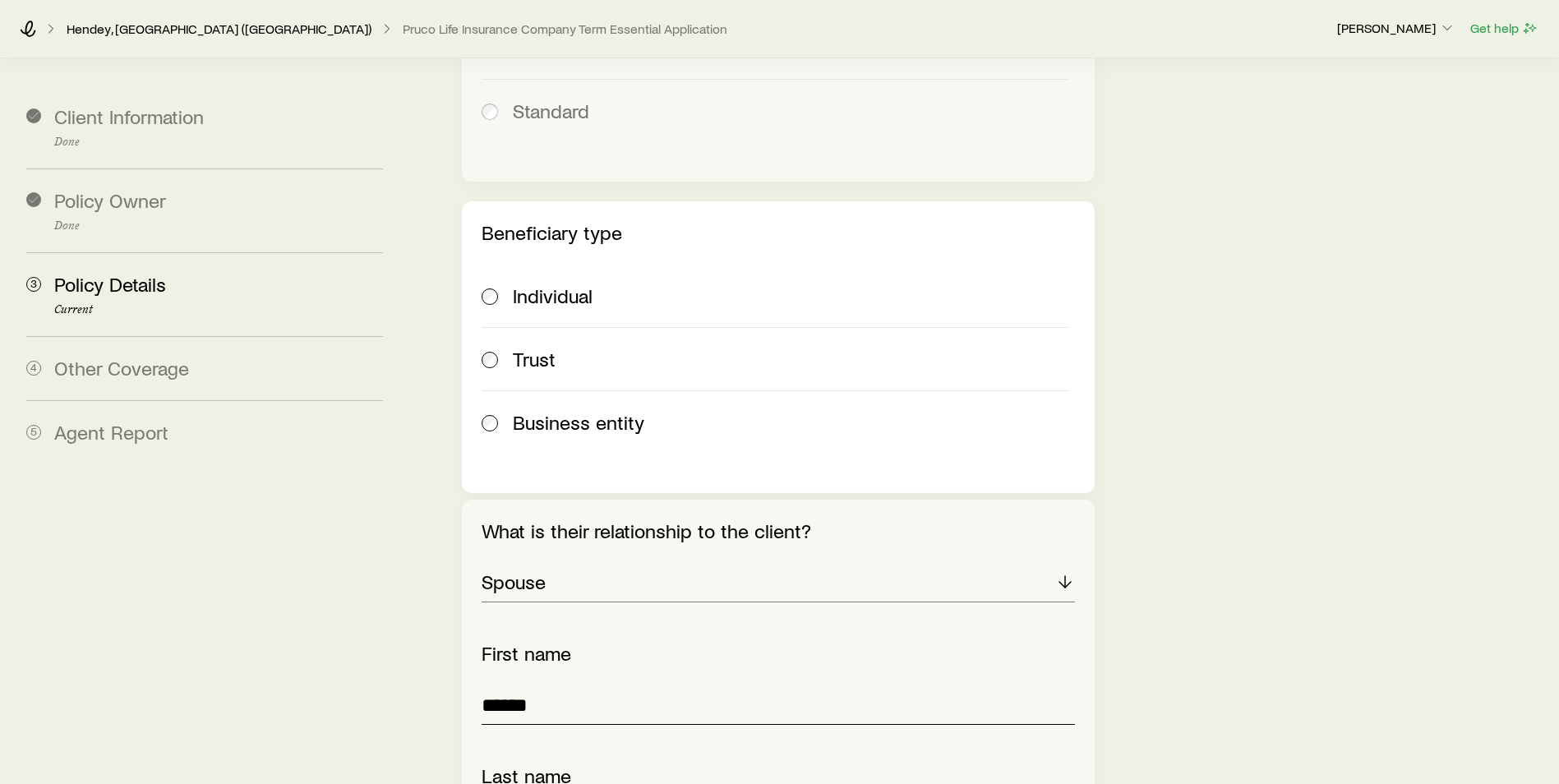type on "******" 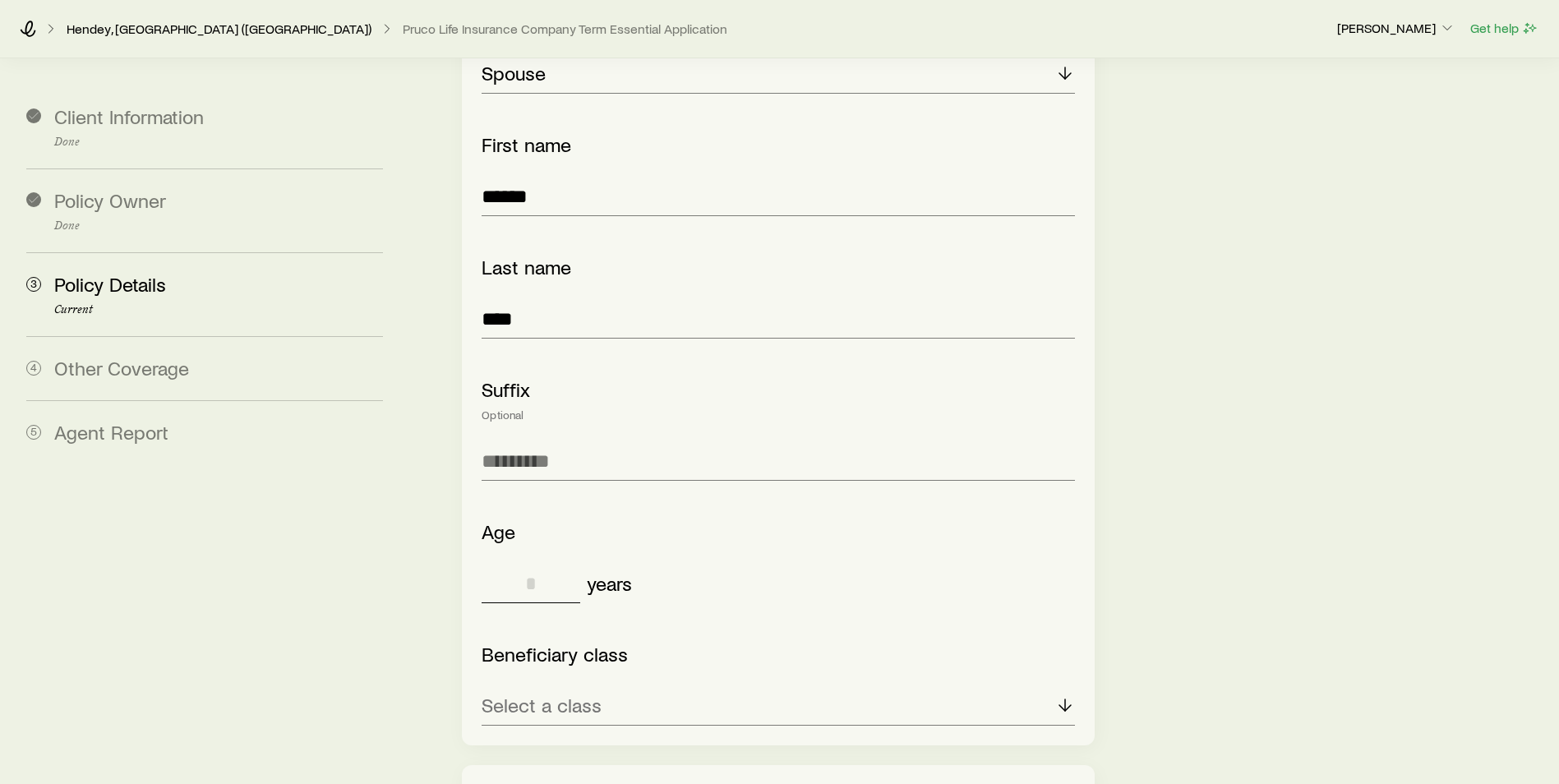 click at bounding box center (531, 583) 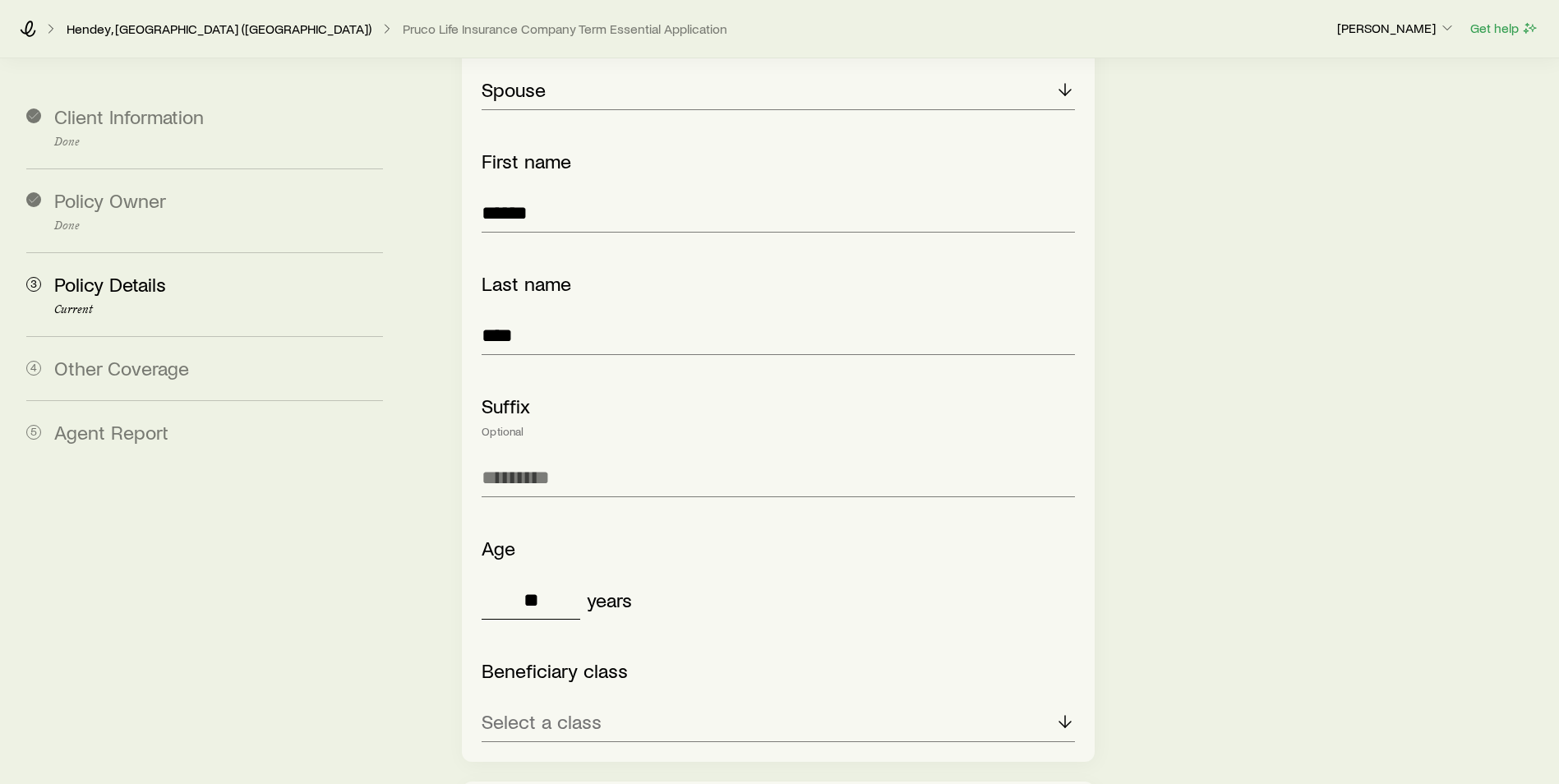 scroll, scrollTop: 2419, scrollLeft: 0, axis: vertical 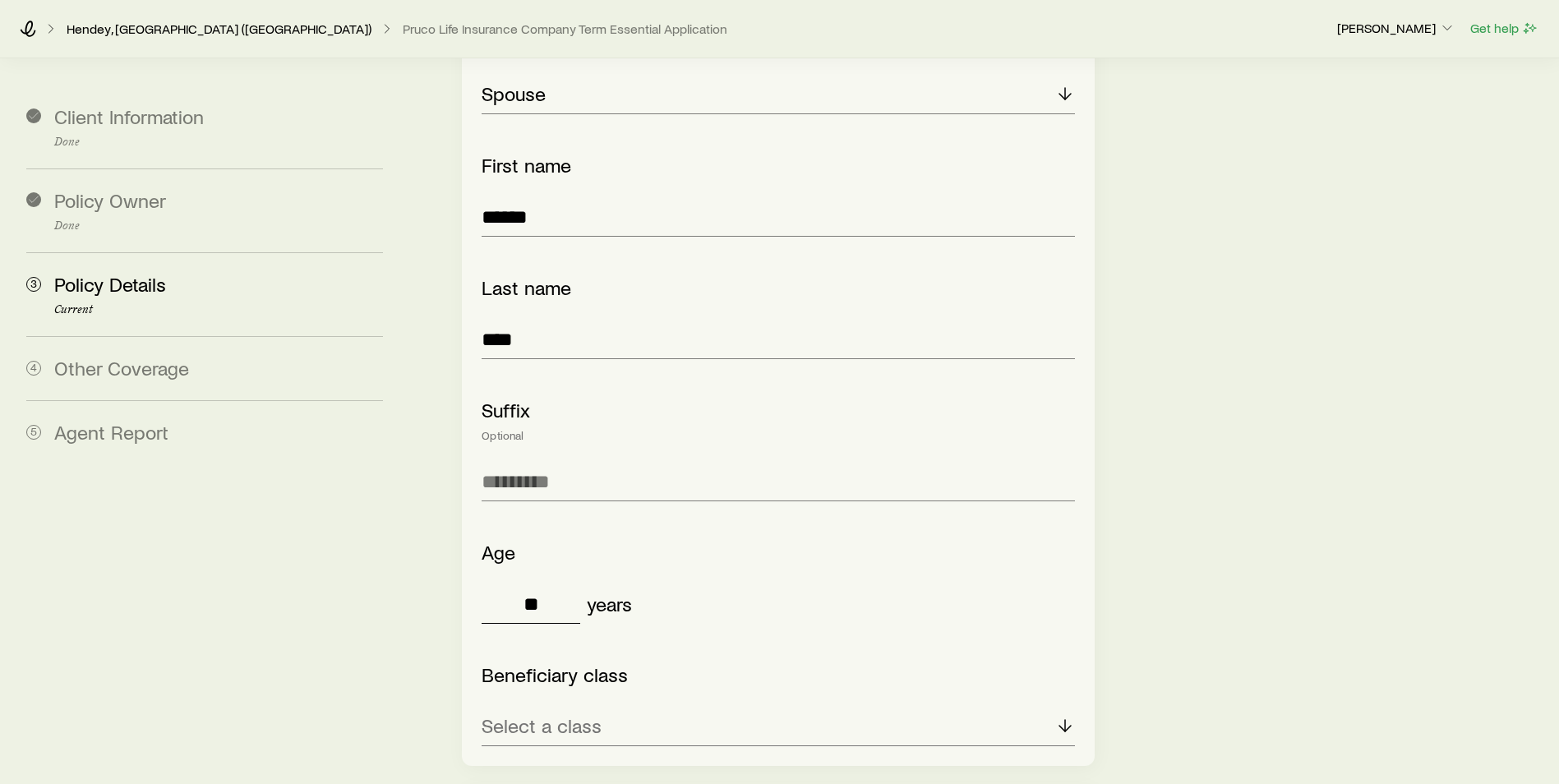 type on "**" 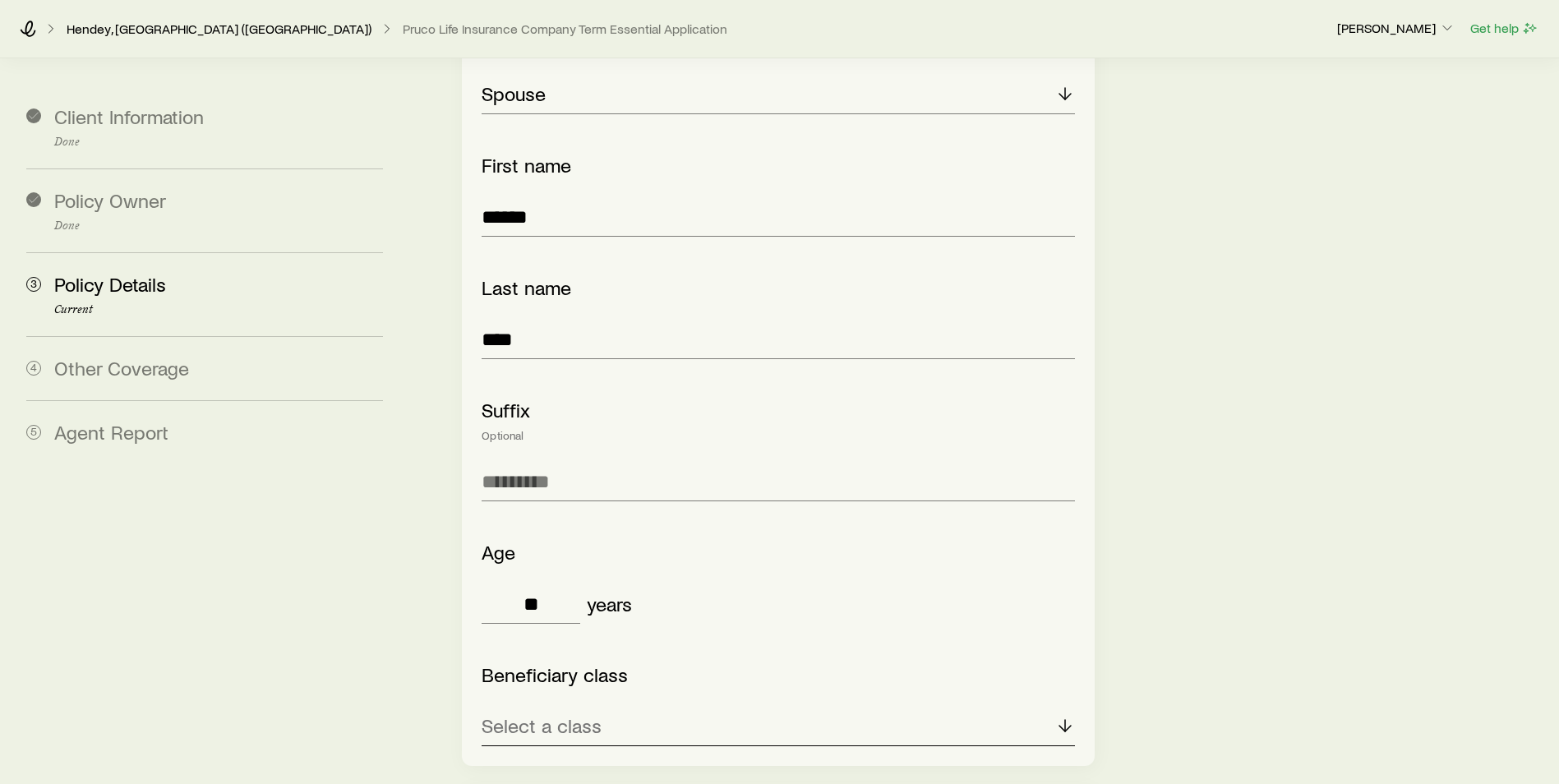 click on "Select a class" at bounding box center [542, 726] 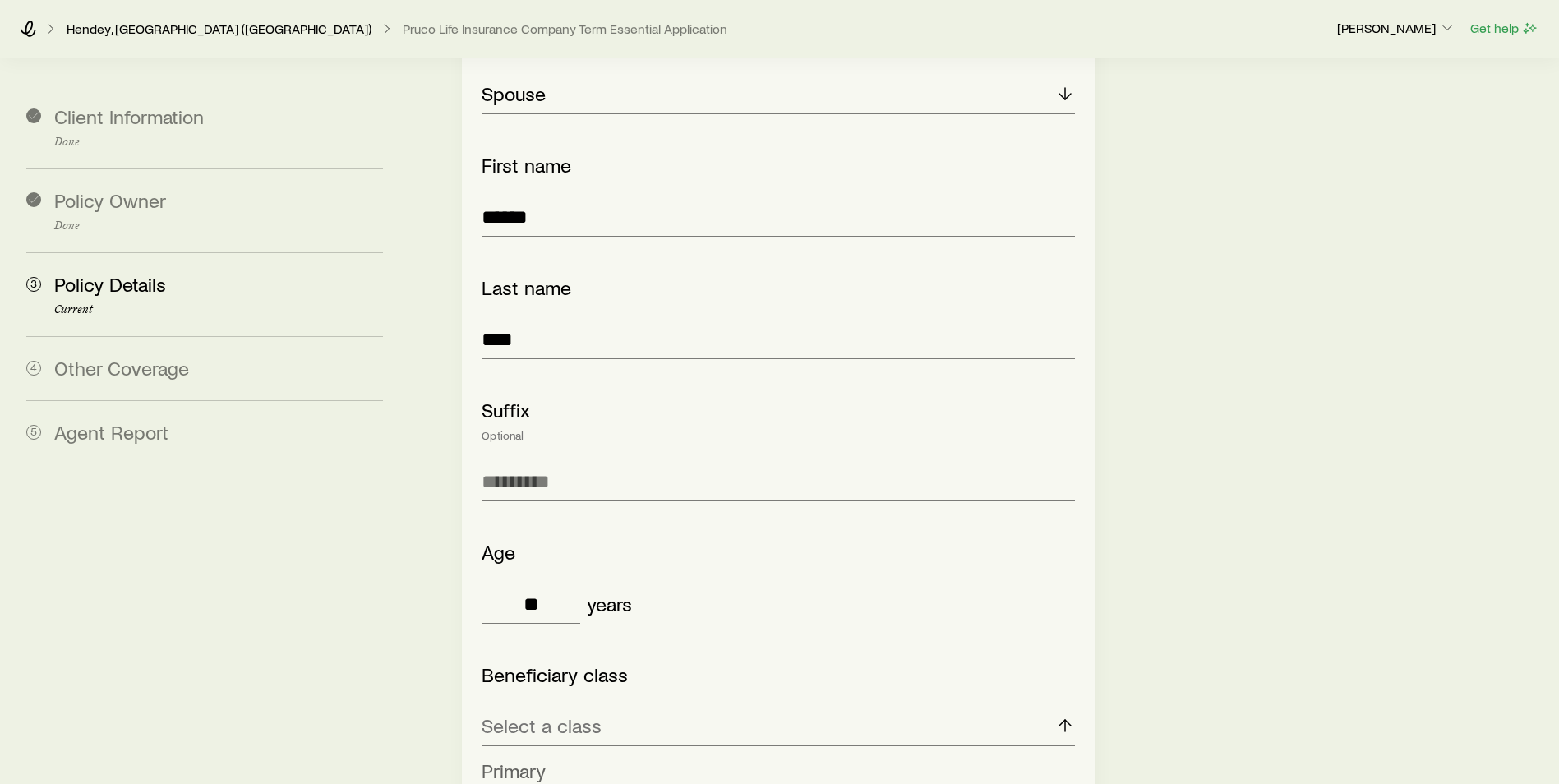 click on "Primary" at bounding box center [514, 770] 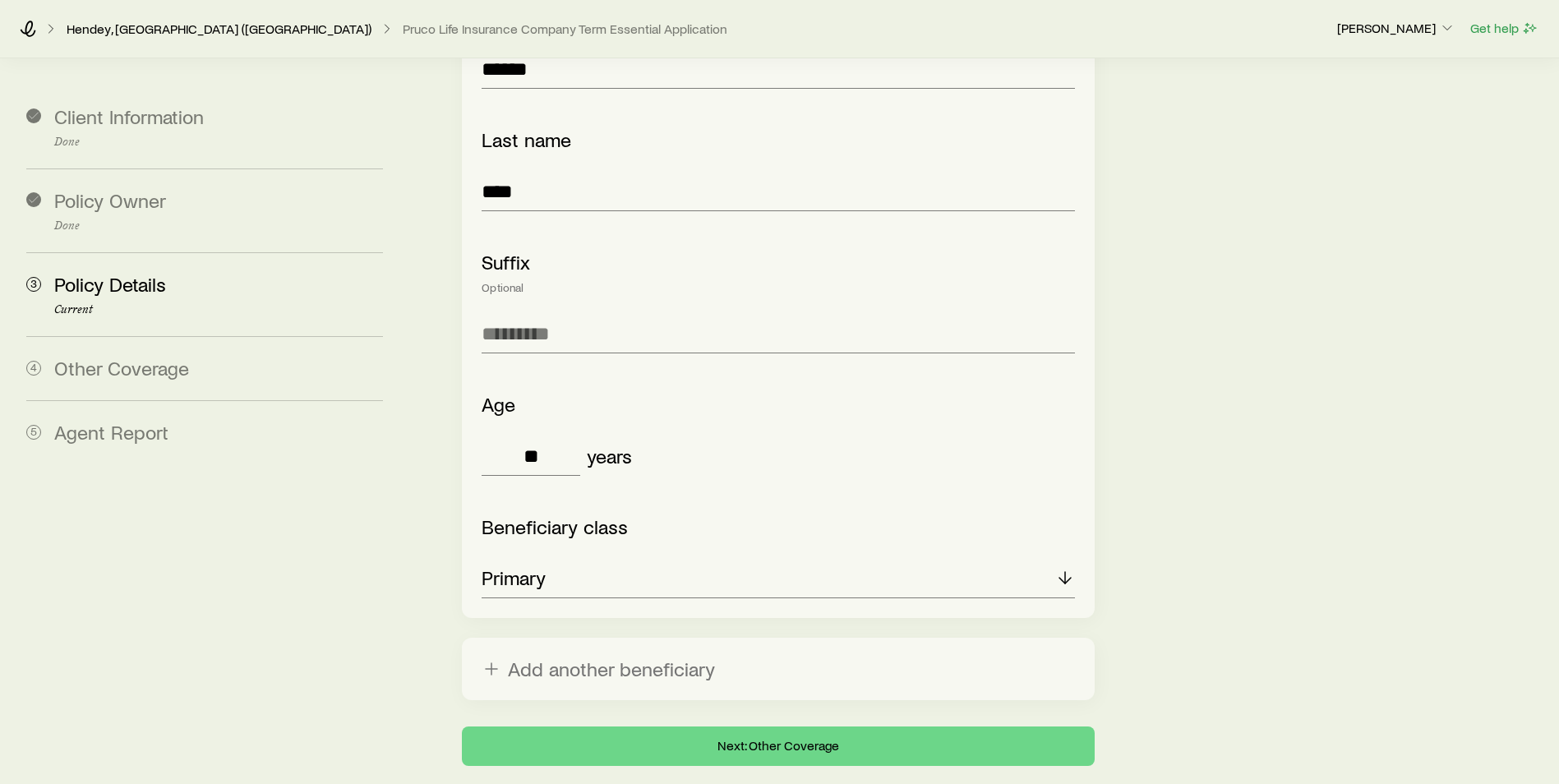 scroll, scrollTop: 2573, scrollLeft: 0, axis: vertical 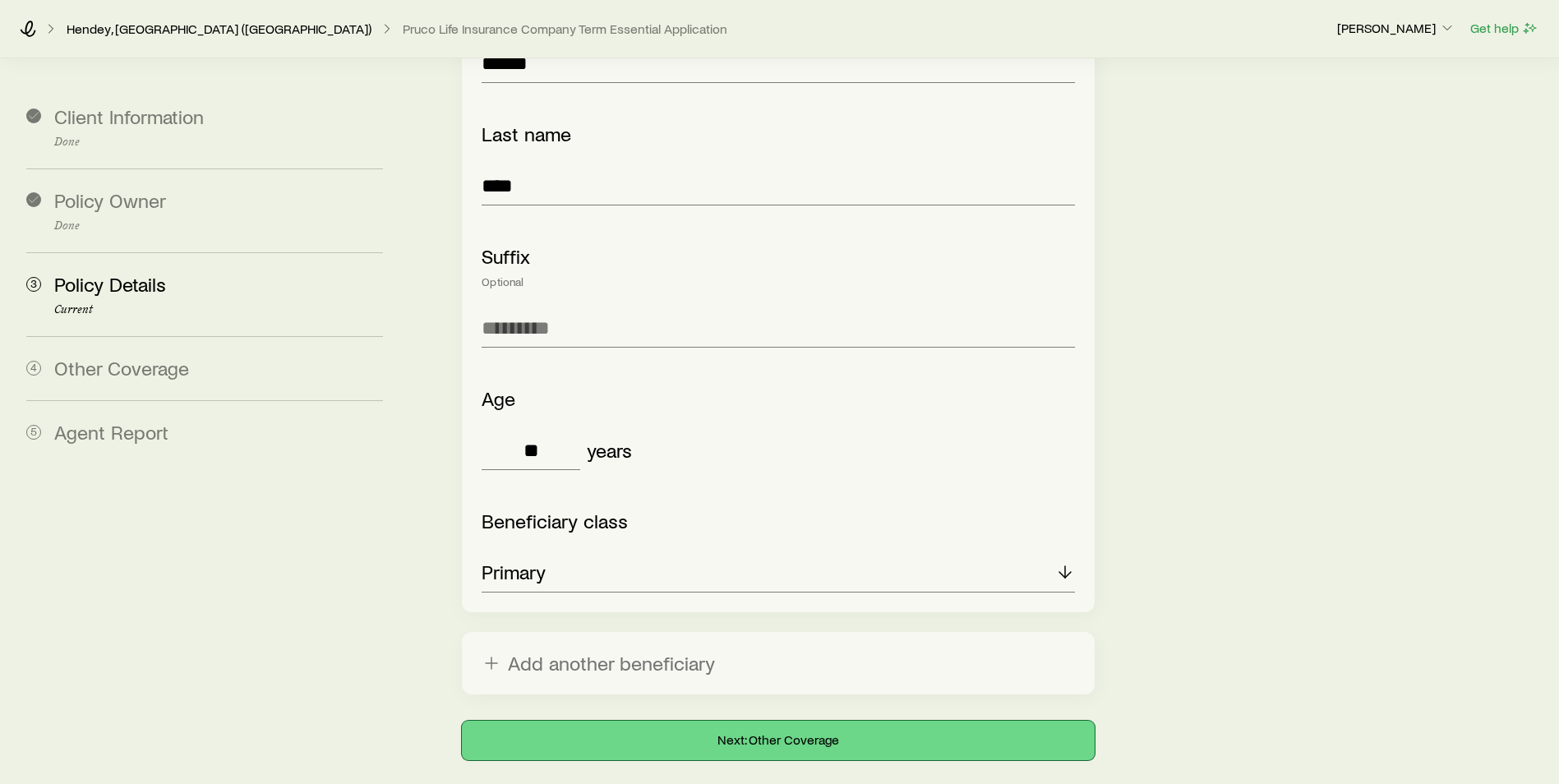 click on "Next: Other Coverage" at bounding box center [778, 740] 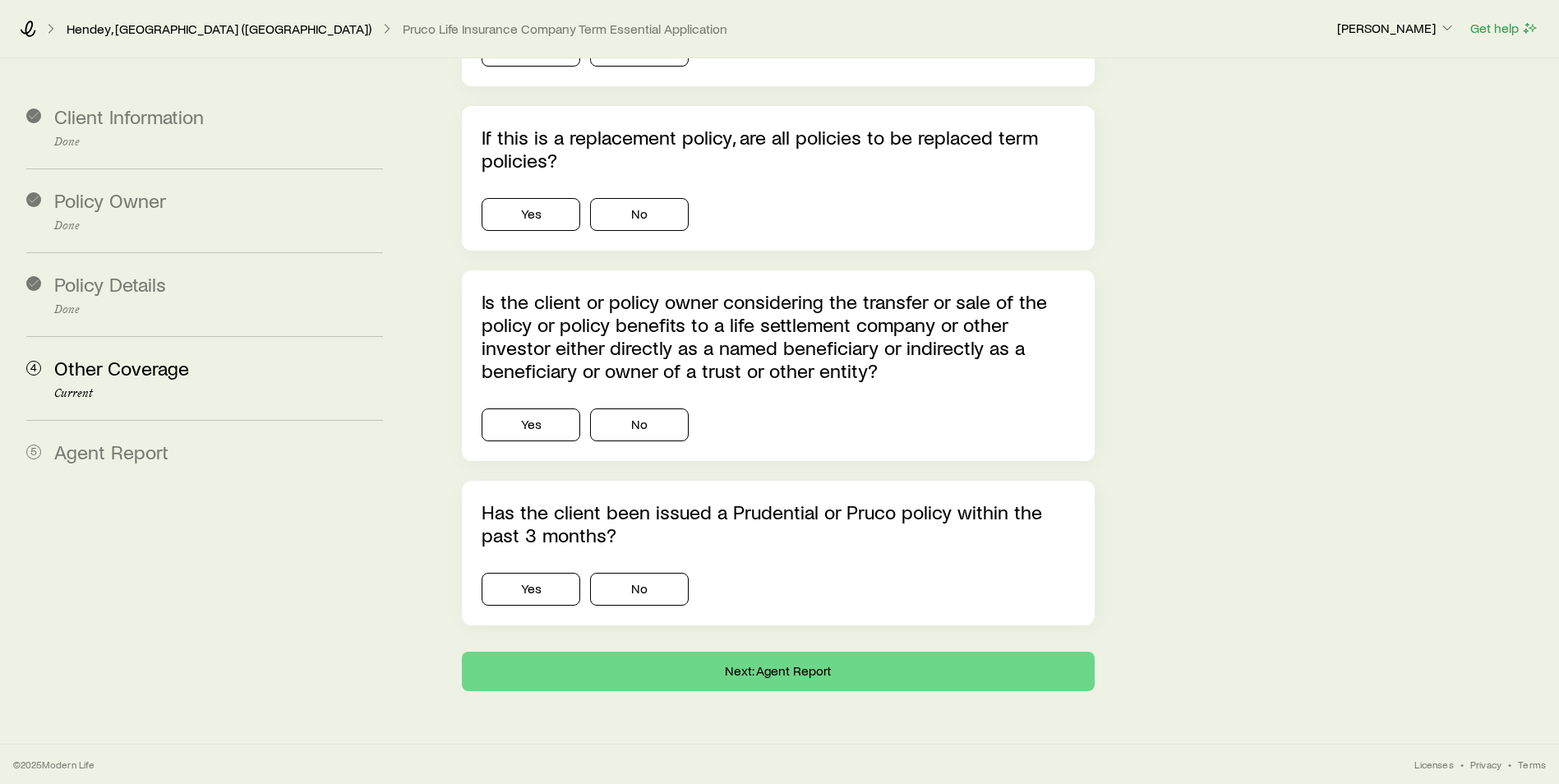 scroll, scrollTop: 0, scrollLeft: 0, axis: both 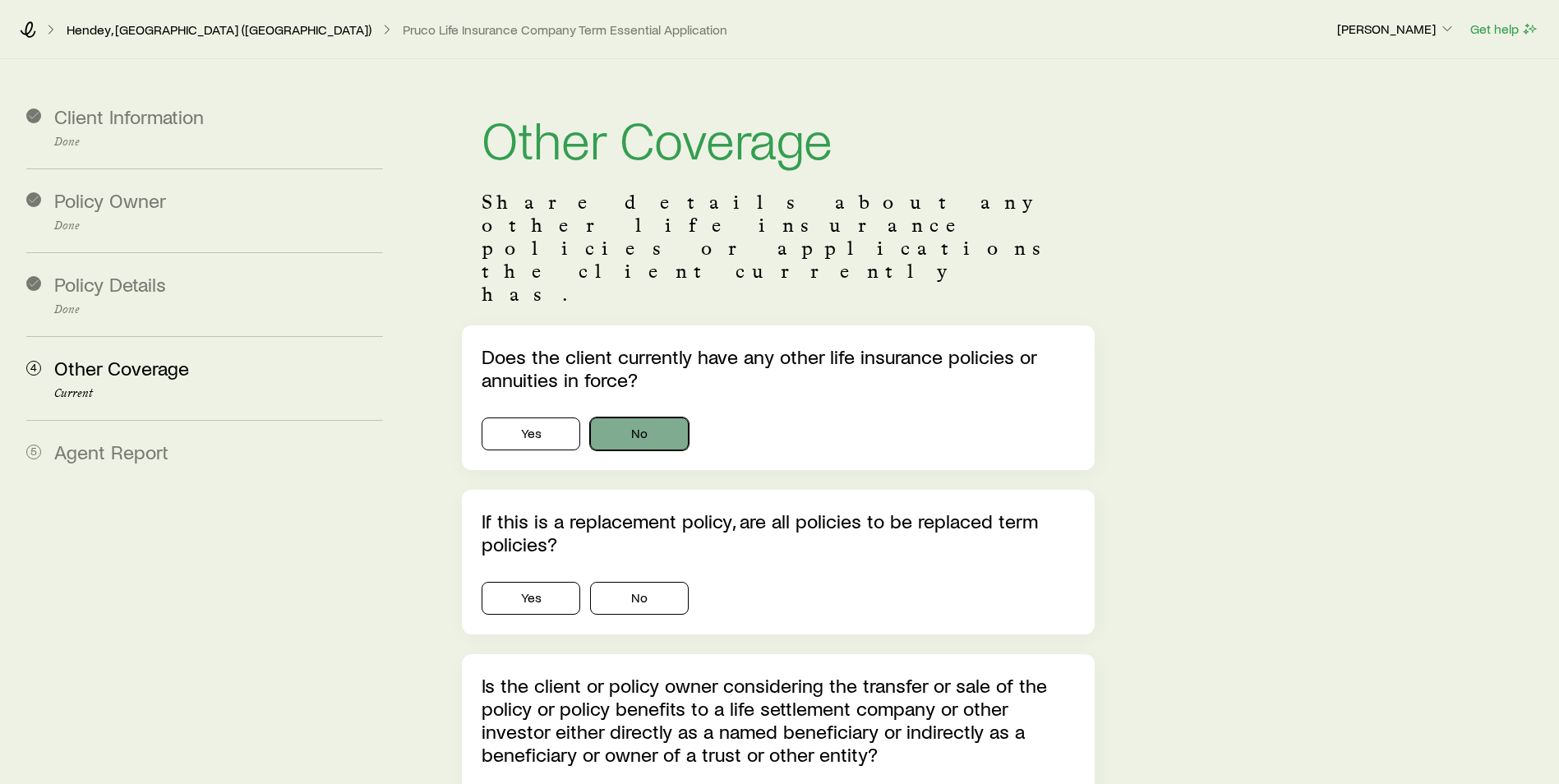 click on "No" at bounding box center [639, 434] 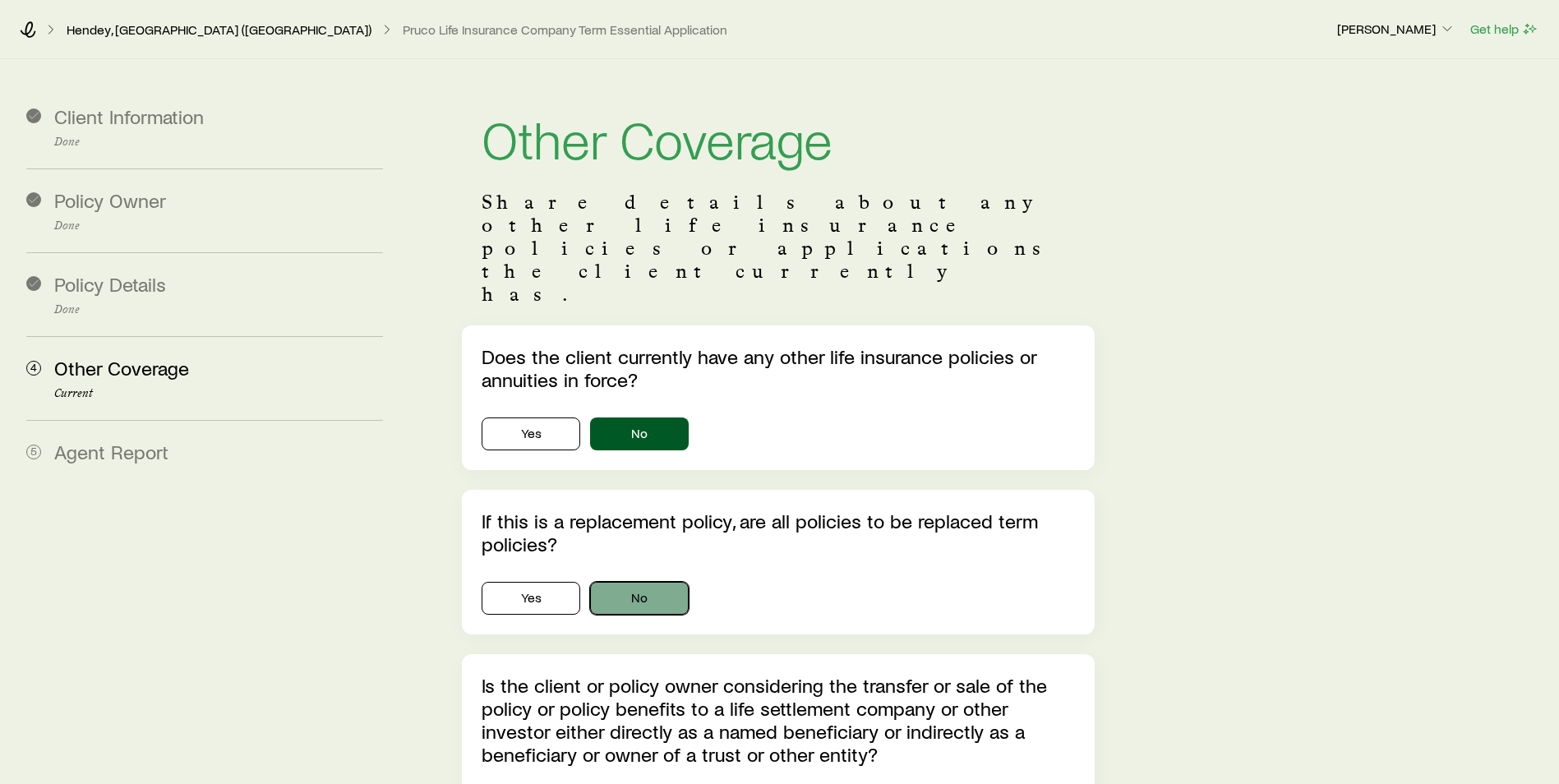 click on "No" at bounding box center [639, 598] 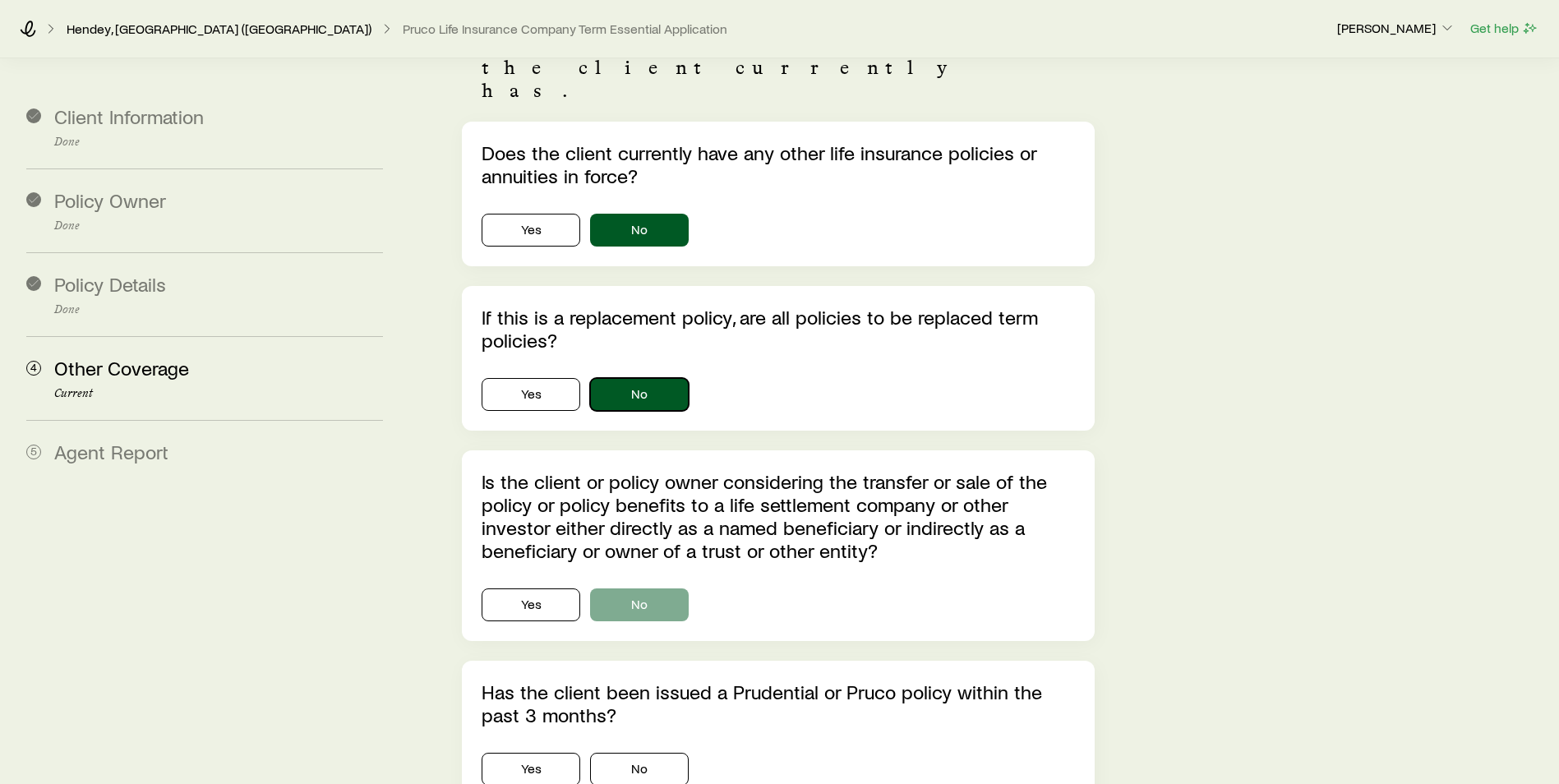 scroll, scrollTop: 205, scrollLeft: 0, axis: vertical 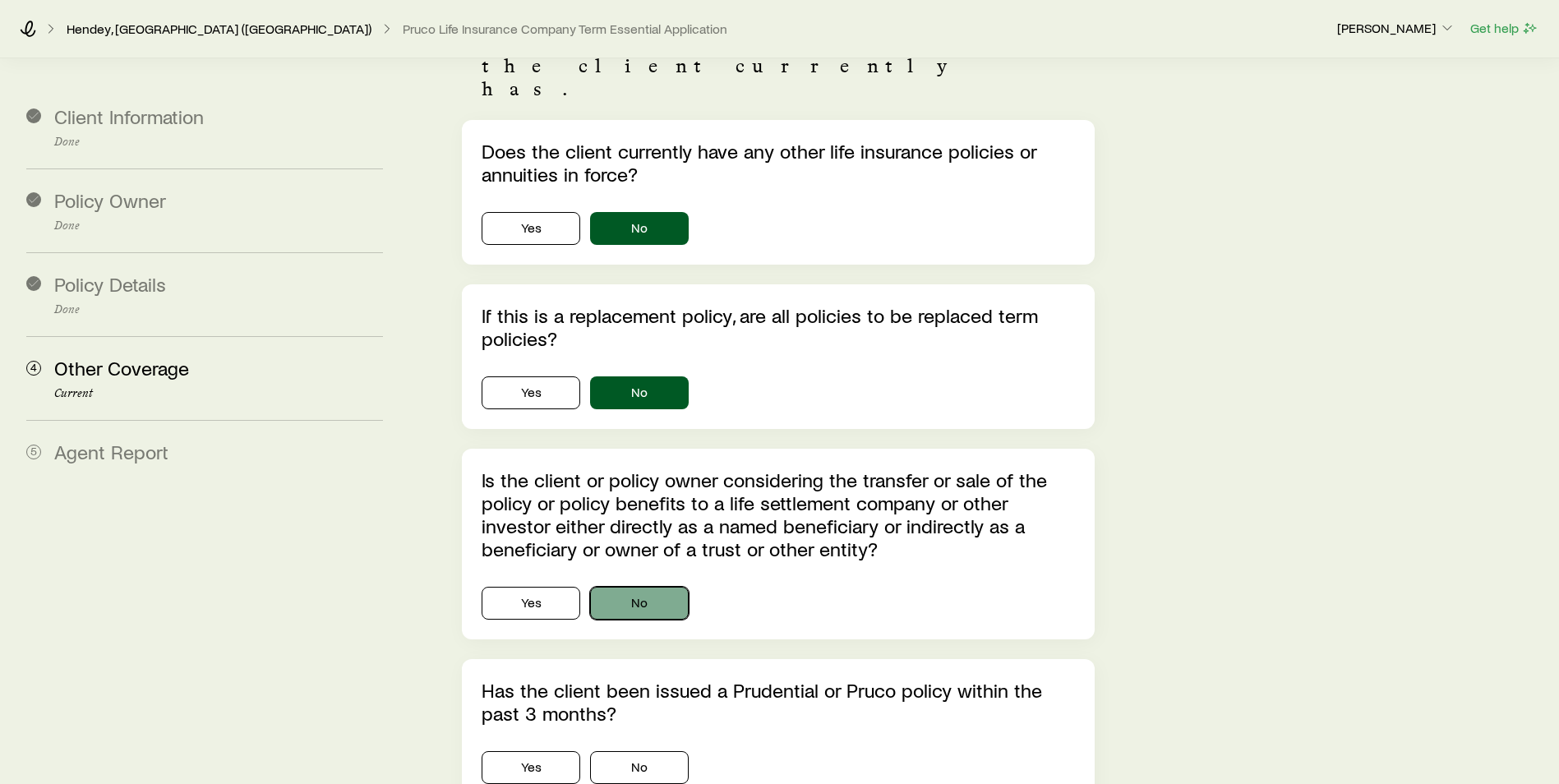 click on "No" at bounding box center (639, 603) 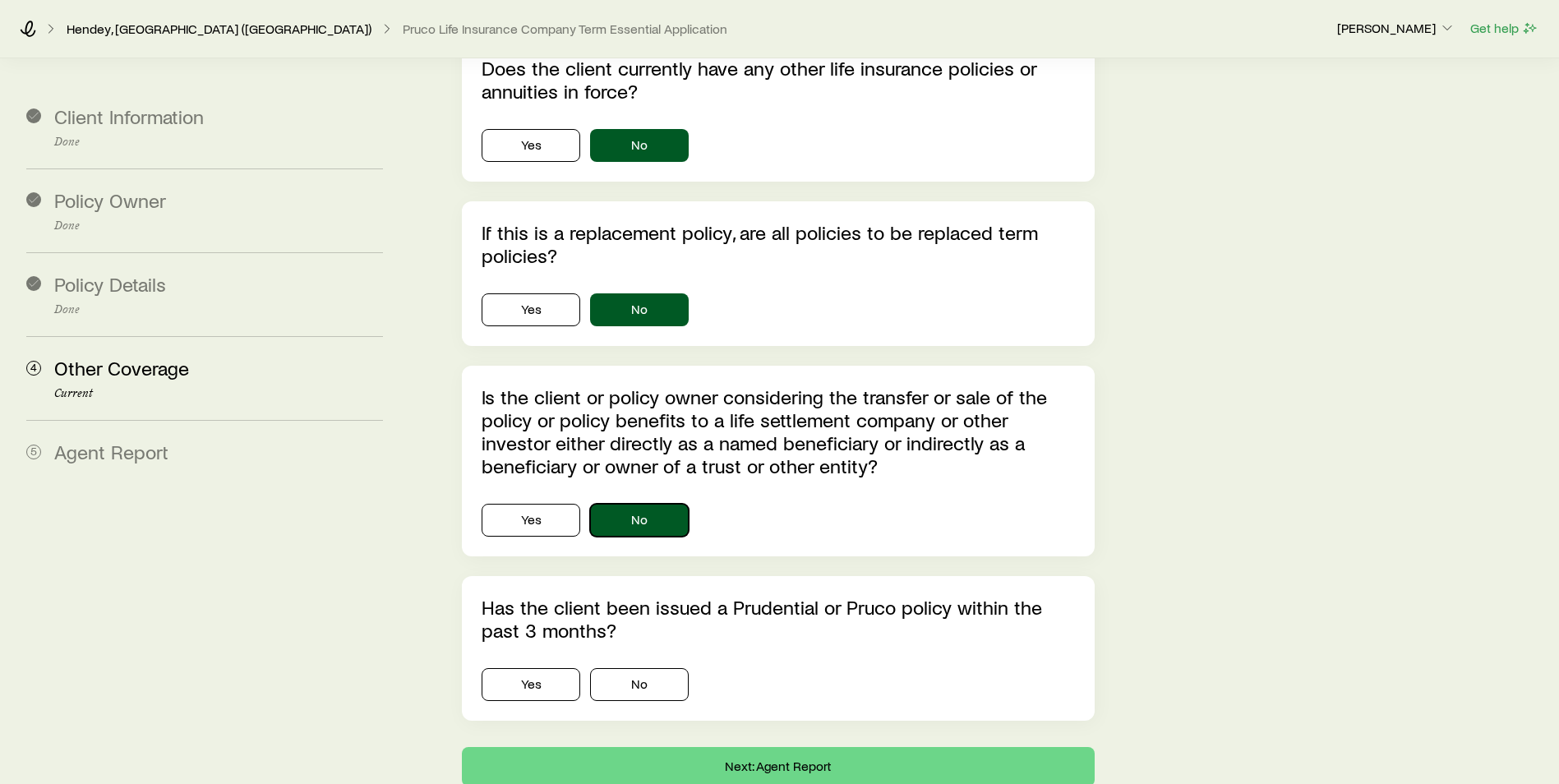 scroll, scrollTop: 315, scrollLeft: 0, axis: vertical 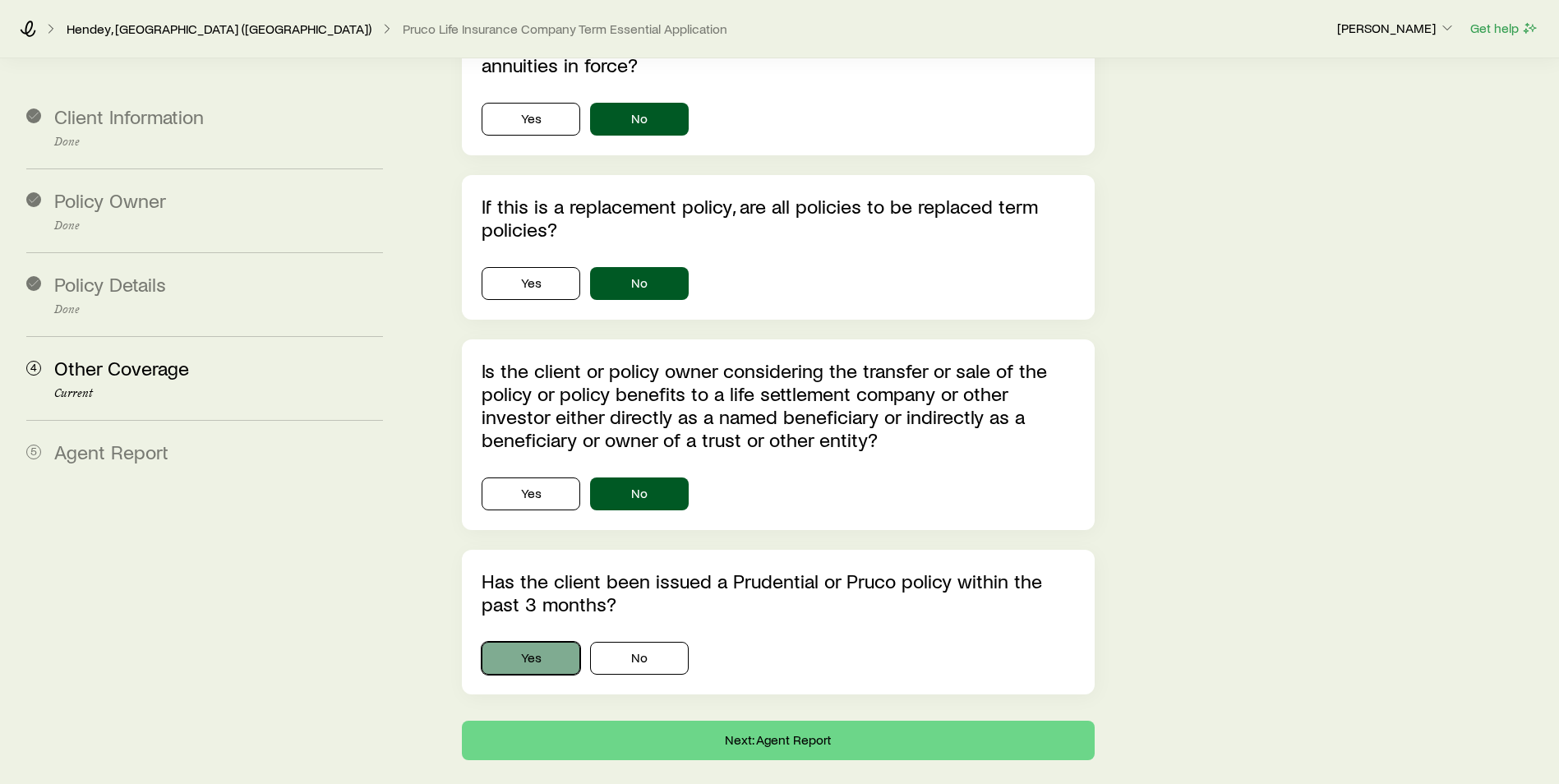 click on "Yes" at bounding box center [531, 658] 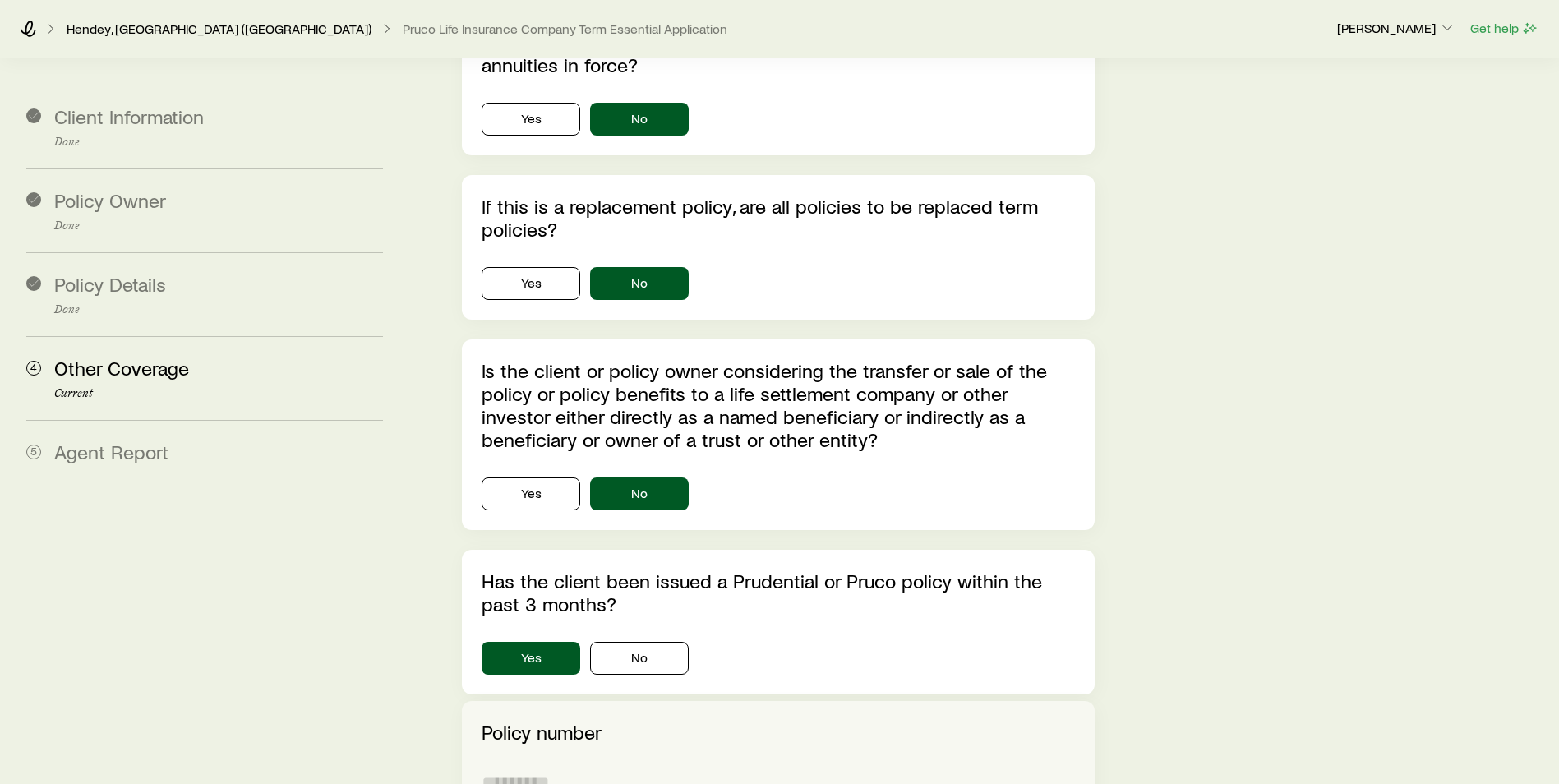 click at bounding box center [778, 783] 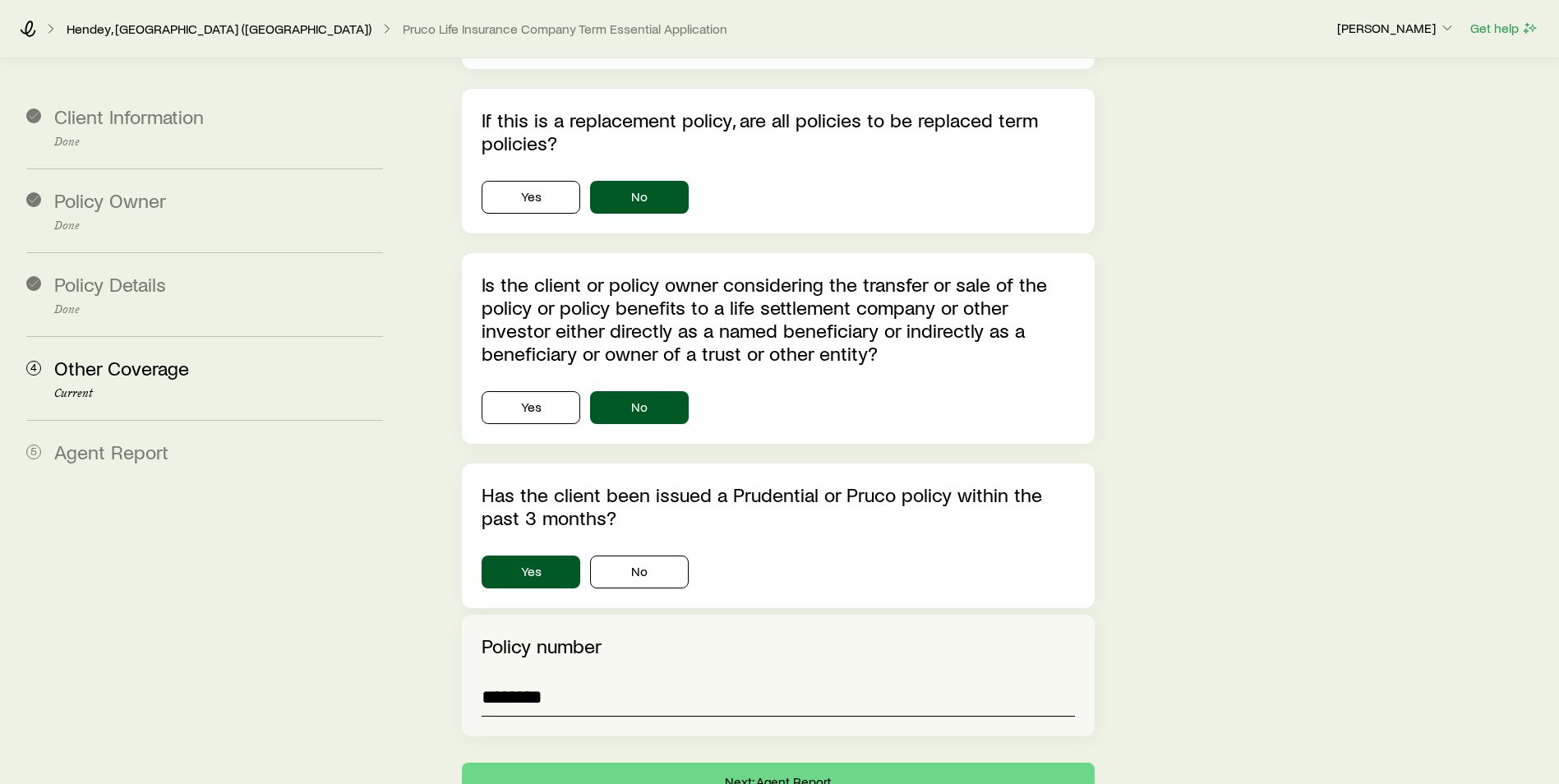 scroll, scrollTop: 443, scrollLeft: 0, axis: vertical 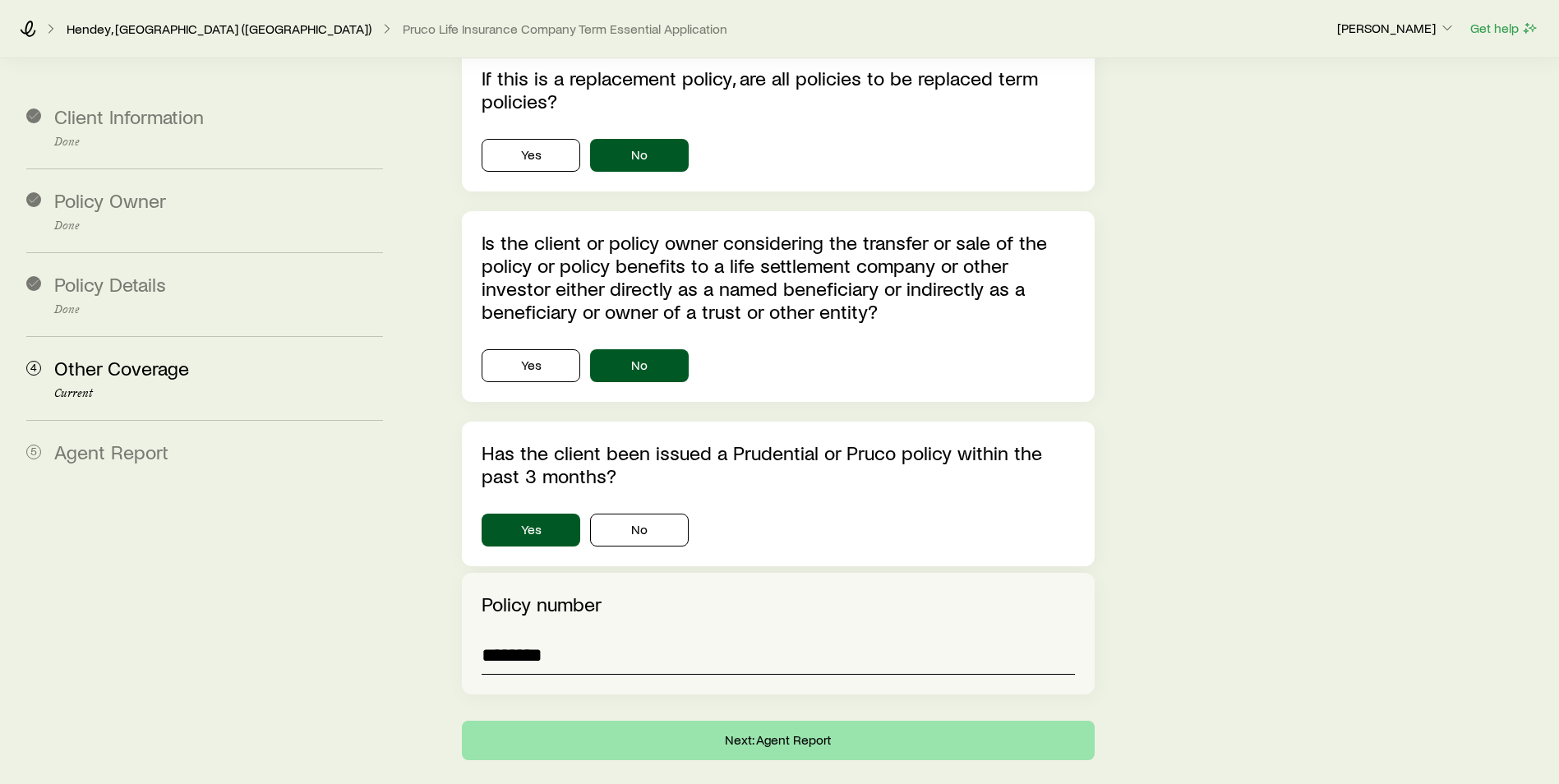 type on "********" 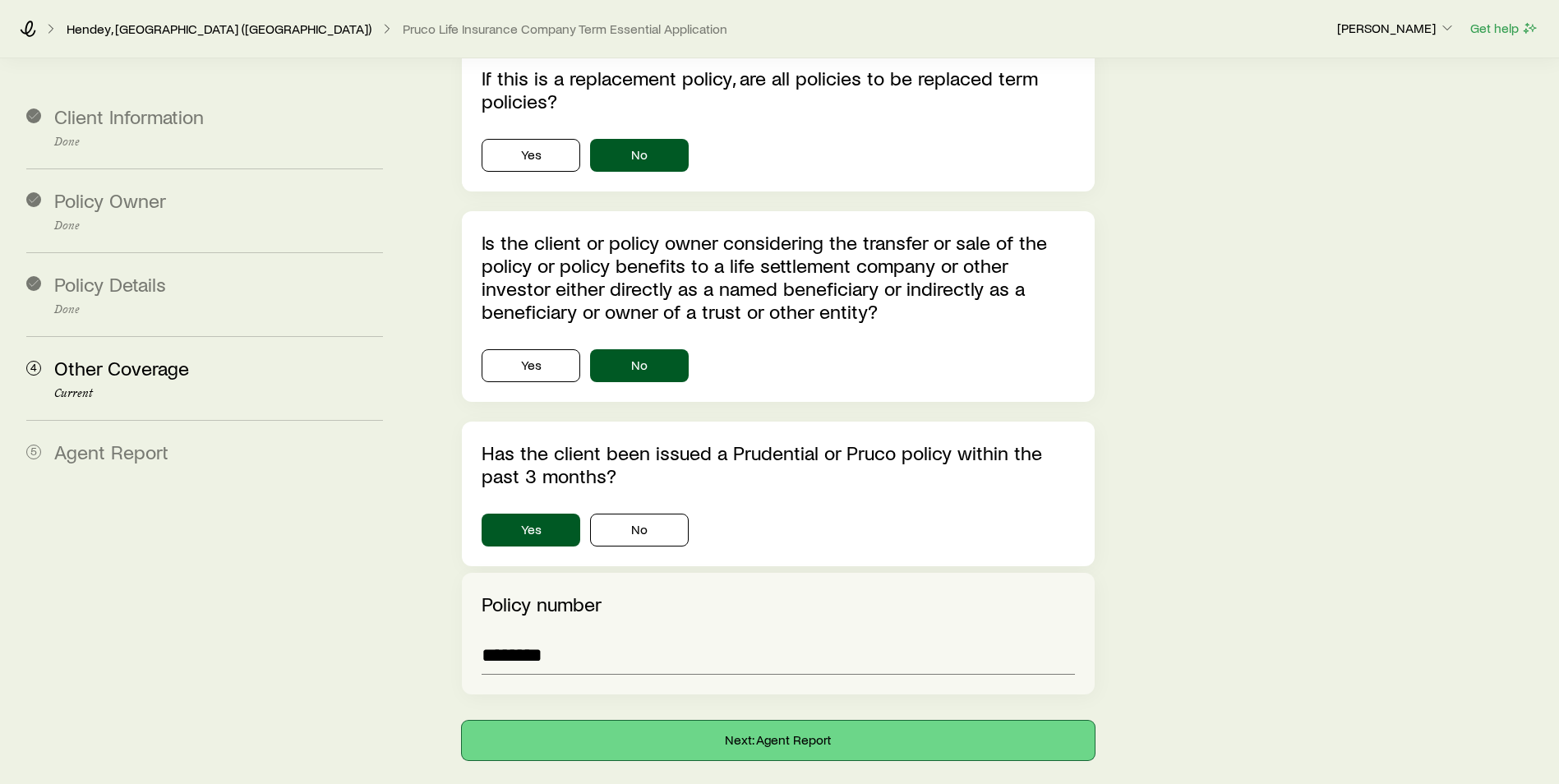 click on "Next: Agent Report" at bounding box center [778, 740] 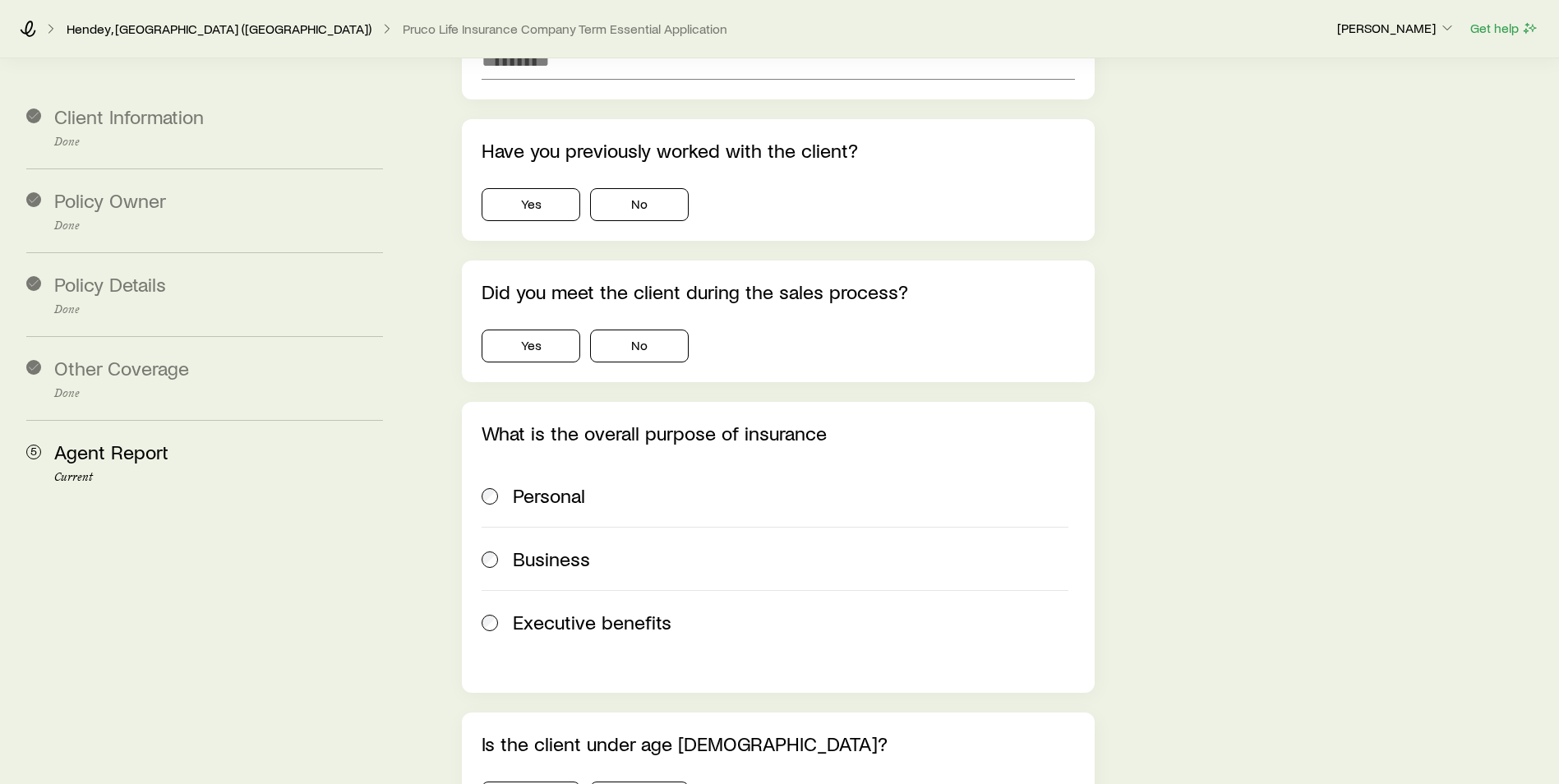 scroll, scrollTop: 0, scrollLeft: 0, axis: both 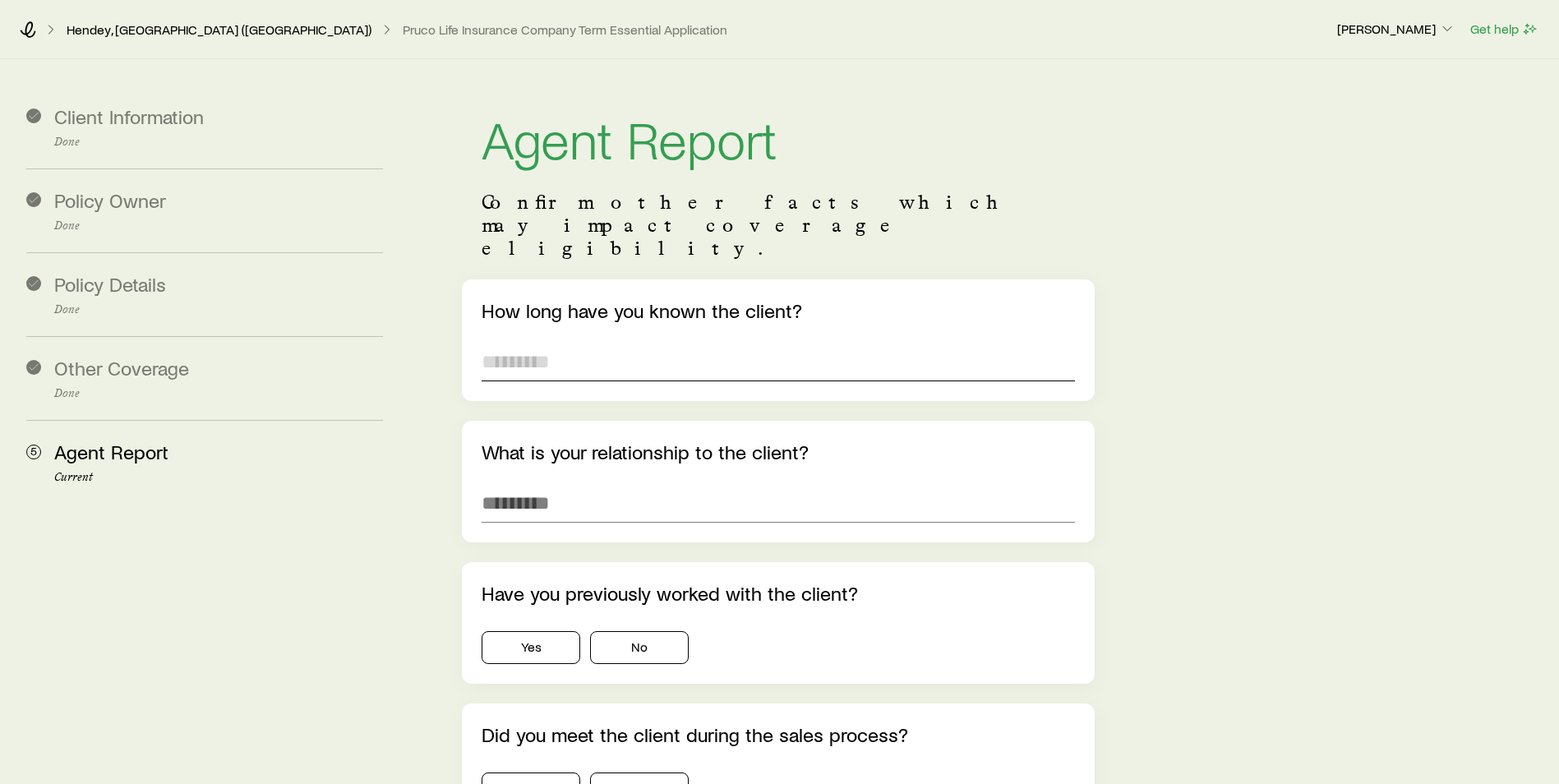 click at bounding box center [778, 362] 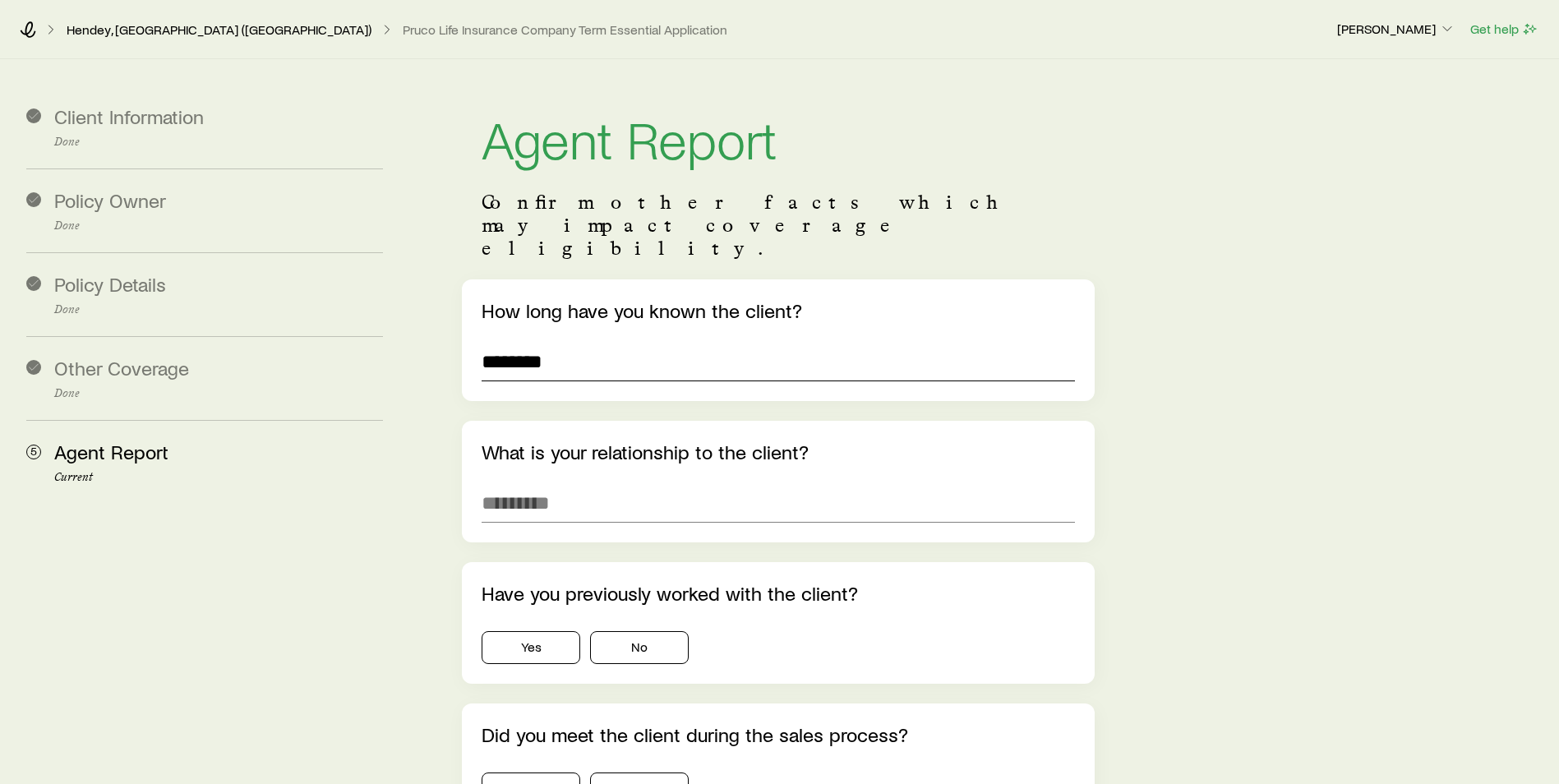type on "********" 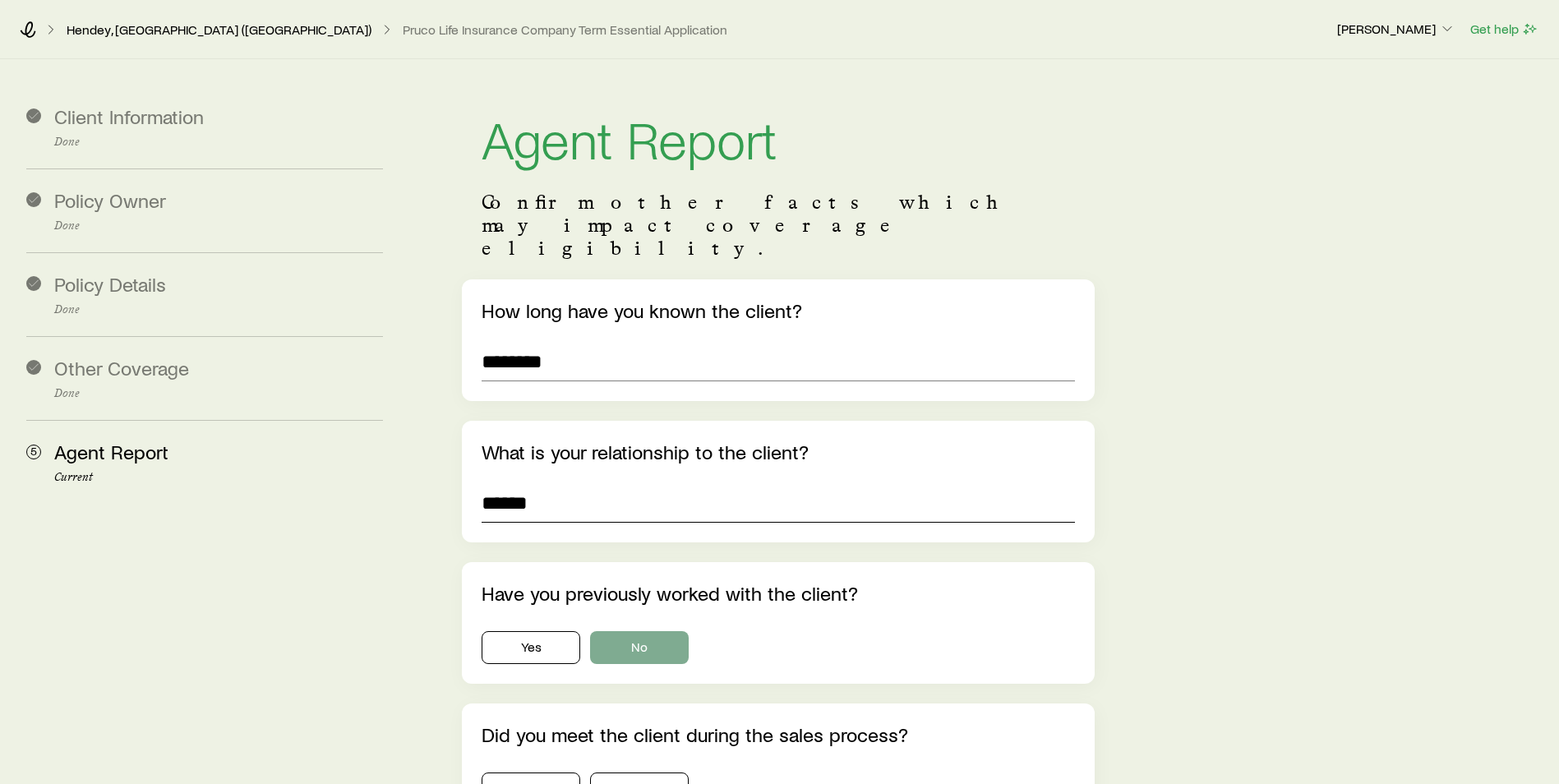 type on "******" 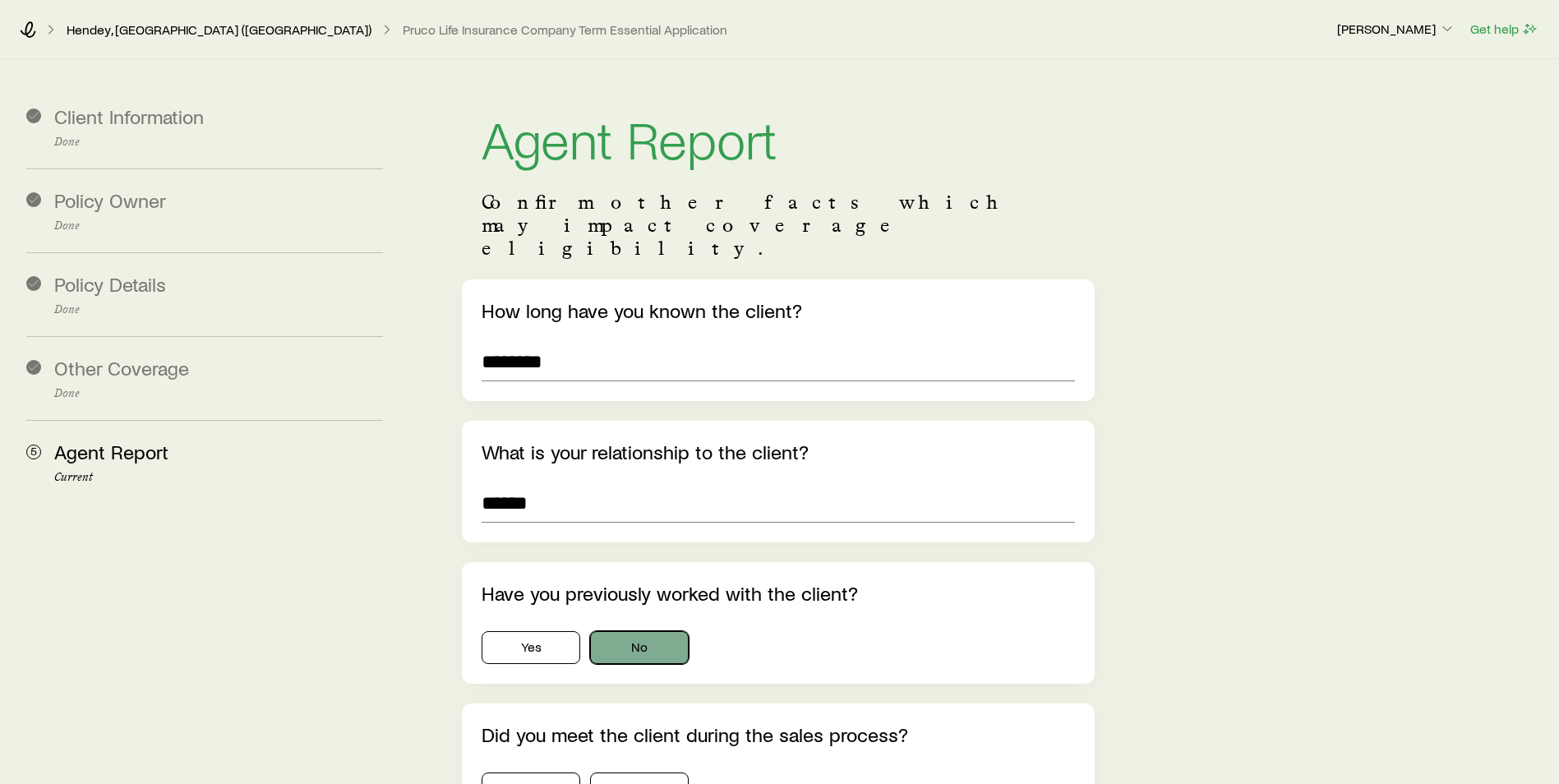 click on "No" at bounding box center (639, 648) 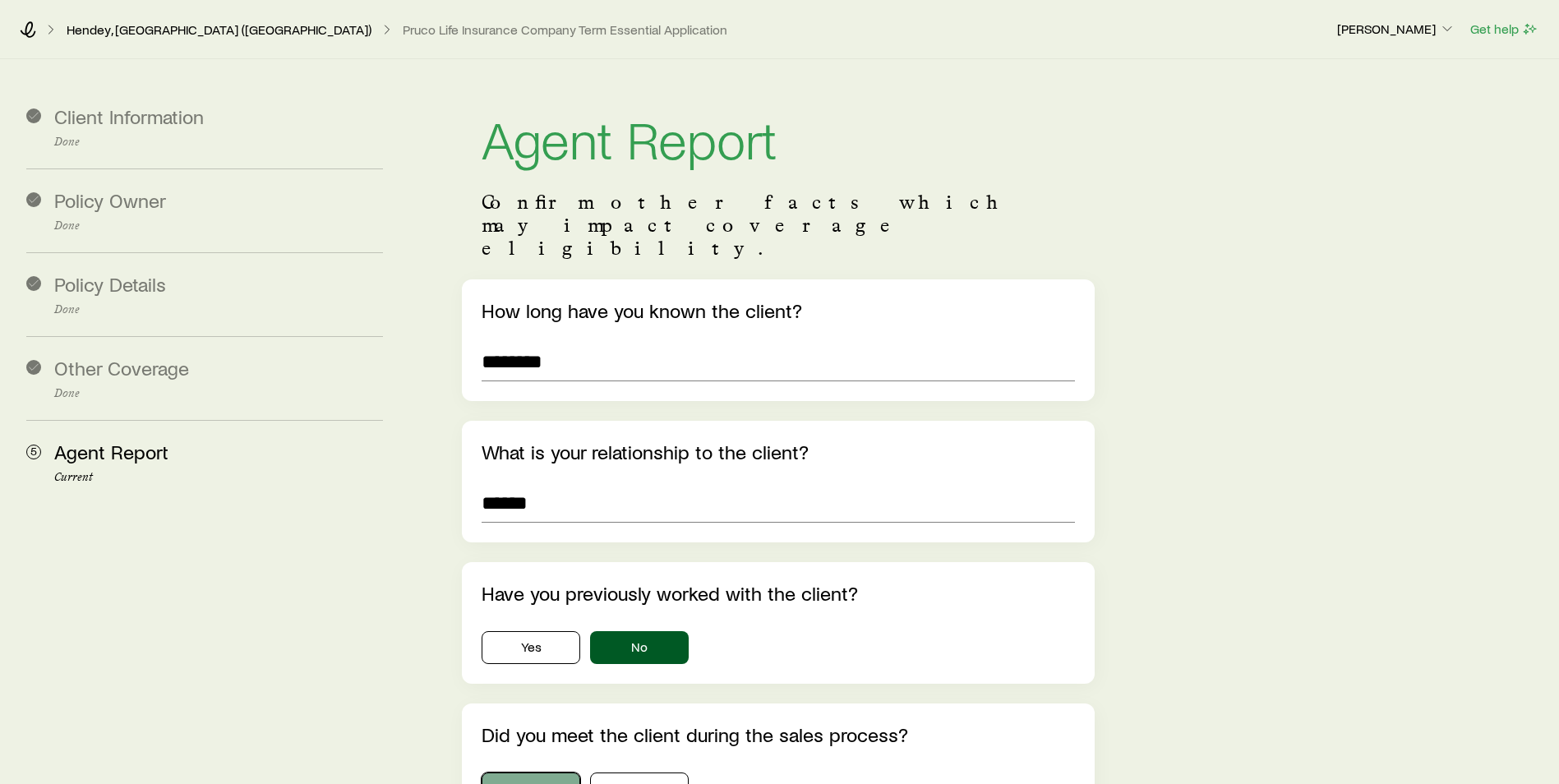 click on "Yes" at bounding box center [531, 789] 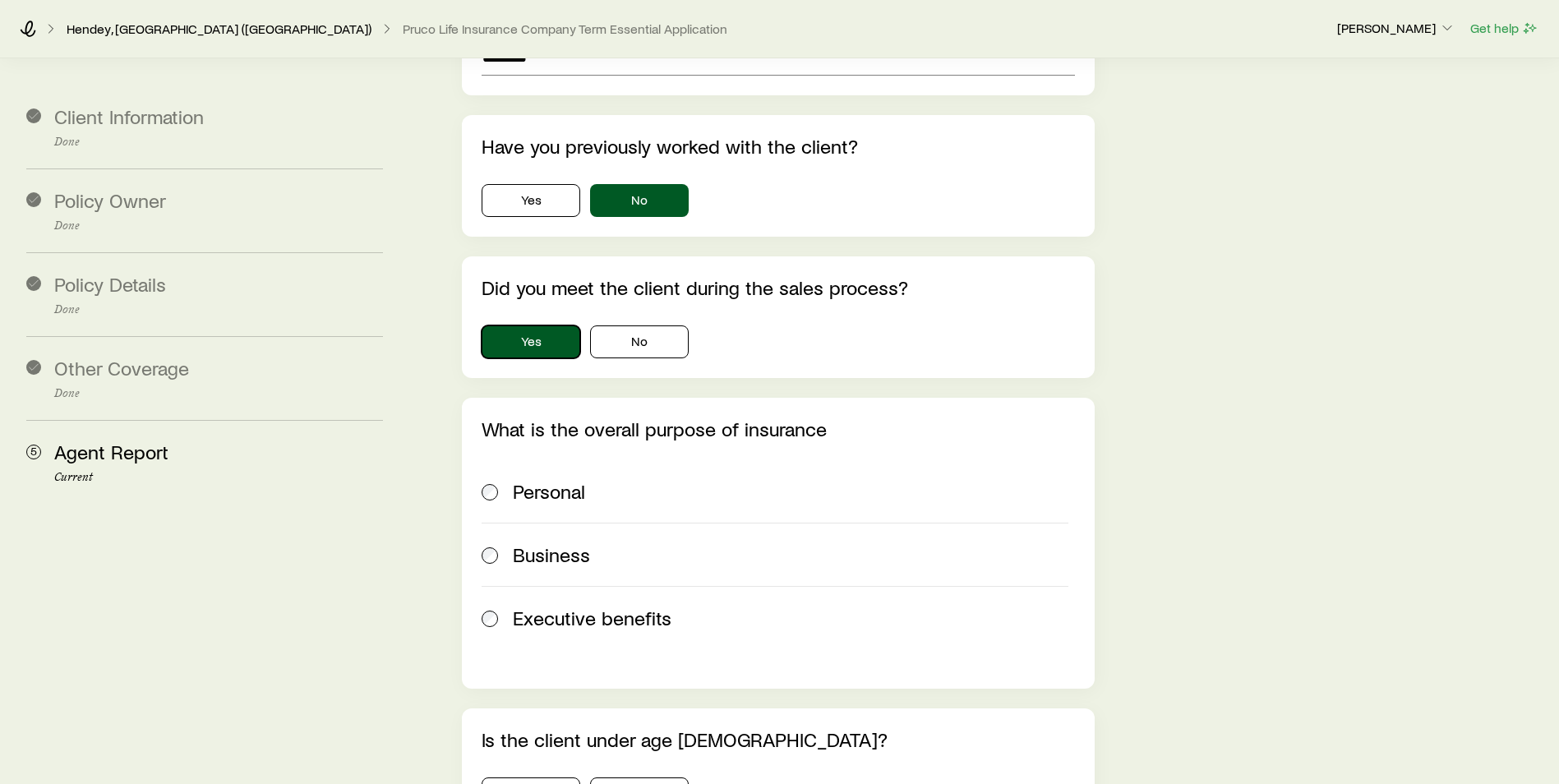 scroll, scrollTop: 452, scrollLeft: 0, axis: vertical 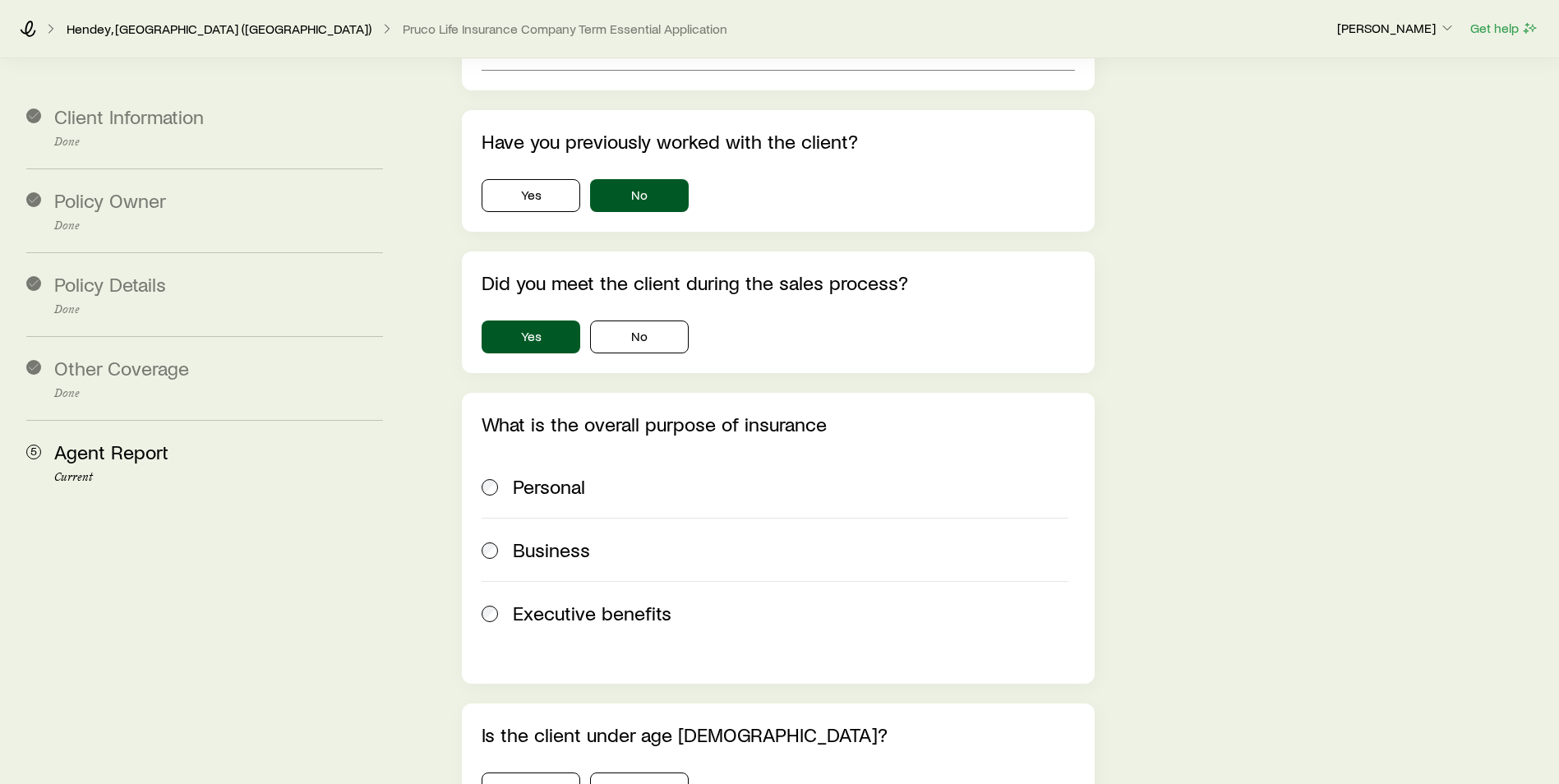 click at bounding box center (491, 487) 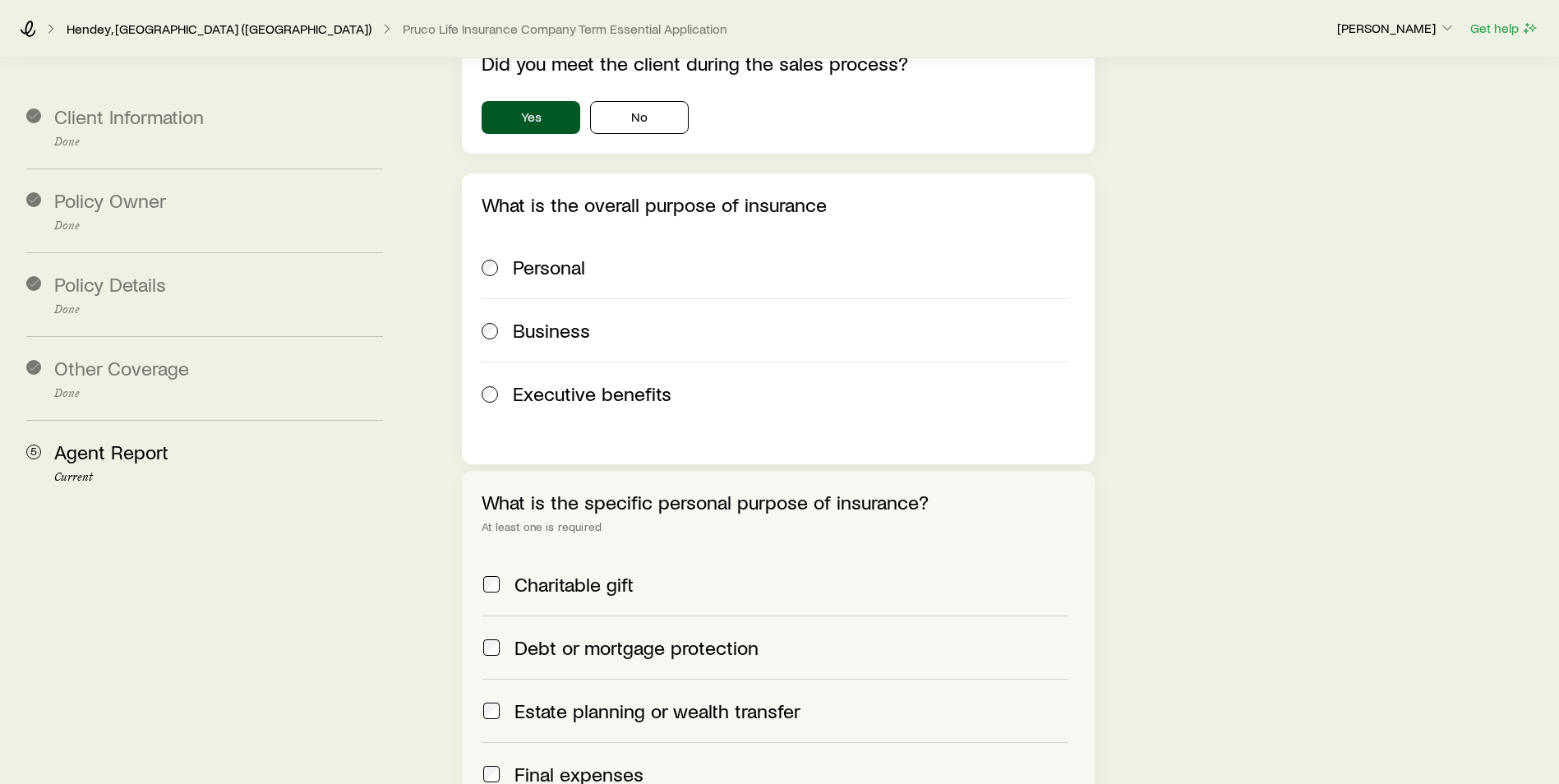 scroll, scrollTop: 740, scrollLeft: 0, axis: vertical 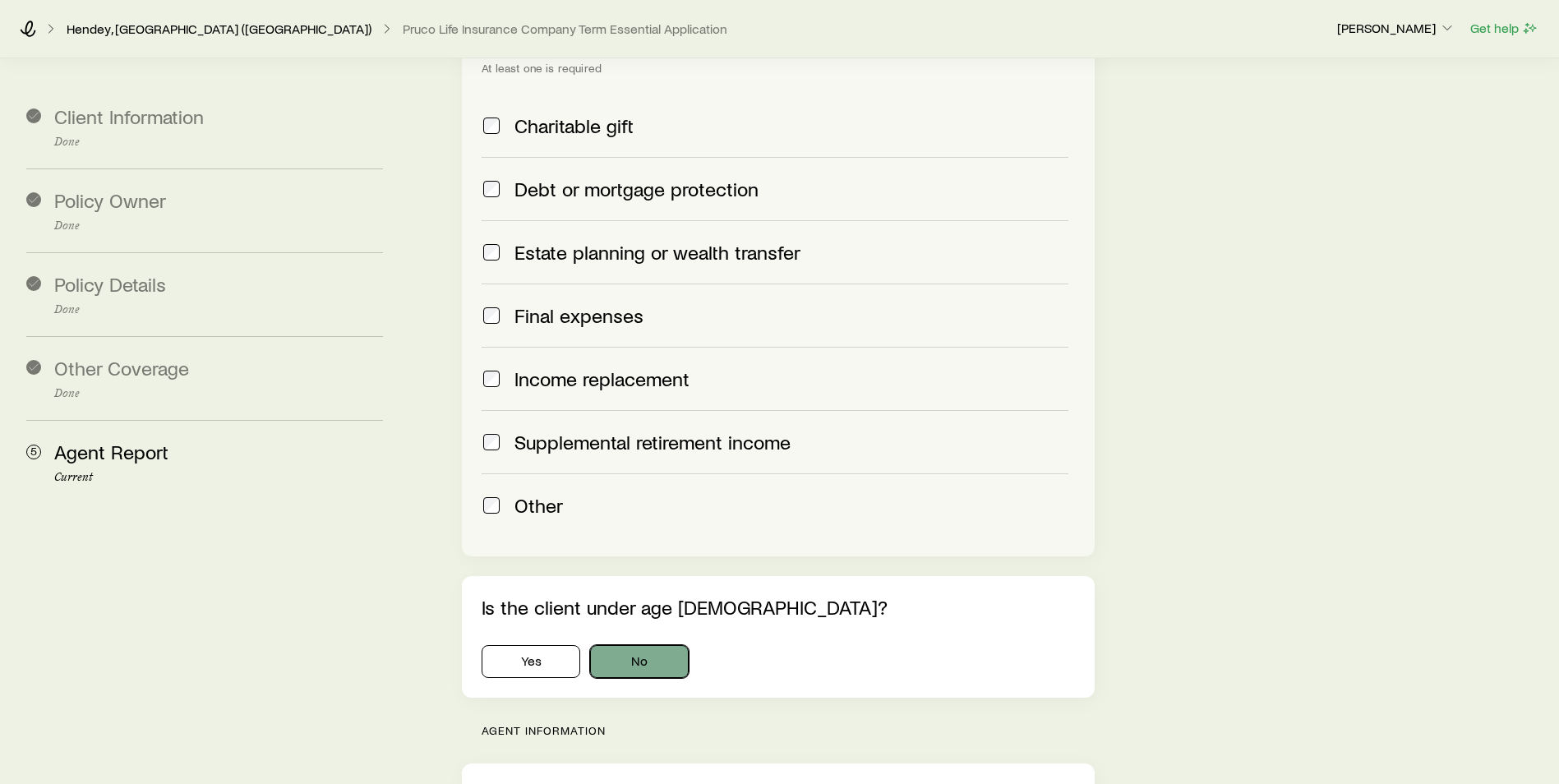 click on "No" at bounding box center (639, 662) 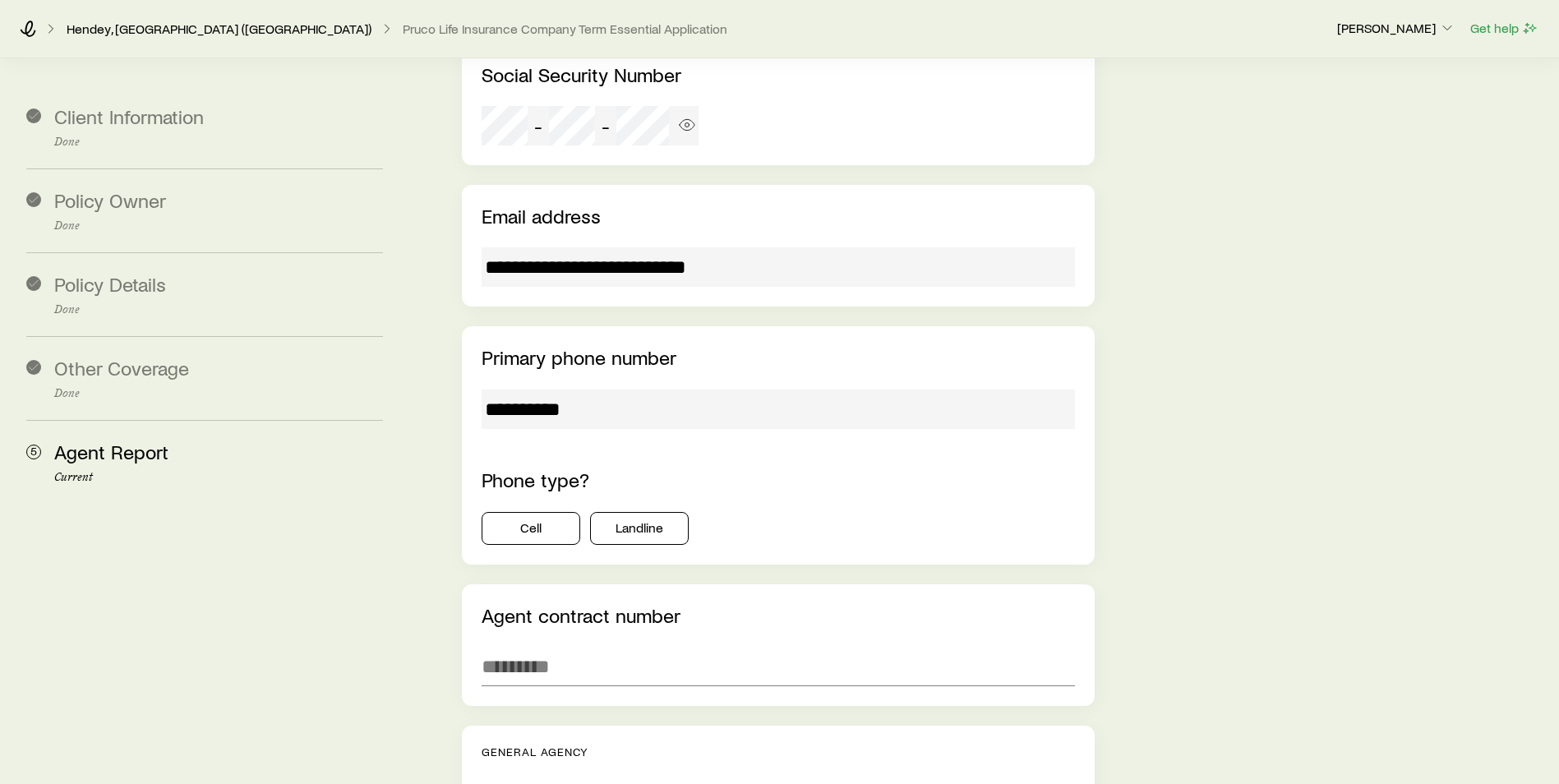 scroll, scrollTop: 2404, scrollLeft: 0, axis: vertical 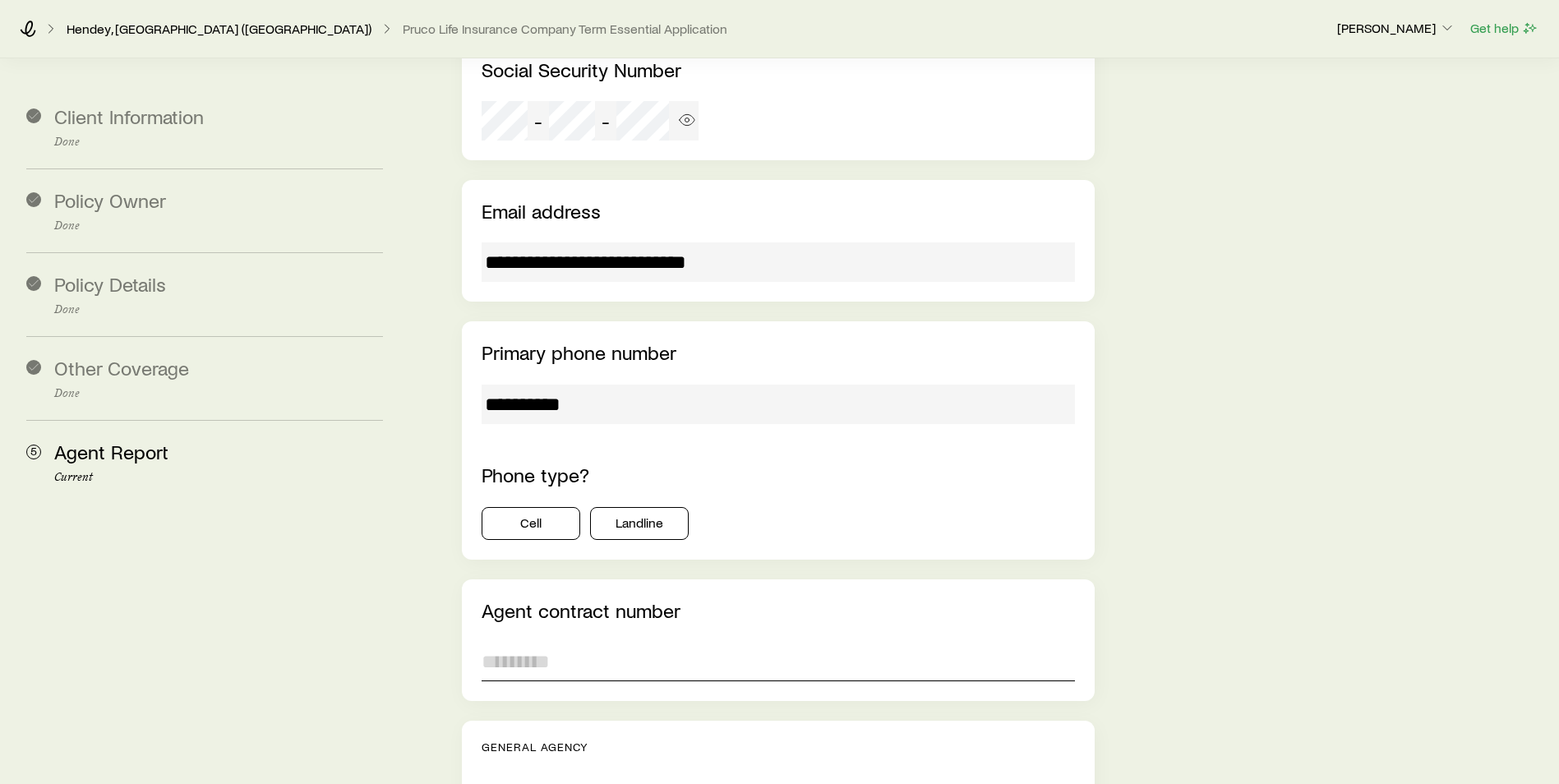 click at bounding box center (778, 662) 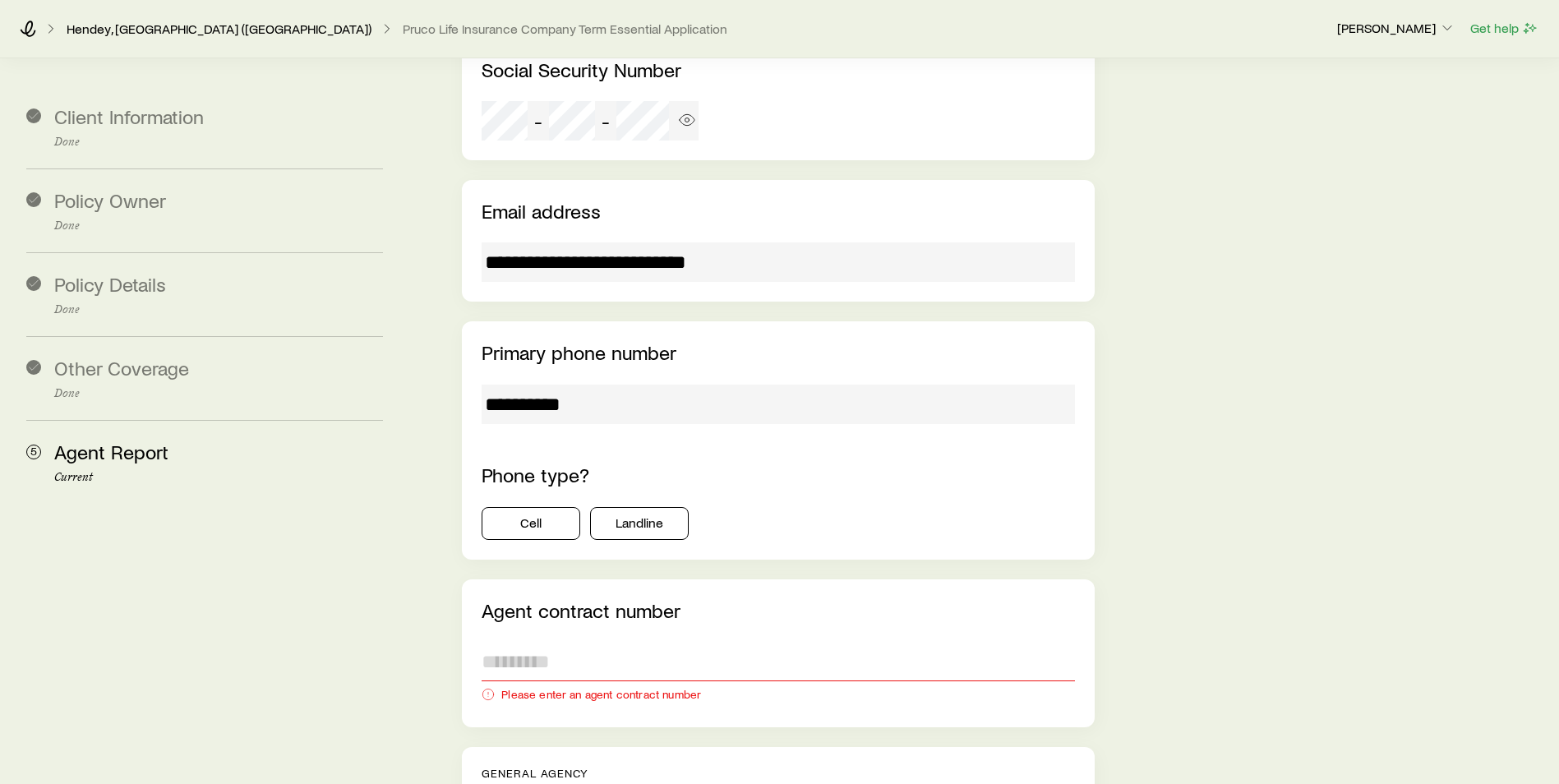 click at bounding box center (778, 662) 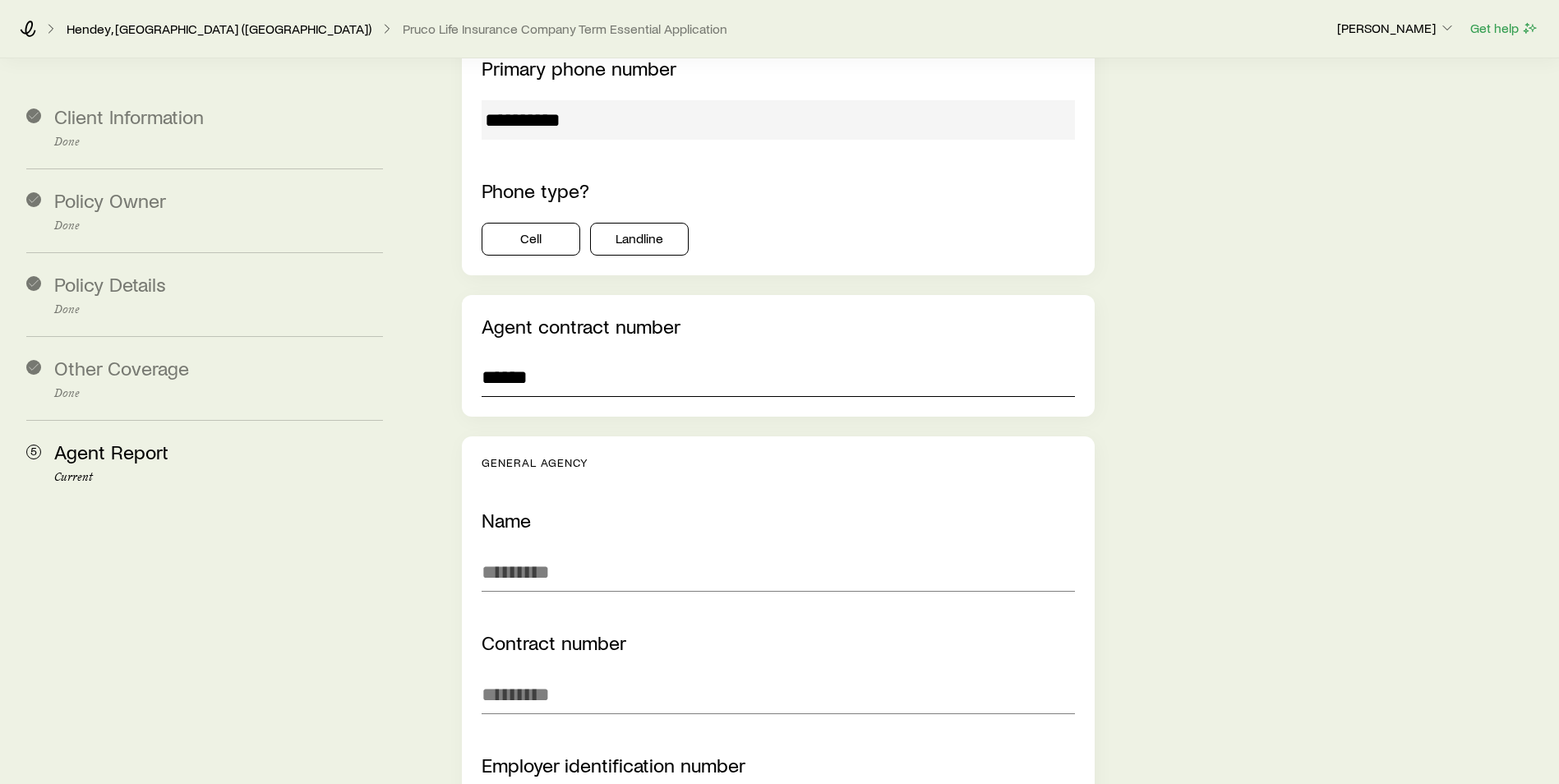 scroll, scrollTop: 2691, scrollLeft: 0, axis: vertical 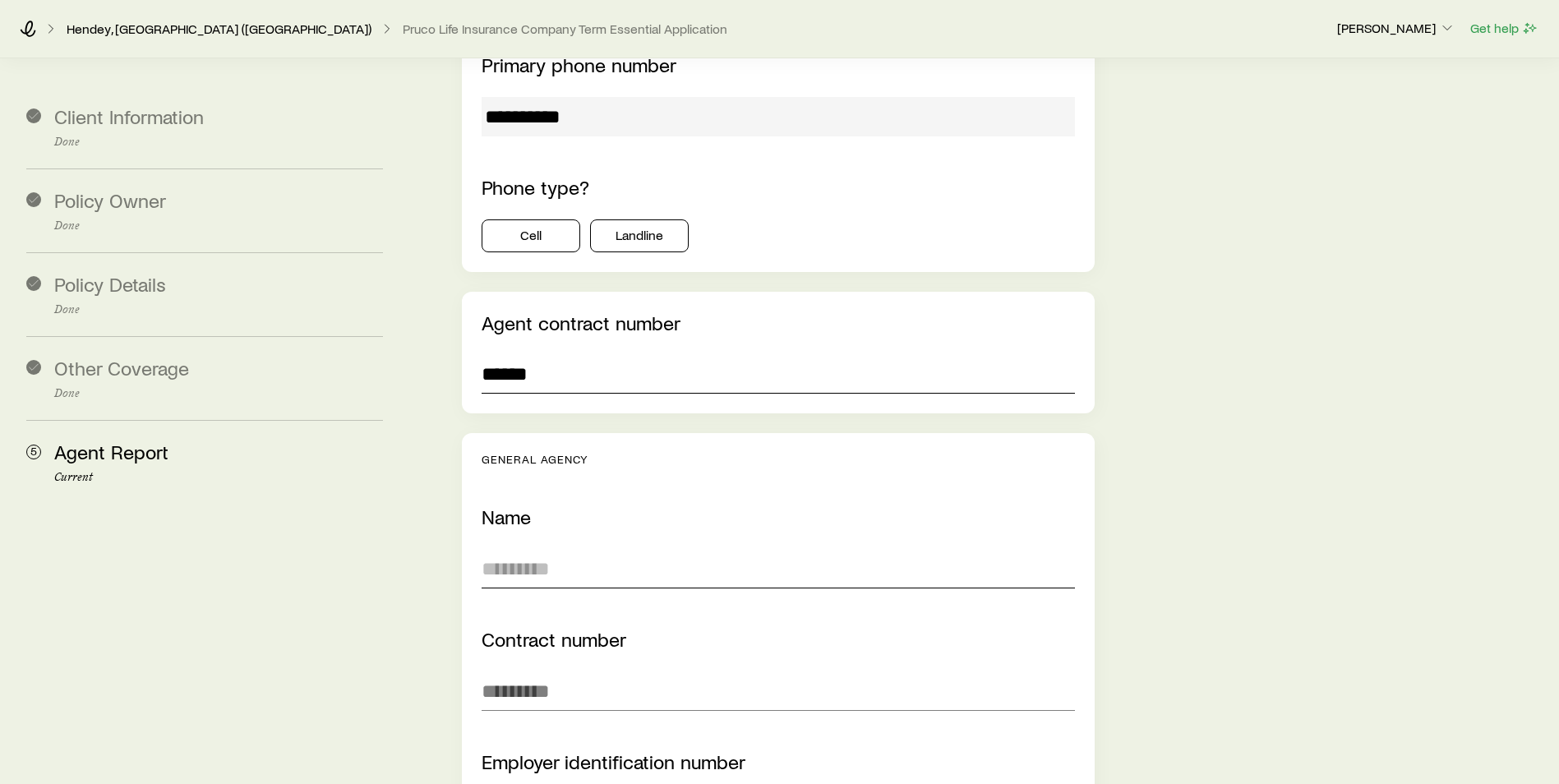 type on "******" 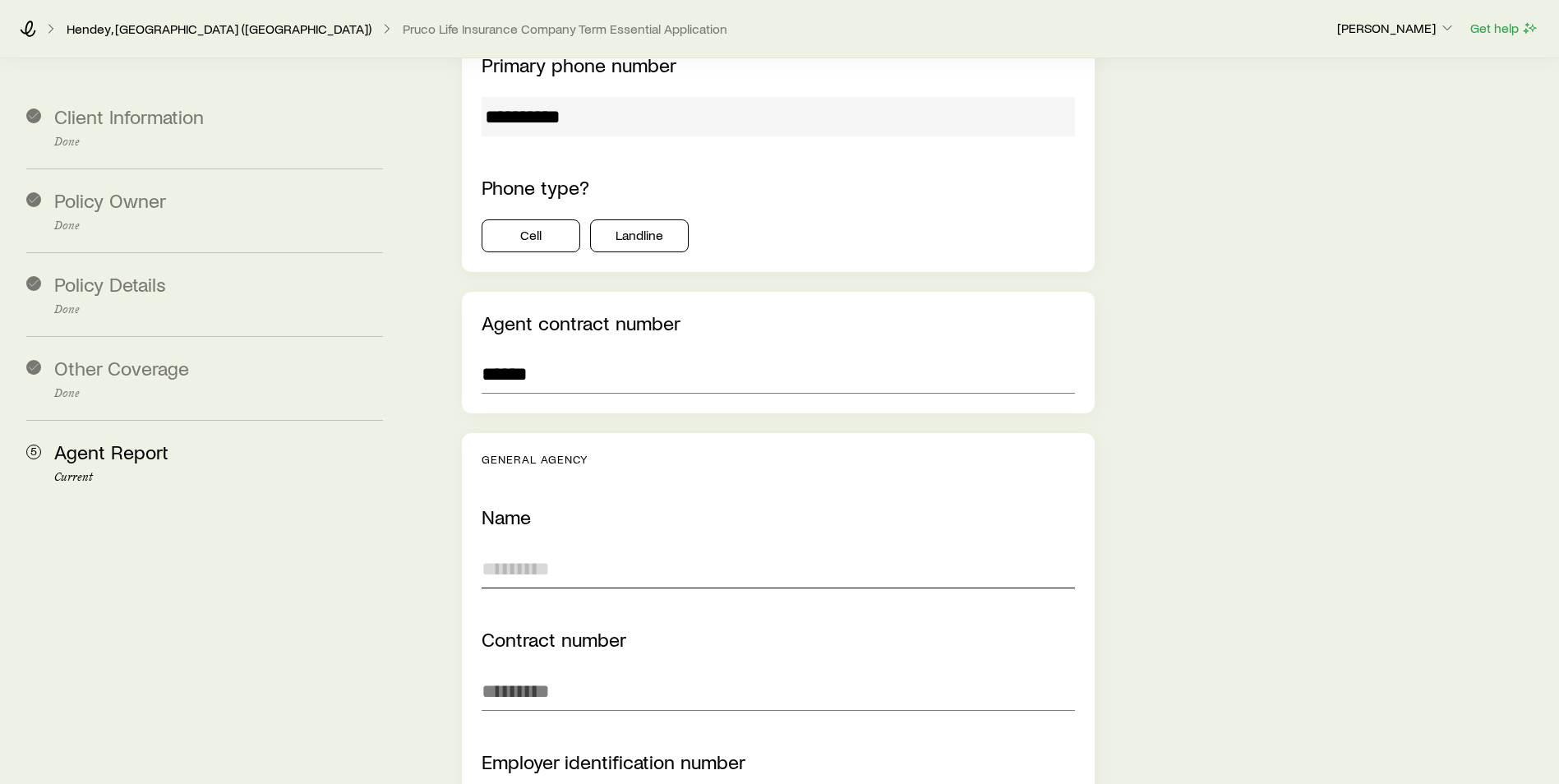 click at bounding box center (778, 569) 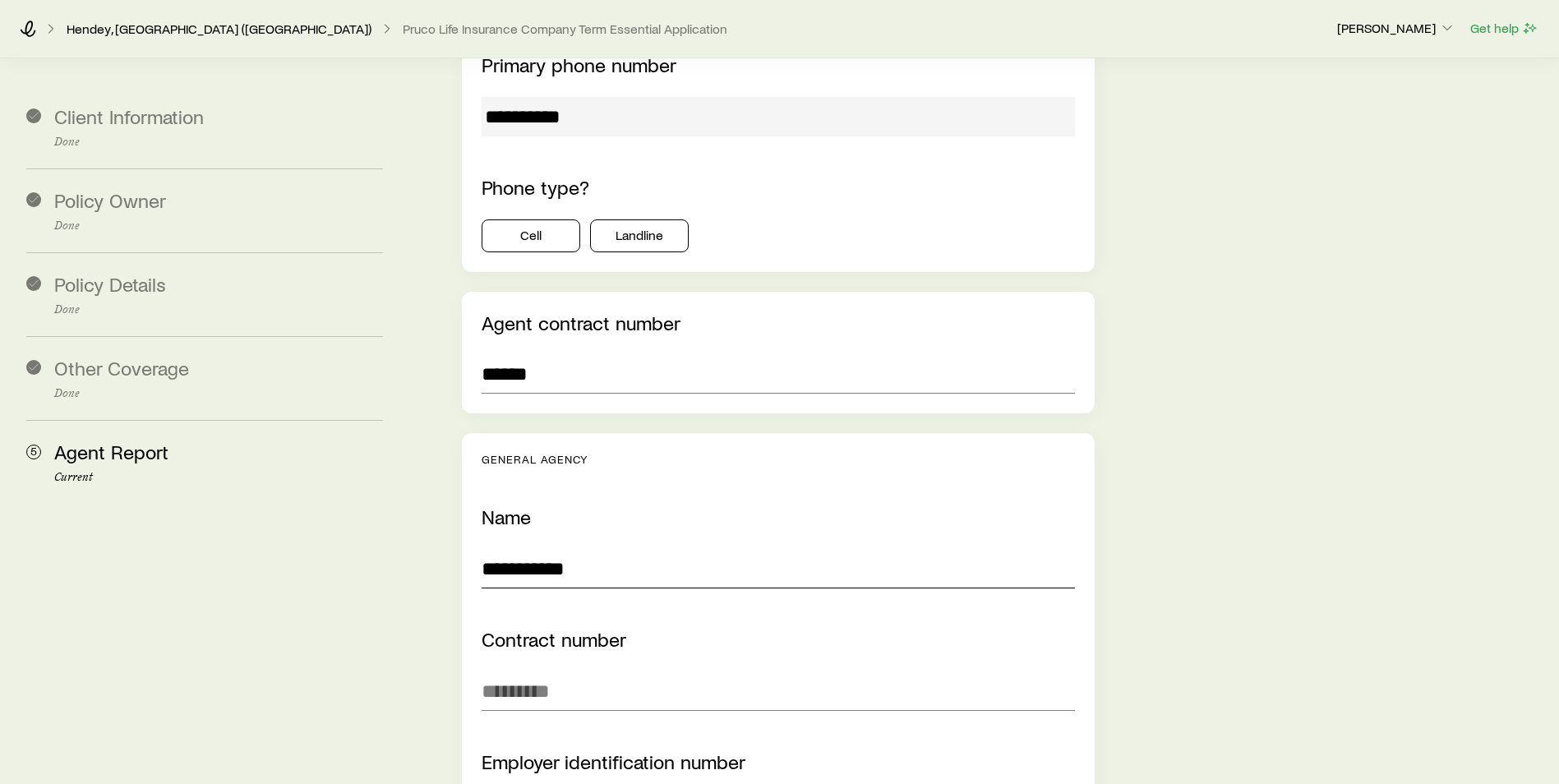 type on "**********" 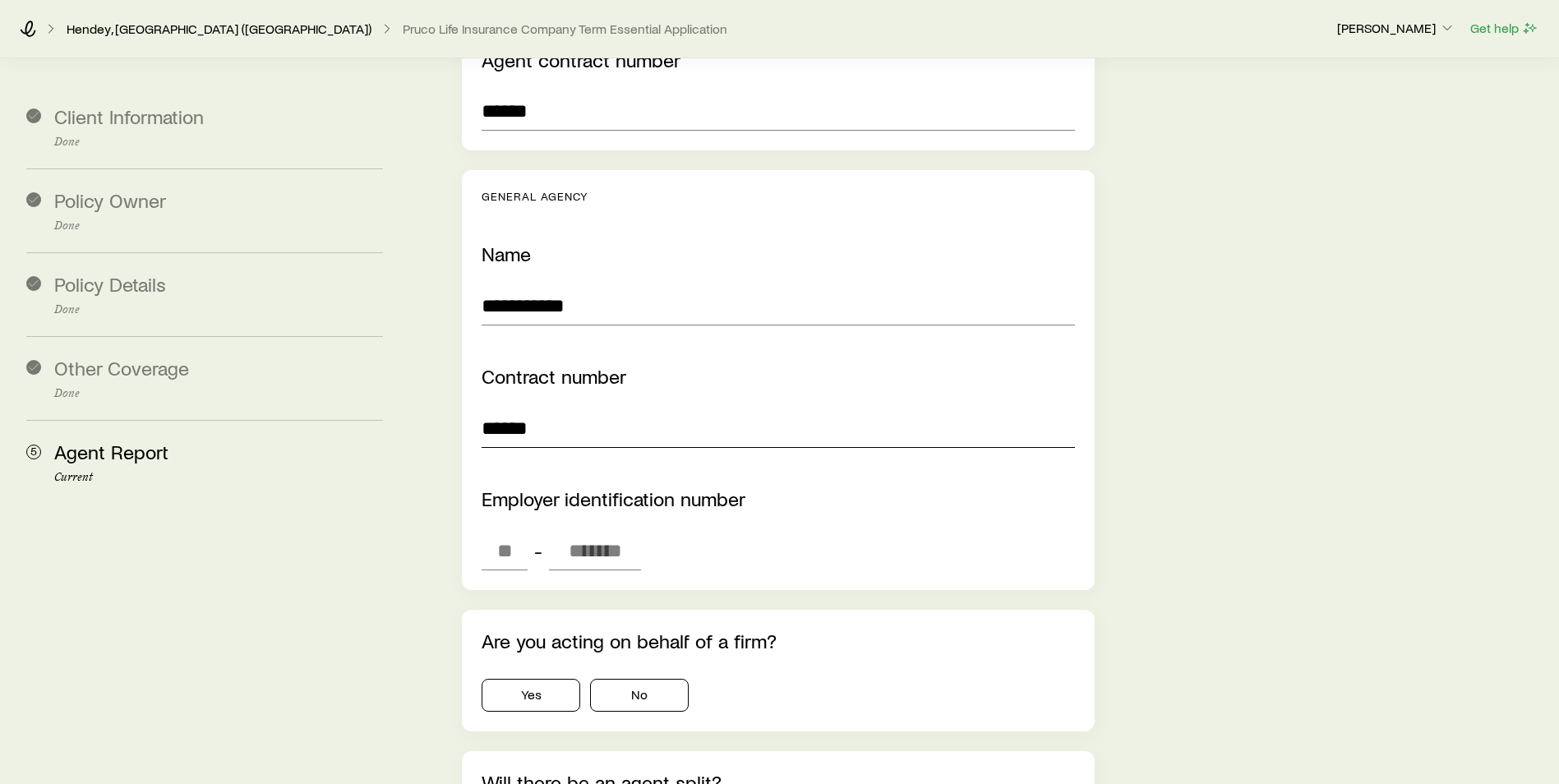 scroll, scrollTop: 2958, scrollLeft: 0, axis: vertical 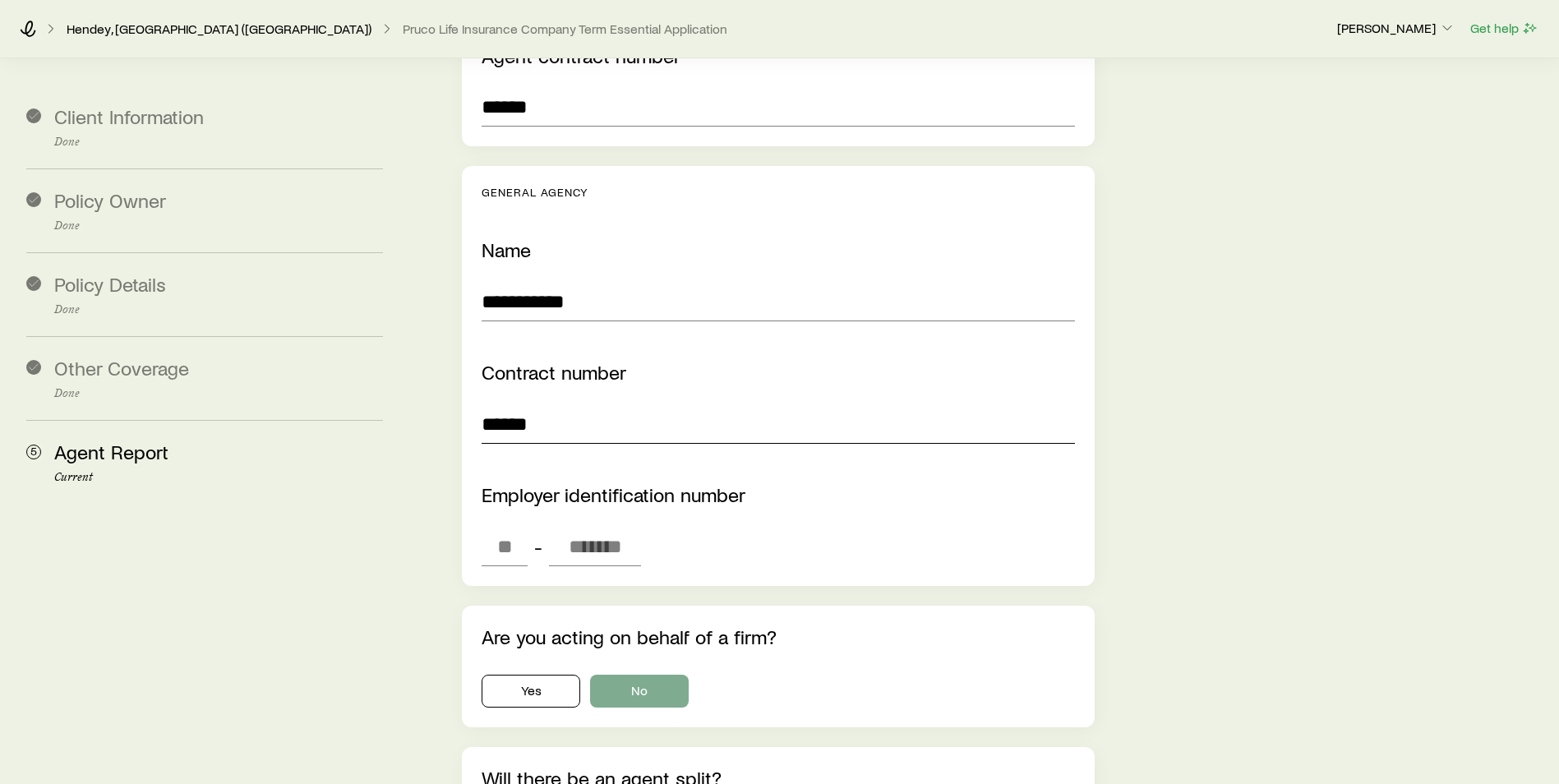 type on "******" 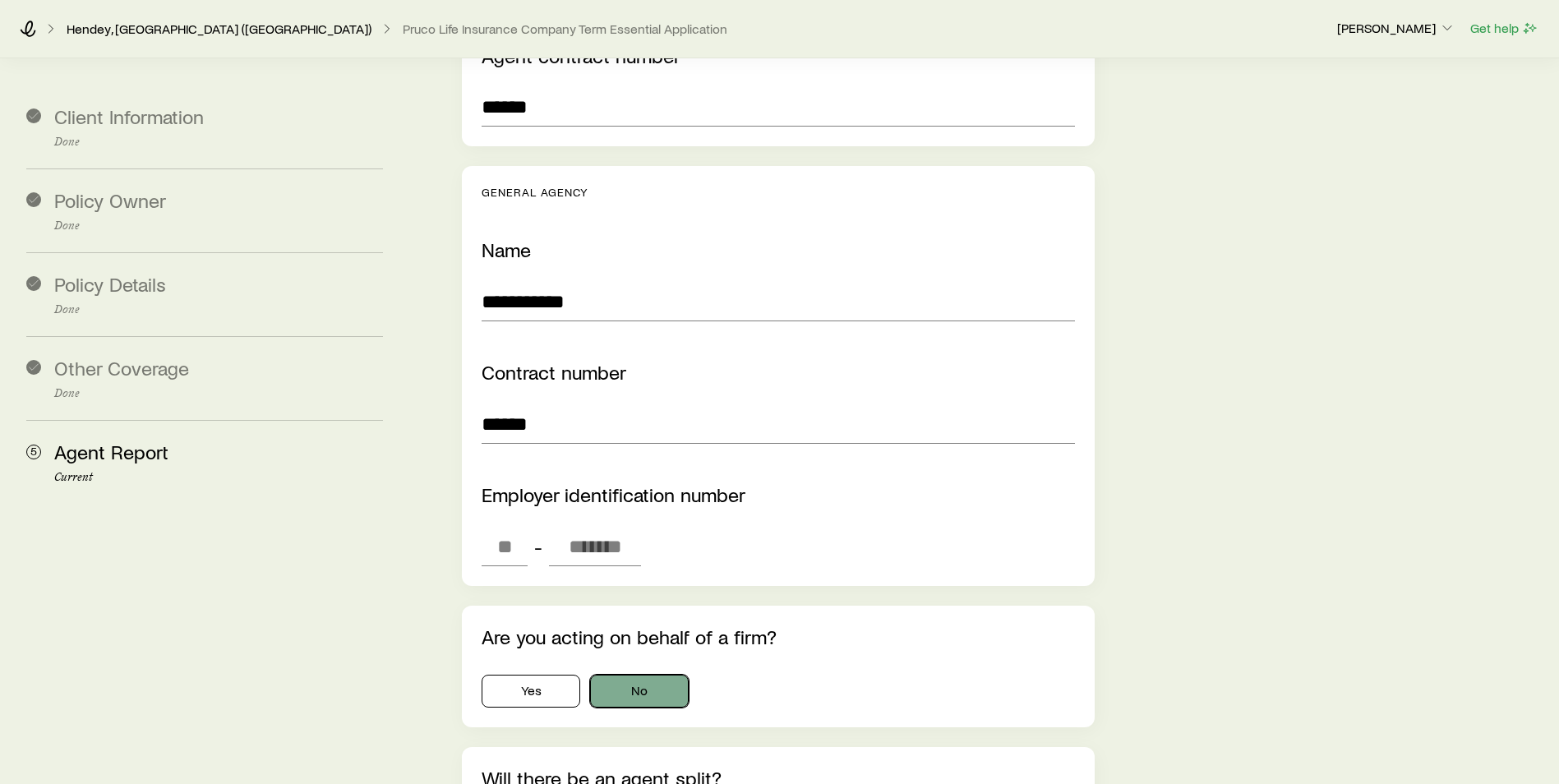 click on "No" at bounding box center (639, 691) 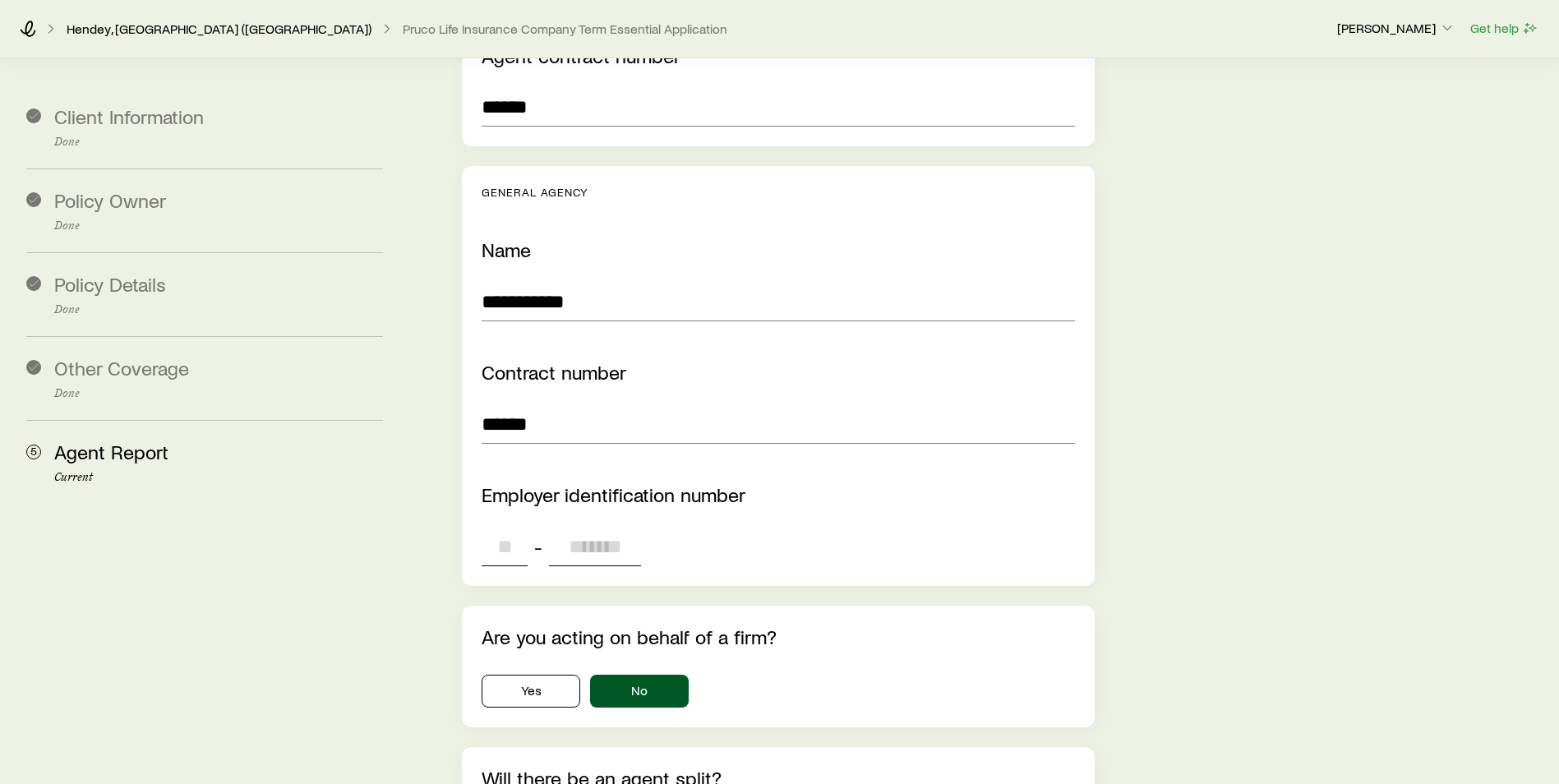 click at bounding box center [505, 546] 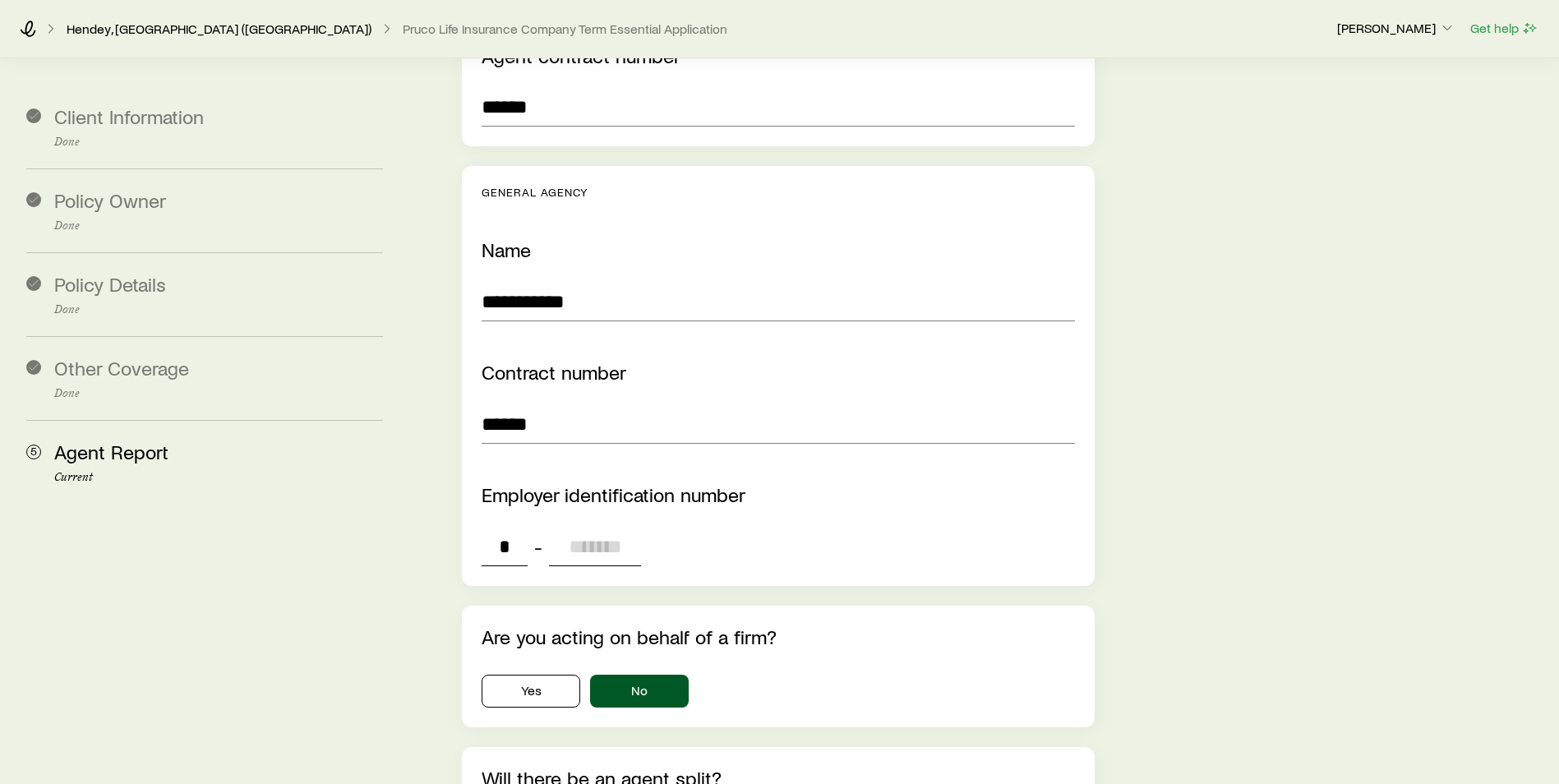 type on "**" 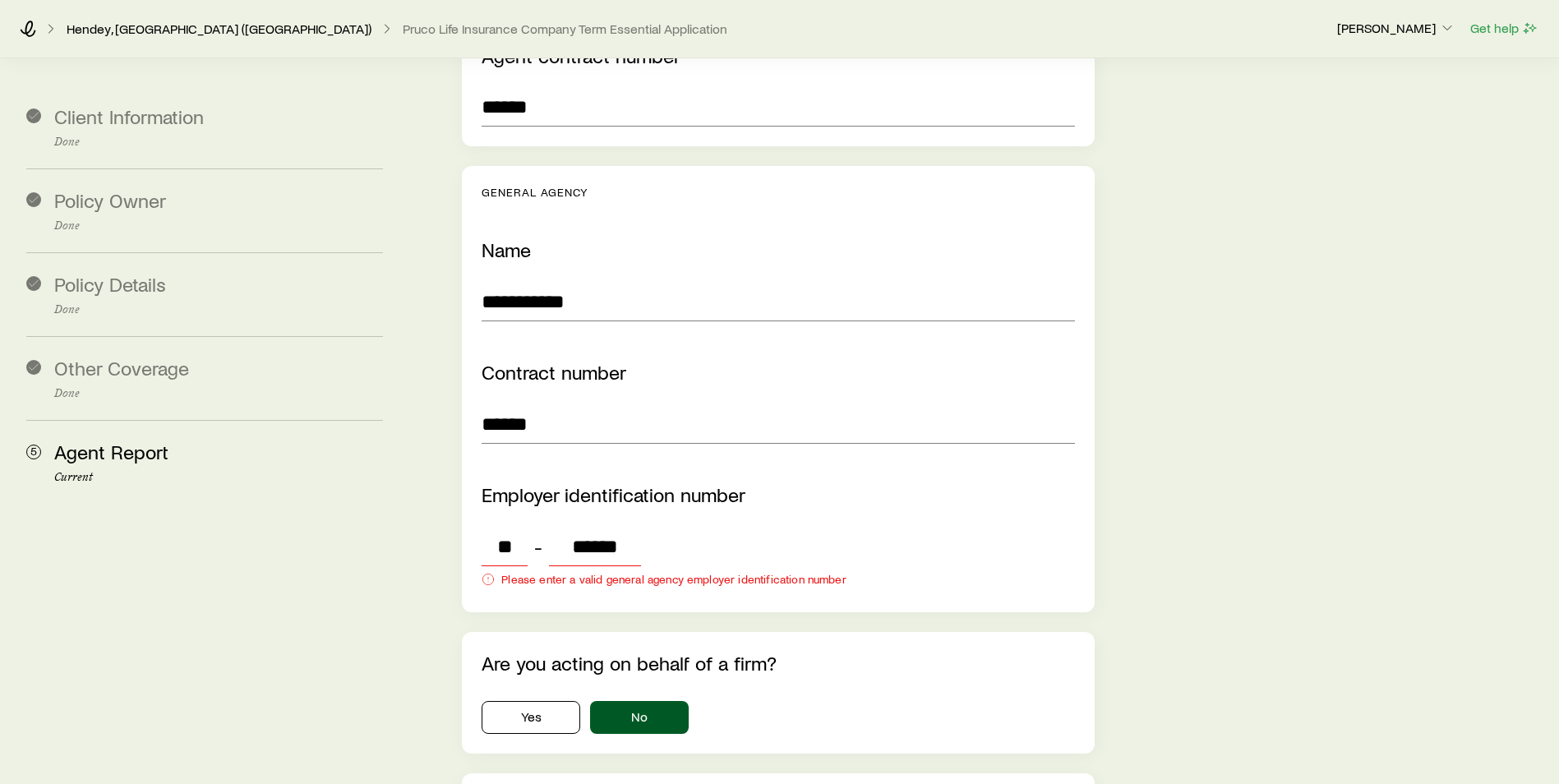 click on "**********" at bounding box center (778, -85) 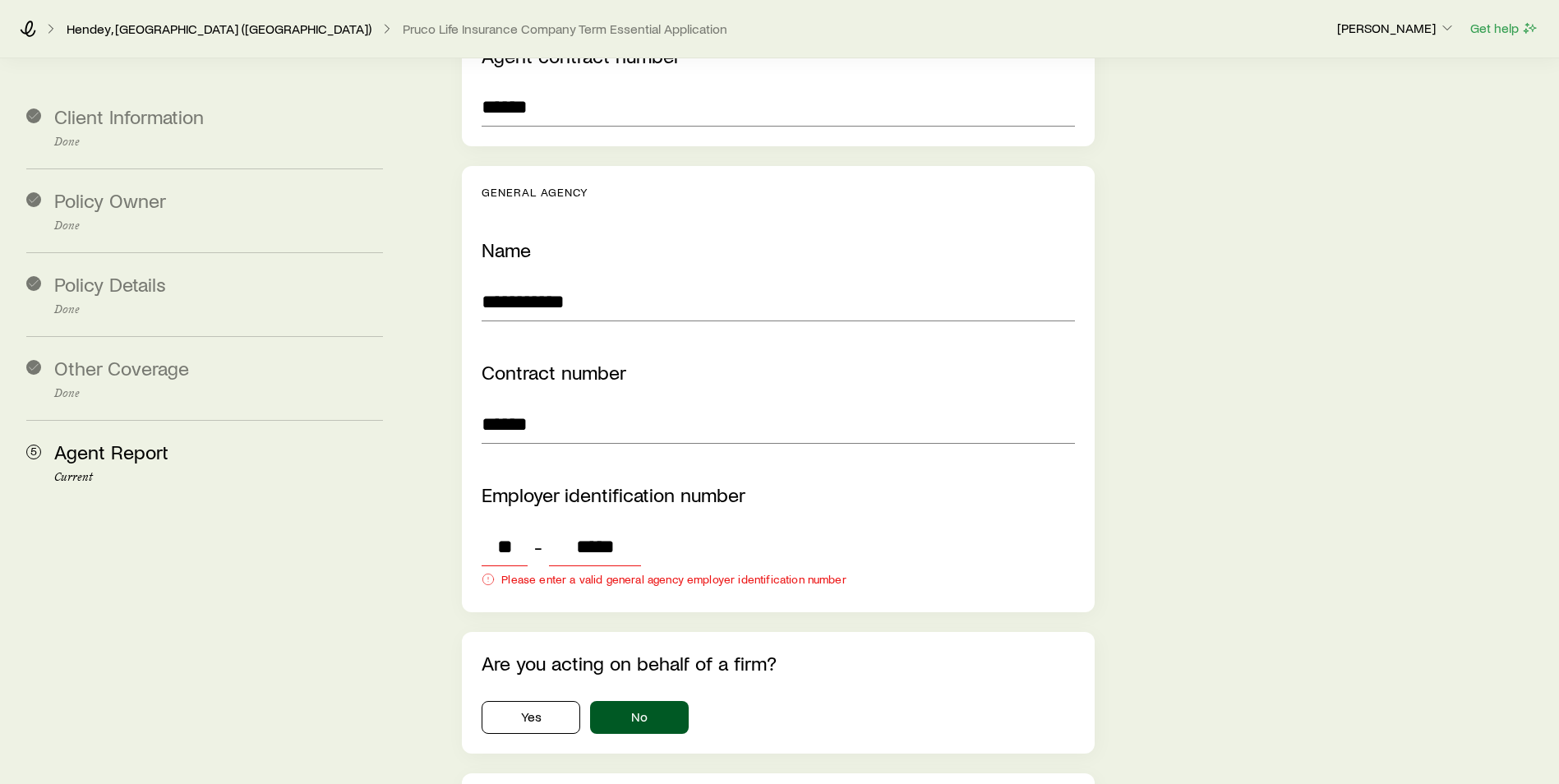 type on "*****" 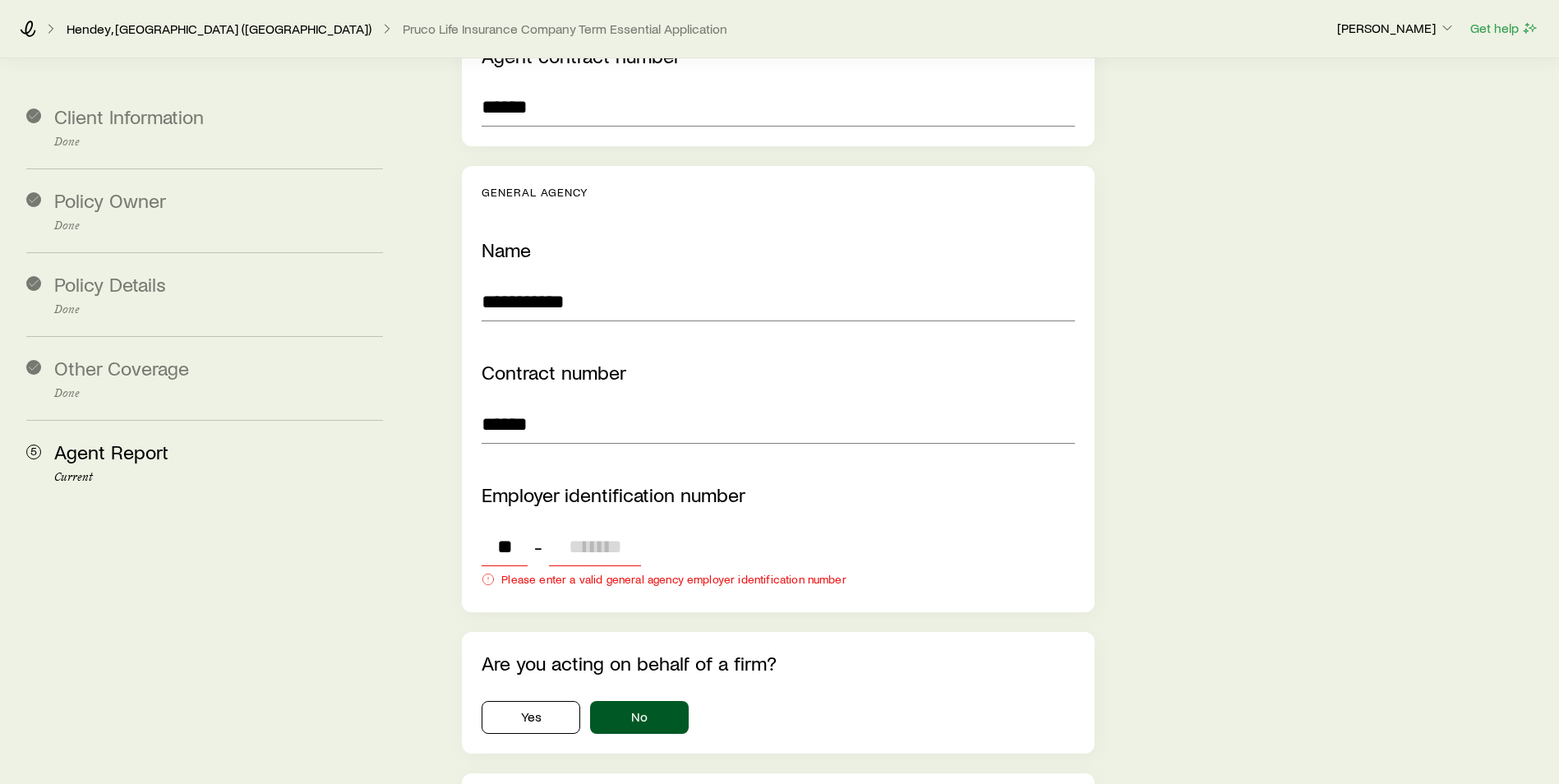 type on "*" 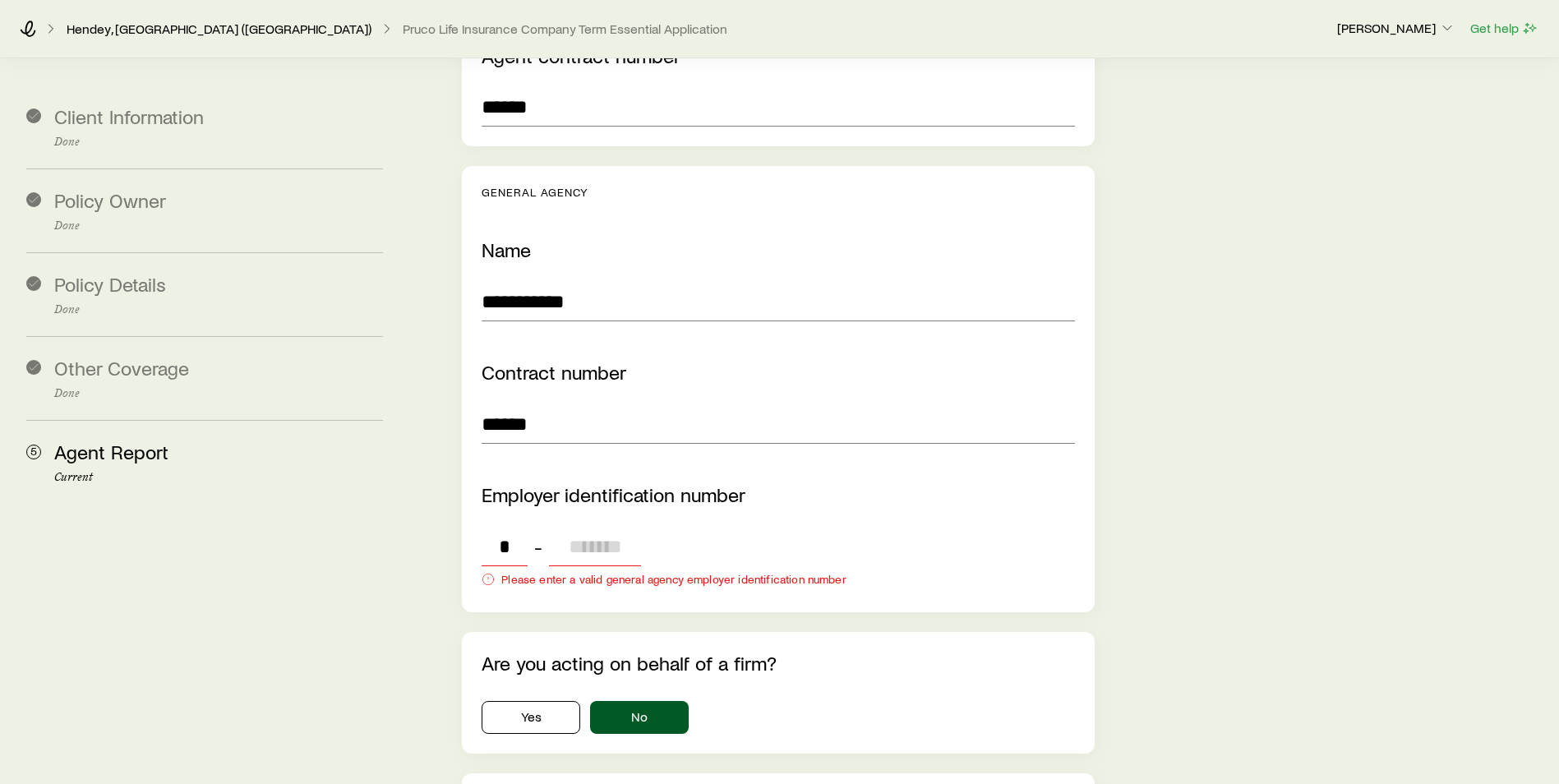 type on "**" 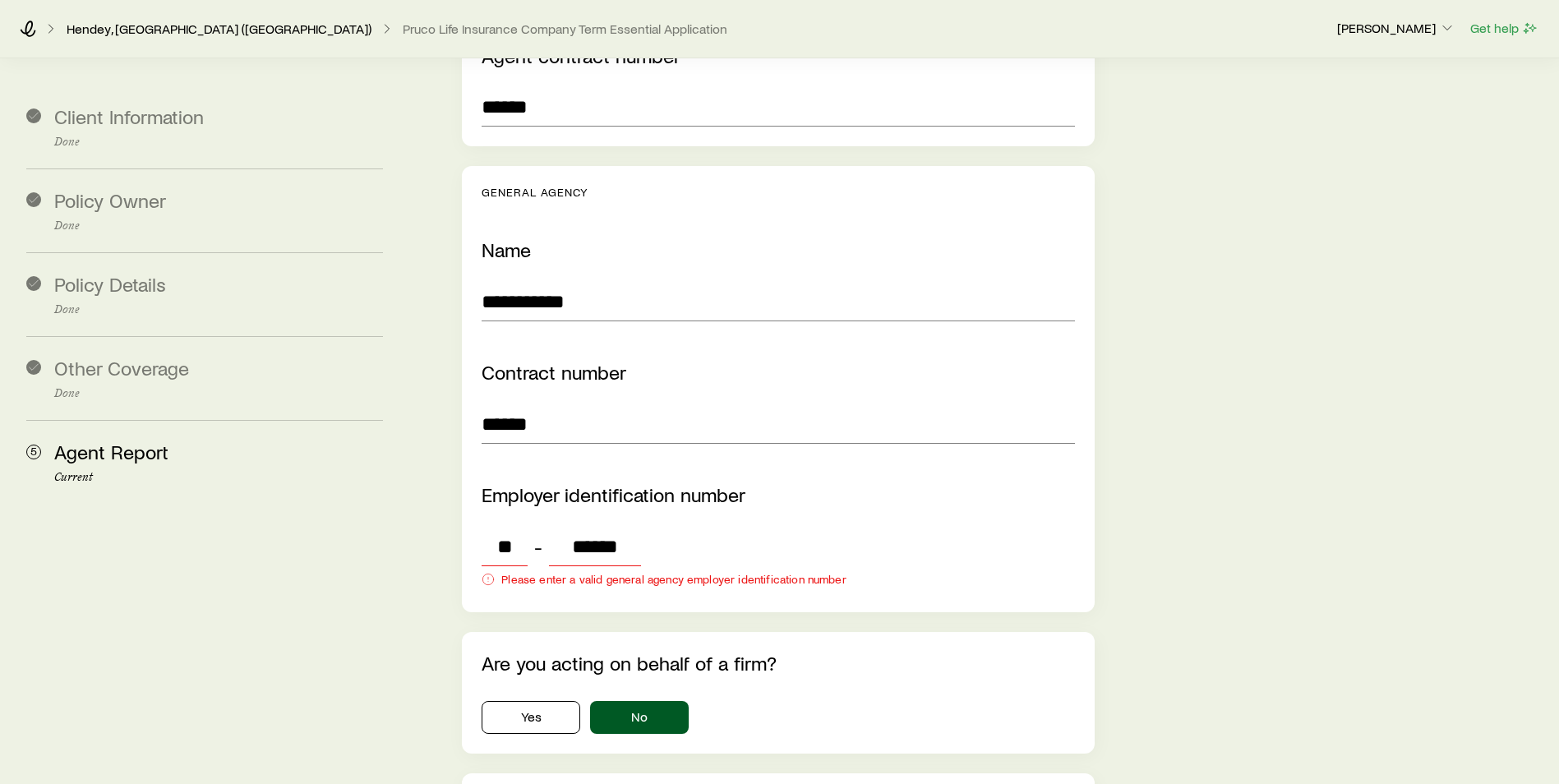 type on "******" 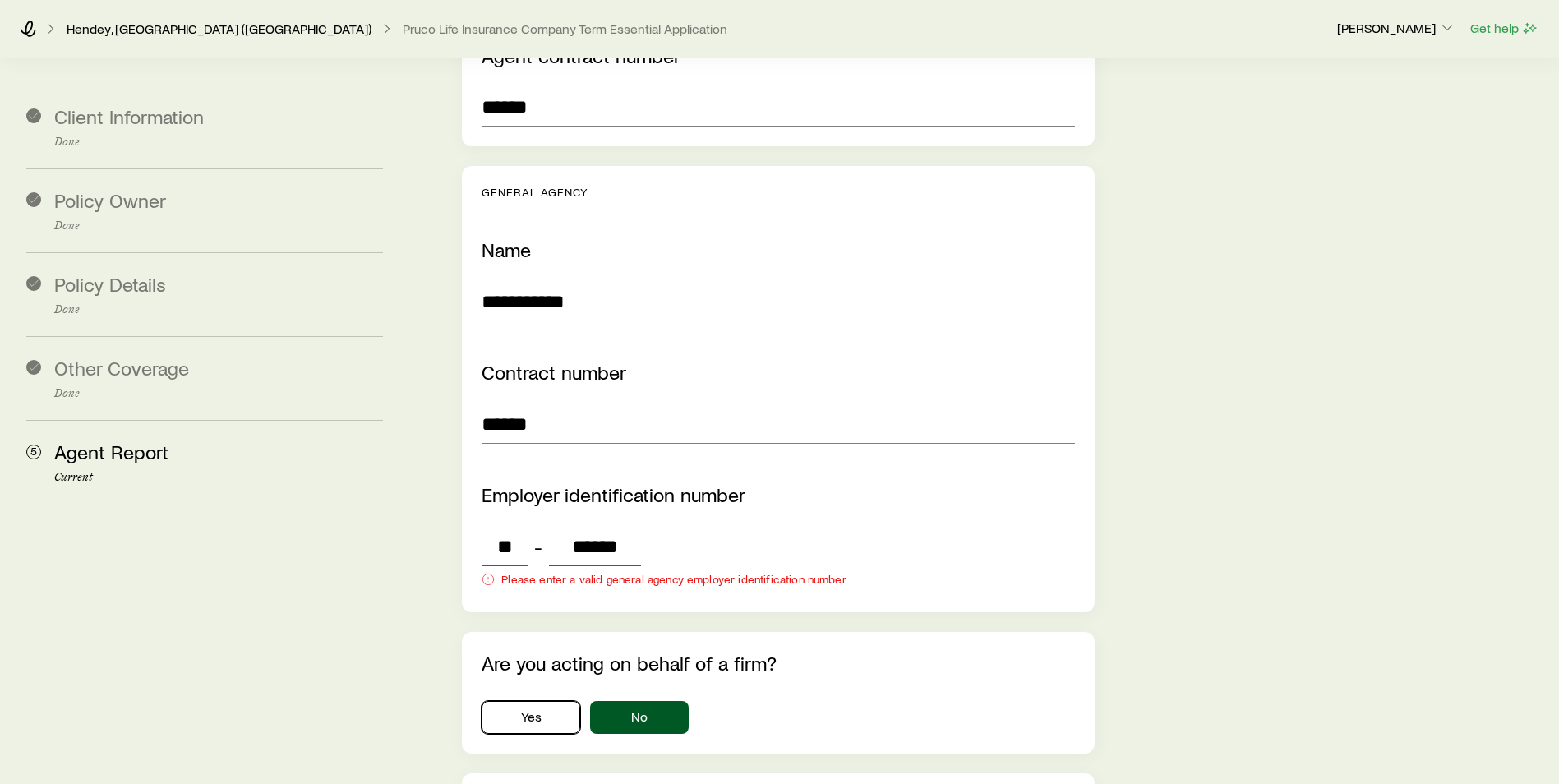 type 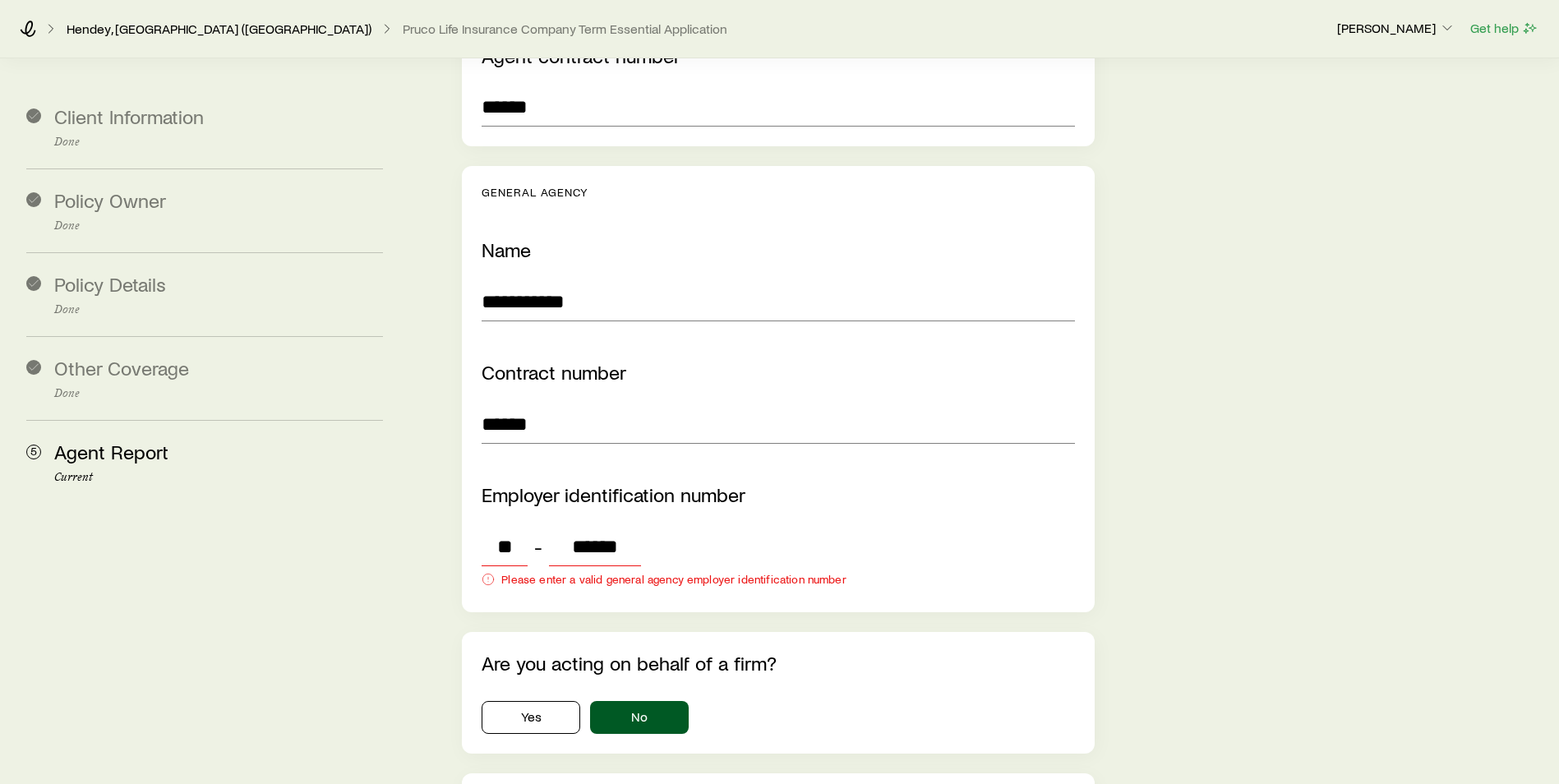click on "******" at bounding box center [595, 546] 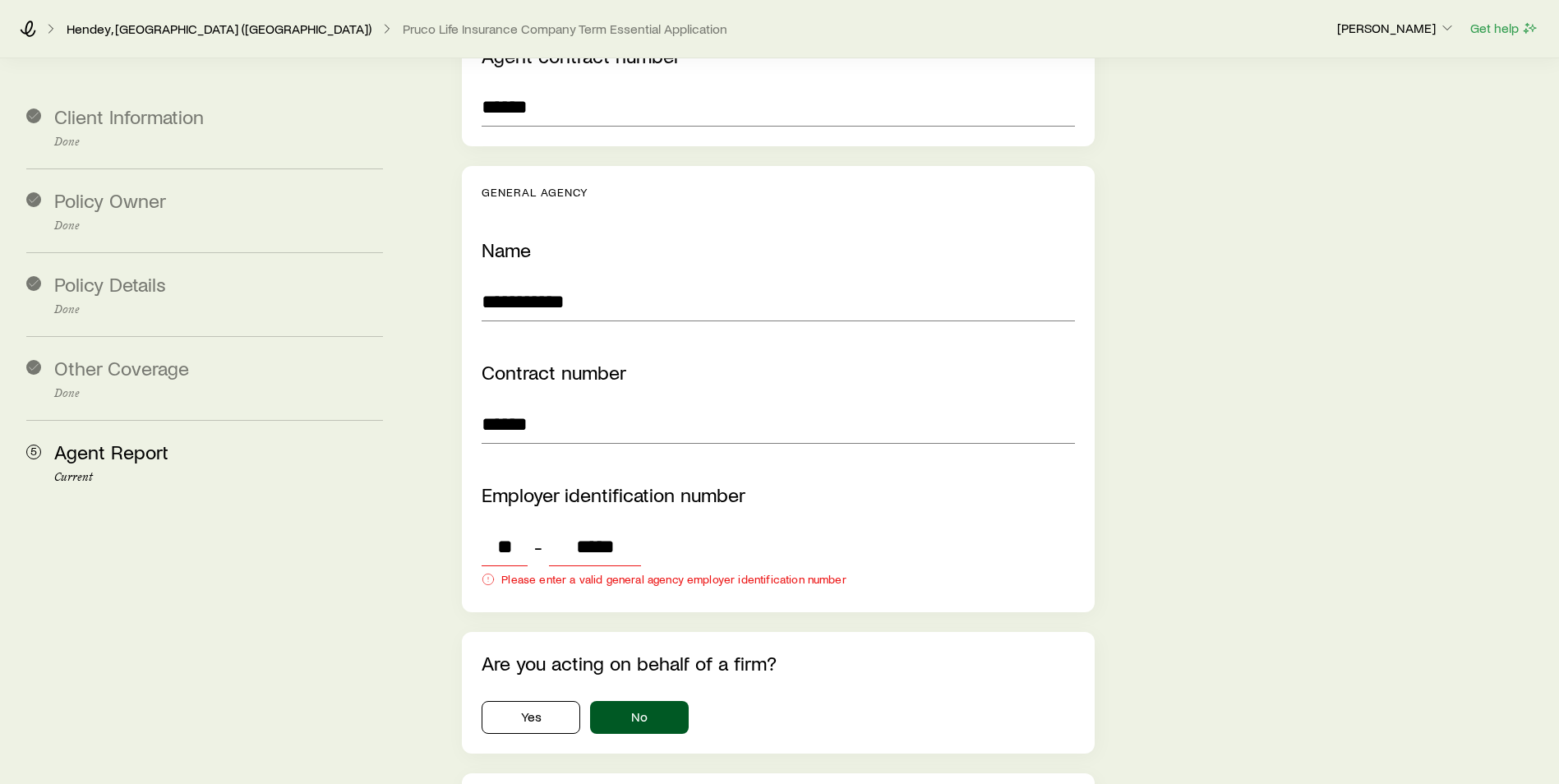 click on "*****" at bounding box center [595, 546] 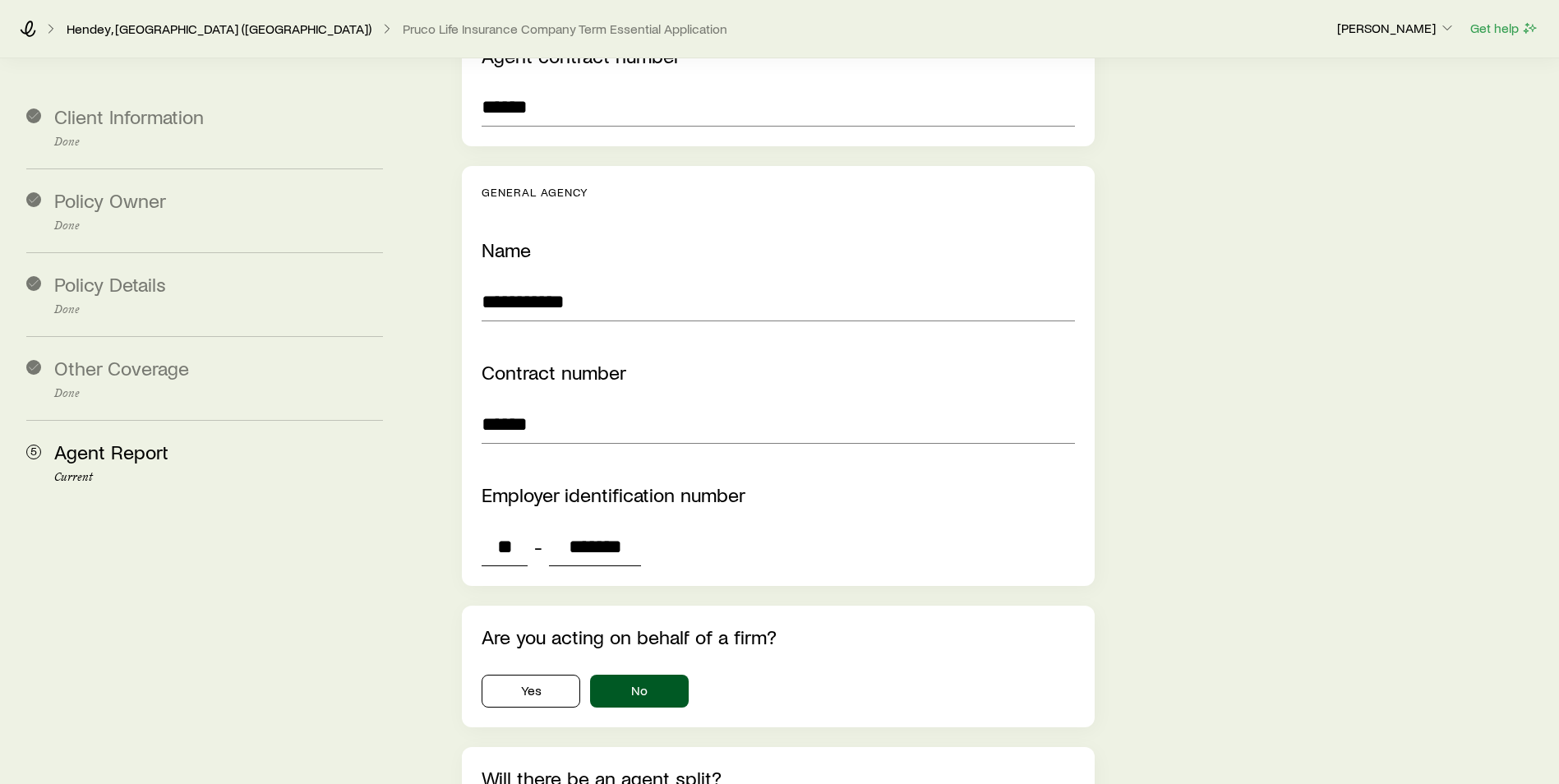 drag, startPoint x: 636, startPoint y: 500, endPoint x: 556, endPoint y: 501, distance: 80.00625 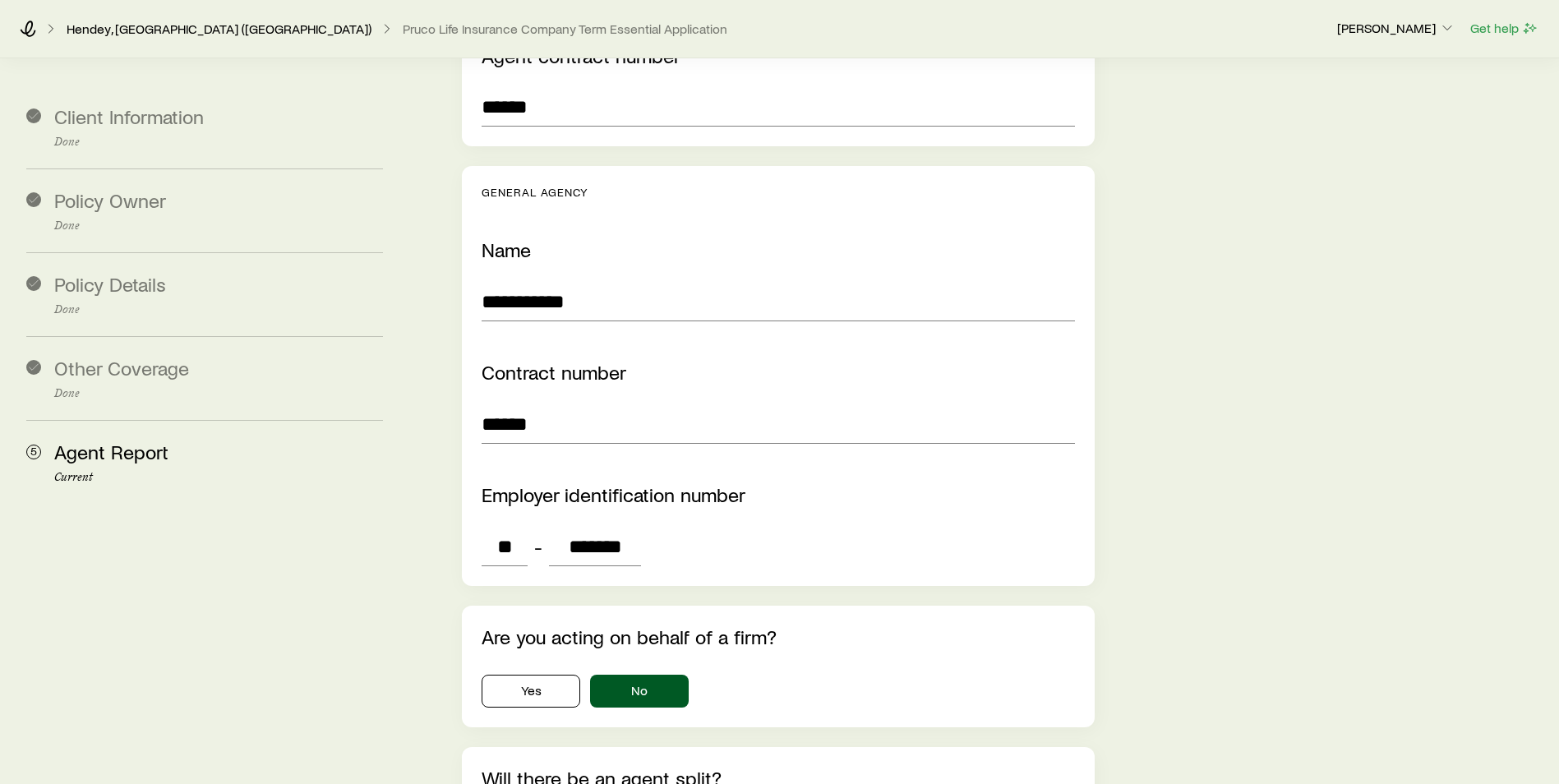 click on "Are you acting on behalf of a firm? Yes No" at bounding box center [778, 666] 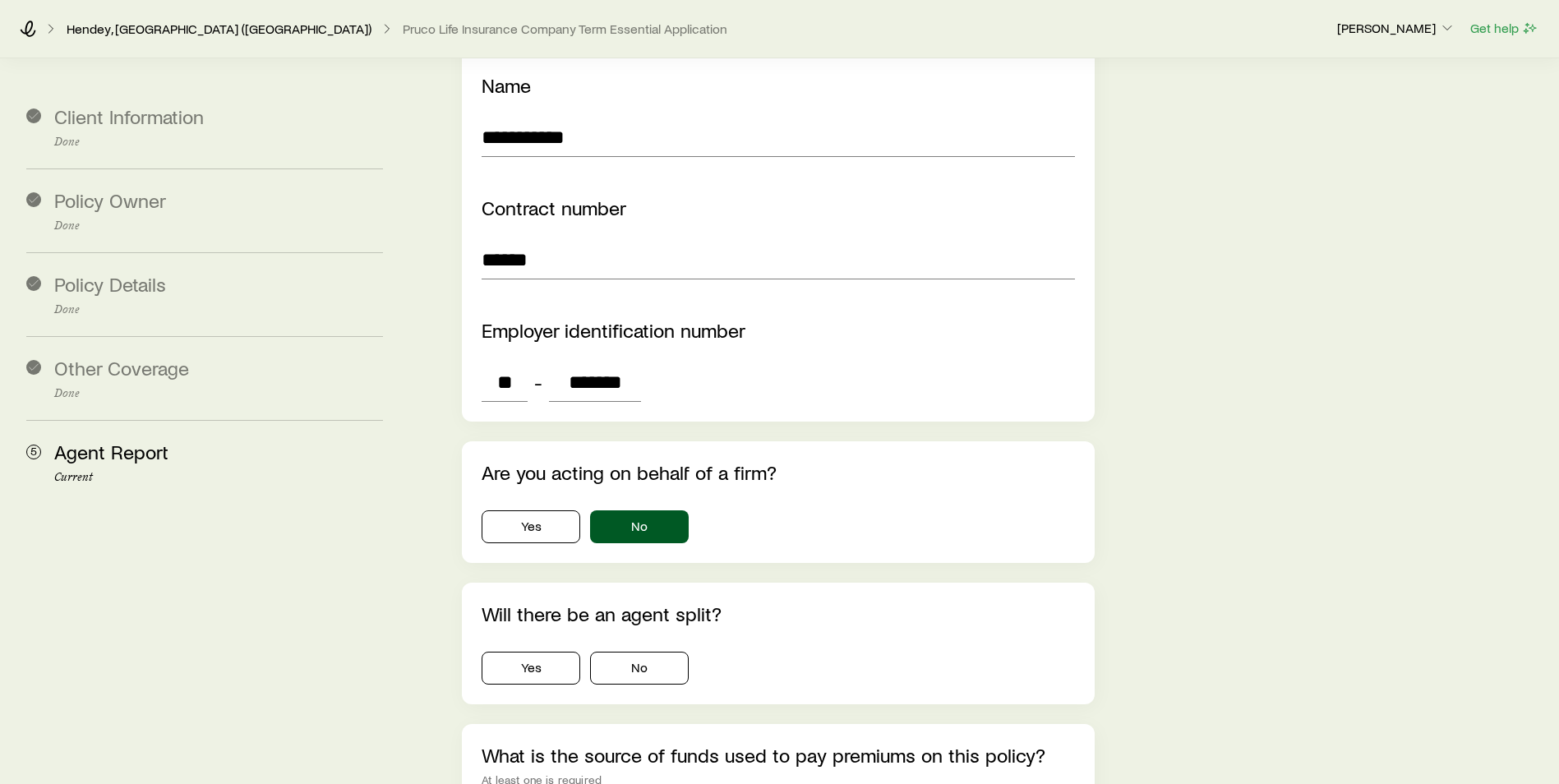 scroll, scrollTop: 3205, scrollLeft: 0, axis: vertical 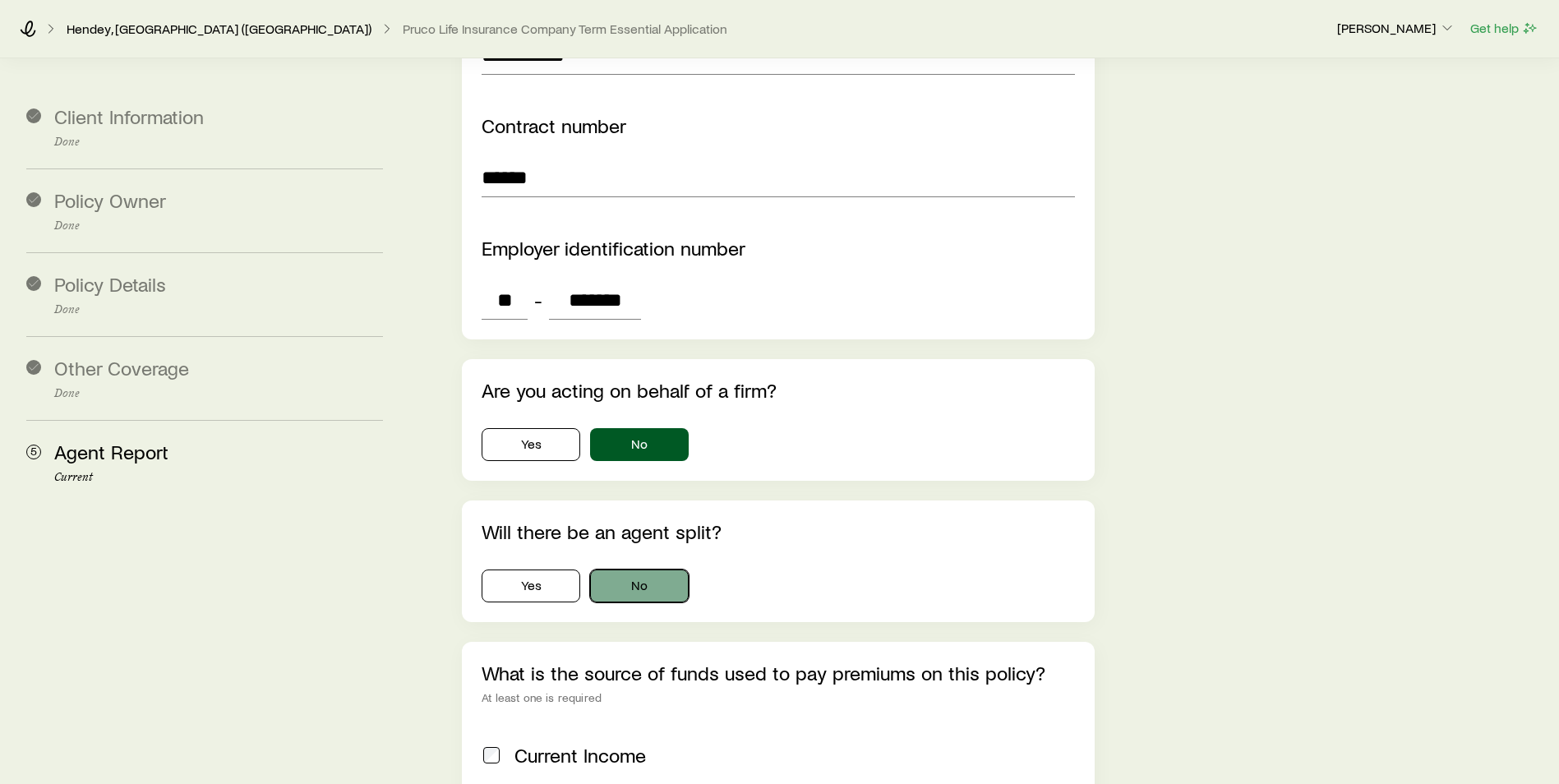 click on "No" at bounding box center [639, 586] 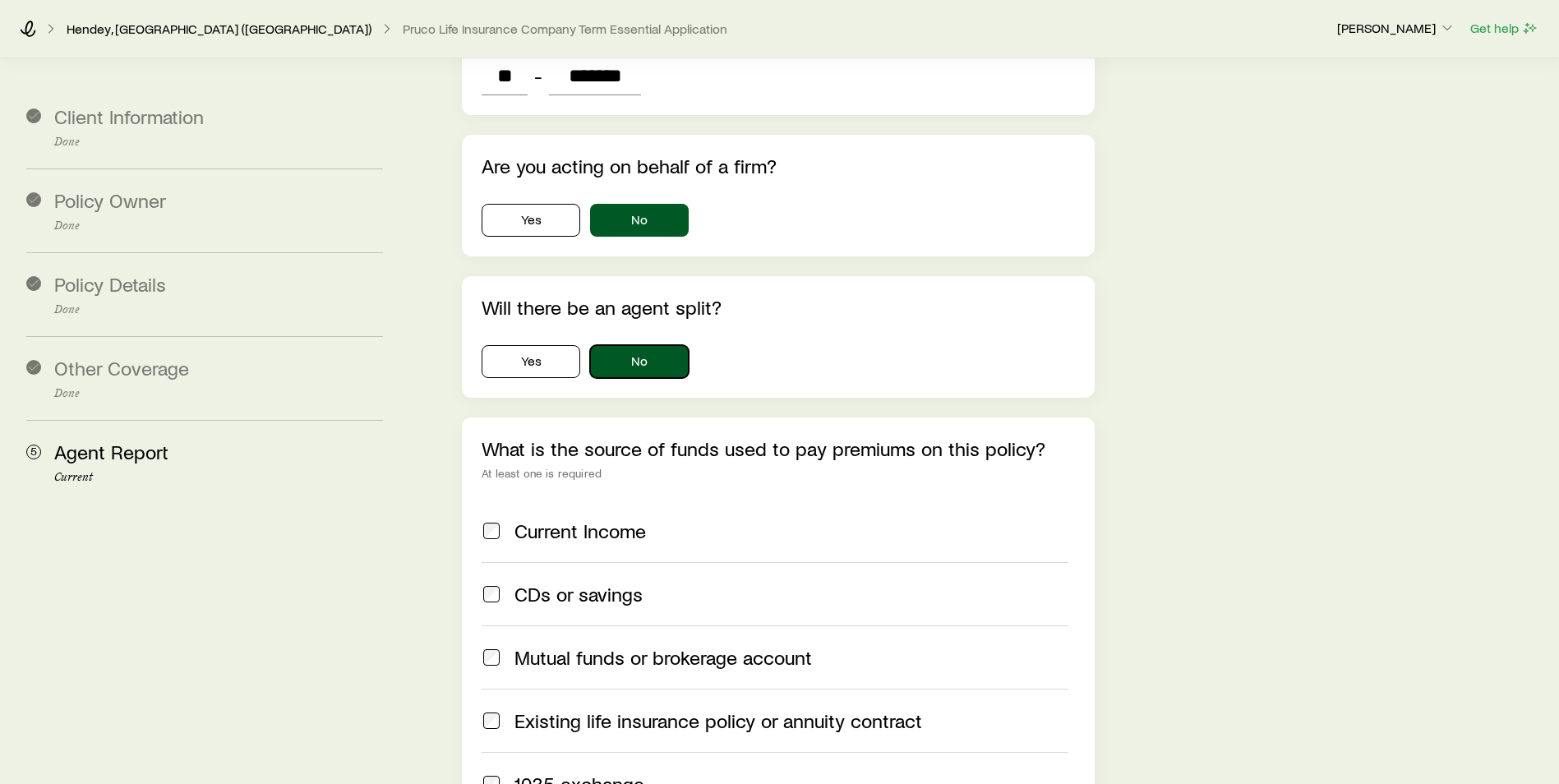 scroll, scrollTop: 3431, scrollLeft: 0, axis: vertical 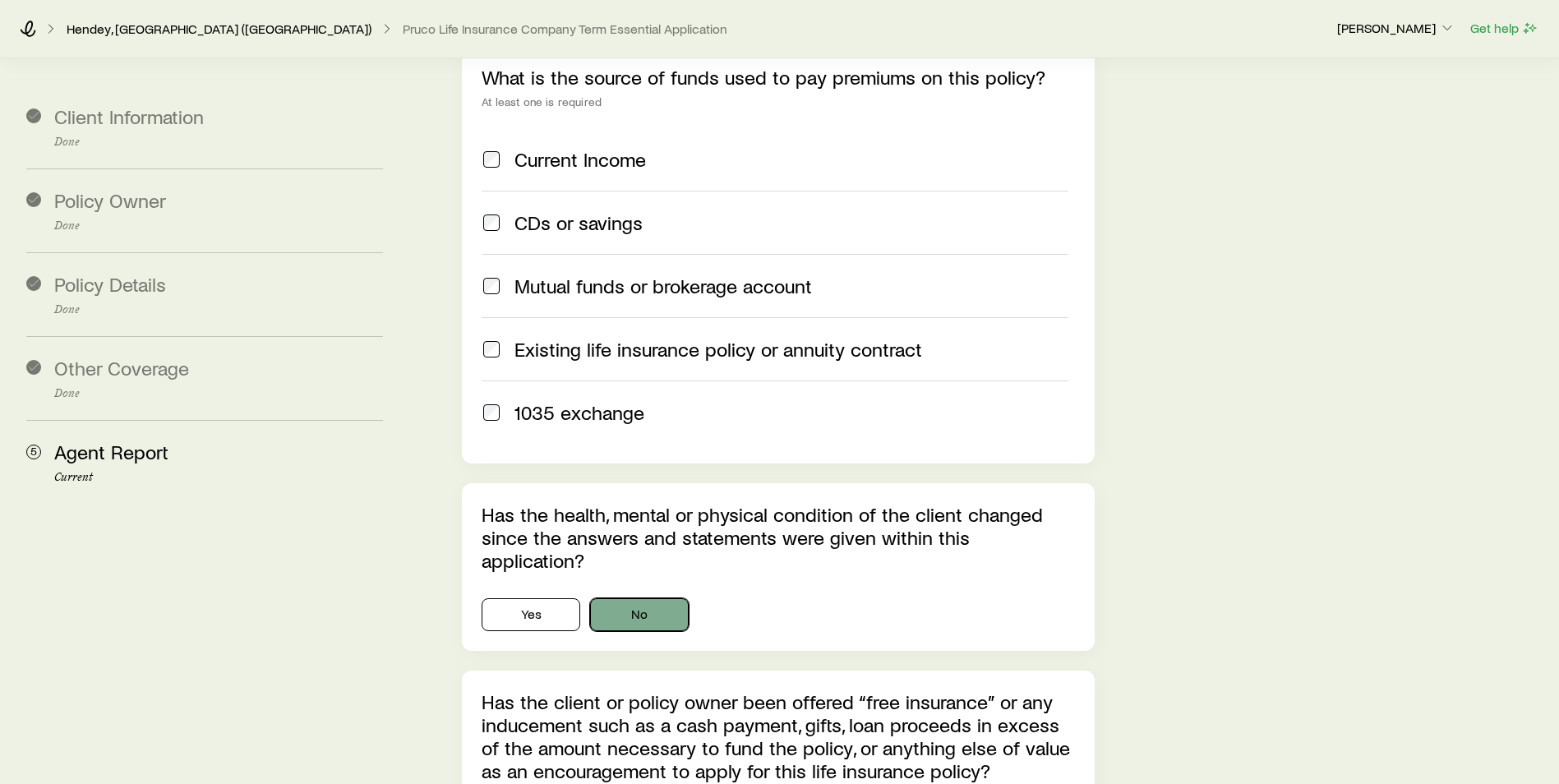 click on "No" at bounding box center [639, 615] 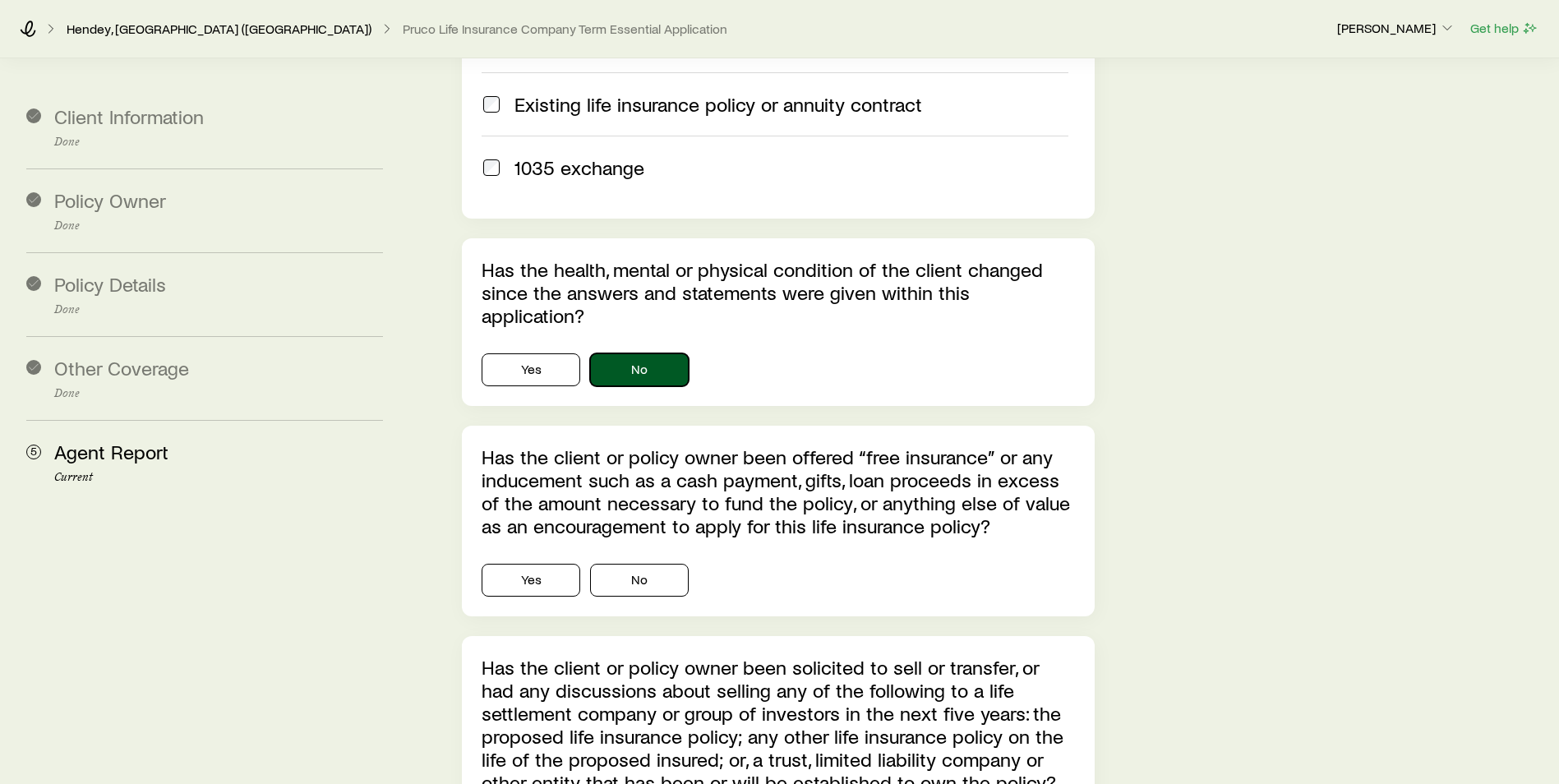 scroll, scrollTop: 4047, scrollLeft: 0, axis: vertical 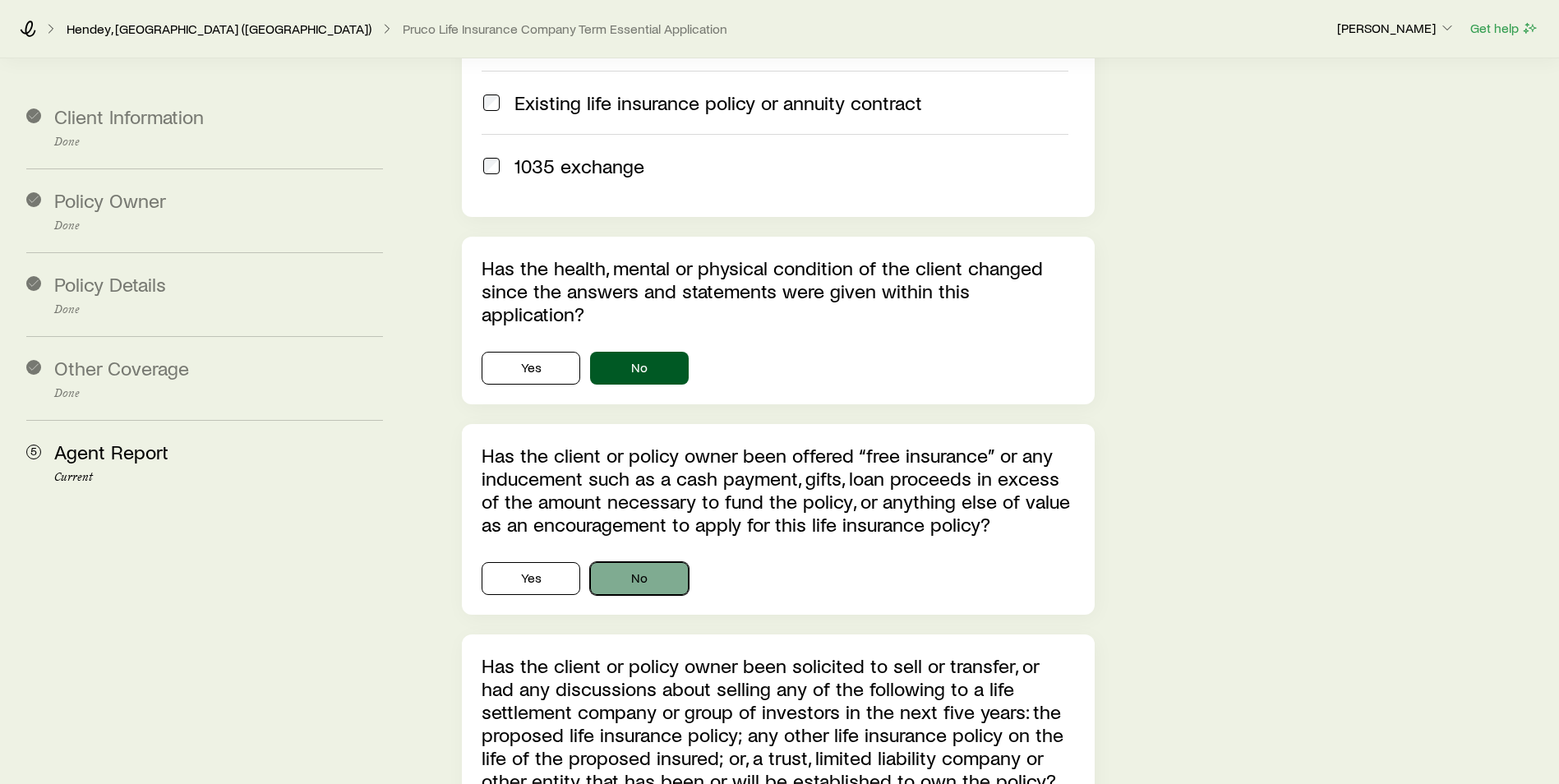 click on "No" at bounding box center [639, 579] 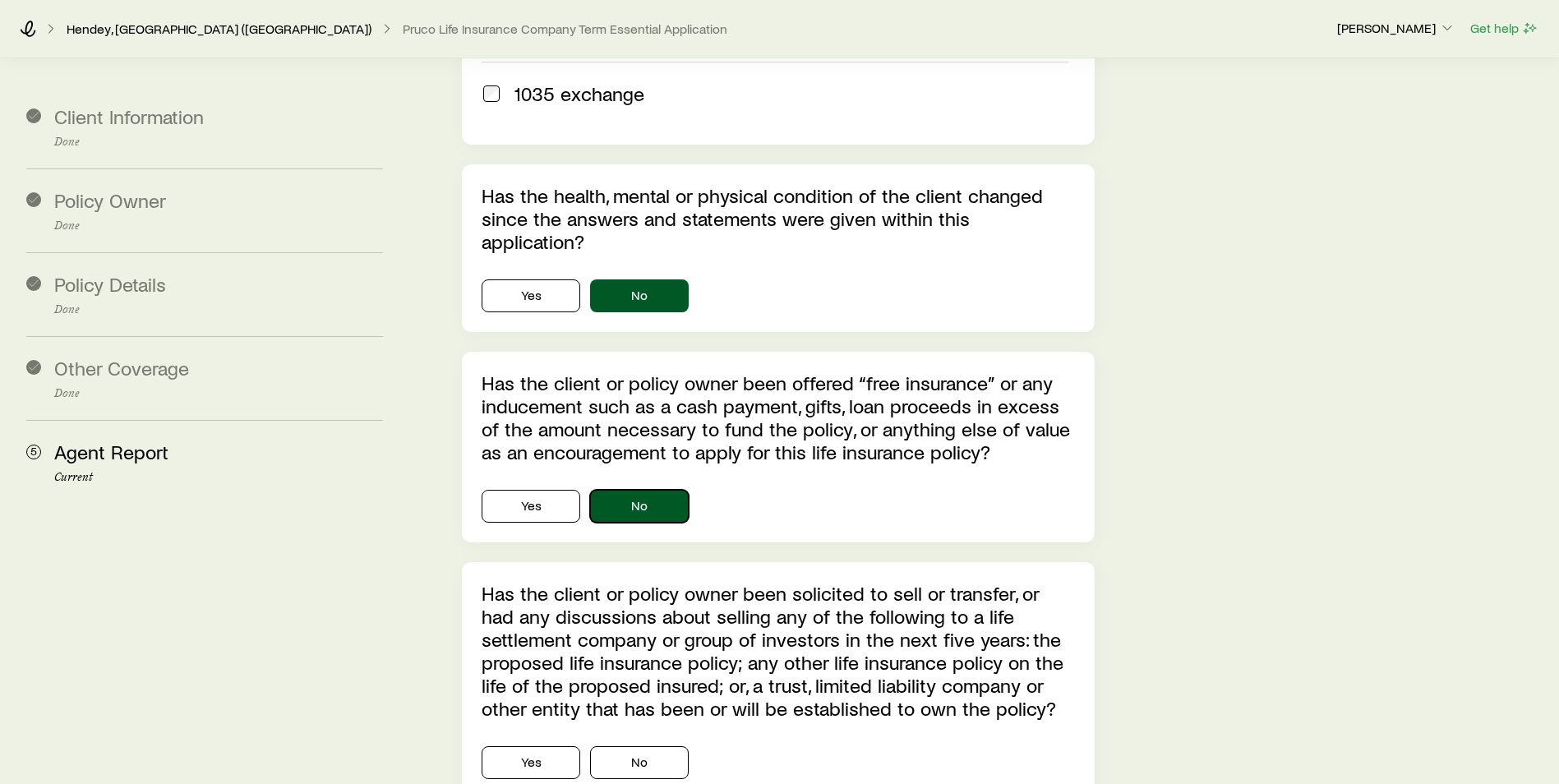 scroll, scrollTop: 4191, scrollLeft: 0, axis: vertical 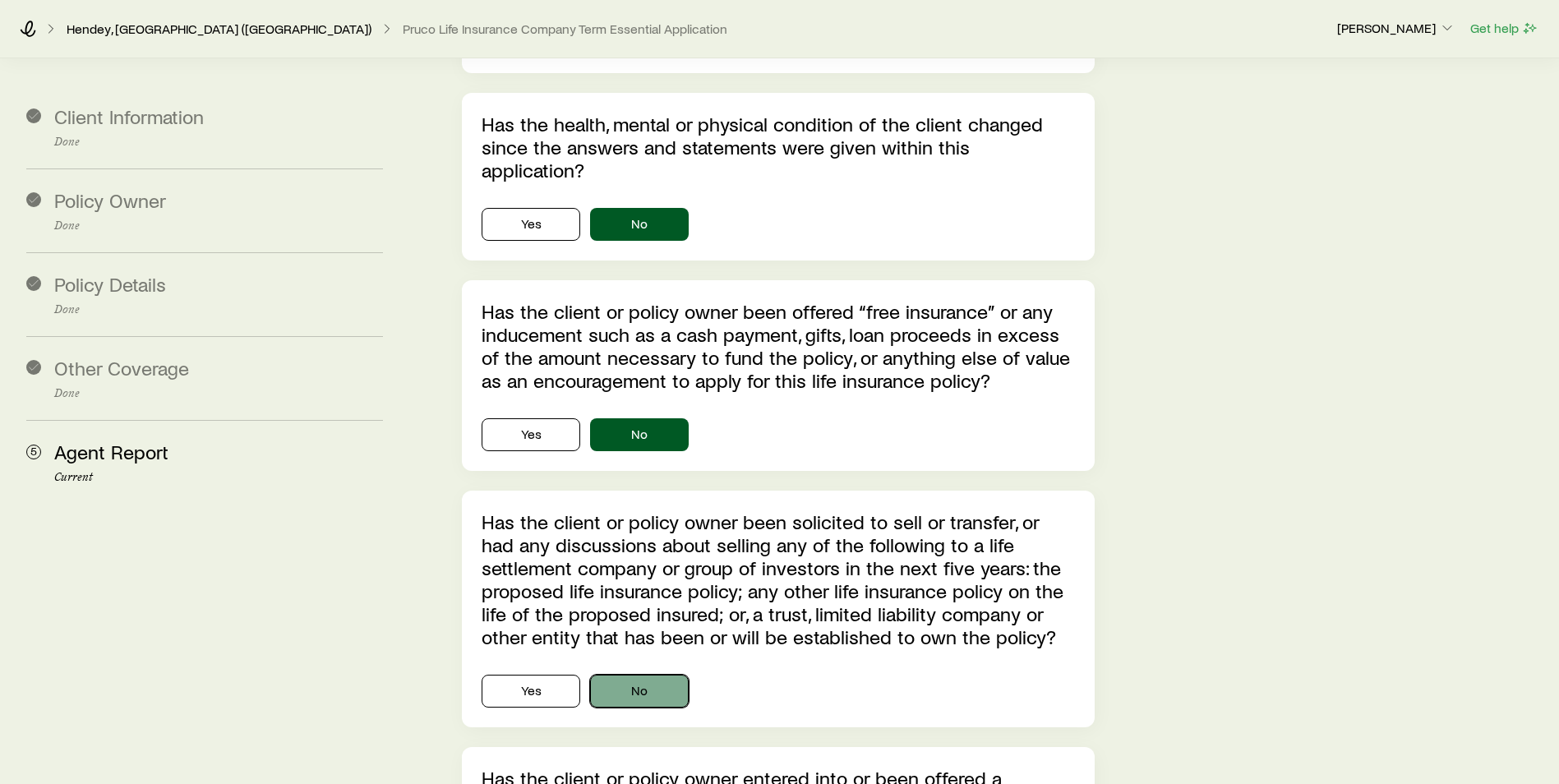click on "No" at bounding box center (639, 691) 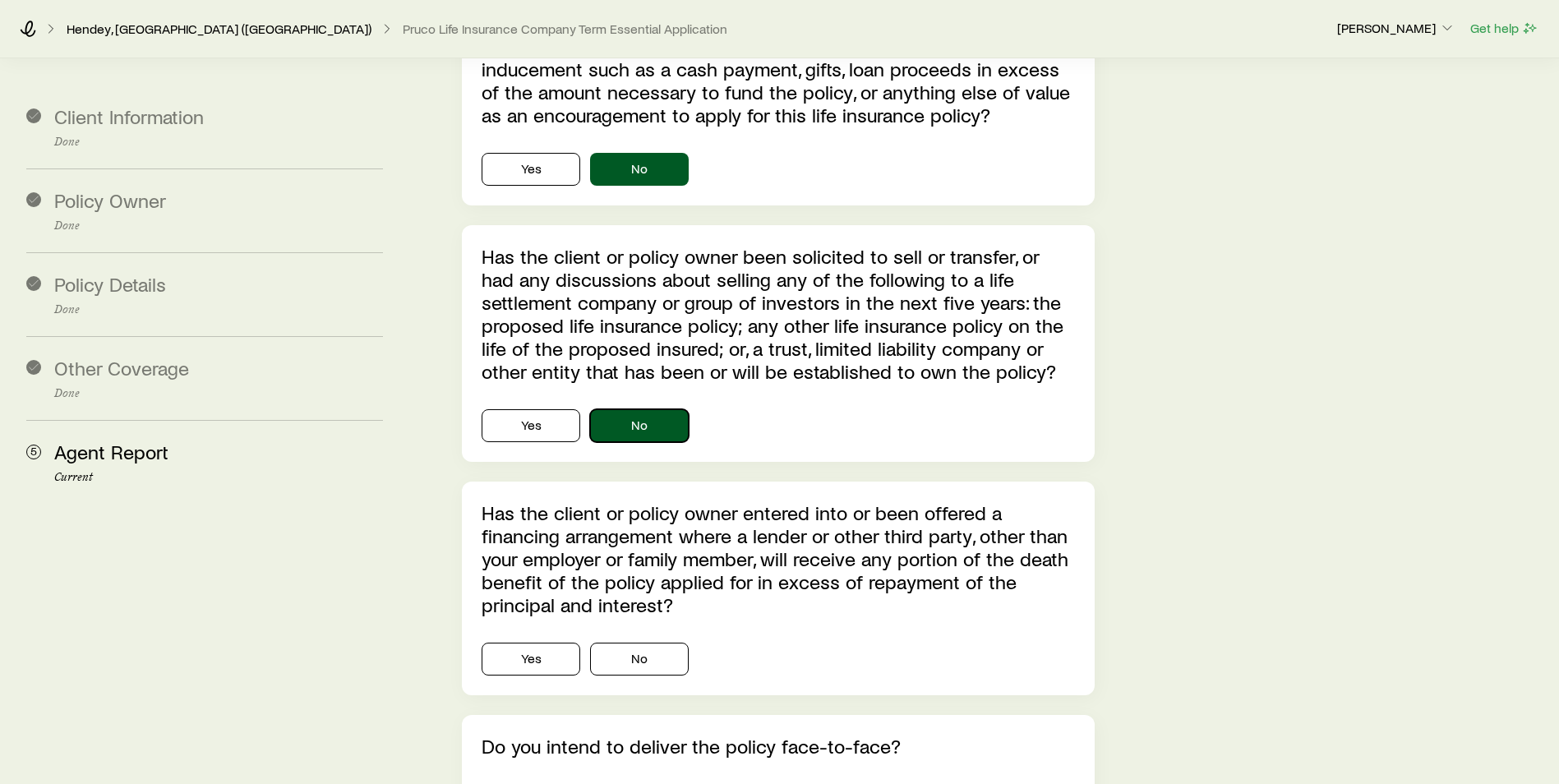 scroll, scrollTop: 4458, scrollLeft: 0, axis: vertical 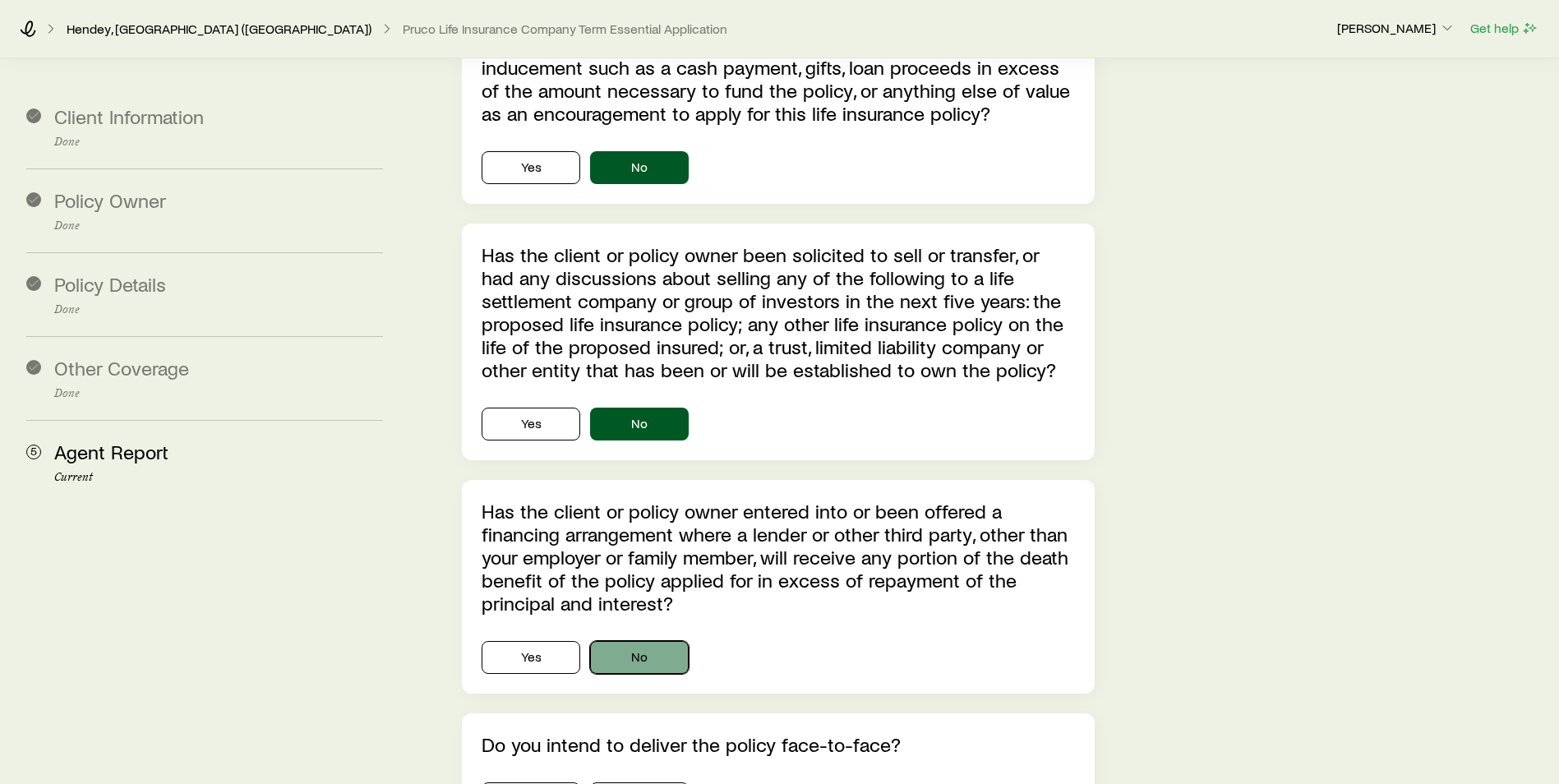 click on "No" at bounding box center [639, 657] 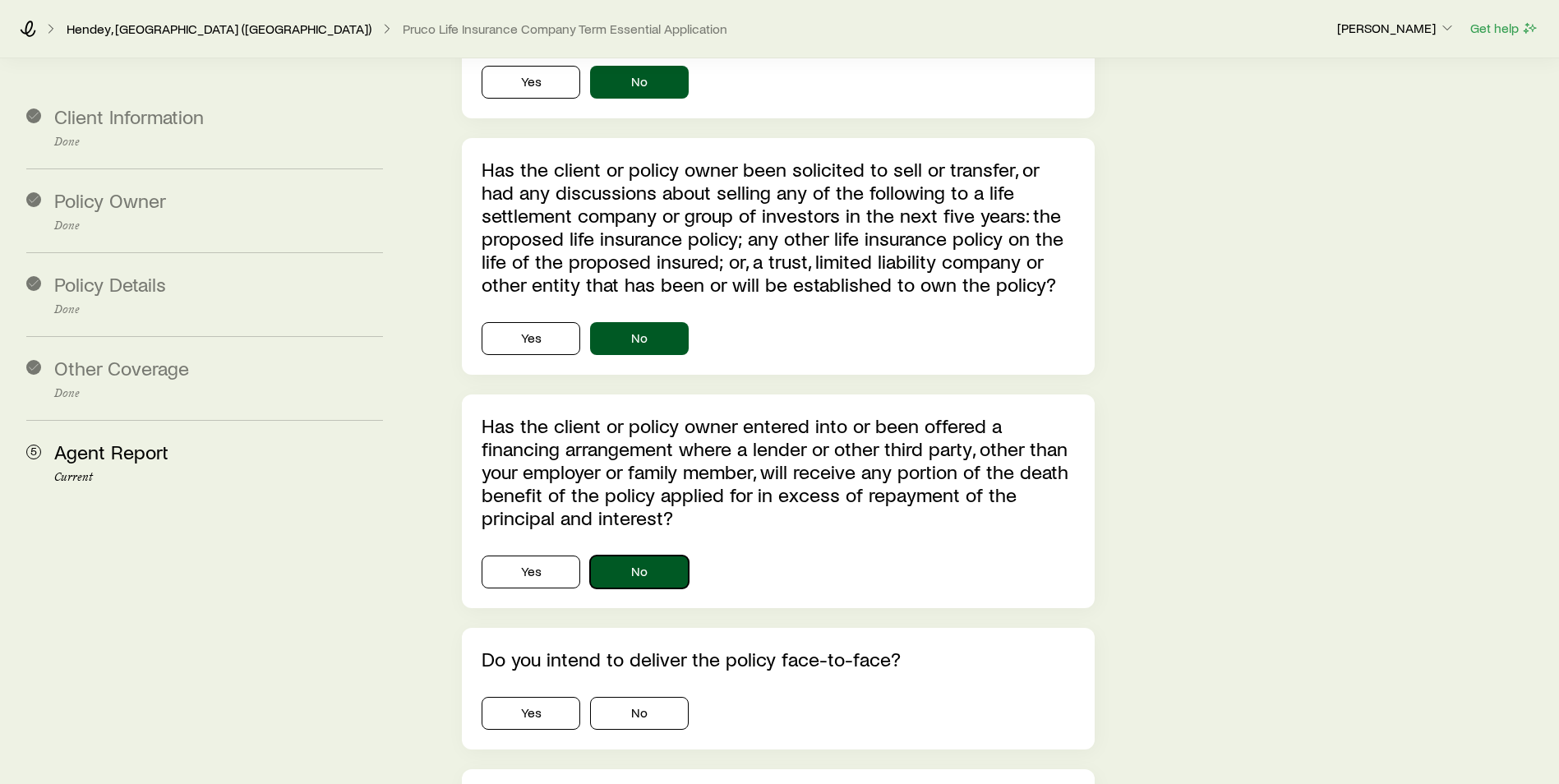 scroll, scrollTop: 4643, scrollLeft: 0, axis: vertical 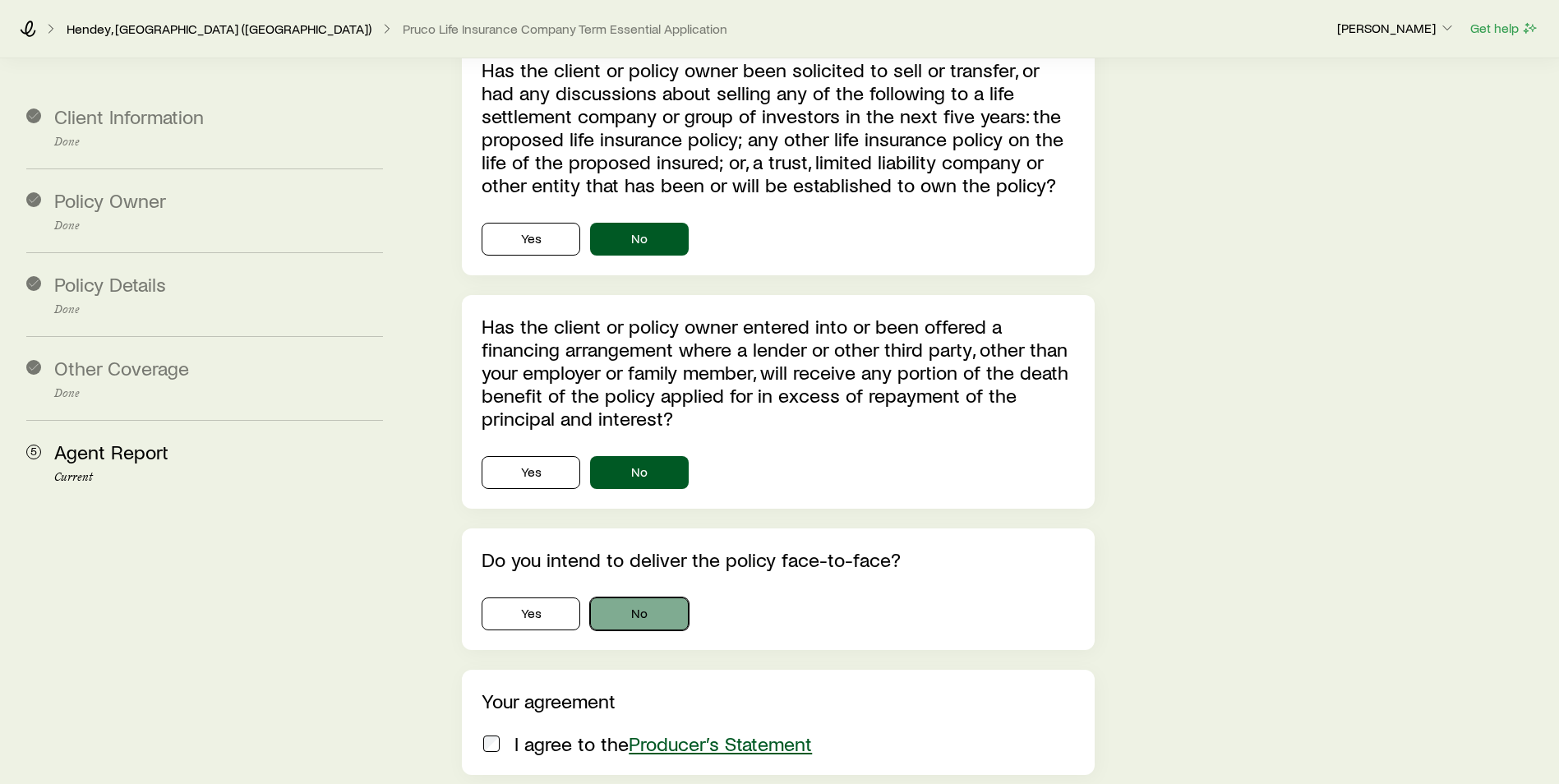 click on "No" at bounding box center (639, 614) 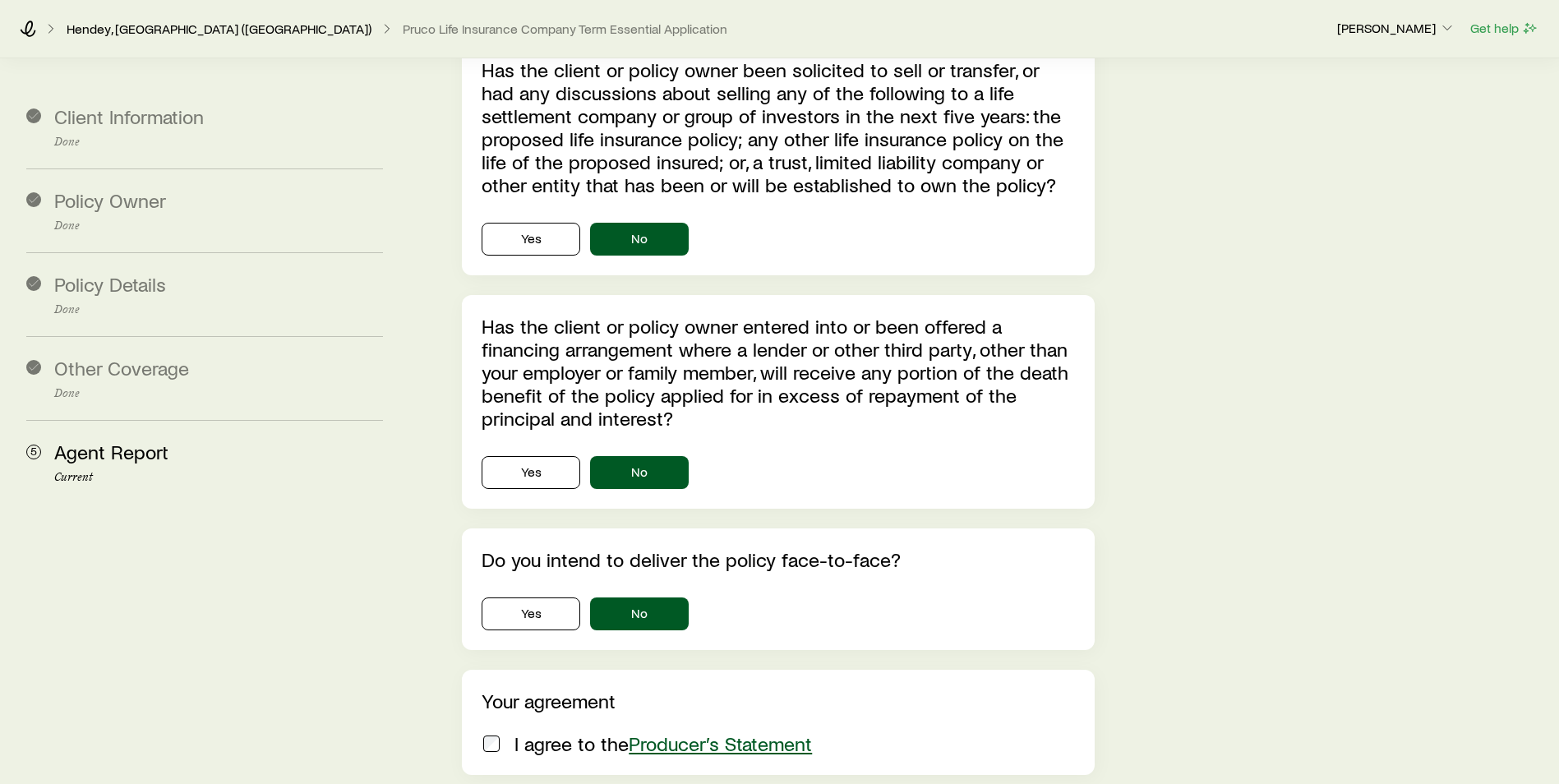click on "Finish & Submit" at bounding box center [778, 821] 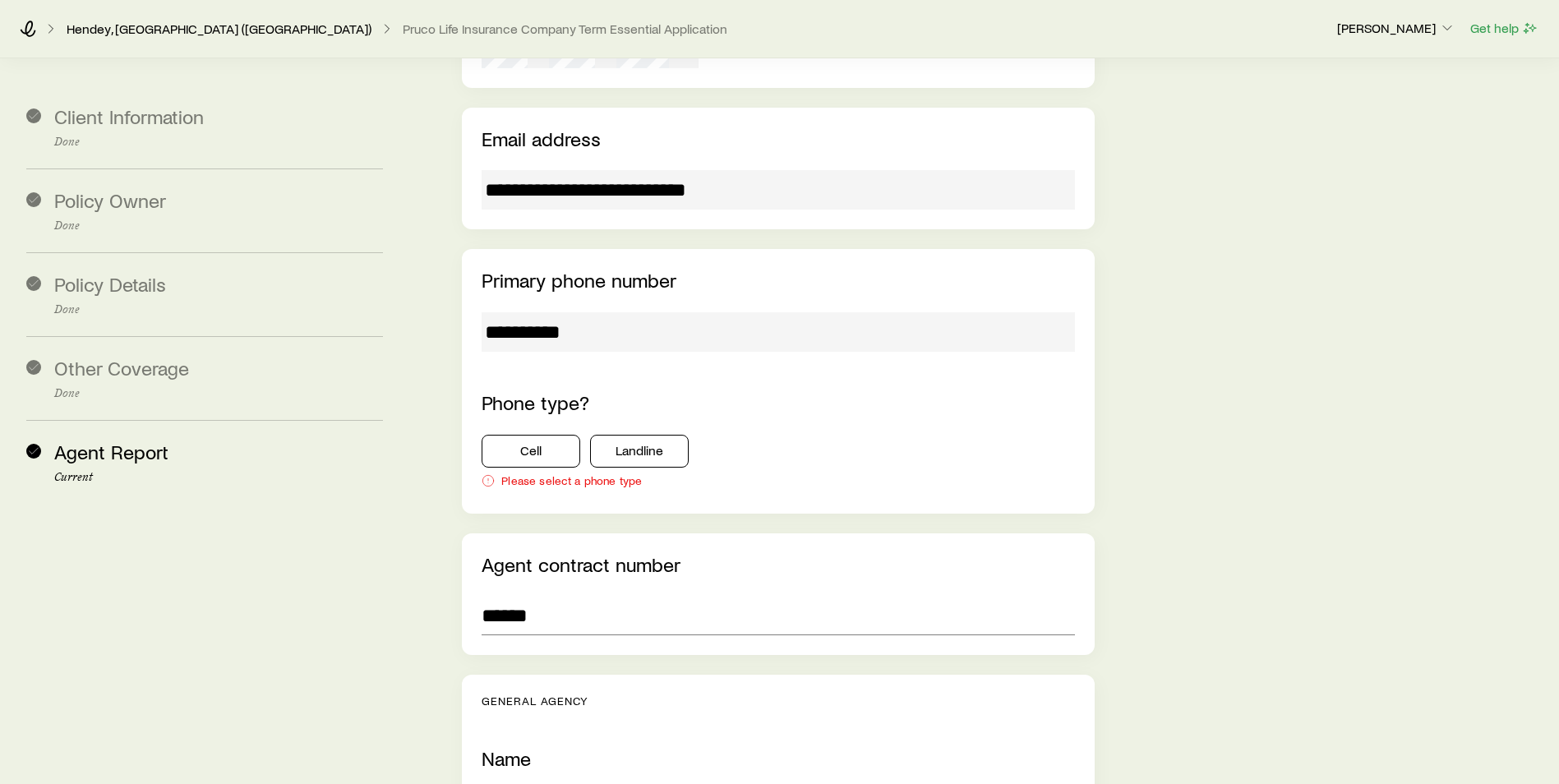 scroll, scrollTop: 2468, scrollLeft: 0, axis: vertical 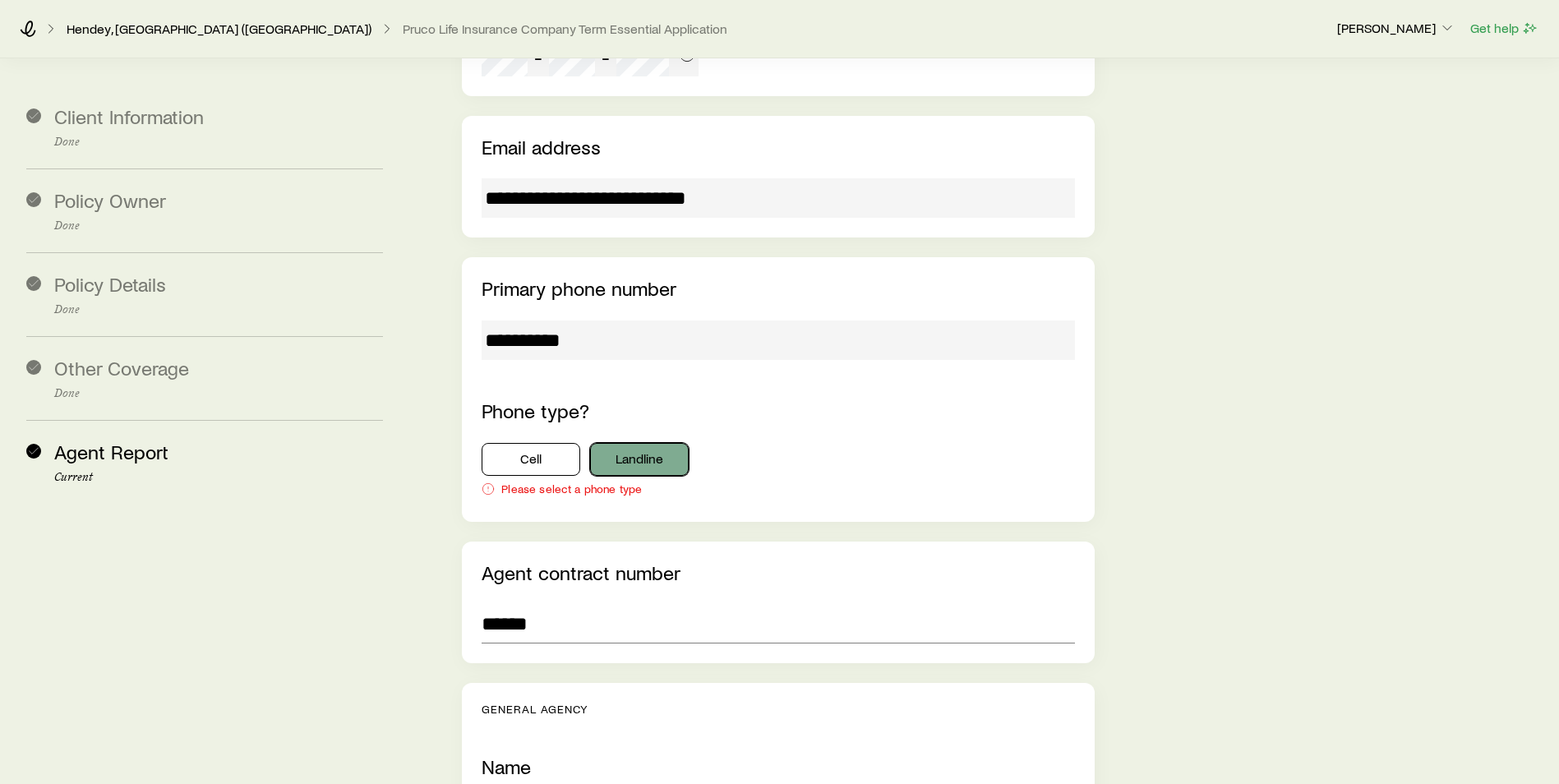 click on "Landline" at bounding box center (639, 459) 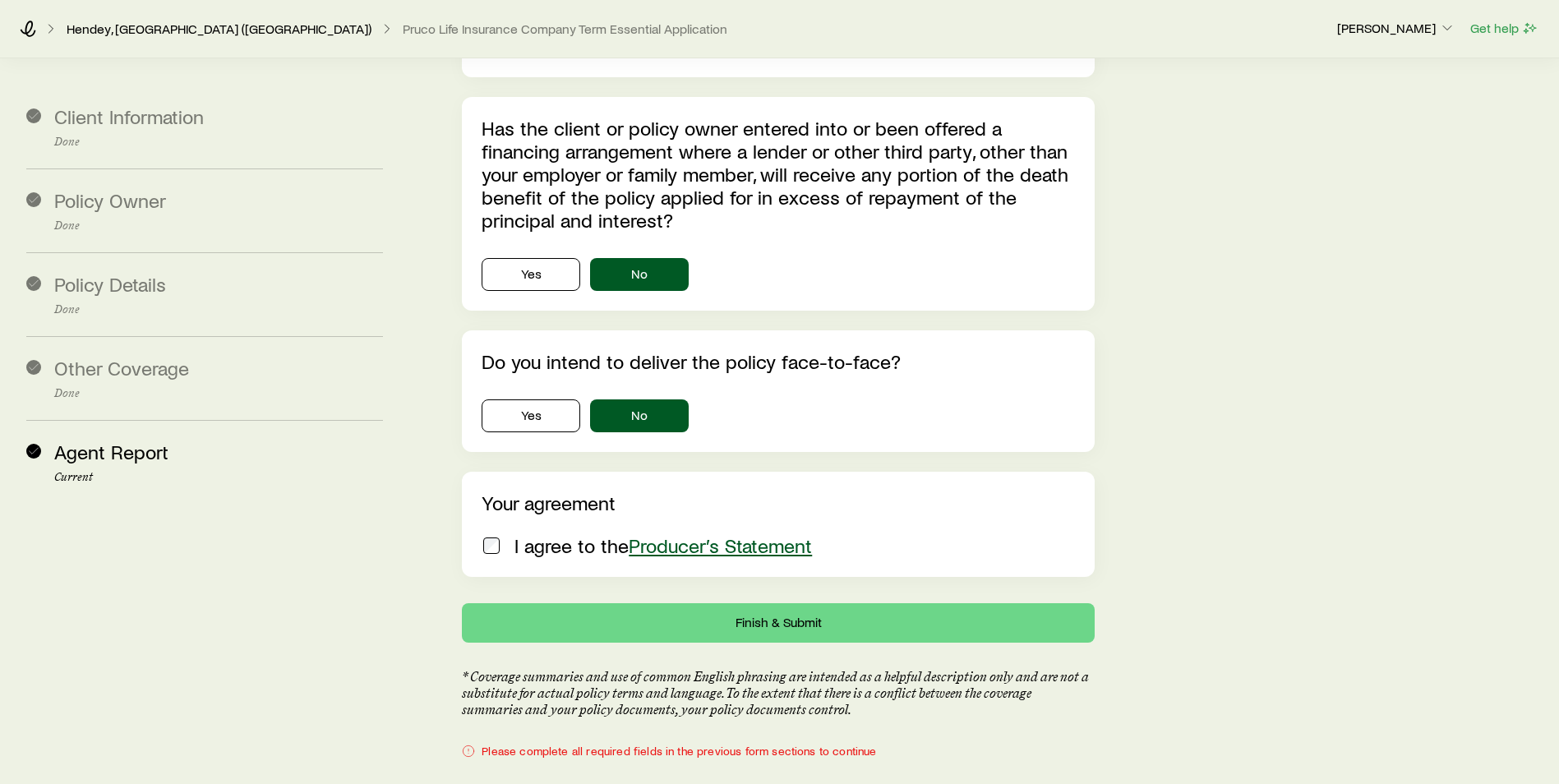 scroll, scrollTop: 4845, scrollLeft: 0, axis: vertical 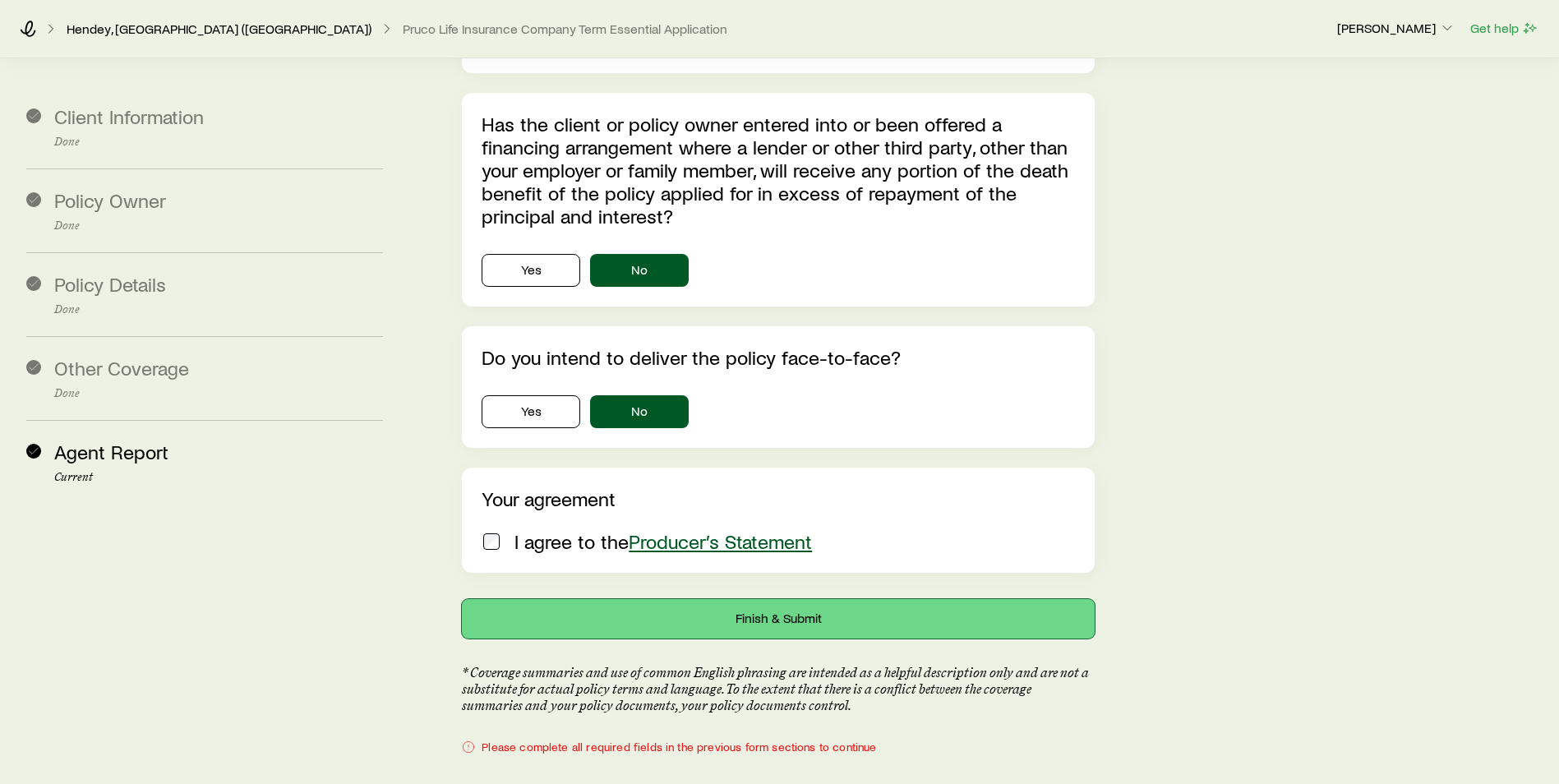 click on "Finish & Submit" at bounding box center (778, 619) 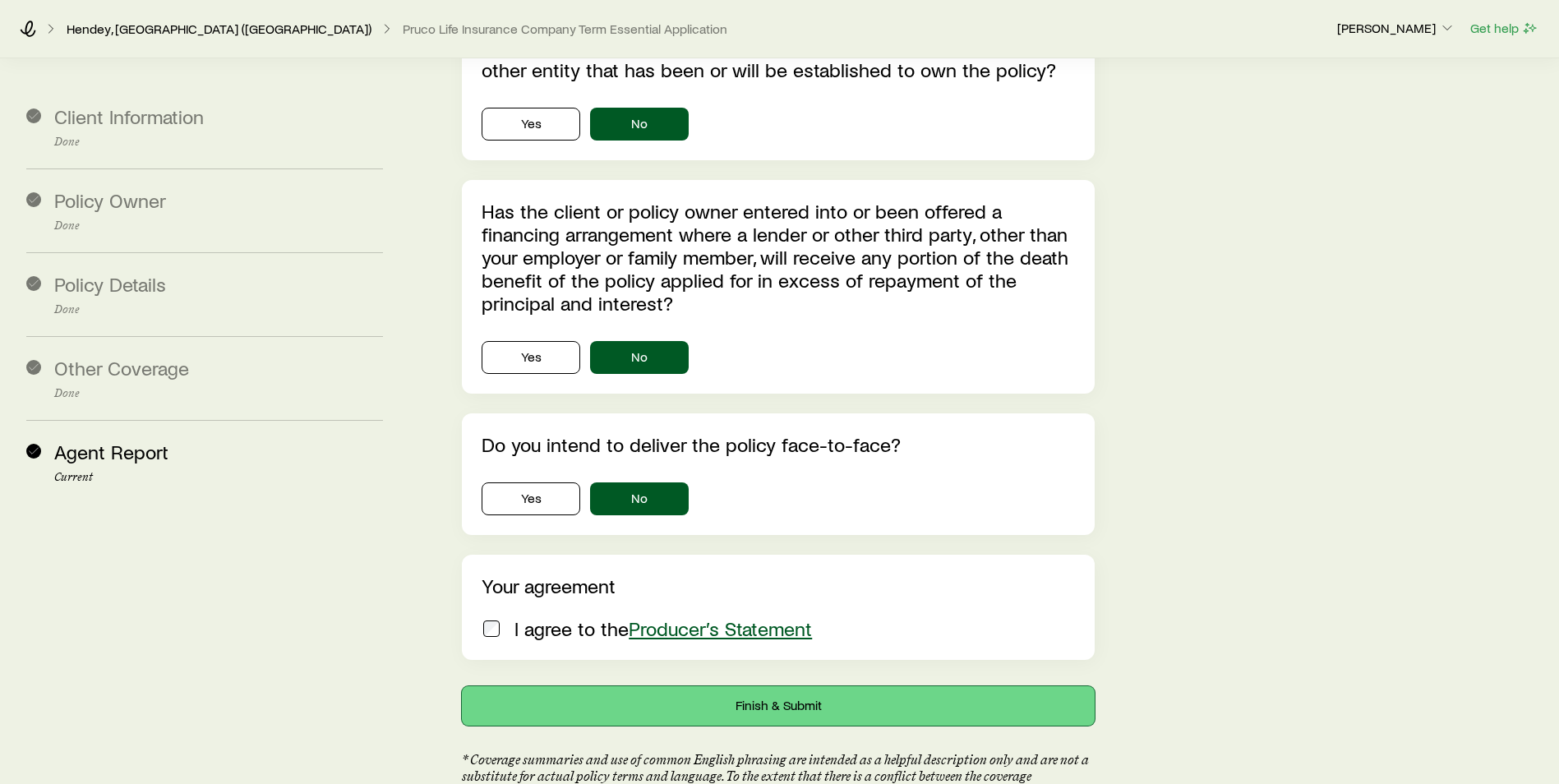 scroll, scrollTop: 4845, scrollLeft: 0, axis: vertical 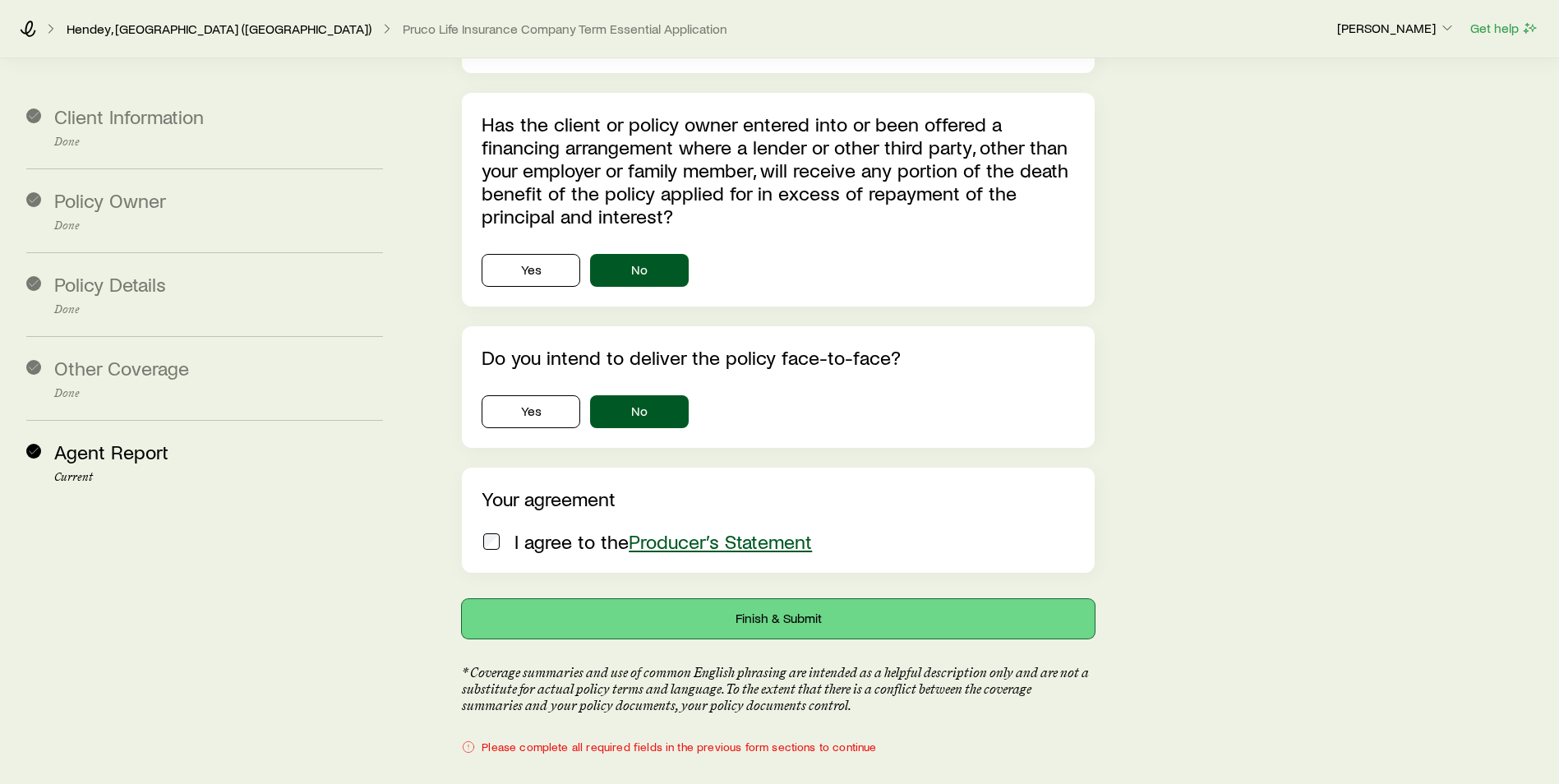 click on "Finish & Submit" at bounding box center [778, 619] 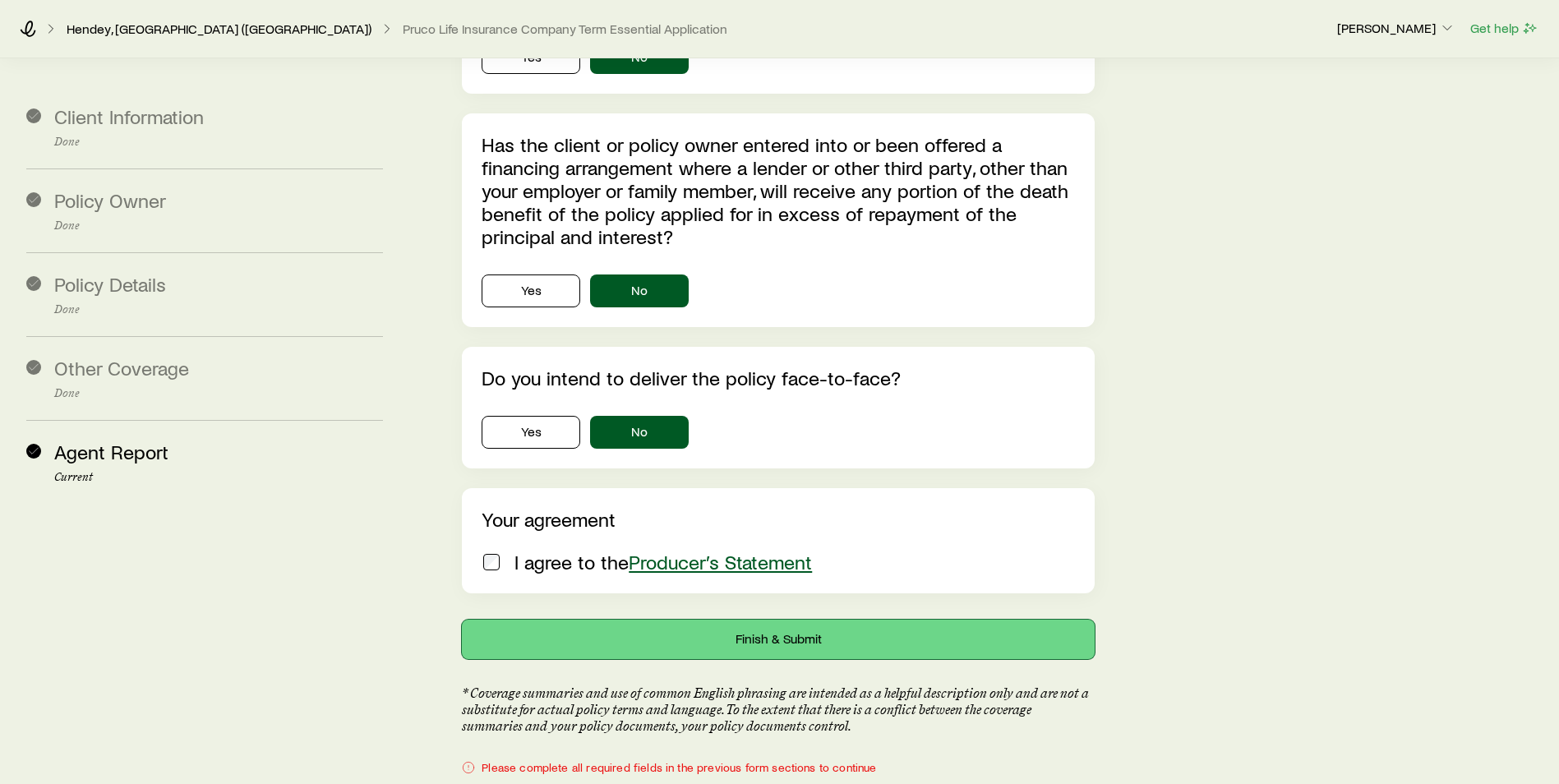 scroll, scrollTop: 4804, scrollLeft: 0, axis: vertical 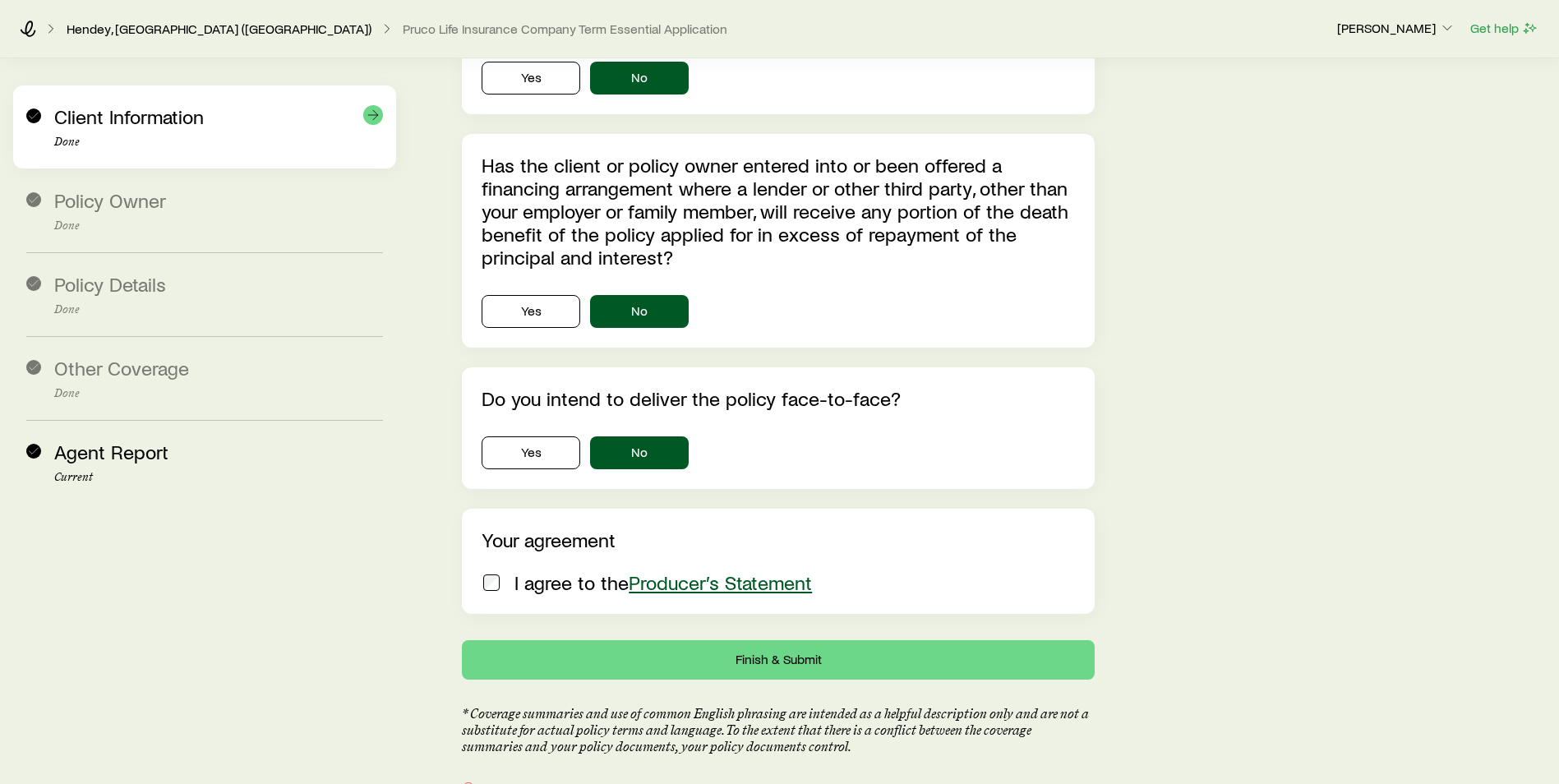click on "Done" at bounding box center (219, 142) 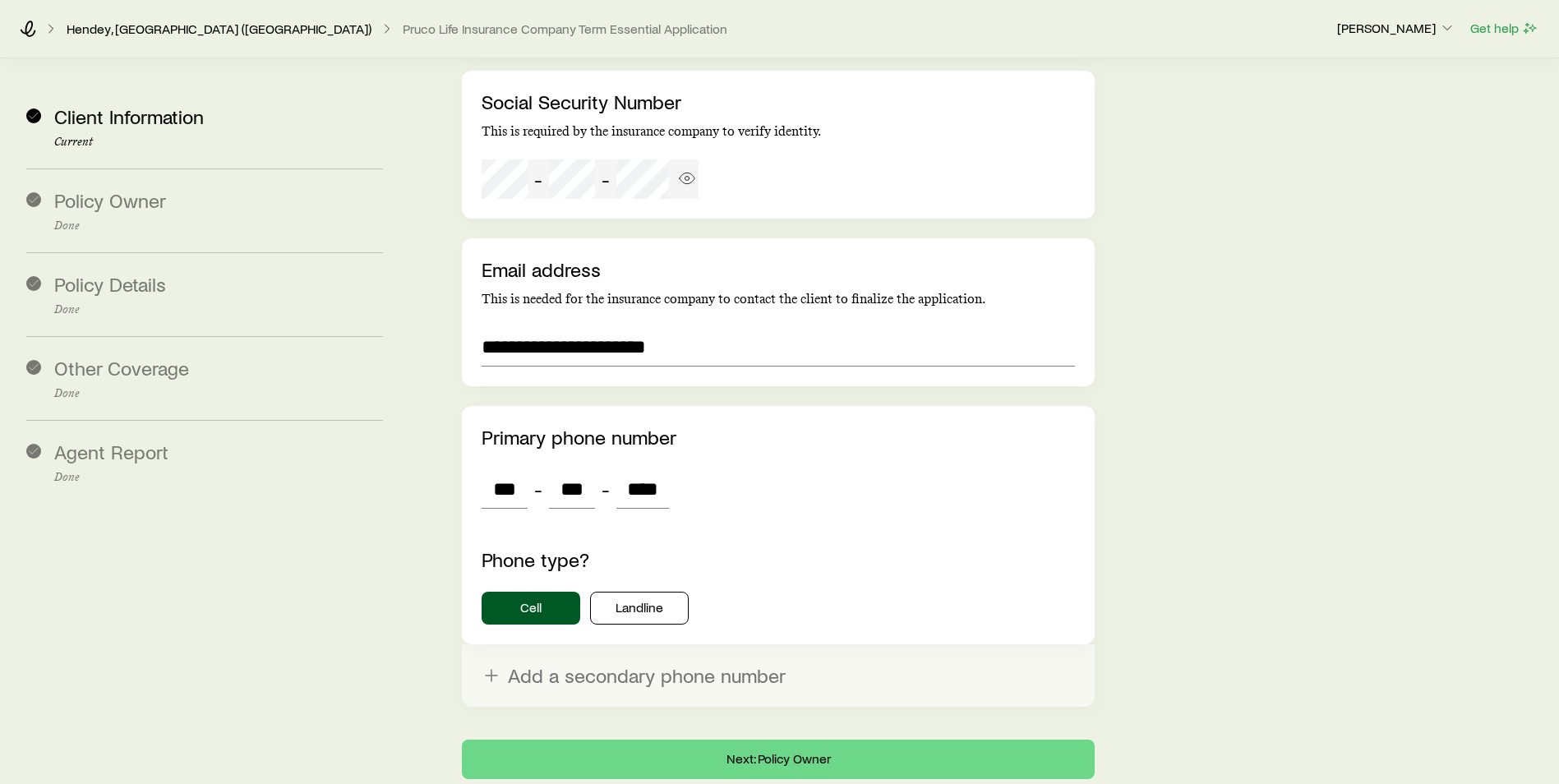 scroll, scrollTop: 3448, scrollLeft: 0, axis: vertical 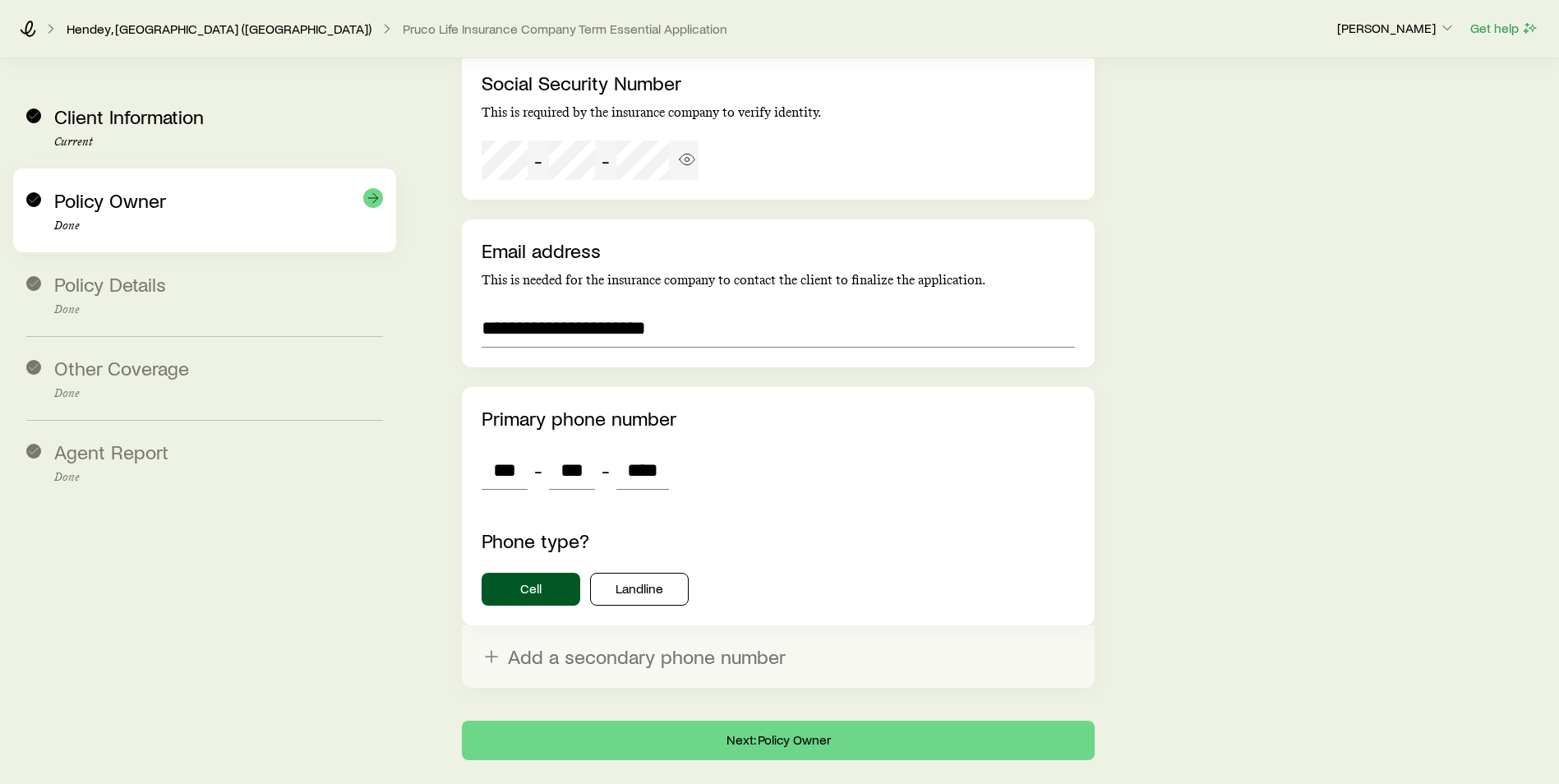 click on "Done" at bounding box center [219, 226] 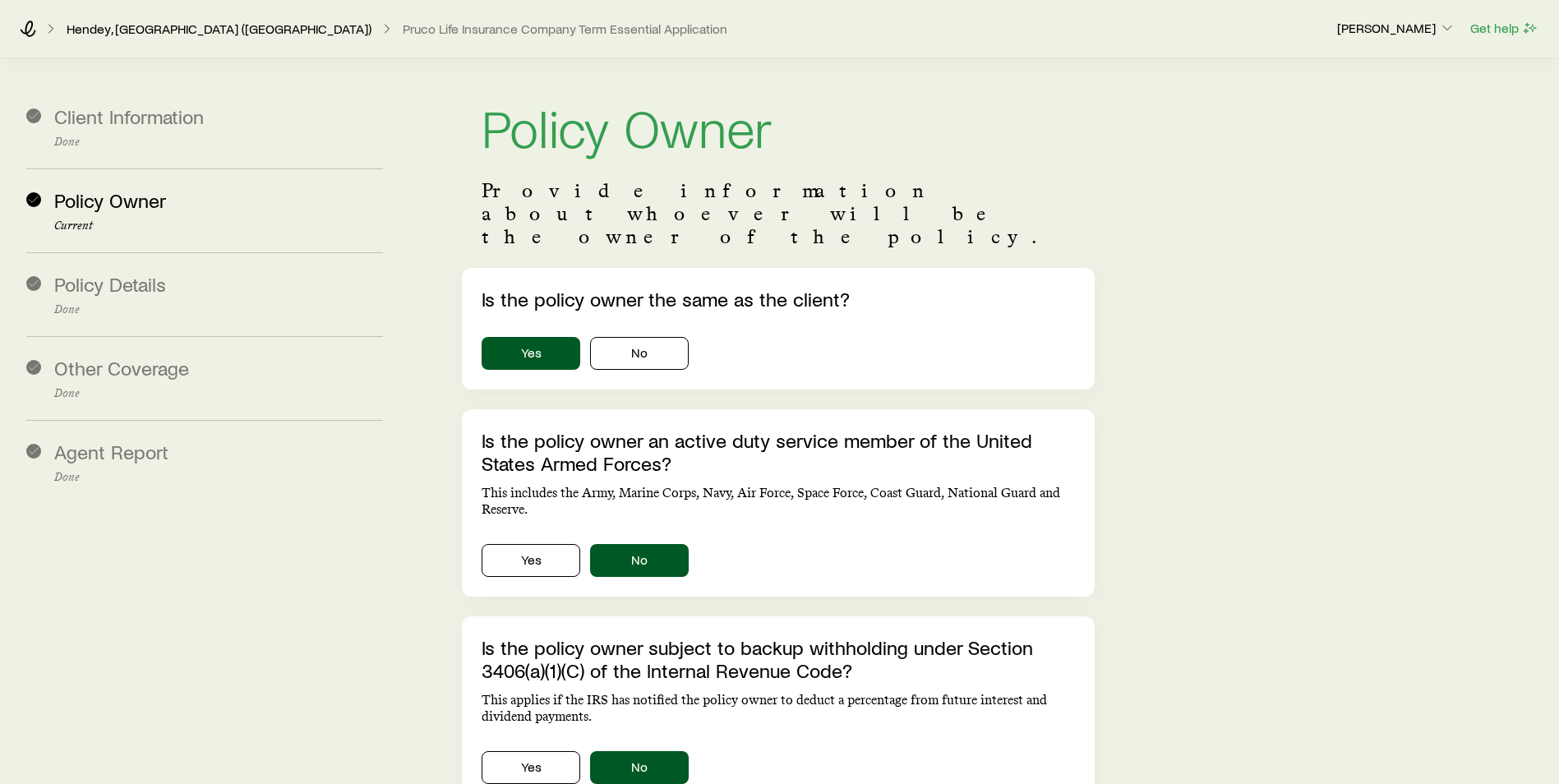 scroll, scrollTop: 4, scrollLeft: 0, axis: vertical 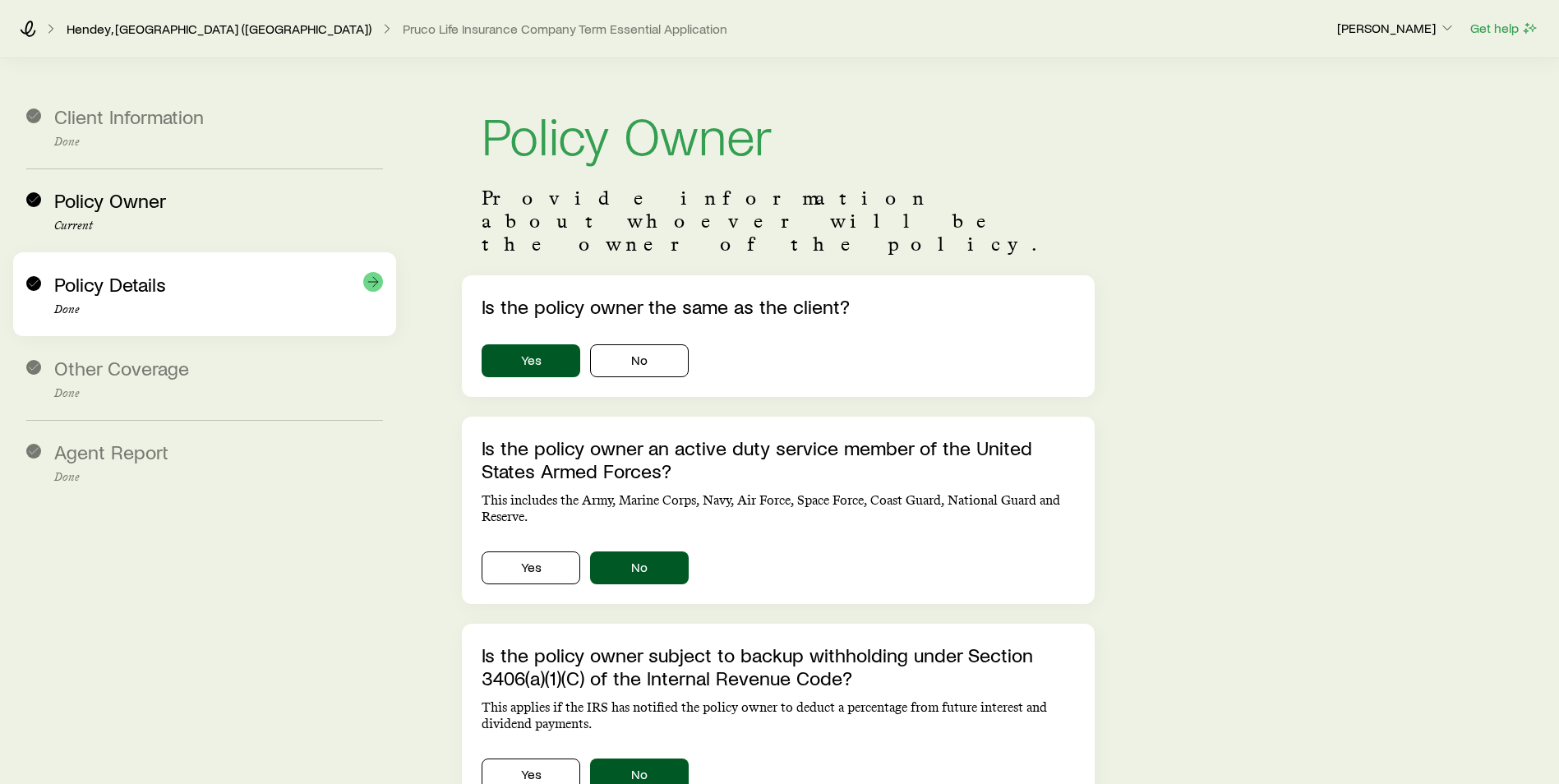 click on "Done" at bounding box center (219, 310) 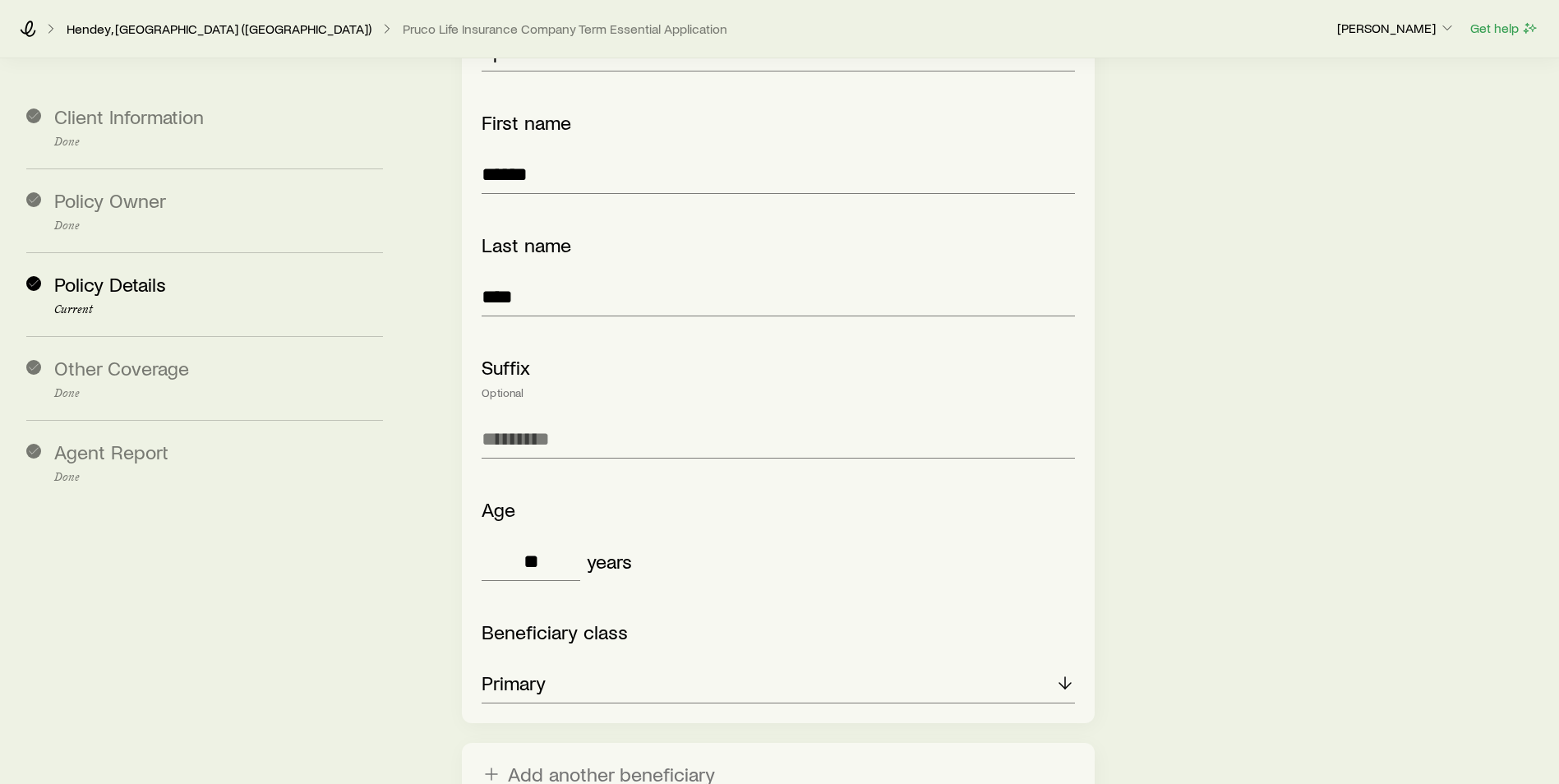 scroll, scrollTop: 2573, scrollLeft: 0, axis: vertical 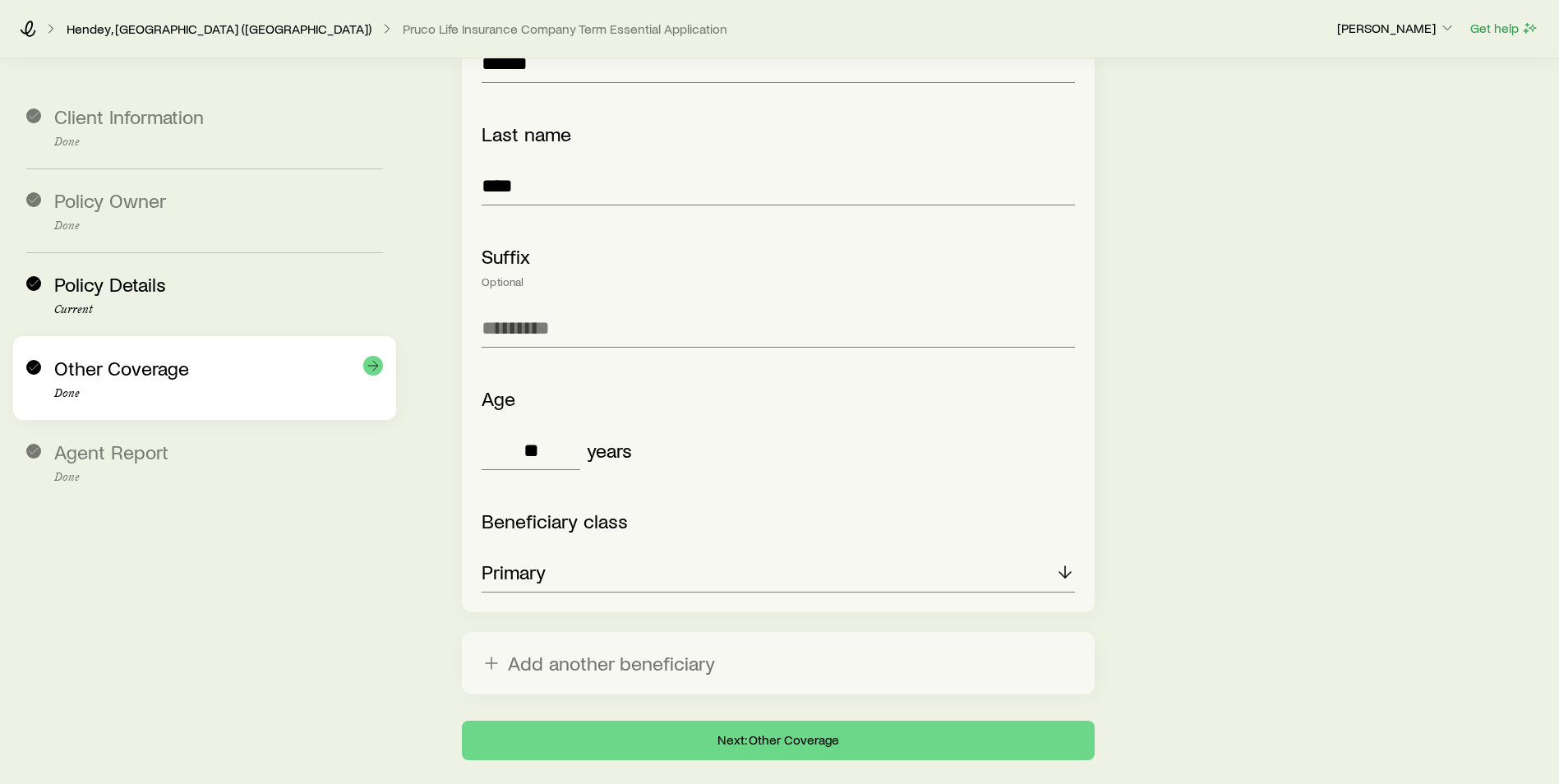 click on "Other Coverage" at bounding box center (122, 367) 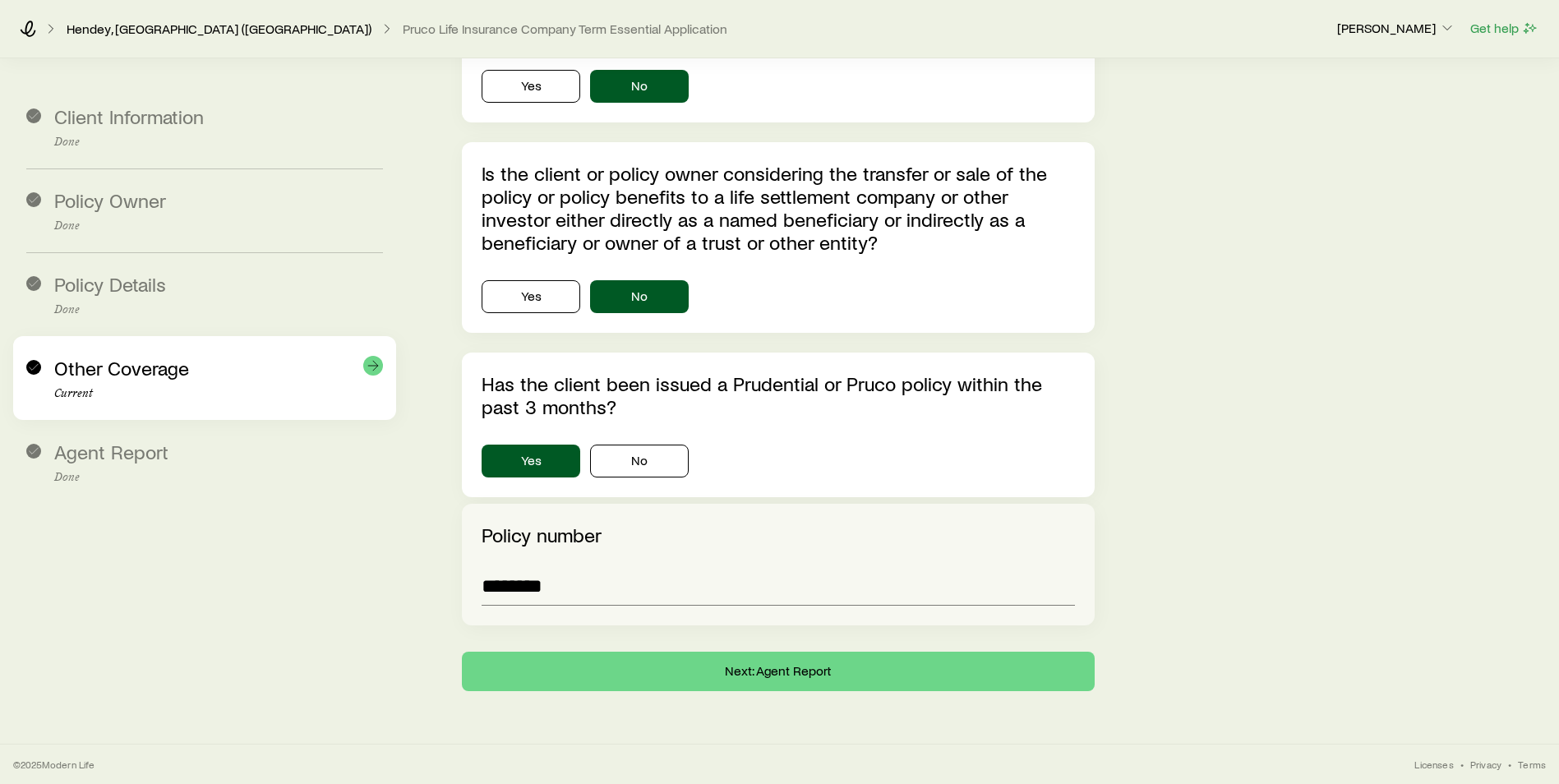 scroll, scrollTop: 443, scrollLeft: 0, axis: vertical 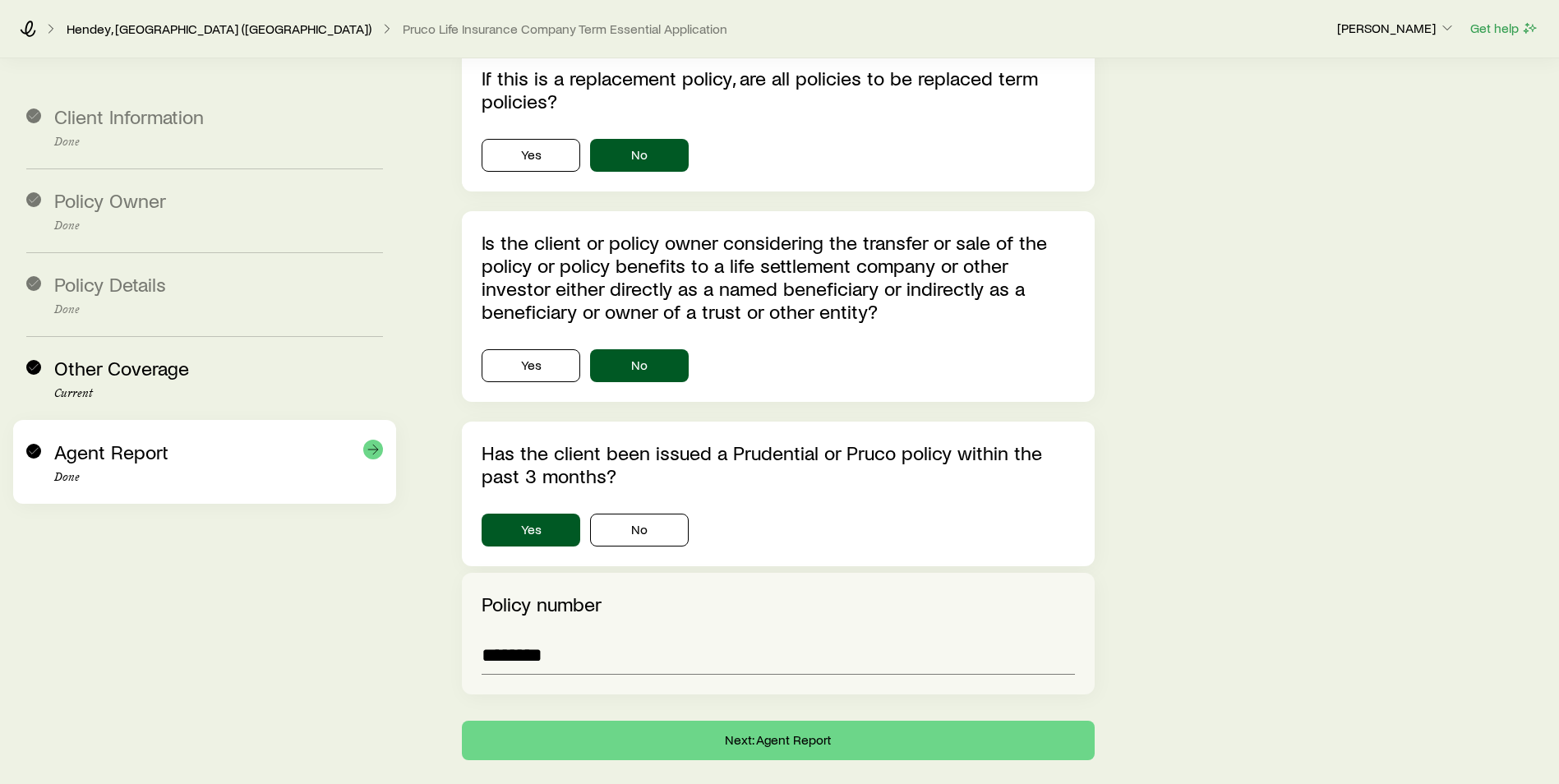 click on "Agent Report Done" at bounding box center [219, 462] 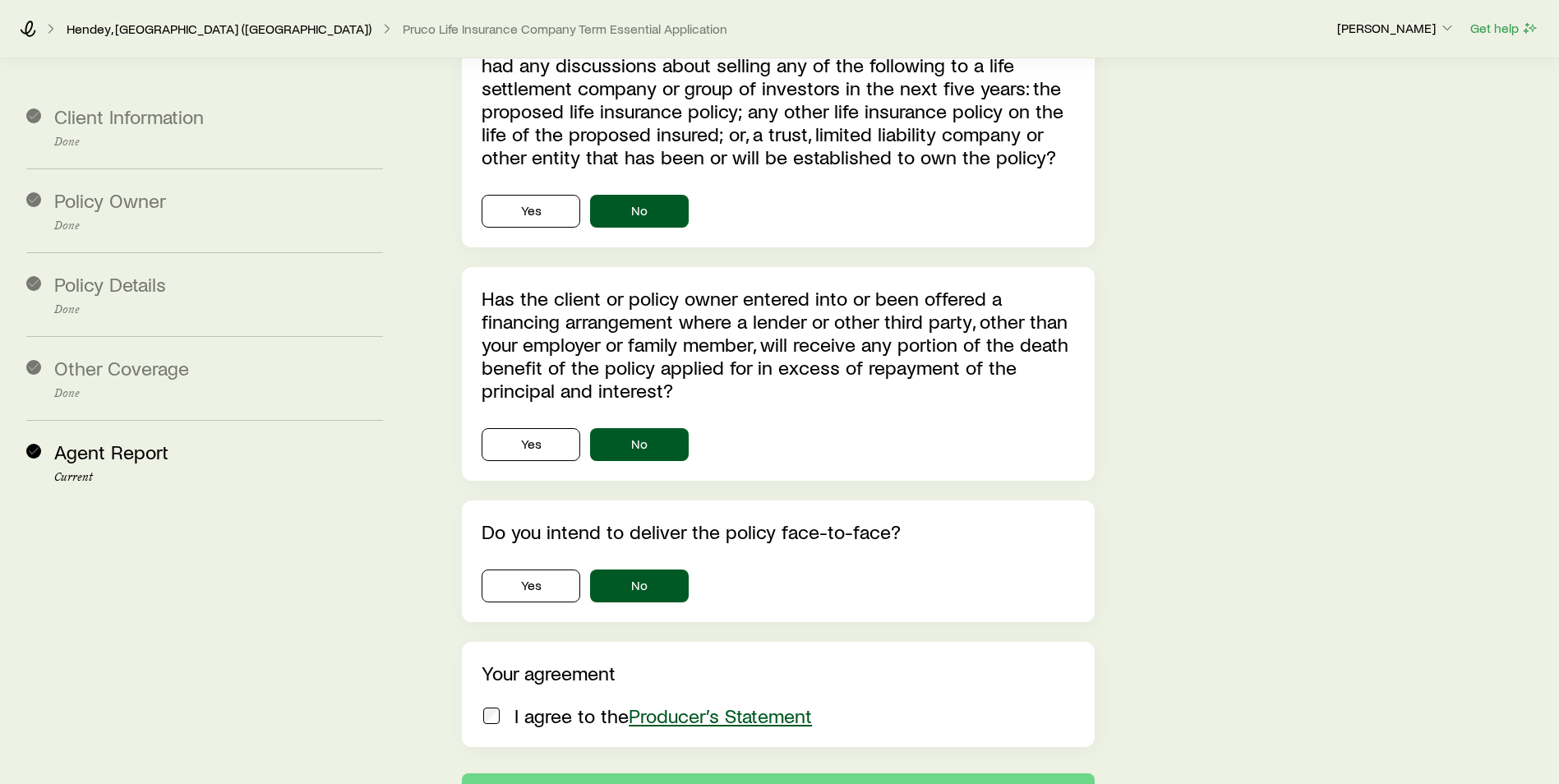 scroll, scrollTop: 4799, scrollLeft: 0, axis: vertical 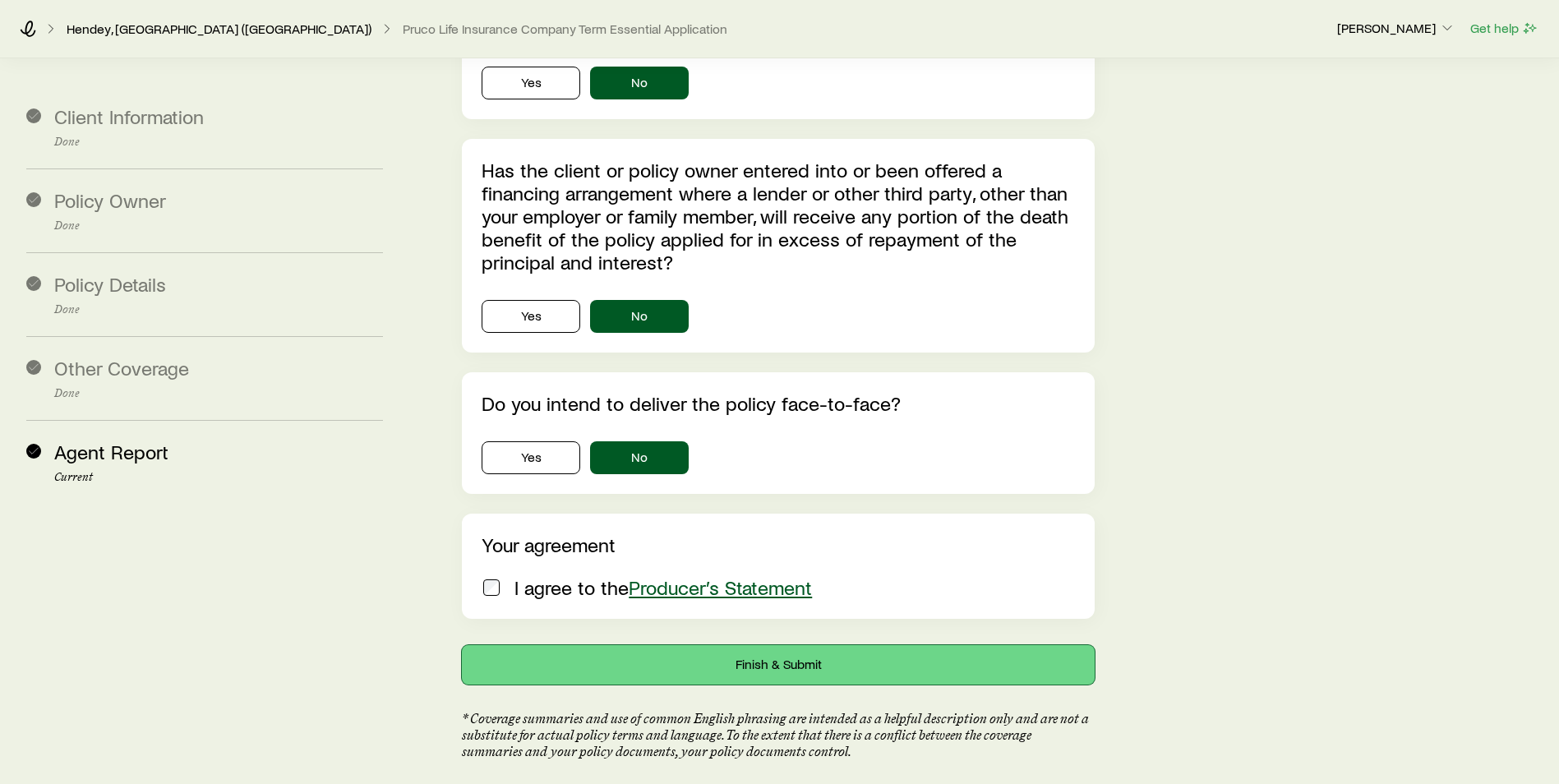 click on "Finish & Submit" at bounding box center (778, 665) 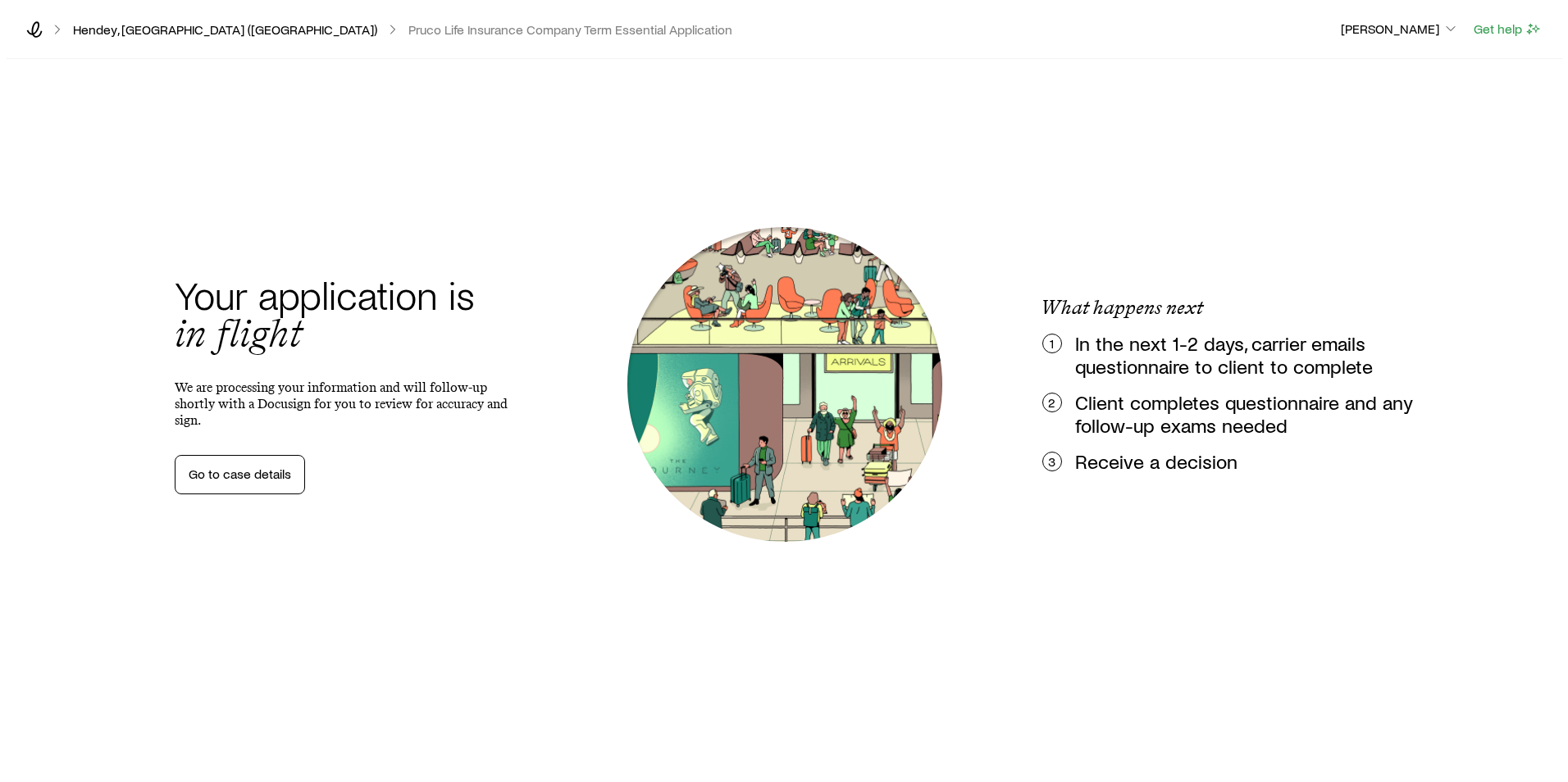 scroll, scrollTop: 0, scrollLeft: 0, axis: both 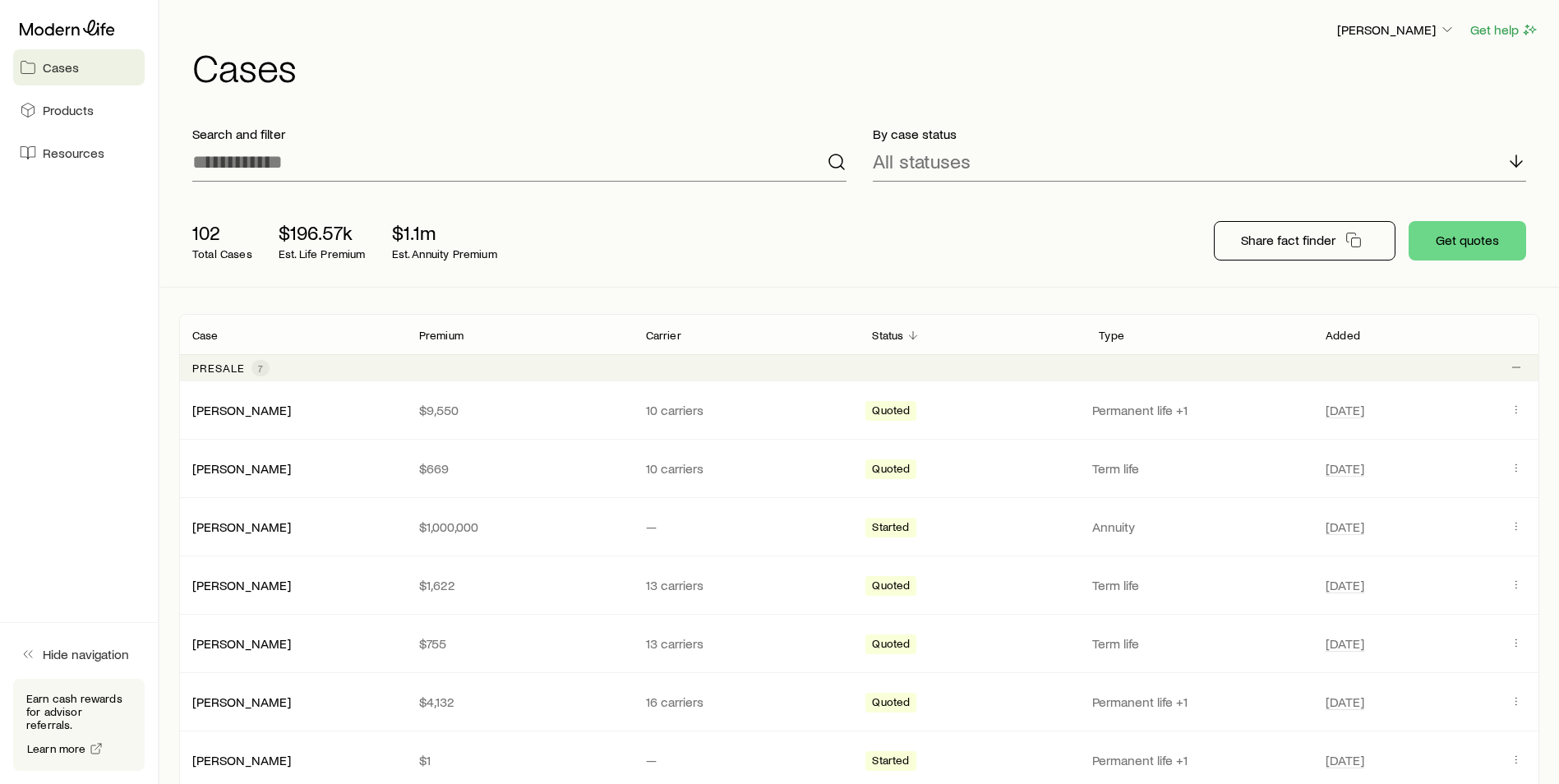 click on "Cases" at bounding box center [79, 67] 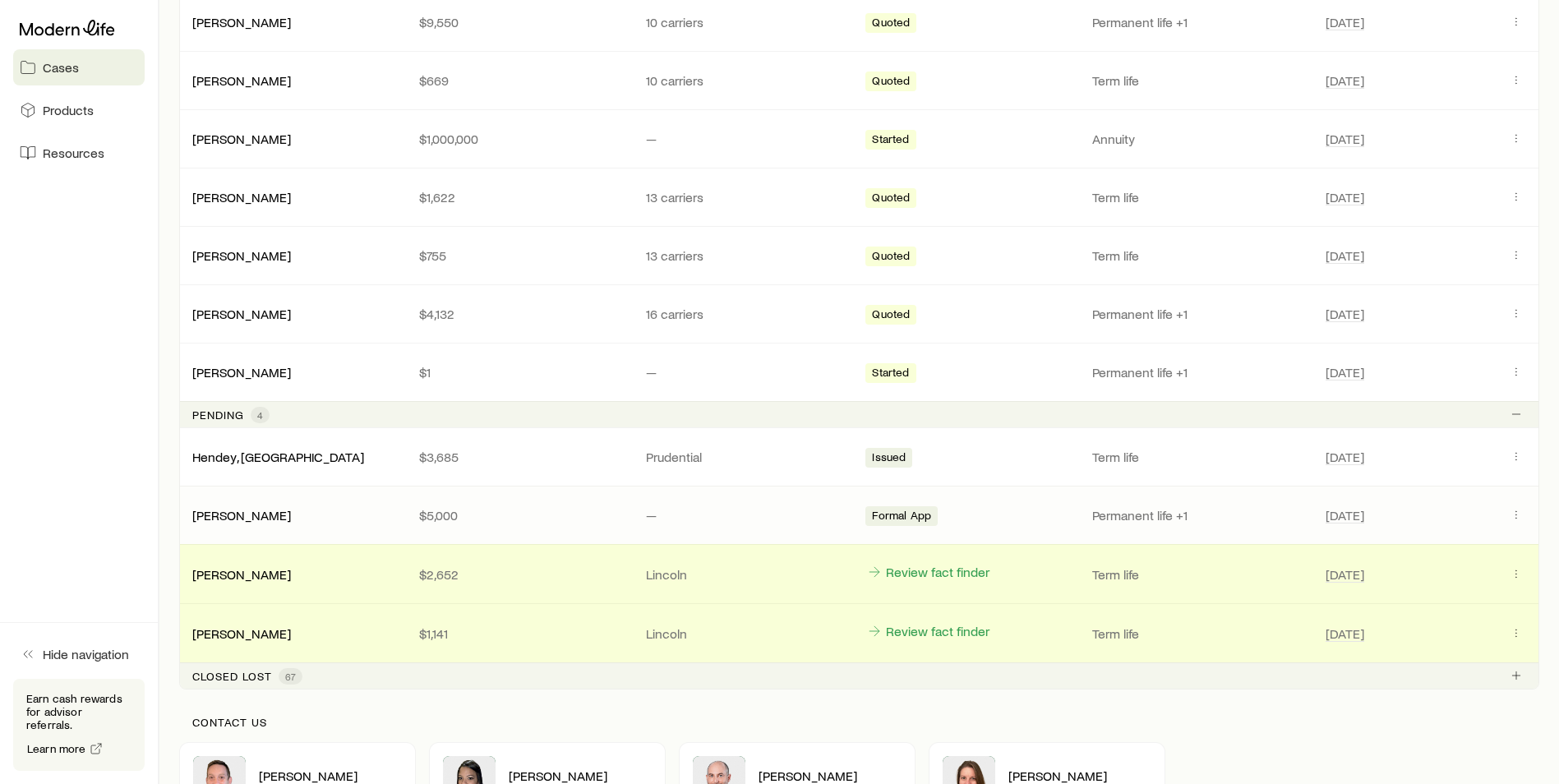 scroll, scrollTop: 411, scrollLeft: 0, axis: vertical 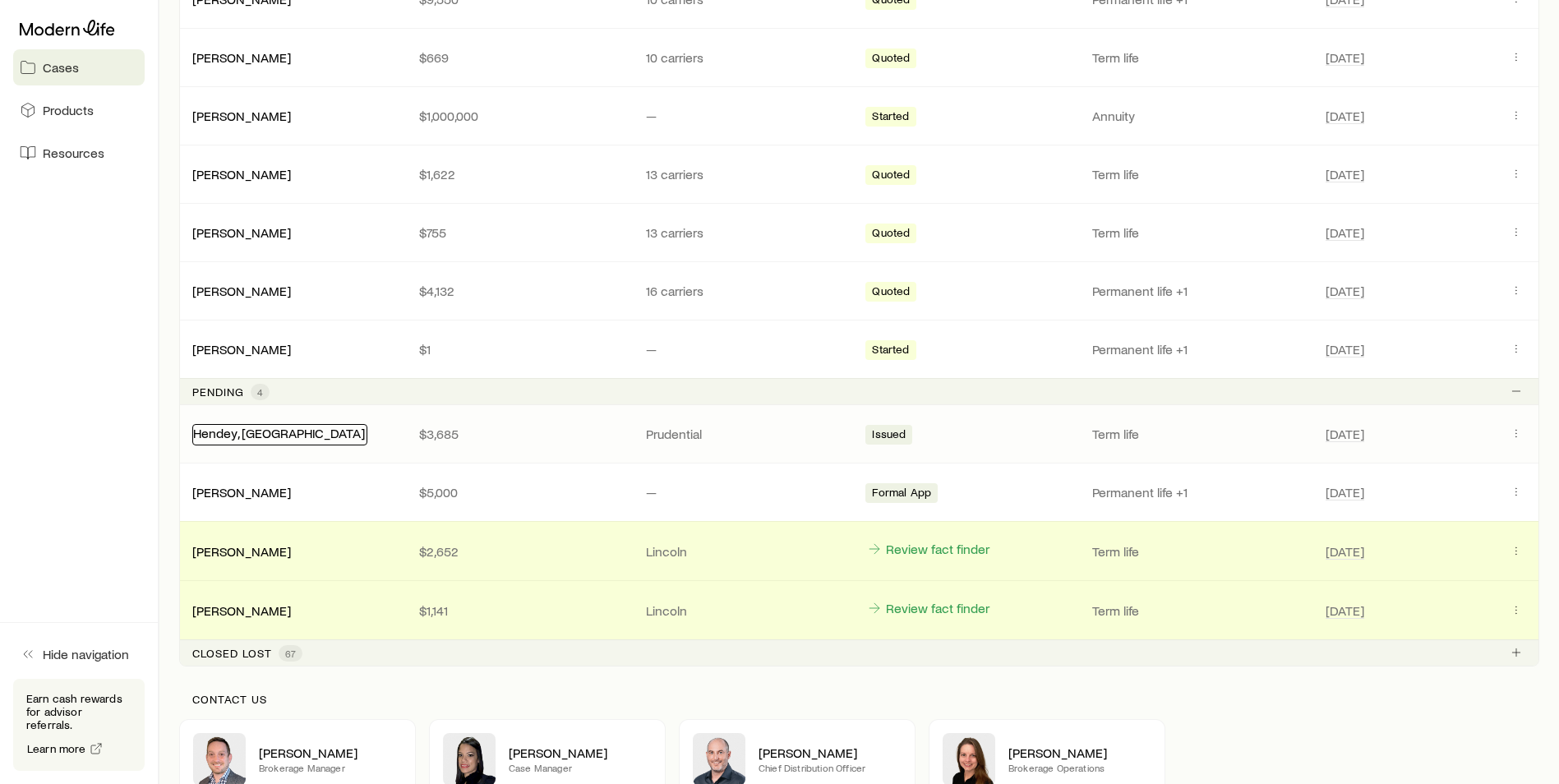 click on "Hendey, [GEOGRAPHIC_DATA]" at bounding box center [279, 432] 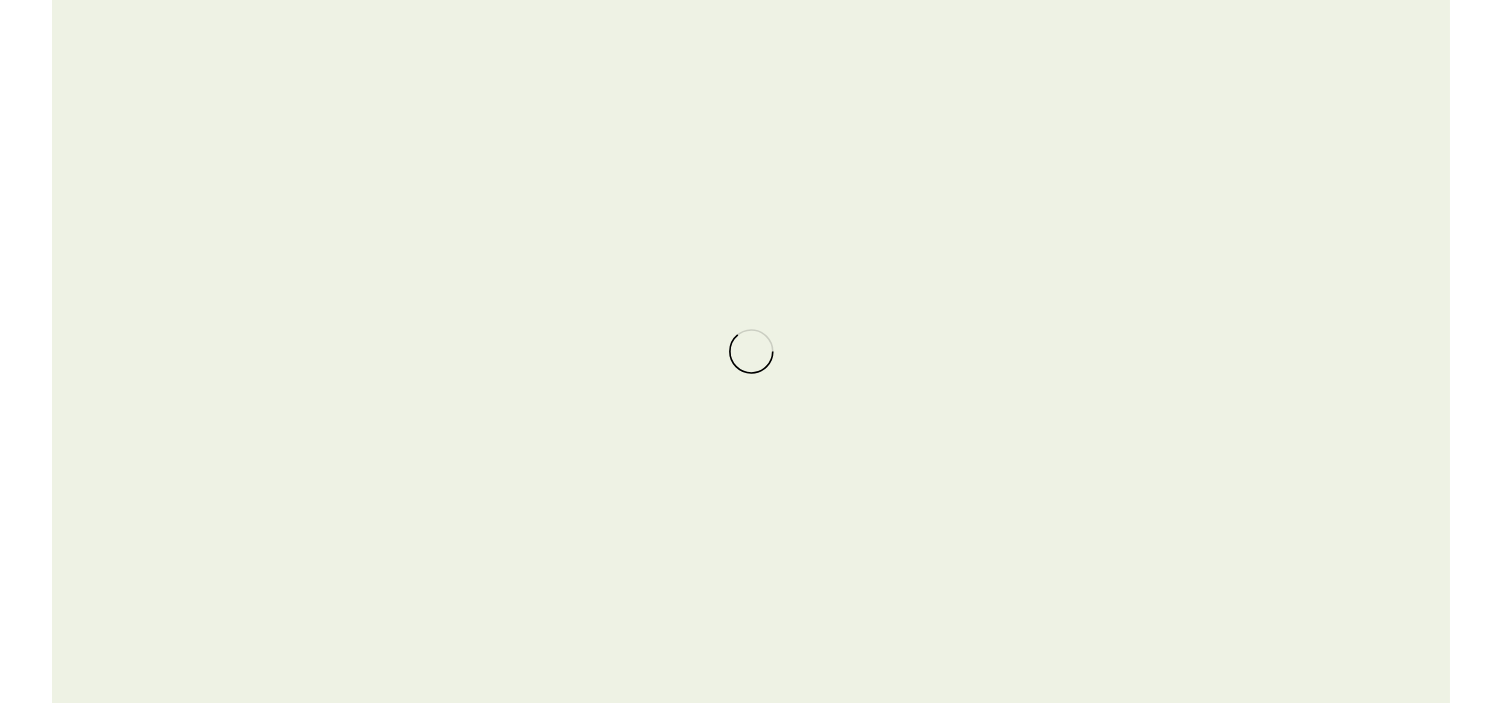 scroll, scrollTop: 0, scrollLeft: 0, axis: both 